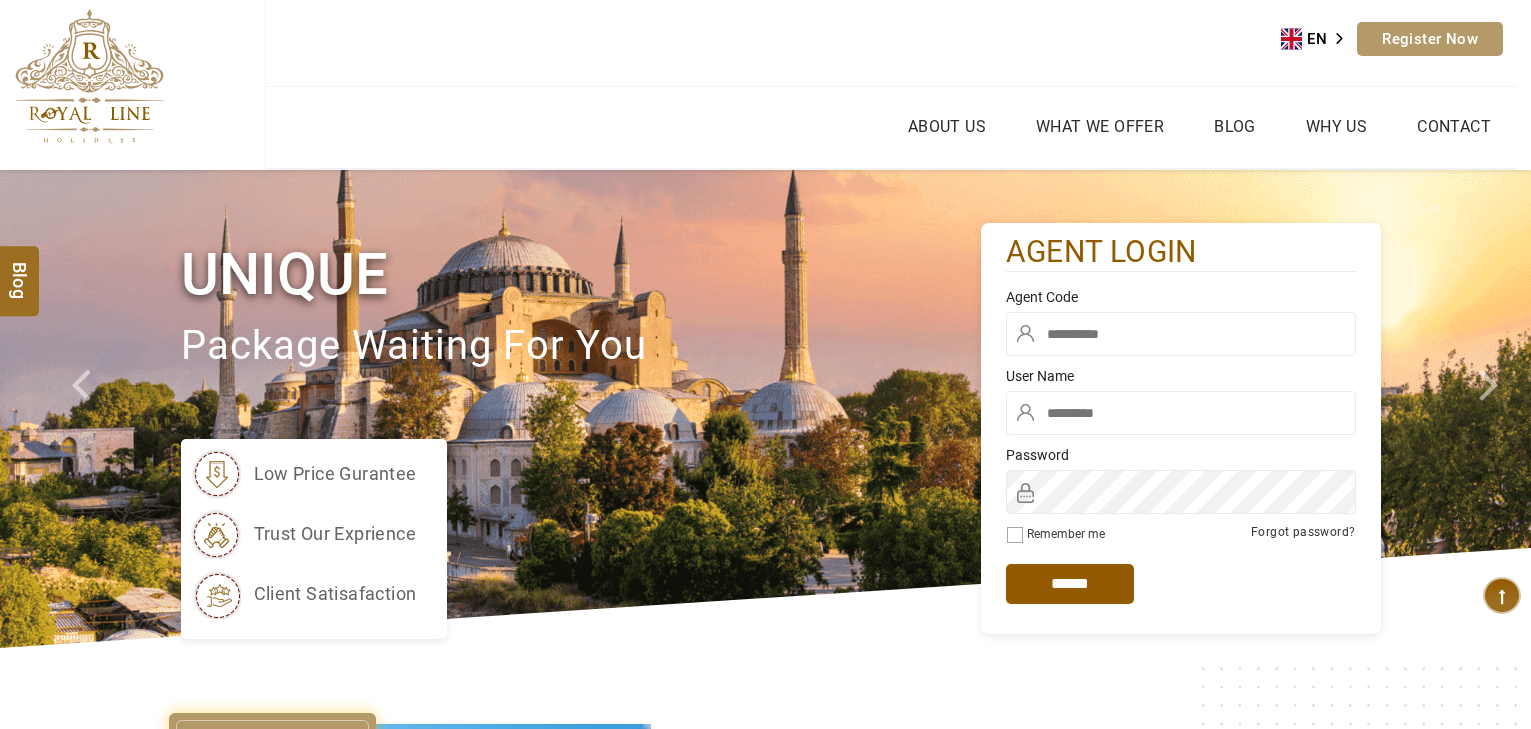 scroll, scrollTop: 0, scrollLeft: 0, axis: both 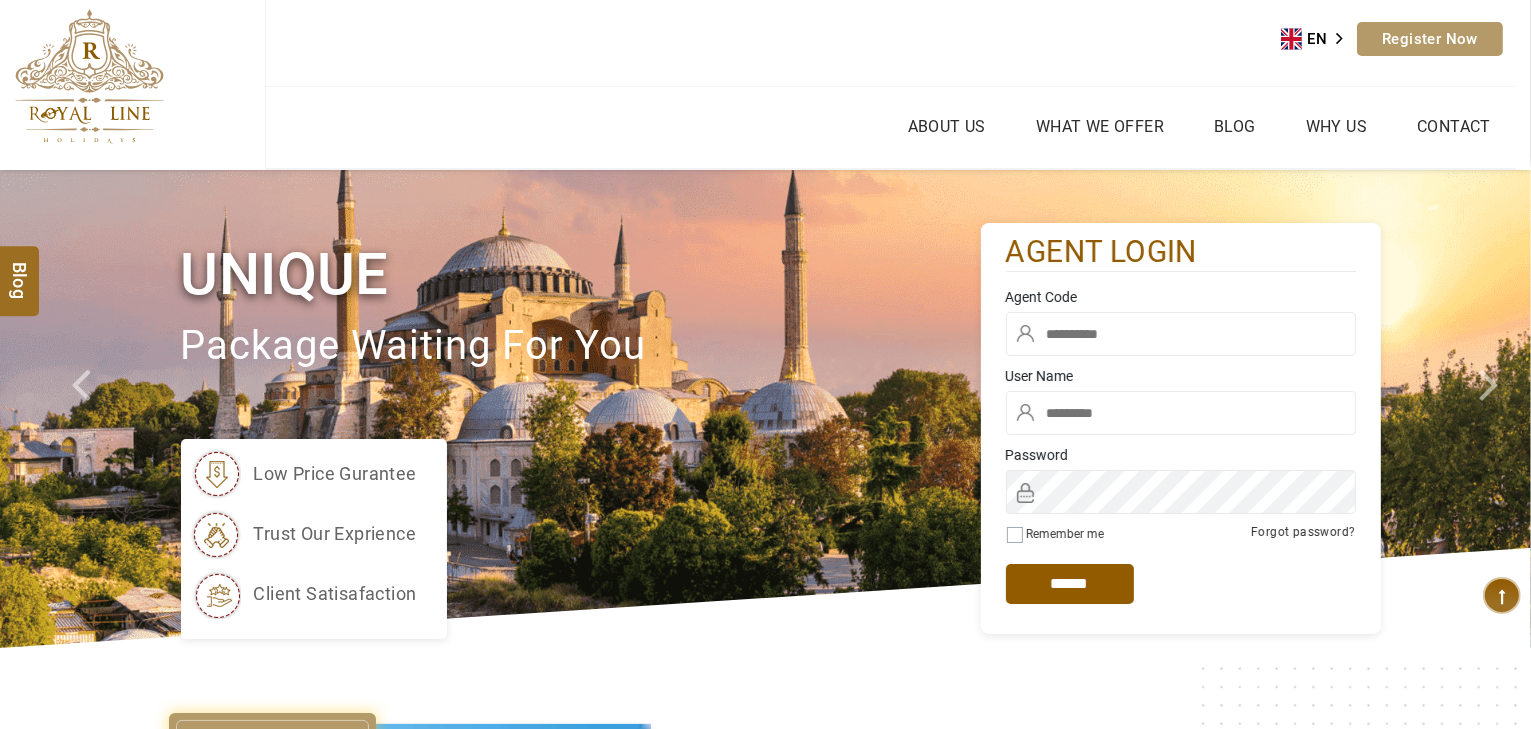 type on "*****" 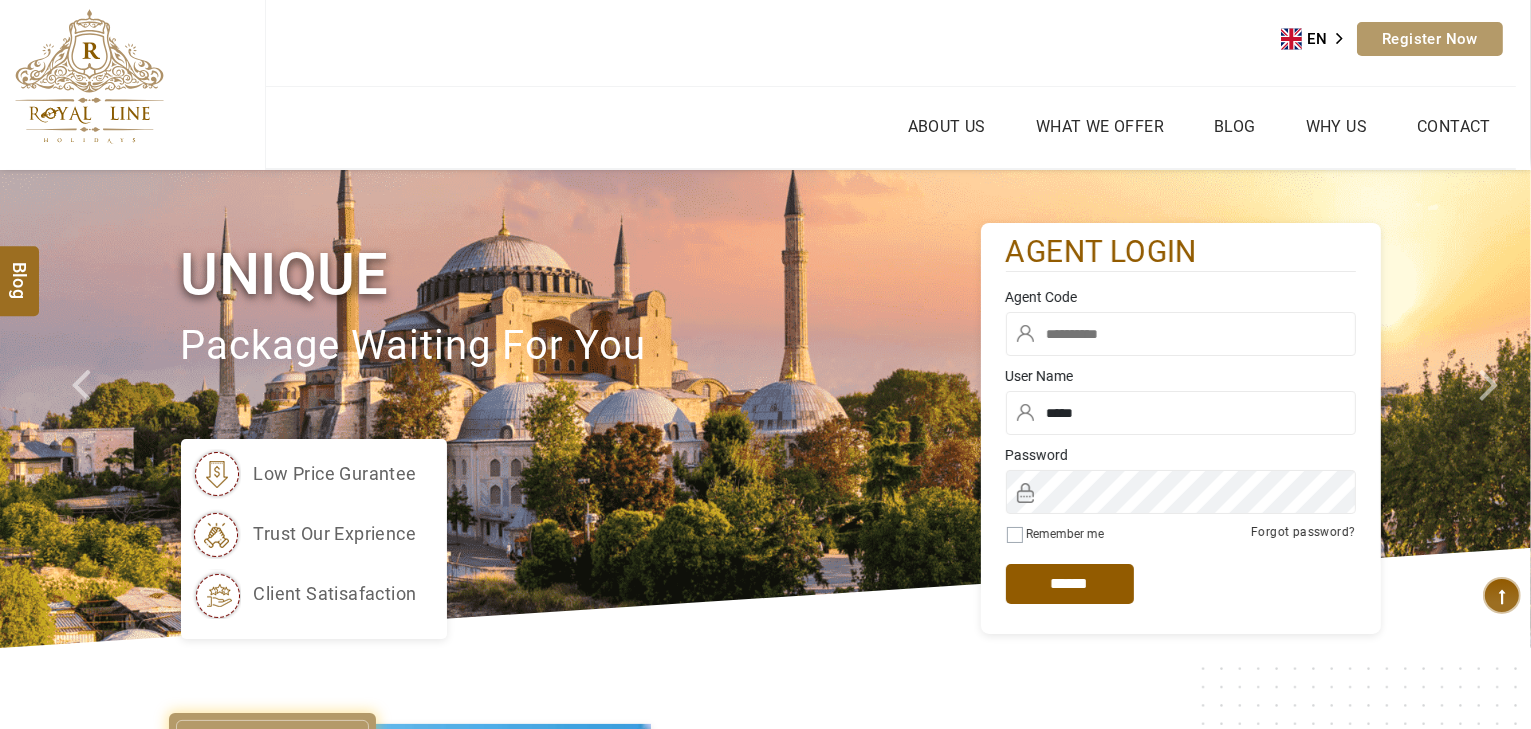 click at bounding box center (1181, 339) 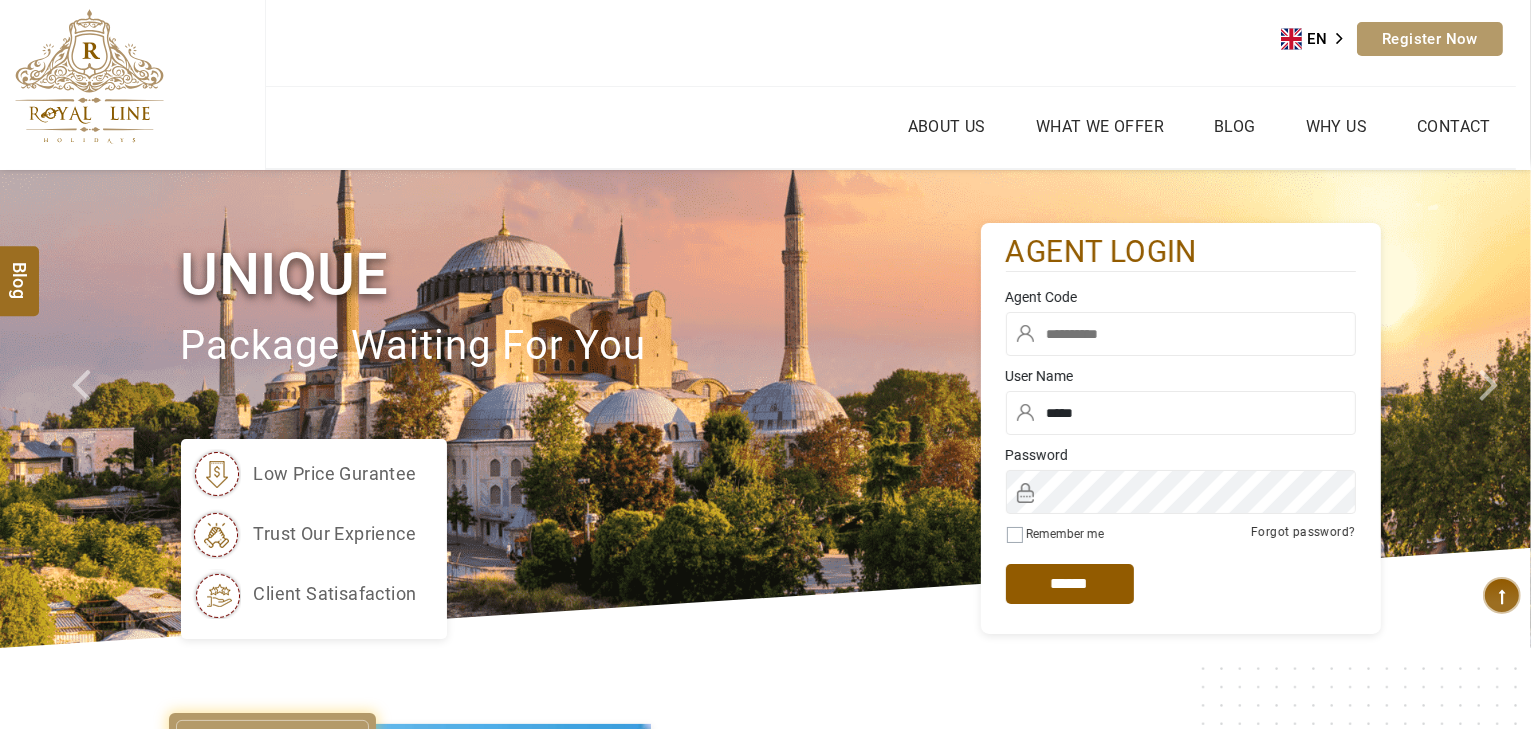 click at bounding box center (1181, 334) 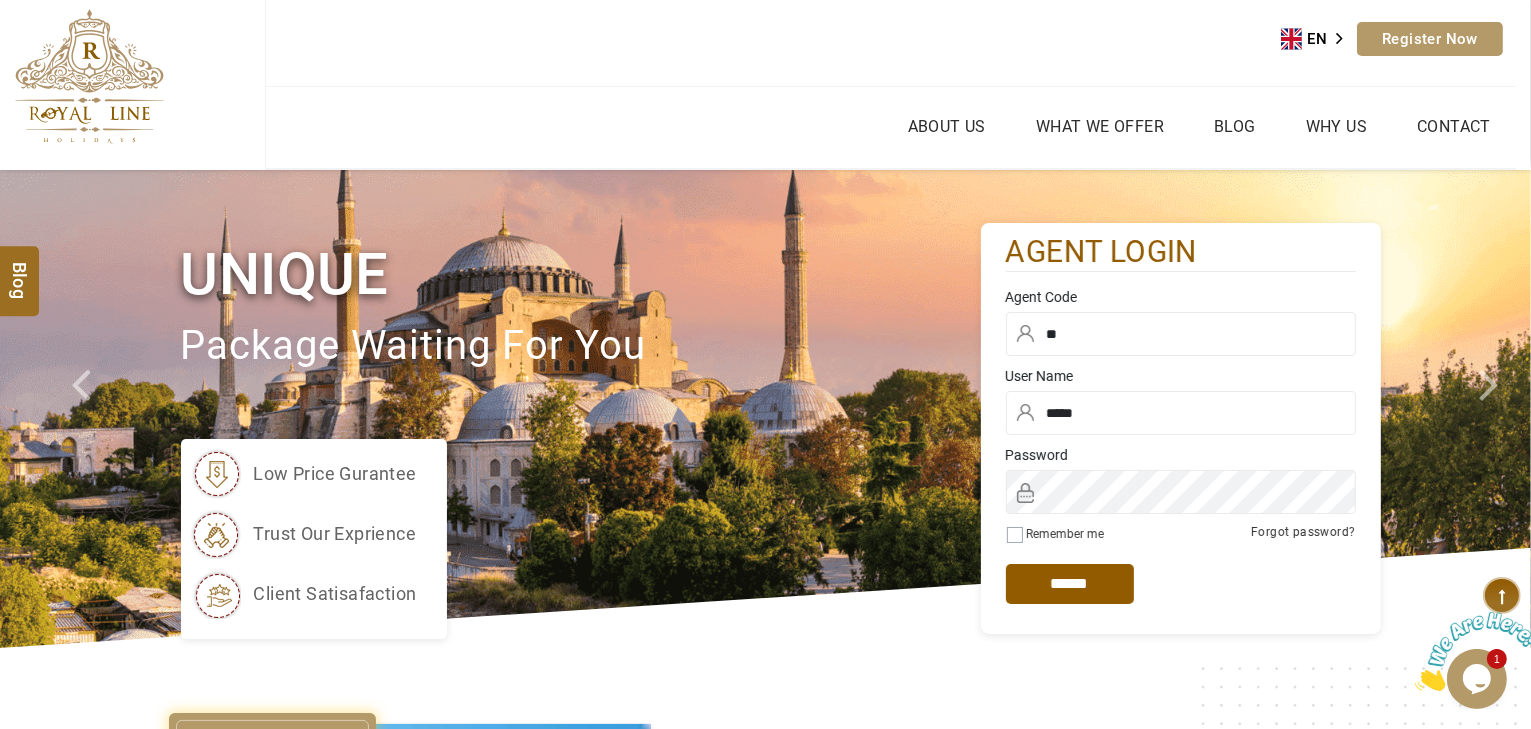 scroll, scrollTop: 0, scrollLeft: 0, axis: both 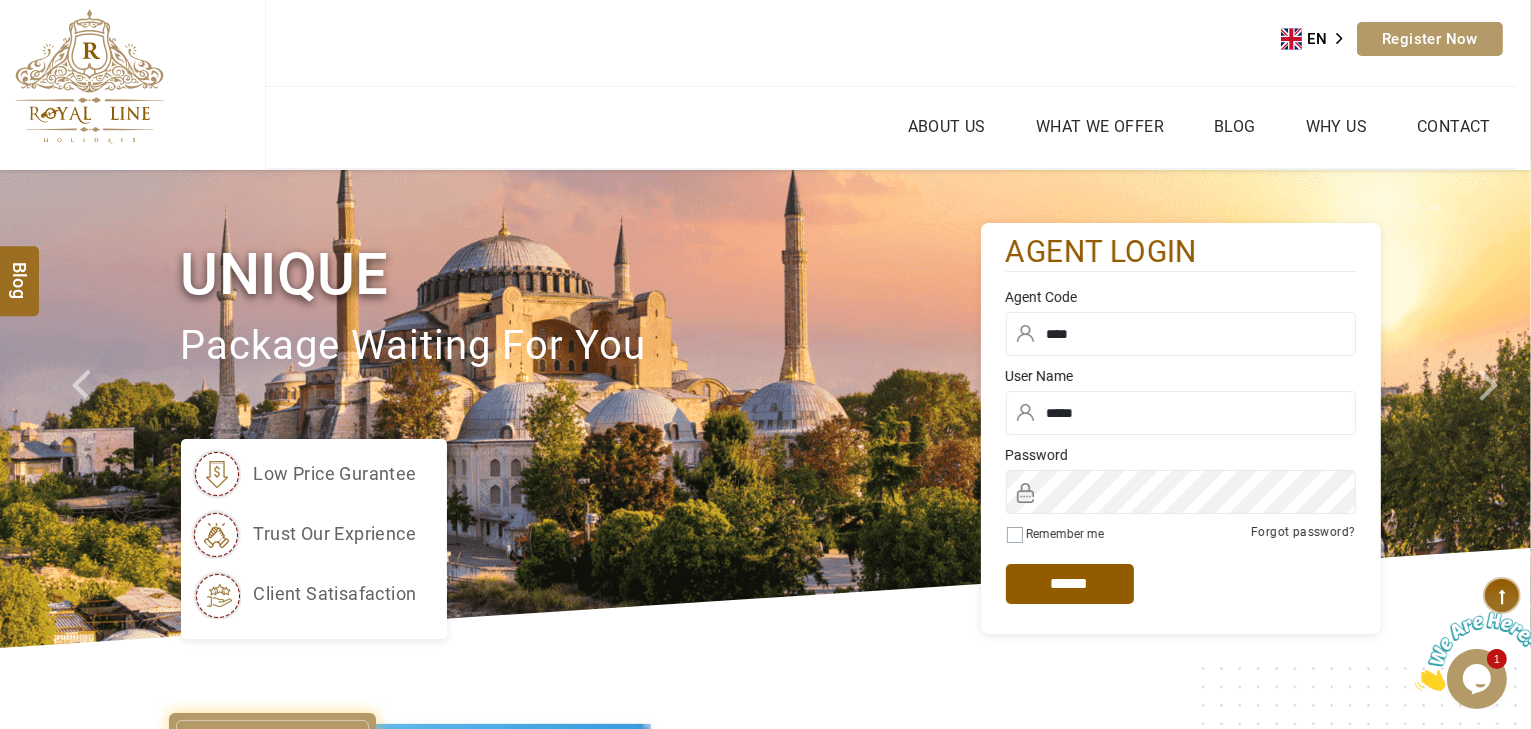 type on "****" 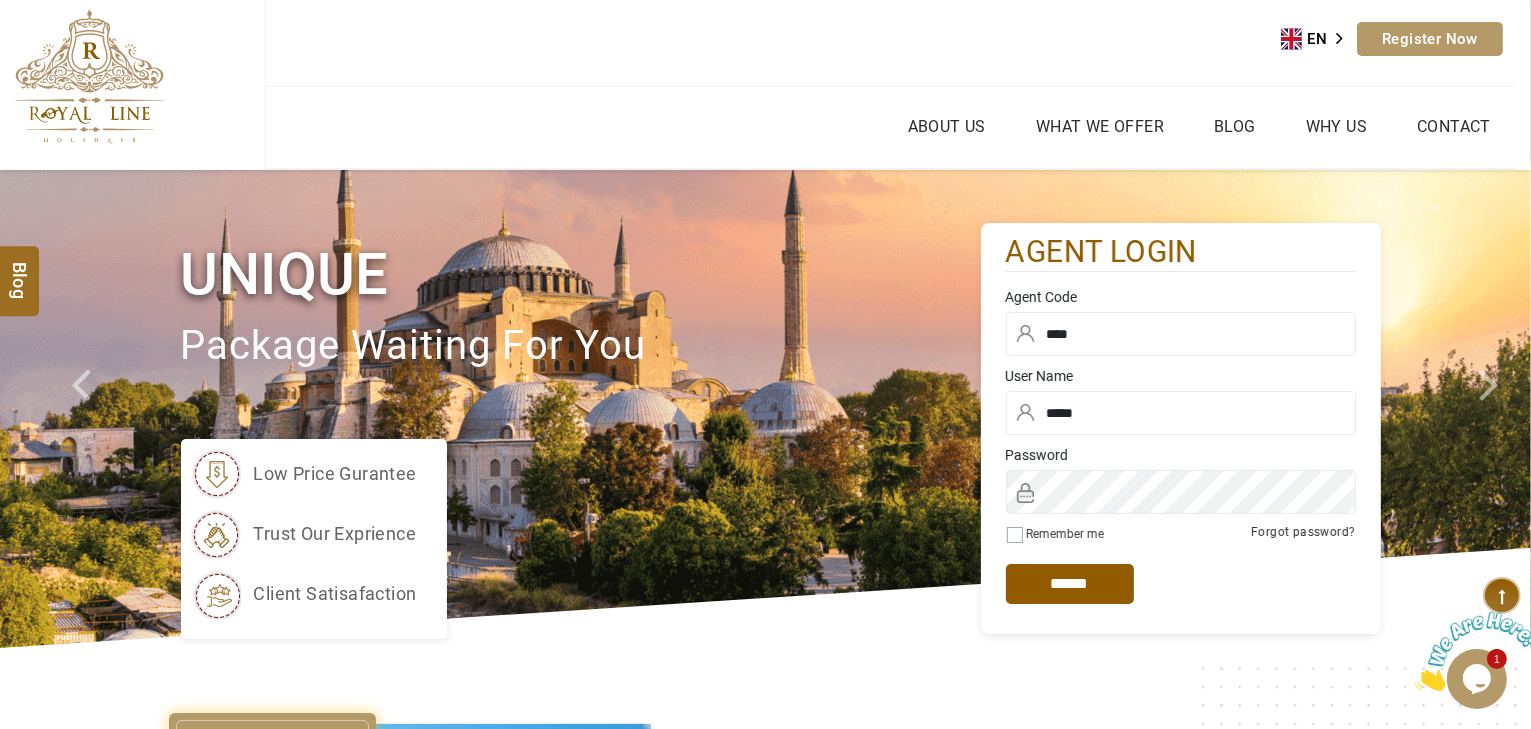 click on "******" at bounding box center (0, 0) 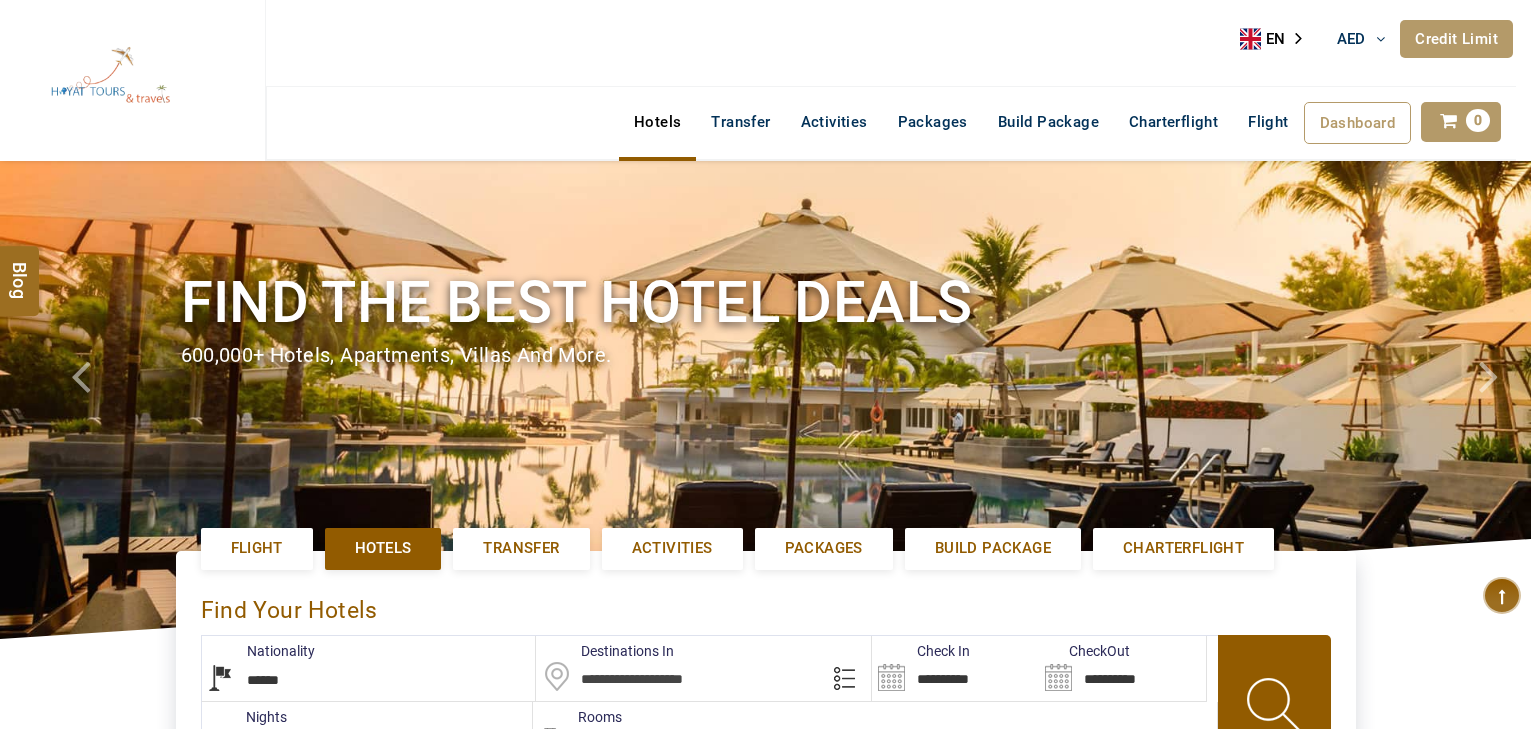 select on "******" 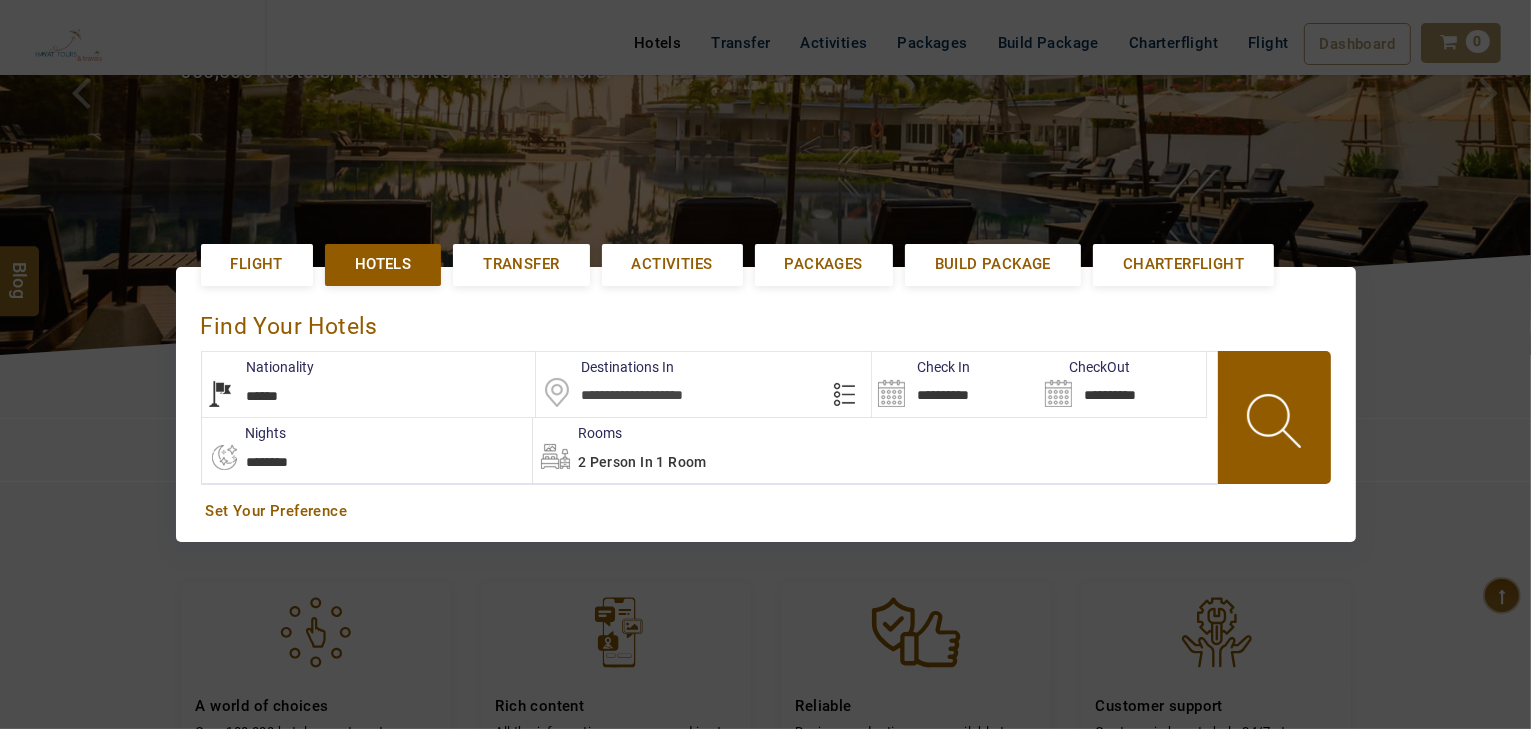 click on "**********" at bounding box center [709, 418] 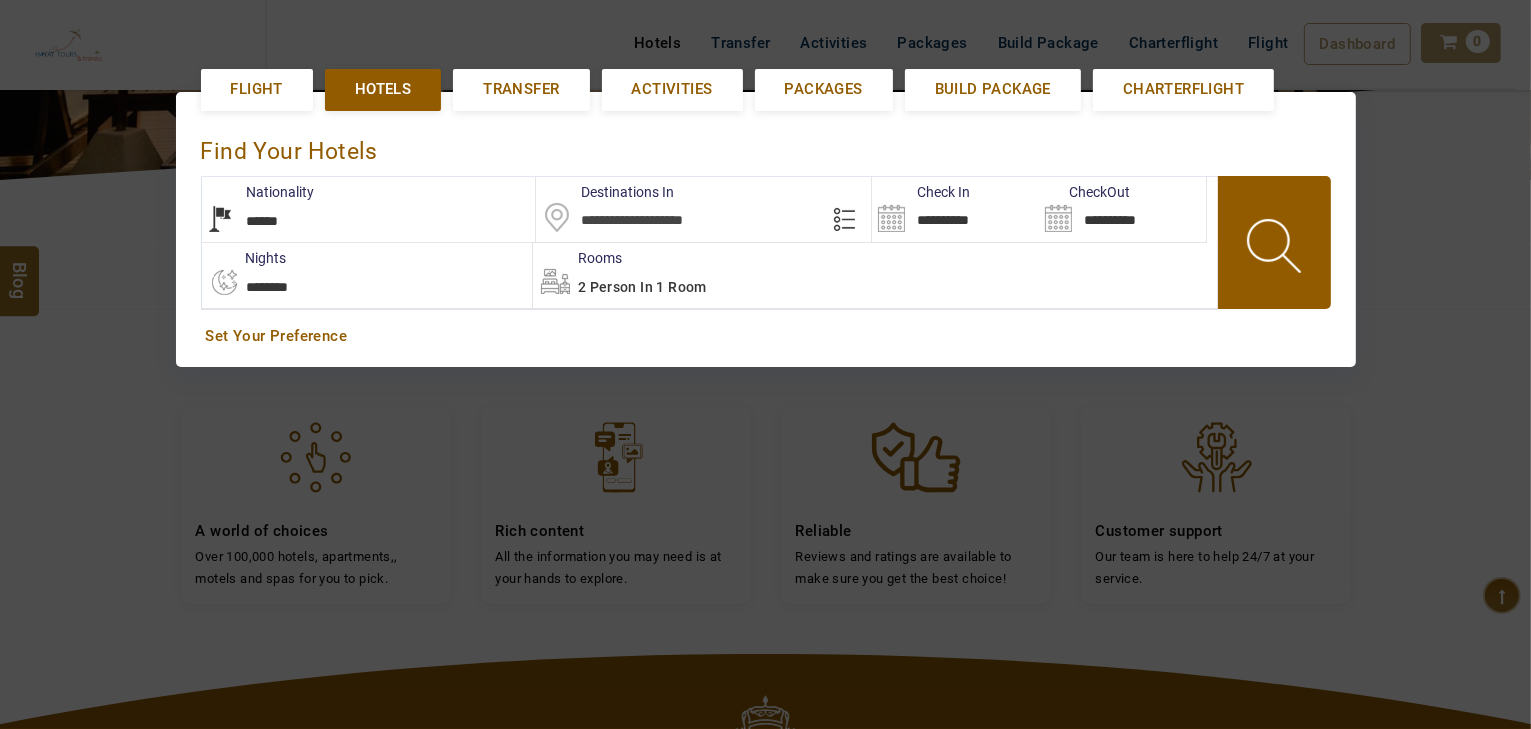 scroll, scrollTop: 460, scrollLeft: 0, axis: vertical 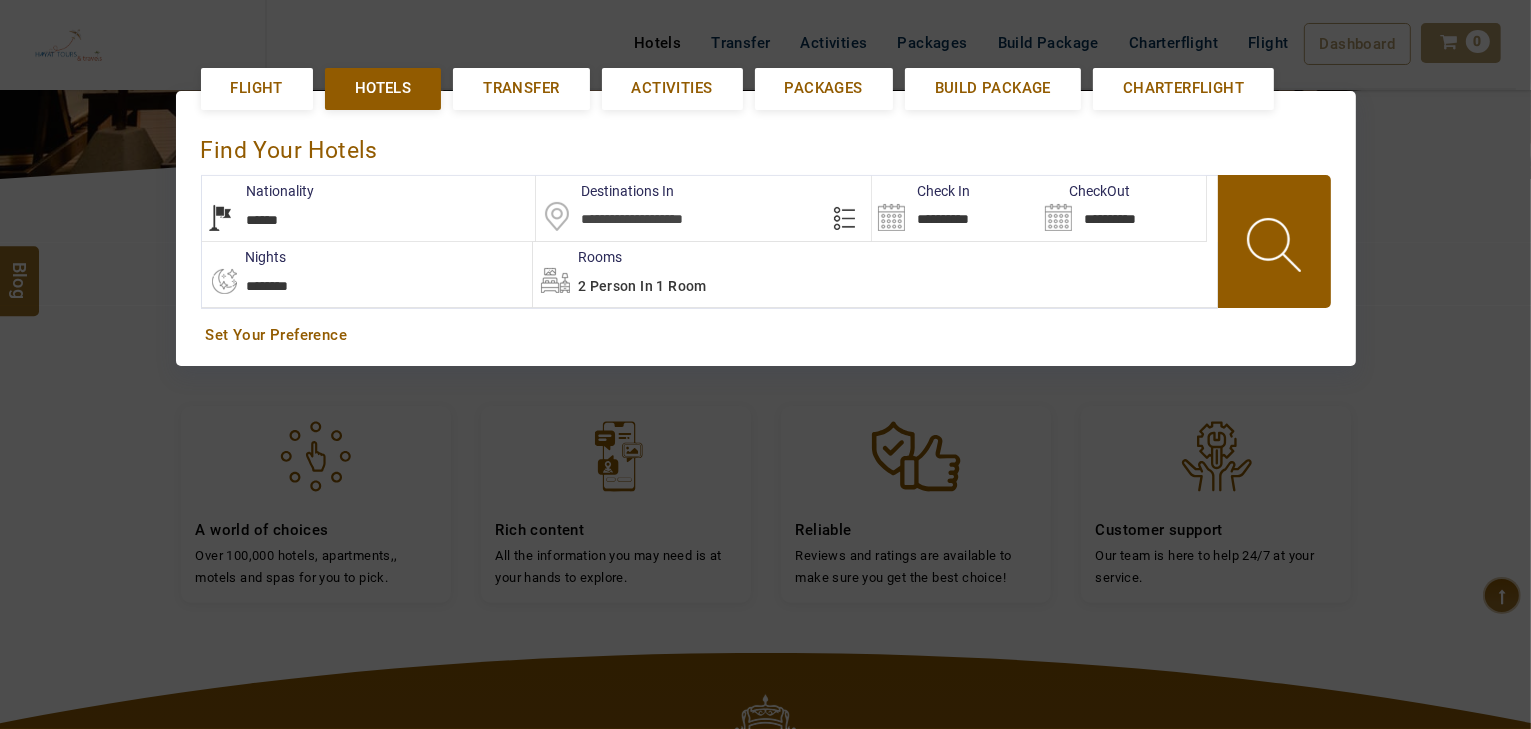 click at bounding box center [703, 208] 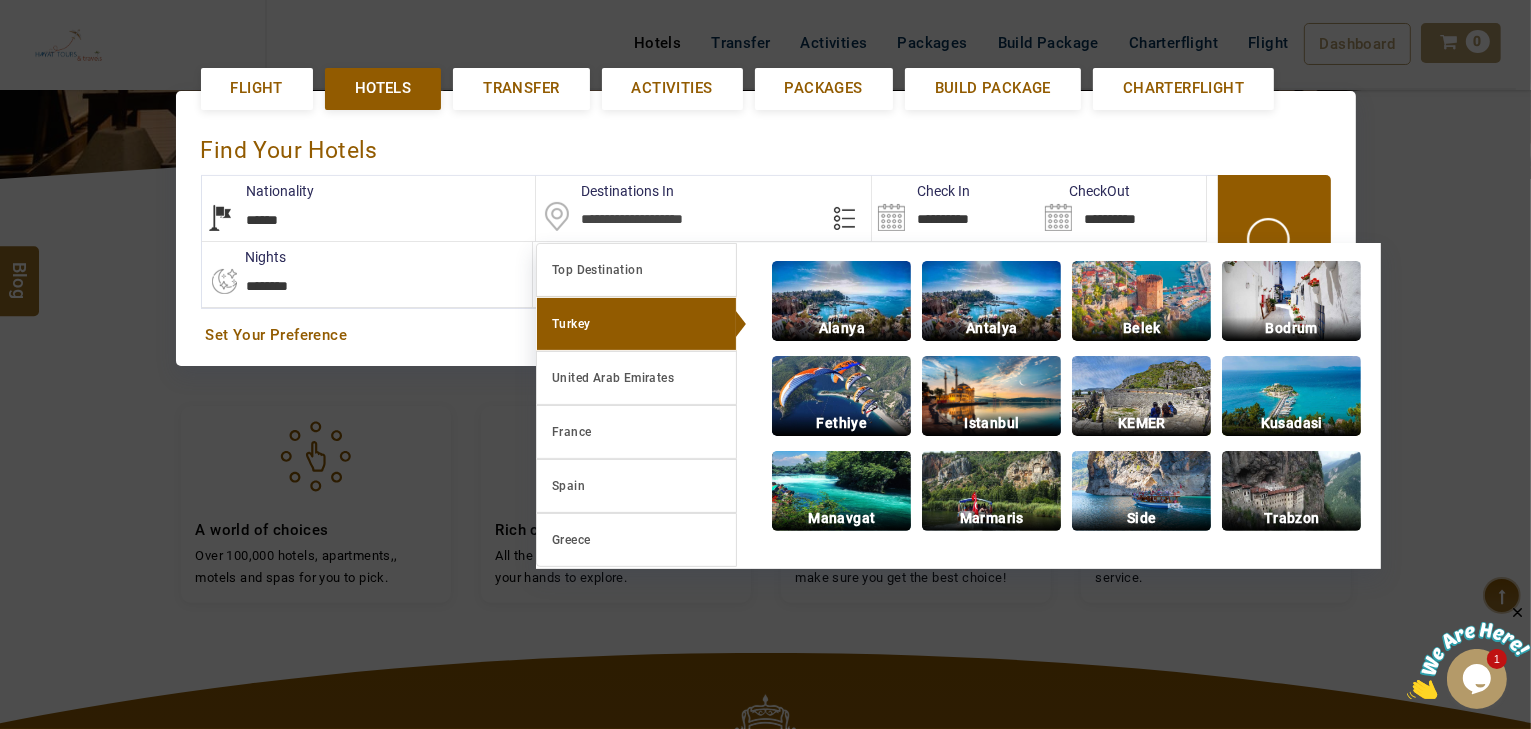 scroll, scrollTop: 0, scrollLeft: 0, axis: both 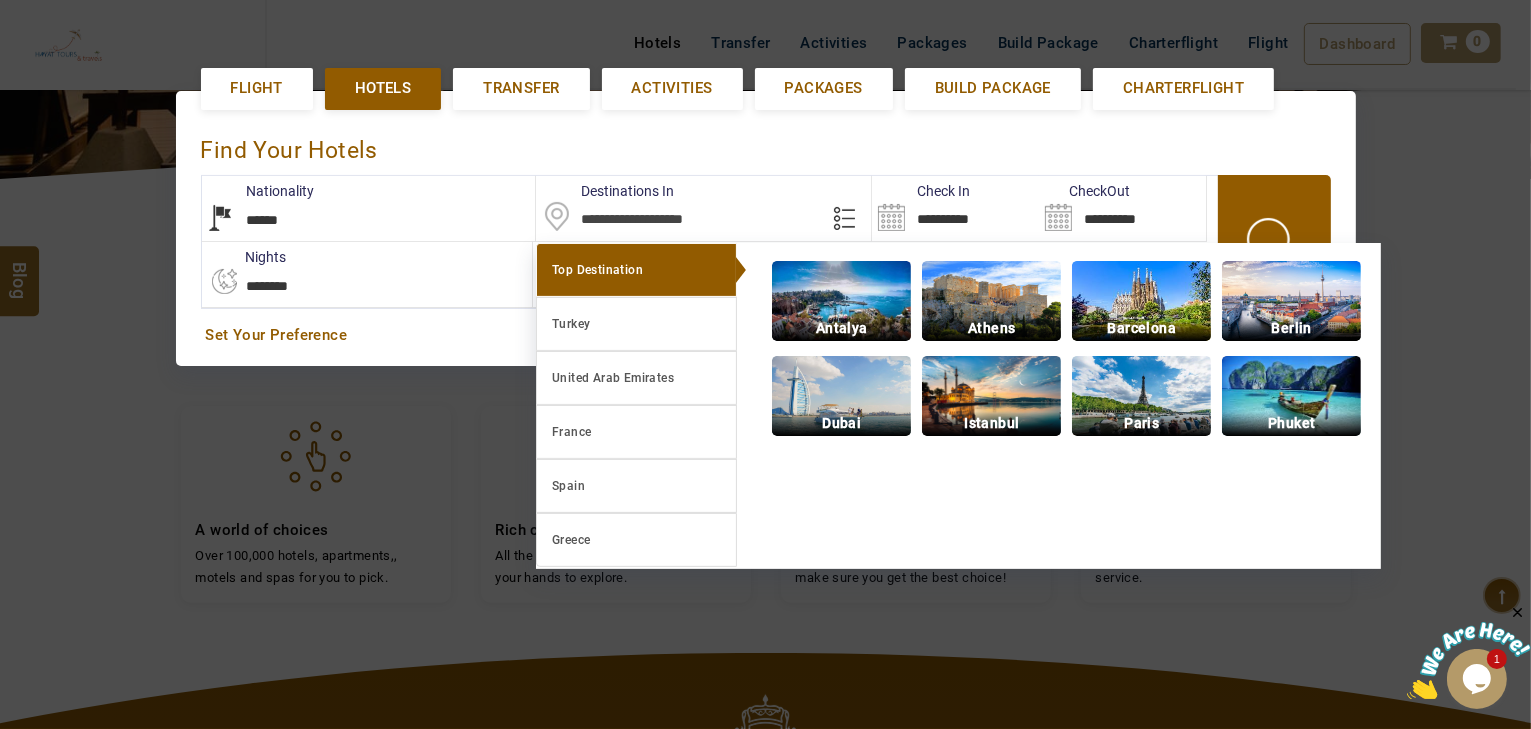 drag, startPoint x: 1288, startPoint y: 409, endPoint x: 1286, endPoint y: 385, distance: 24.083189 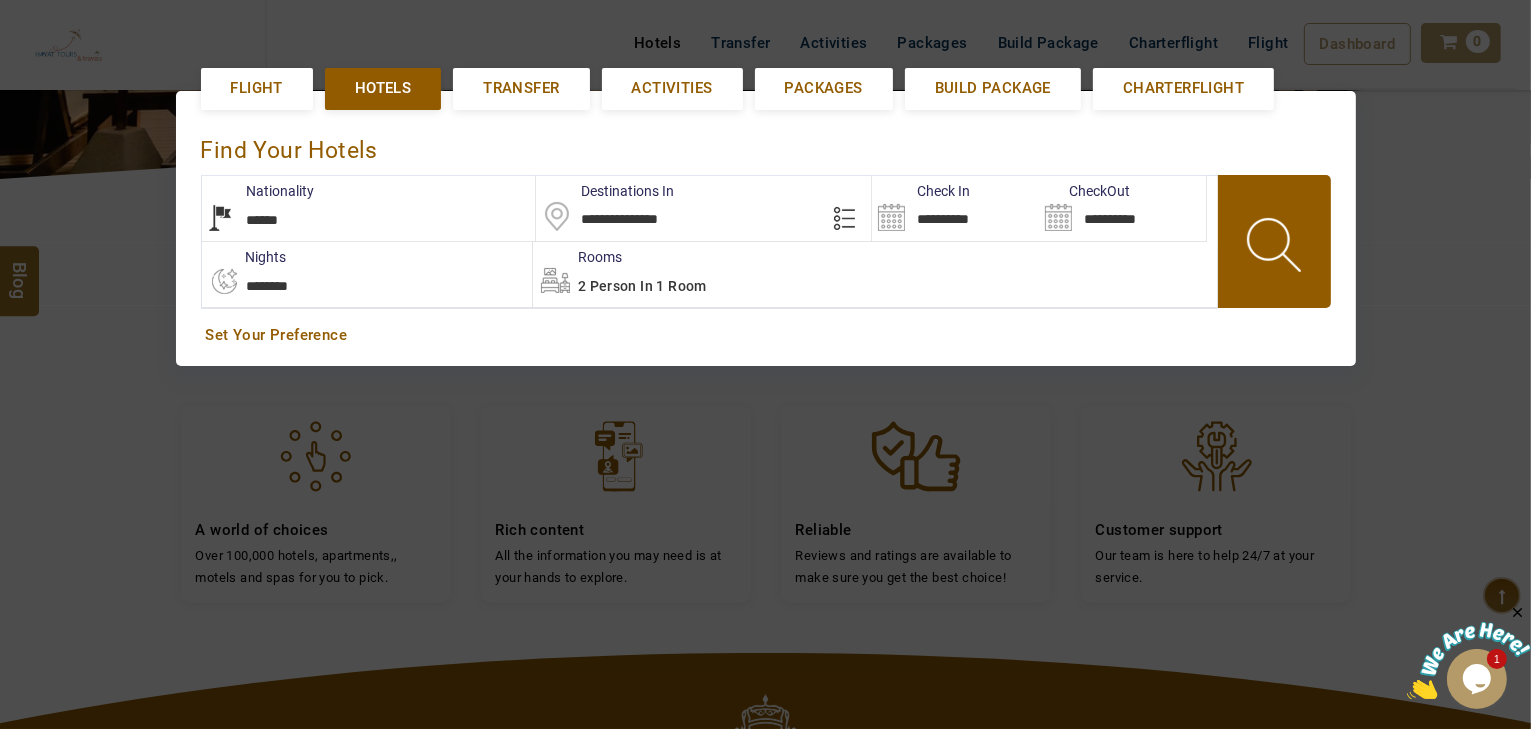 click on "**********" at bounding box center [955, 208] 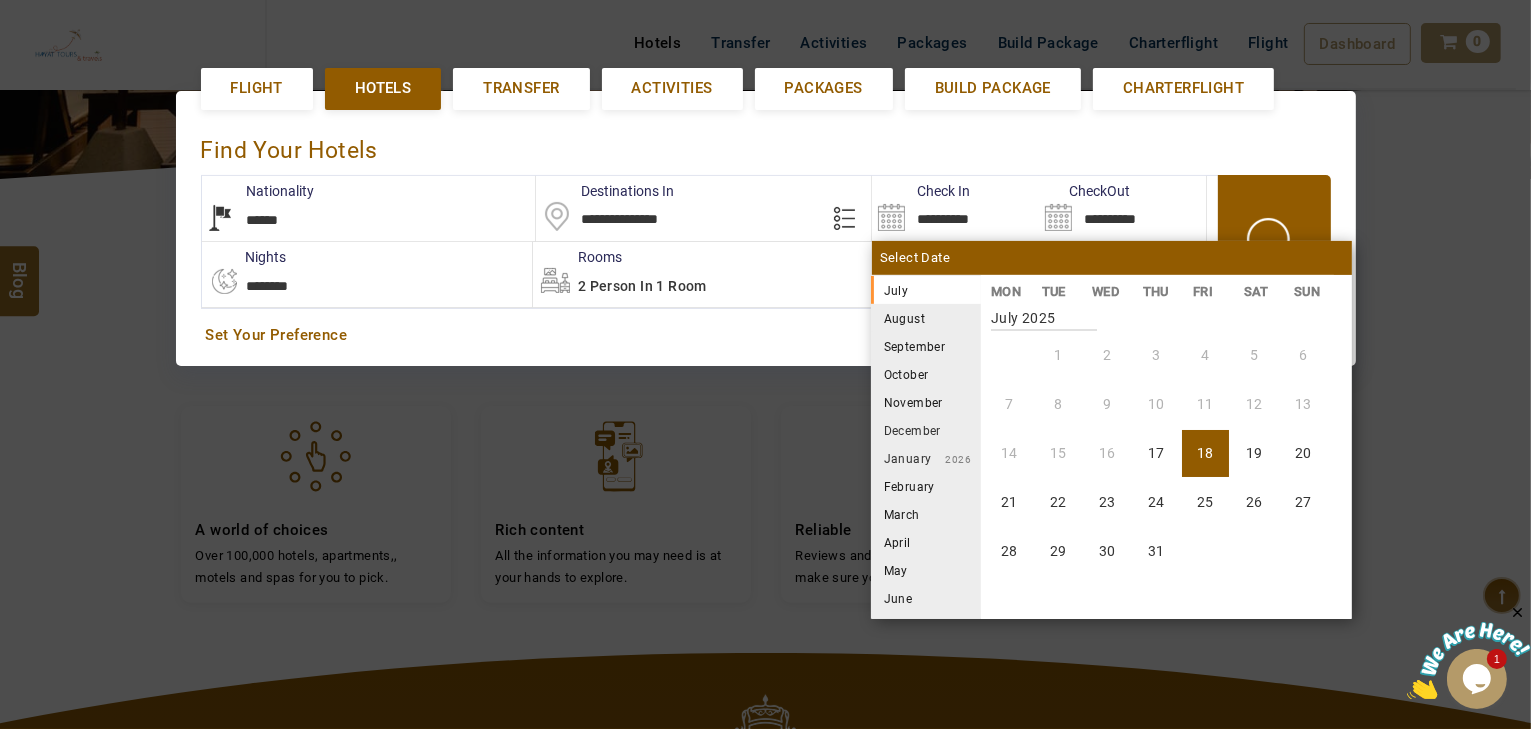 click on "August" at bounding box center [926, 318] 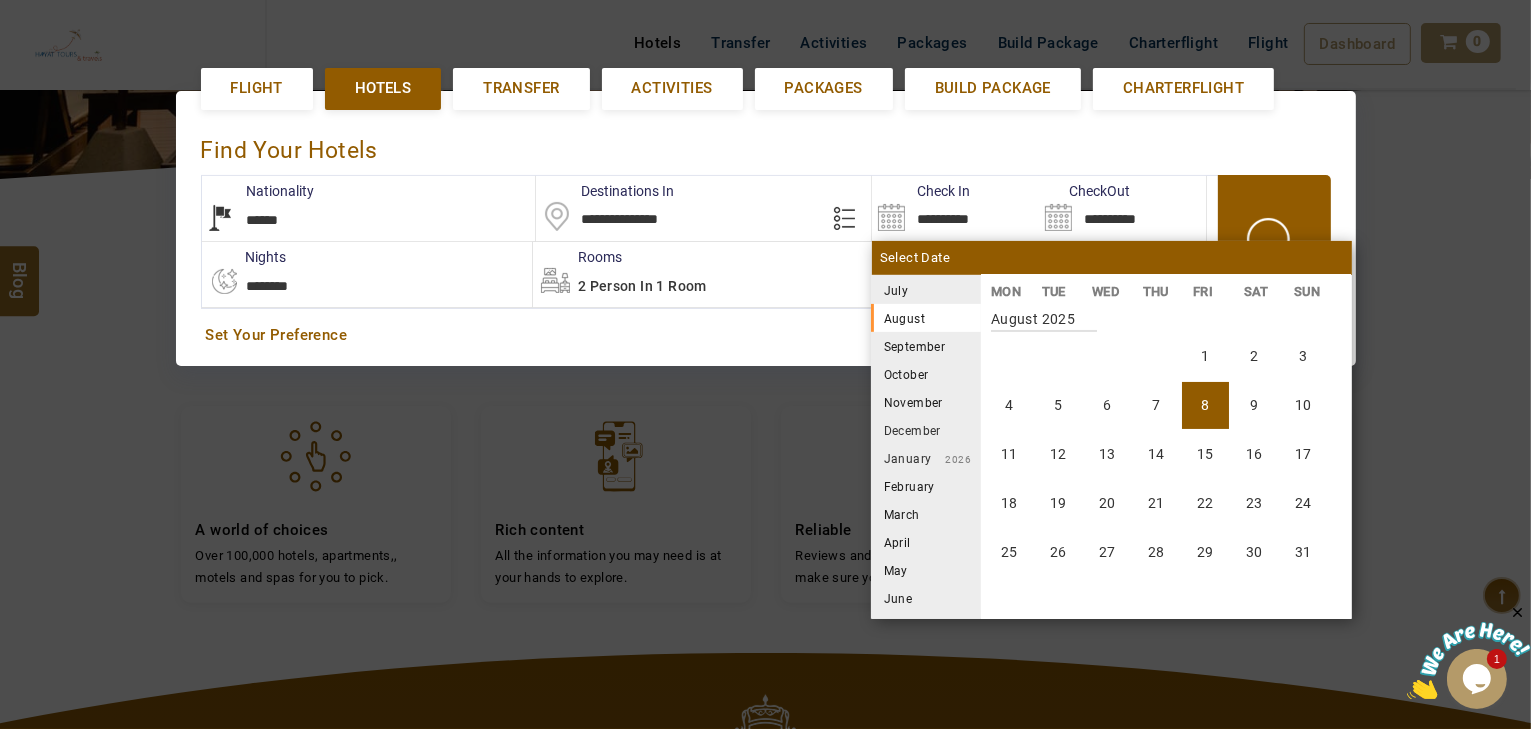 scroll, scrollTop: 370, scrollLeft: 0, axis: vertical 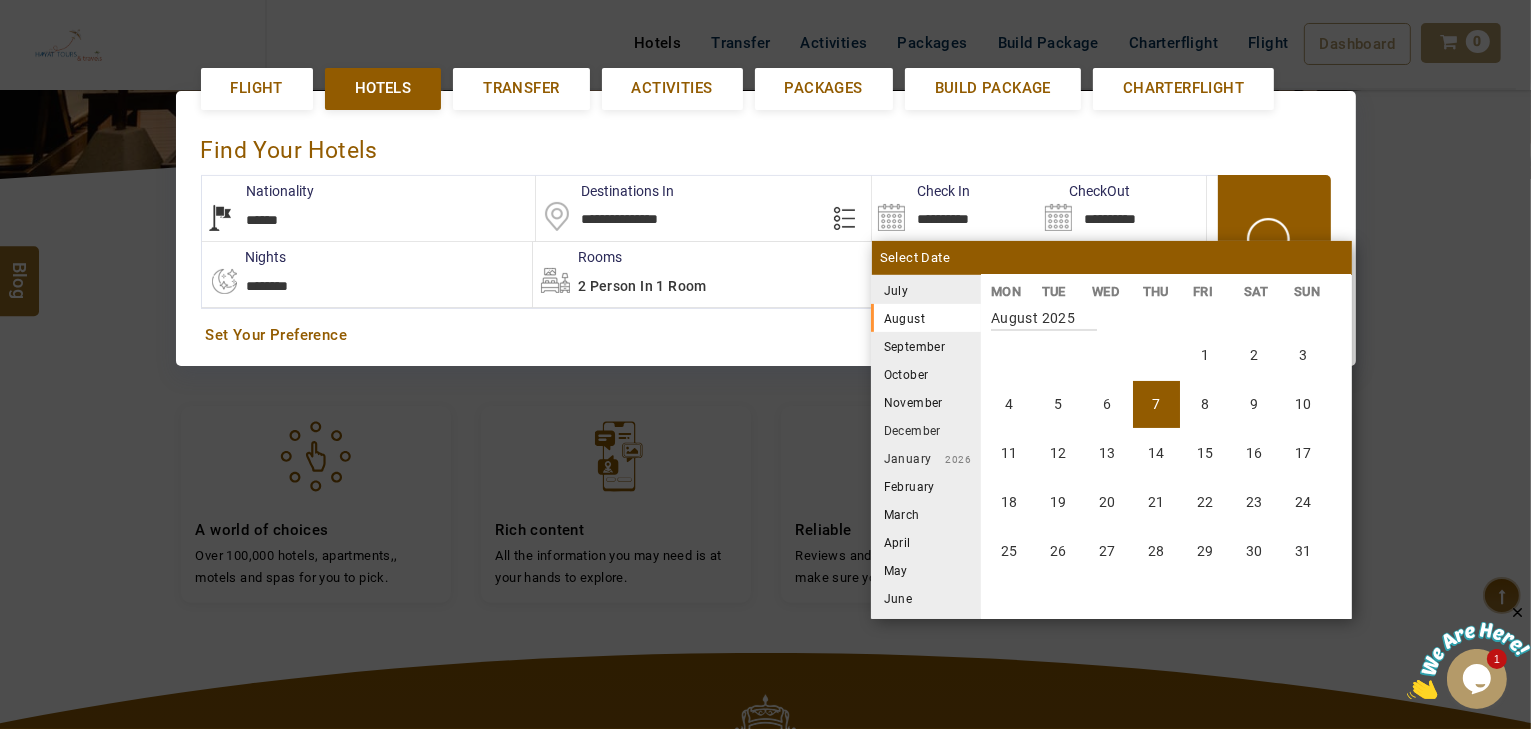 click on "7" at bounding box center (1156, 404) 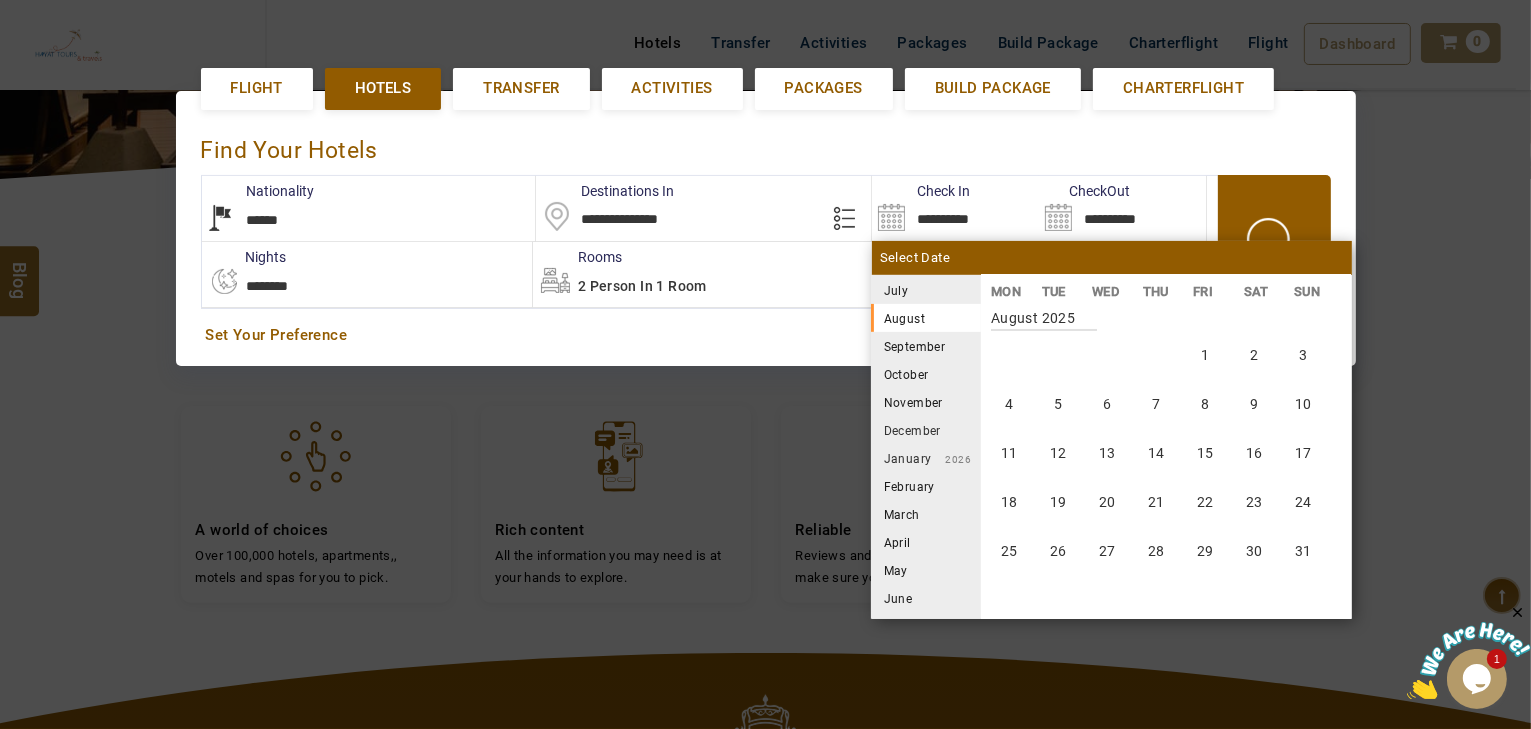 type on "**********" 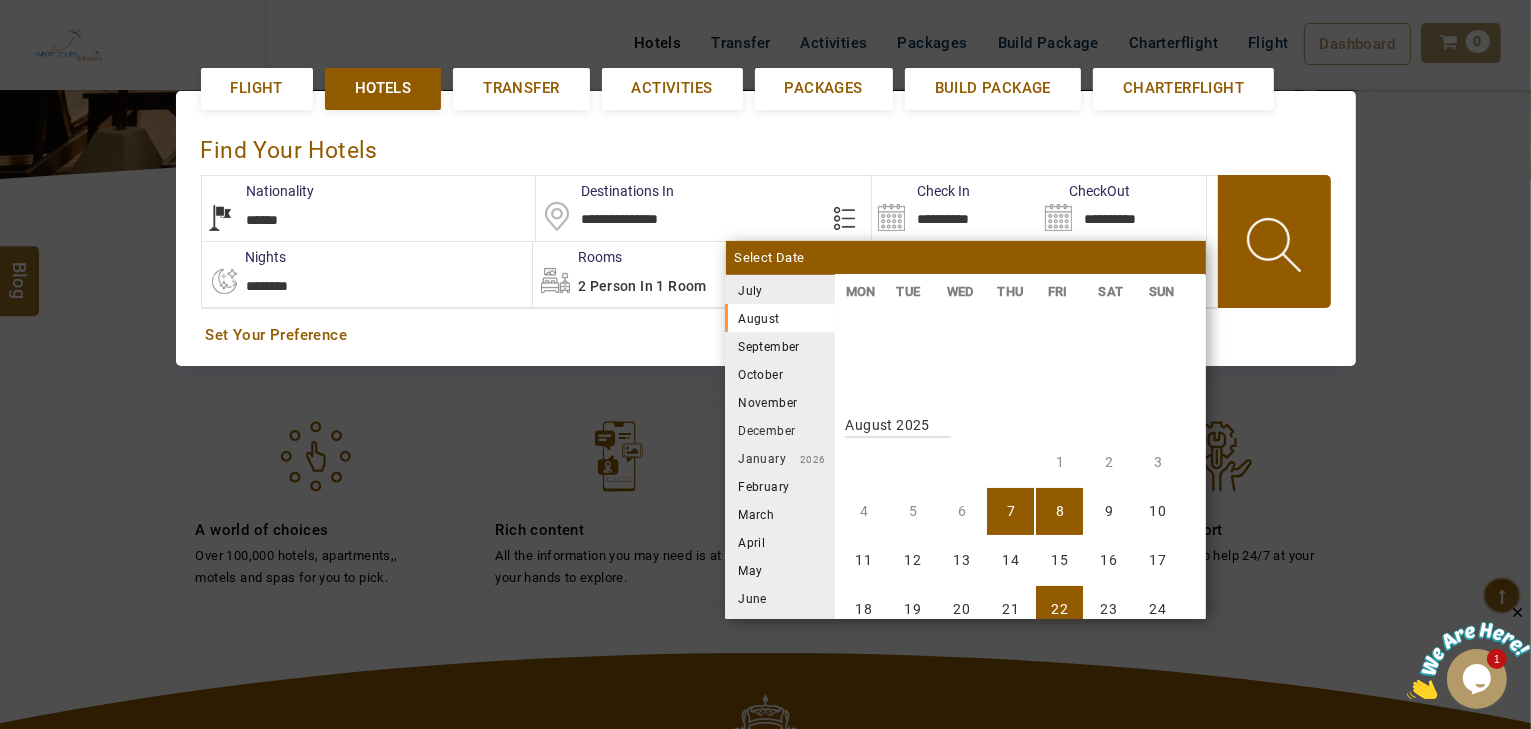 scroll, scrollTop: 370, scrollLeft: 0, axis: vertical 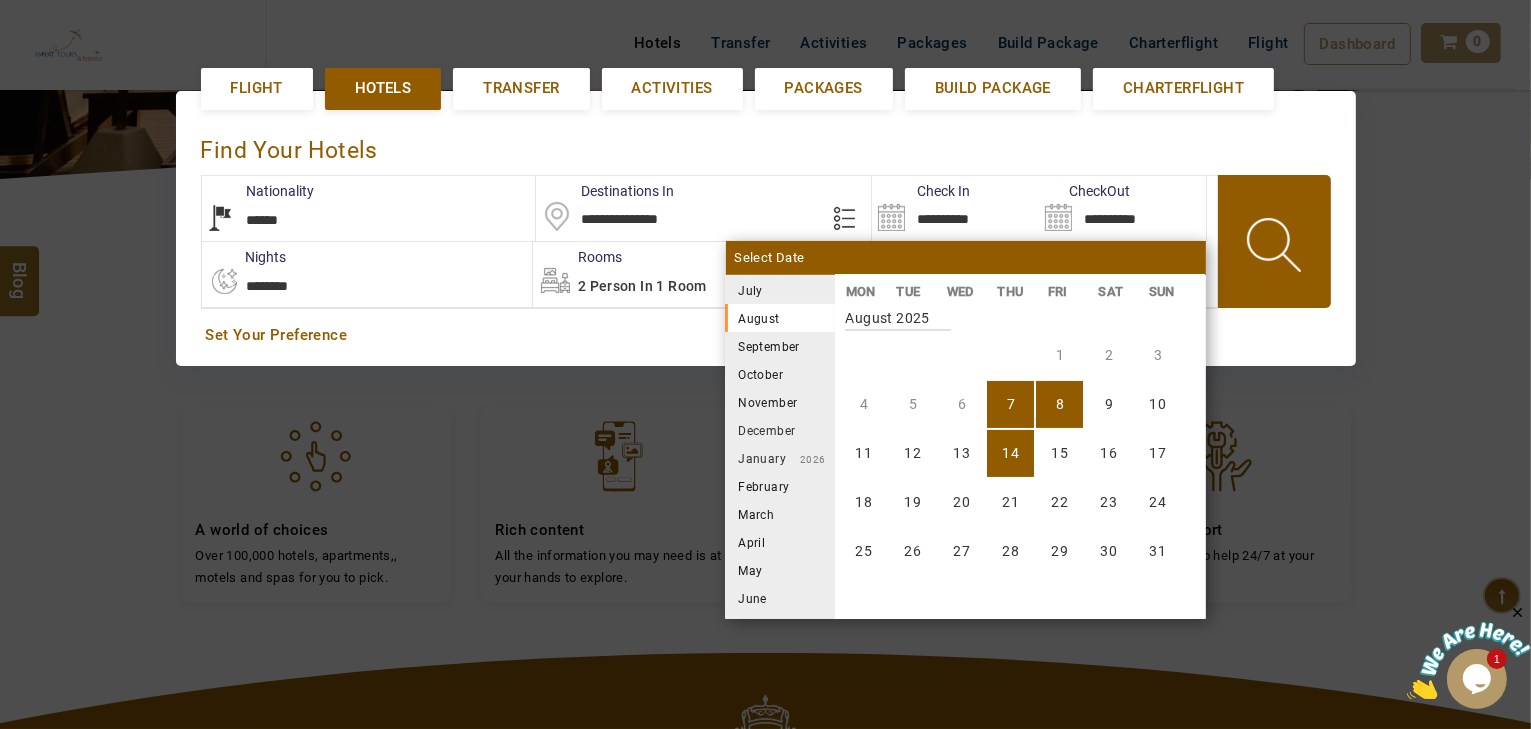 click on "14" at bounding box center [1010, 453] 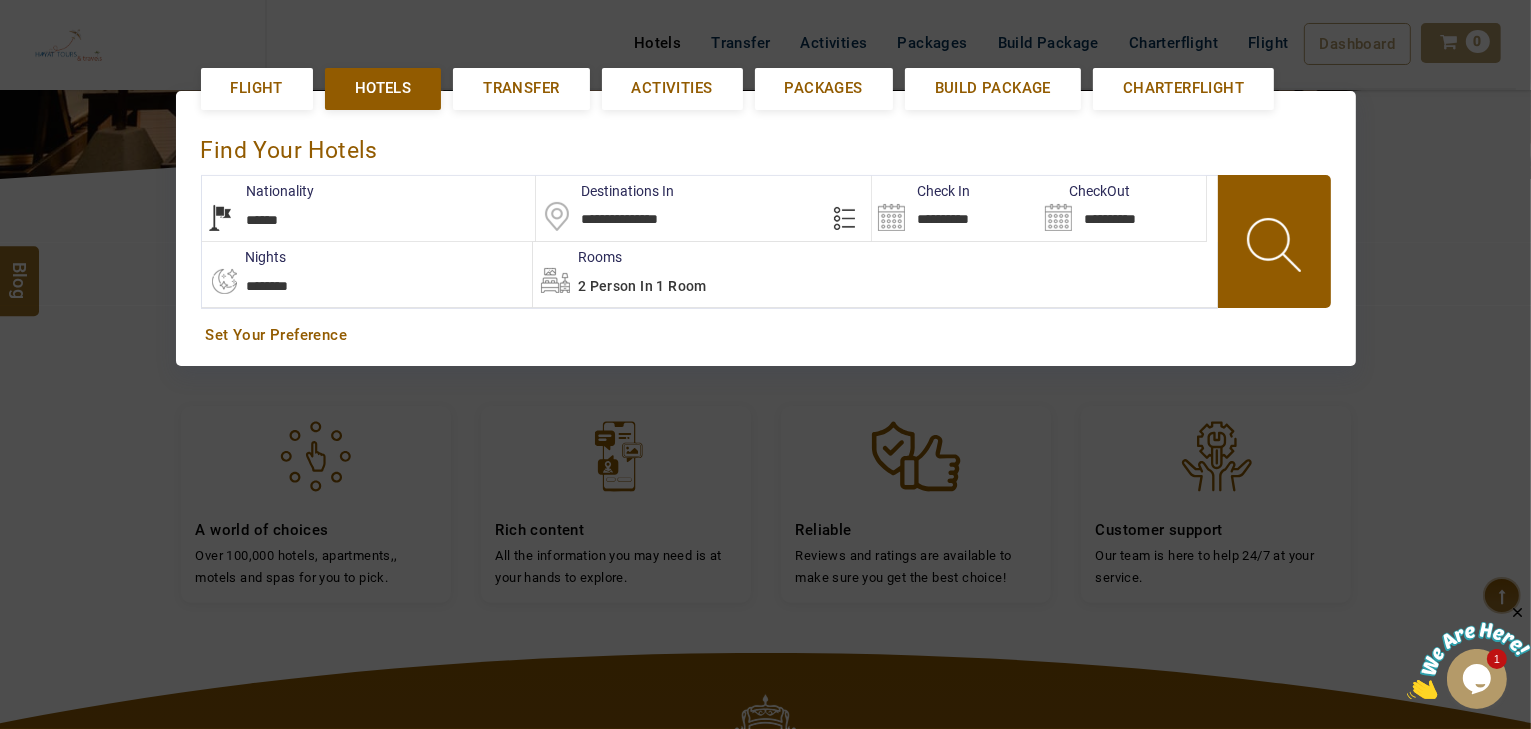 click at bounding box center [1276, 248] 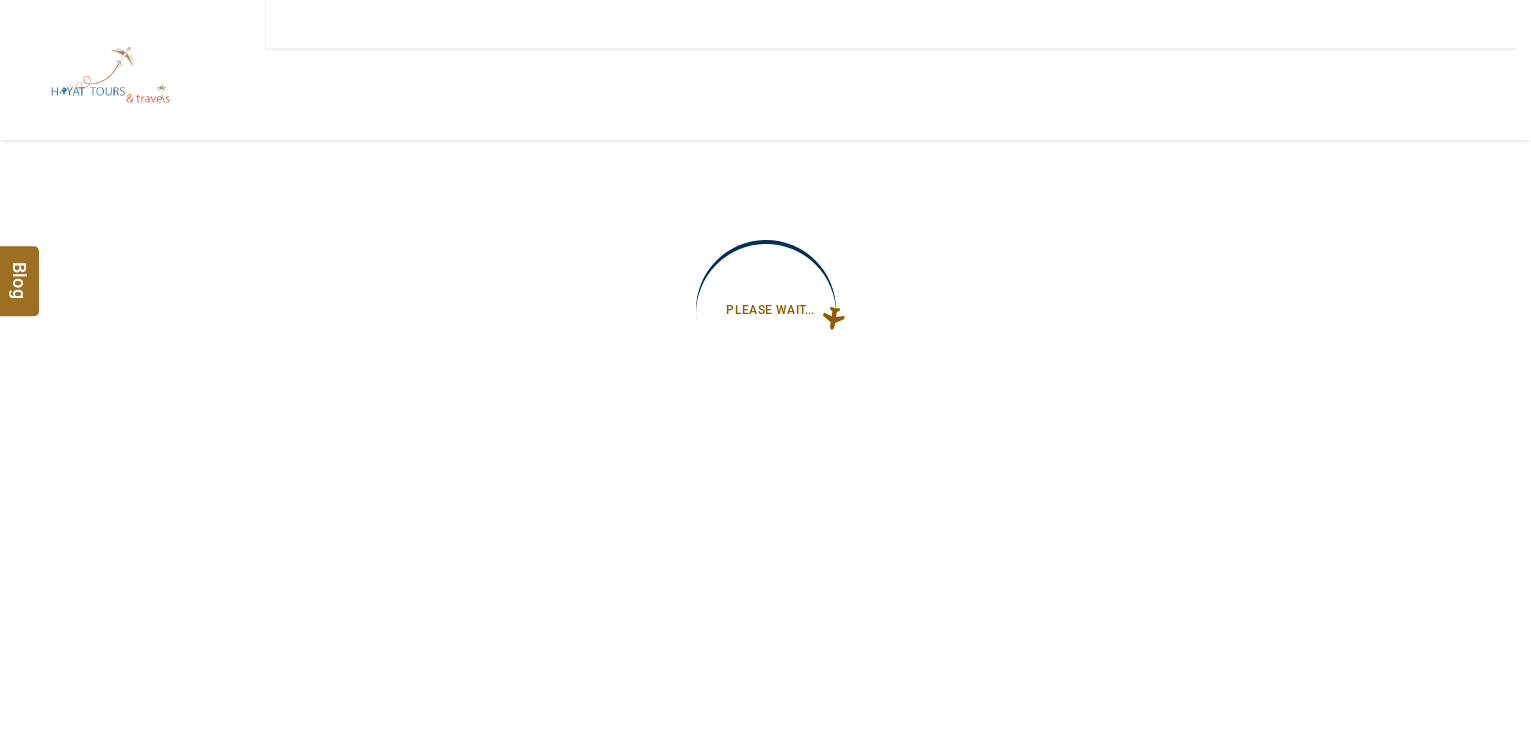 scroll, scrollTop: 0, scrollLeft: 0, axis: both 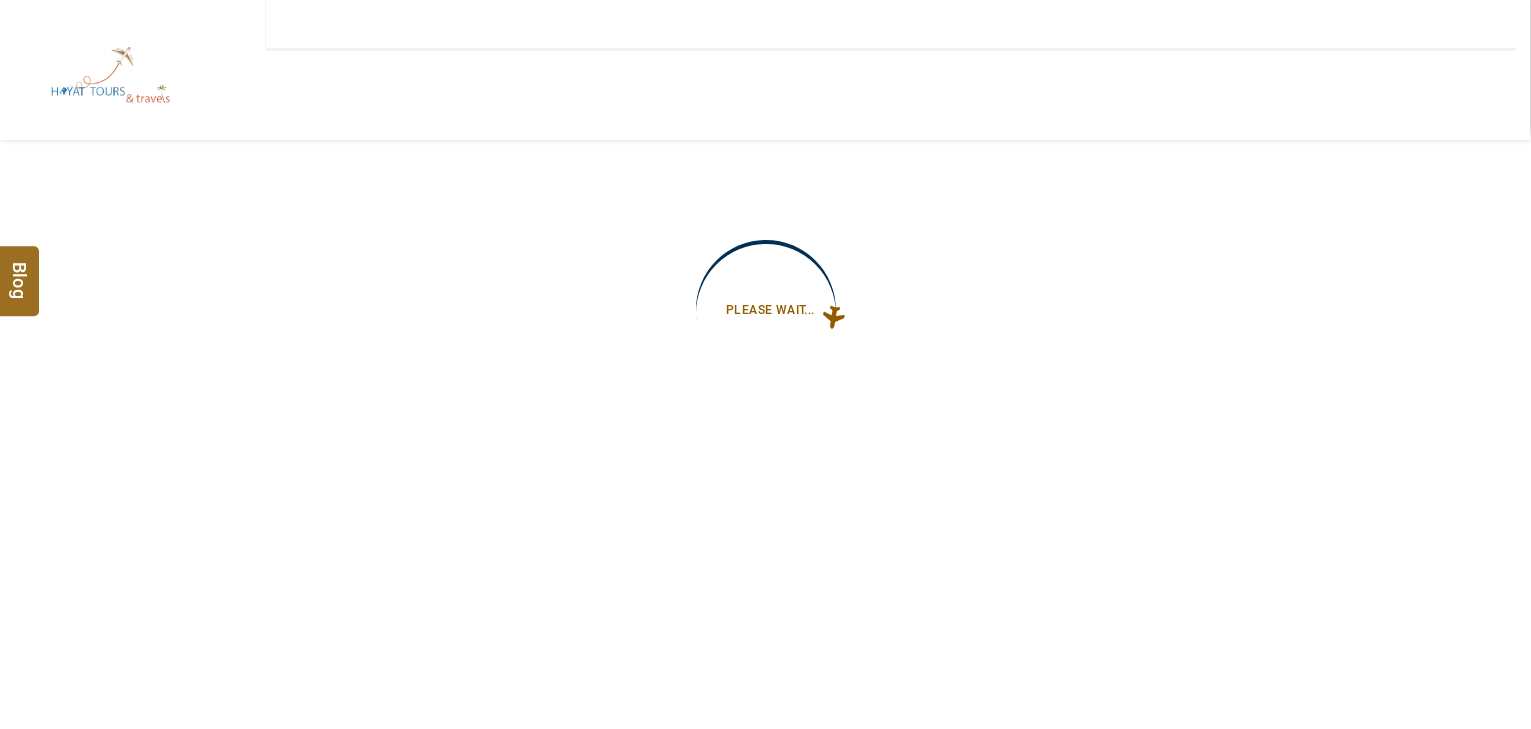 type on "**********" 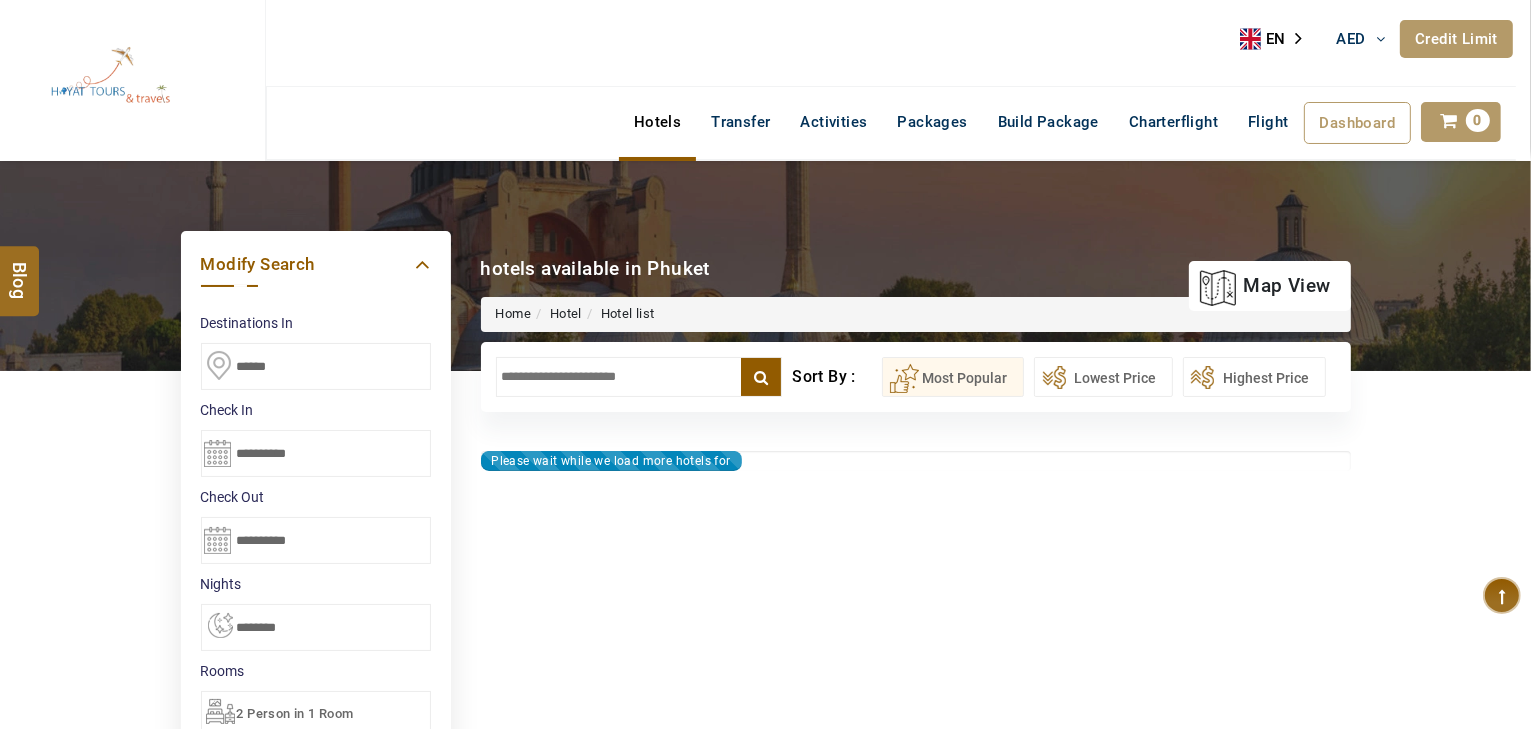 type on "**********" 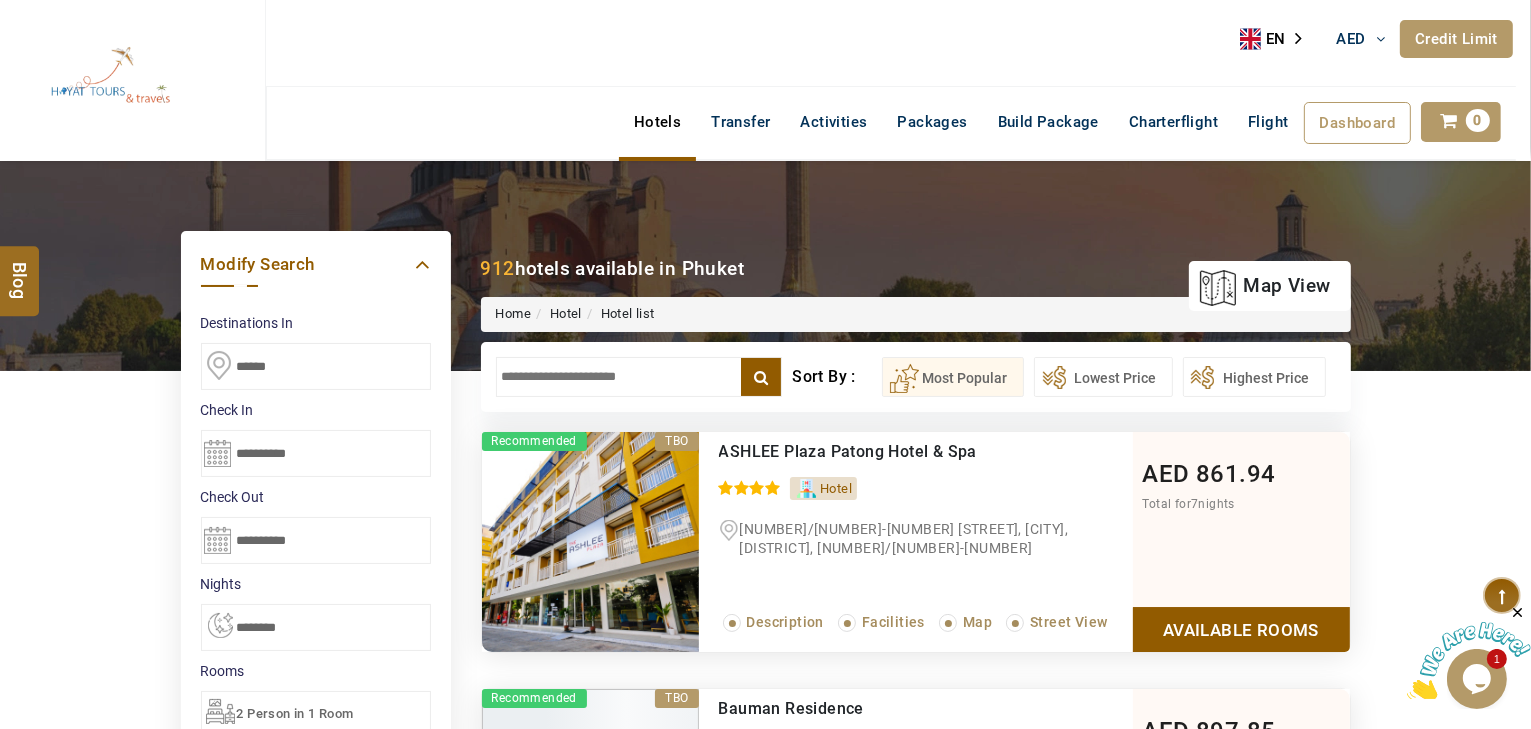 scroll, scrollTop: 0, scrollLeft: 0, axis: both 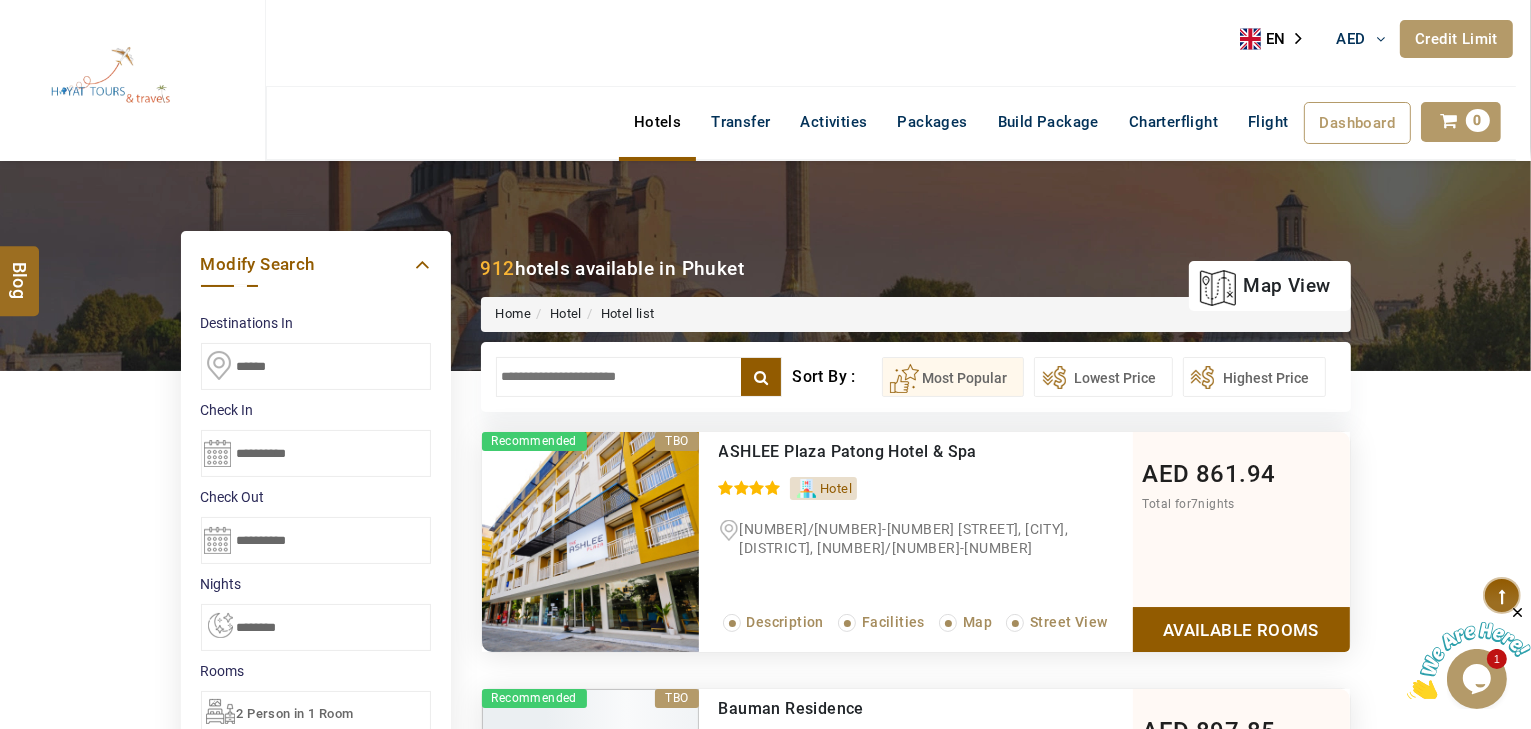 click at bounding box center [639, 377] 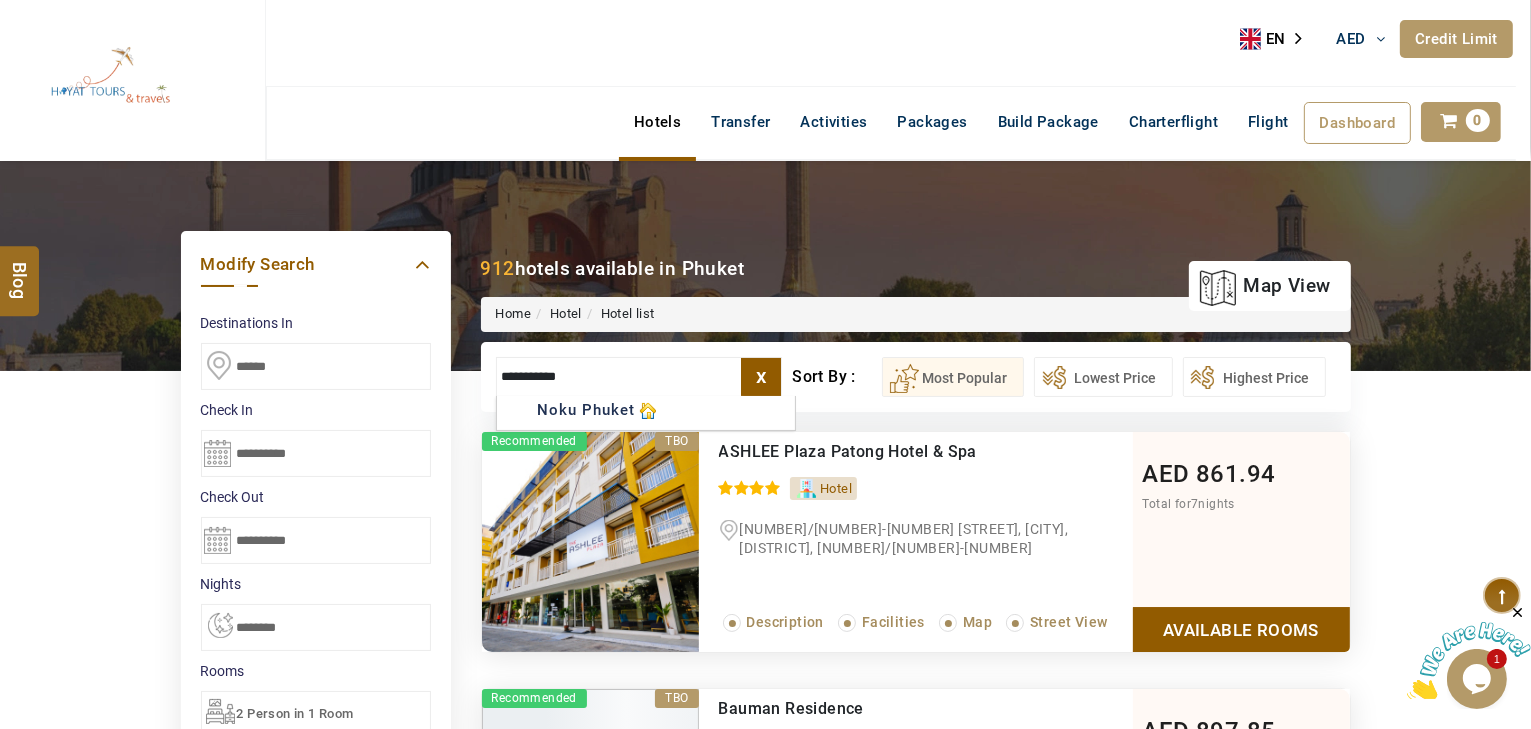 click on "HAYAYT TOURS AED AED  AED EUR  € USD  $ INR  ₹ THB  ฿ IDR  Rp BHD  BHD TRY  ₺ Credit Limit EN HE AR ES PT ZH Helpline
+971 55 344 0168 Register Now +971 55 344 0168 info@royallineholidays.com About Us What we Offer Blog Why Us Contact Hotels  Transfer Activities Packages Build Package Charterflight Flight Dashboard My Profile My Booking My Reports My Quotation Sign Out 0 Points Redeem Now To Redeem 58318  Points Future Points  1074   Points Credit Limit Credit Limit USD 30000.00 70% Complete Used USD 12418.90 Available USD 17581.10 Setting  Looks like you haven't added anything to your cart yet Countinue Shopping ***** ****** Please Wait.. Blog demo
Remember me Forgot
password? LOG IN Don't have an account?   Register Now My Booking View/ Print/Cancel Your Booking without Signing in Submit Applying Filters...... Hotels For You Will Be Loading Soon demo
In A Few Moment, You Will Be Celebrating Best Hotel options galore ! Check In   CheckOut Rooms Rooms X Map Wifi" at bounding box center (765, 1176) 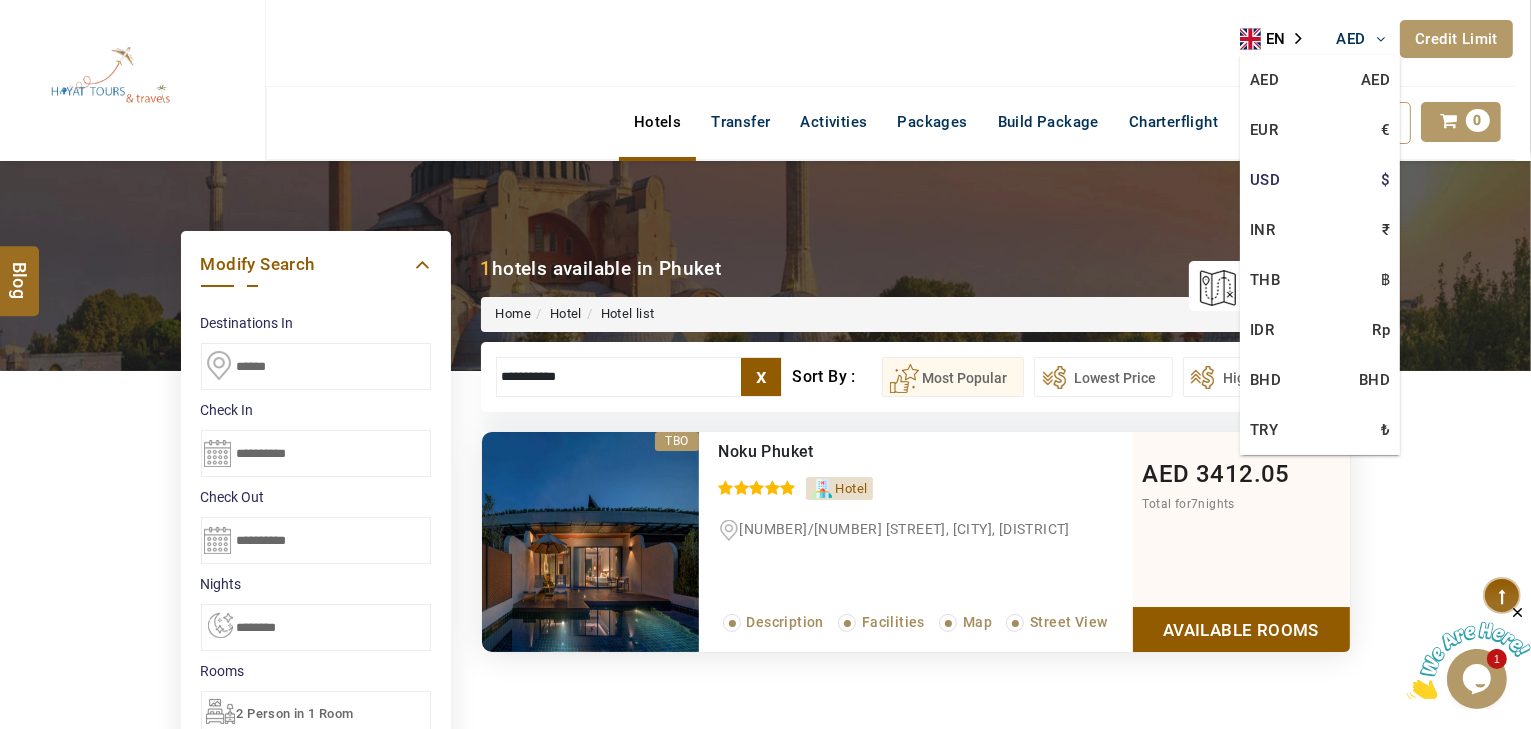 type on "**********" 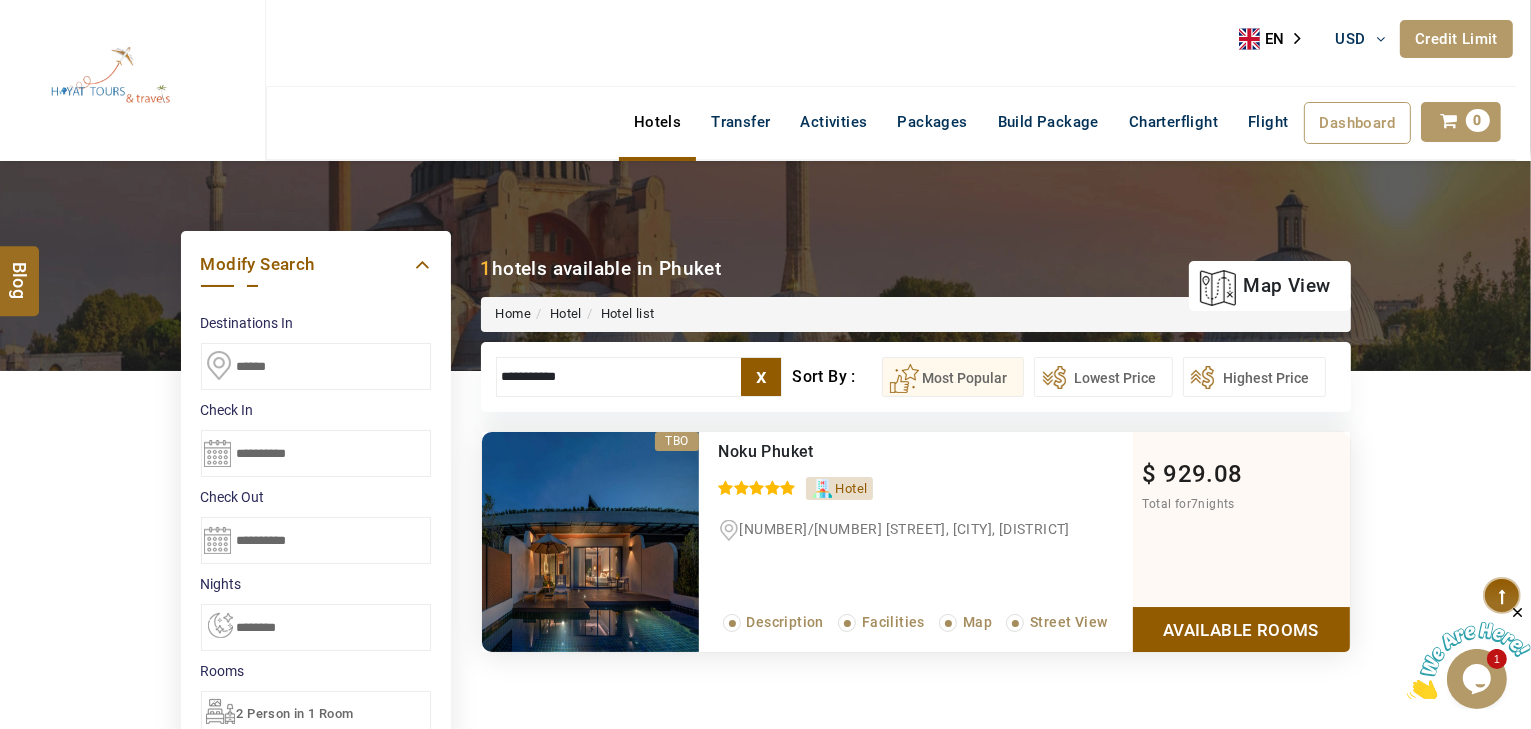 drag, startPoint x: 1233, startPoint y: 628, endPoint x: 1209, endPoint y: 636, distance: 25.298222 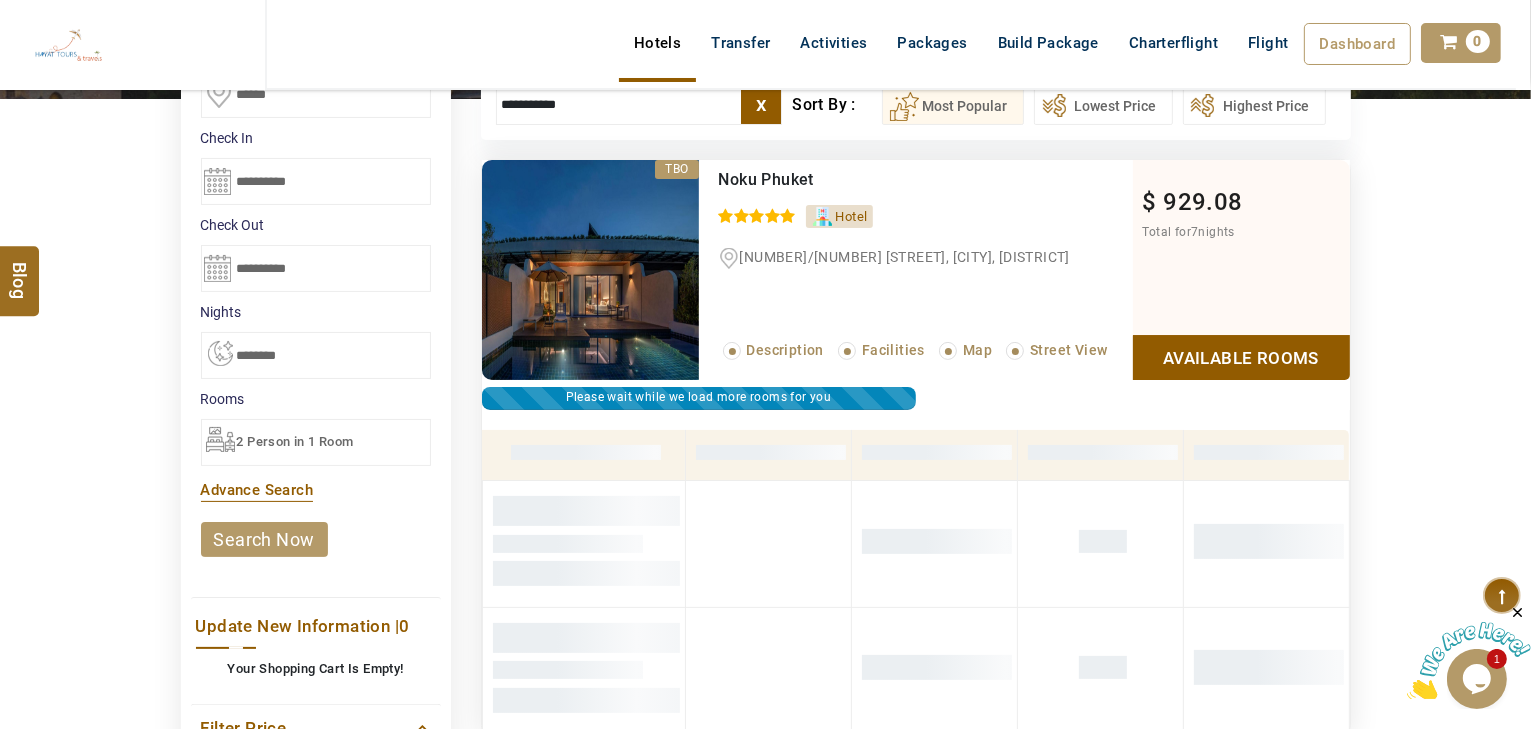 scroll, scrollTop: 300, scrollLeft: 0, axis: vertical 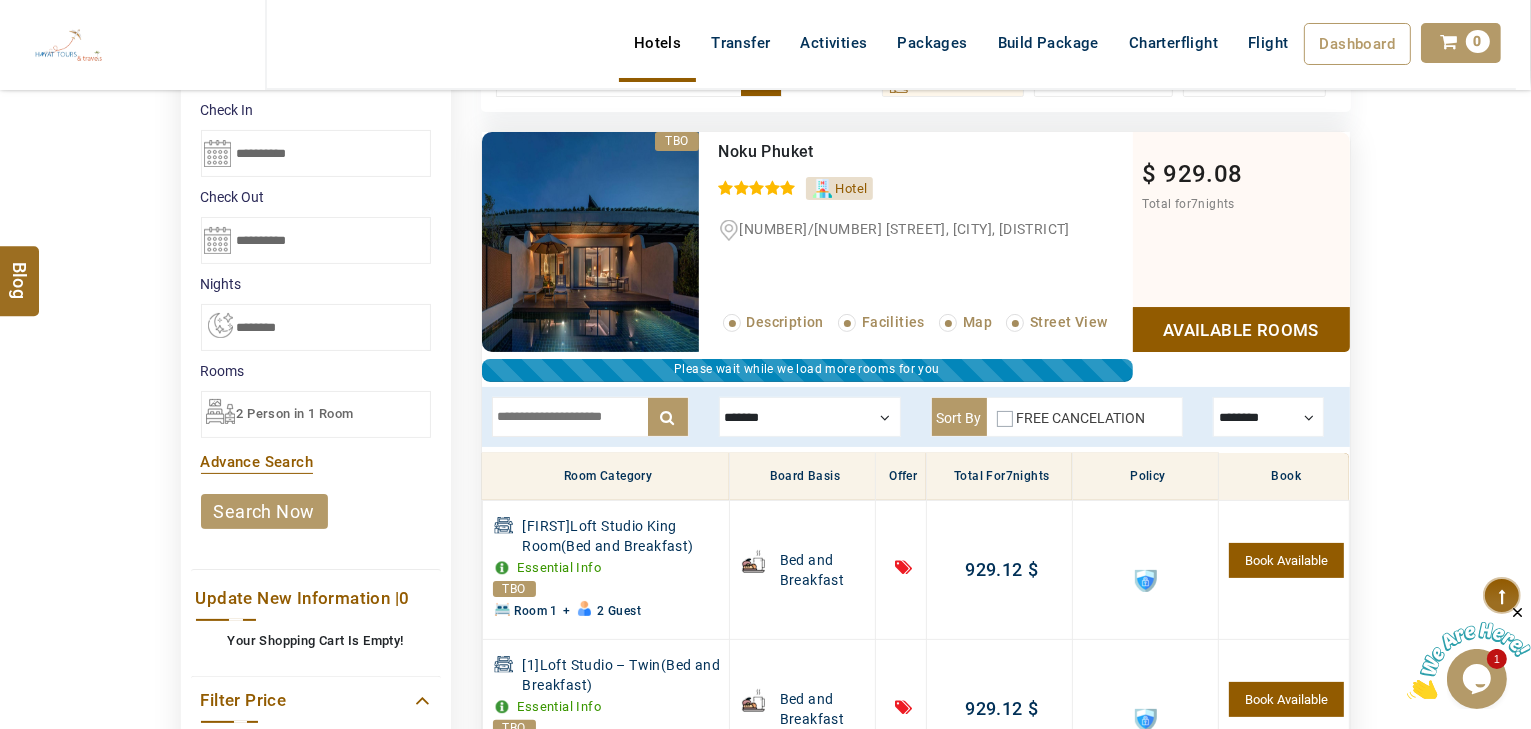 click at bounding box center [590, 417] 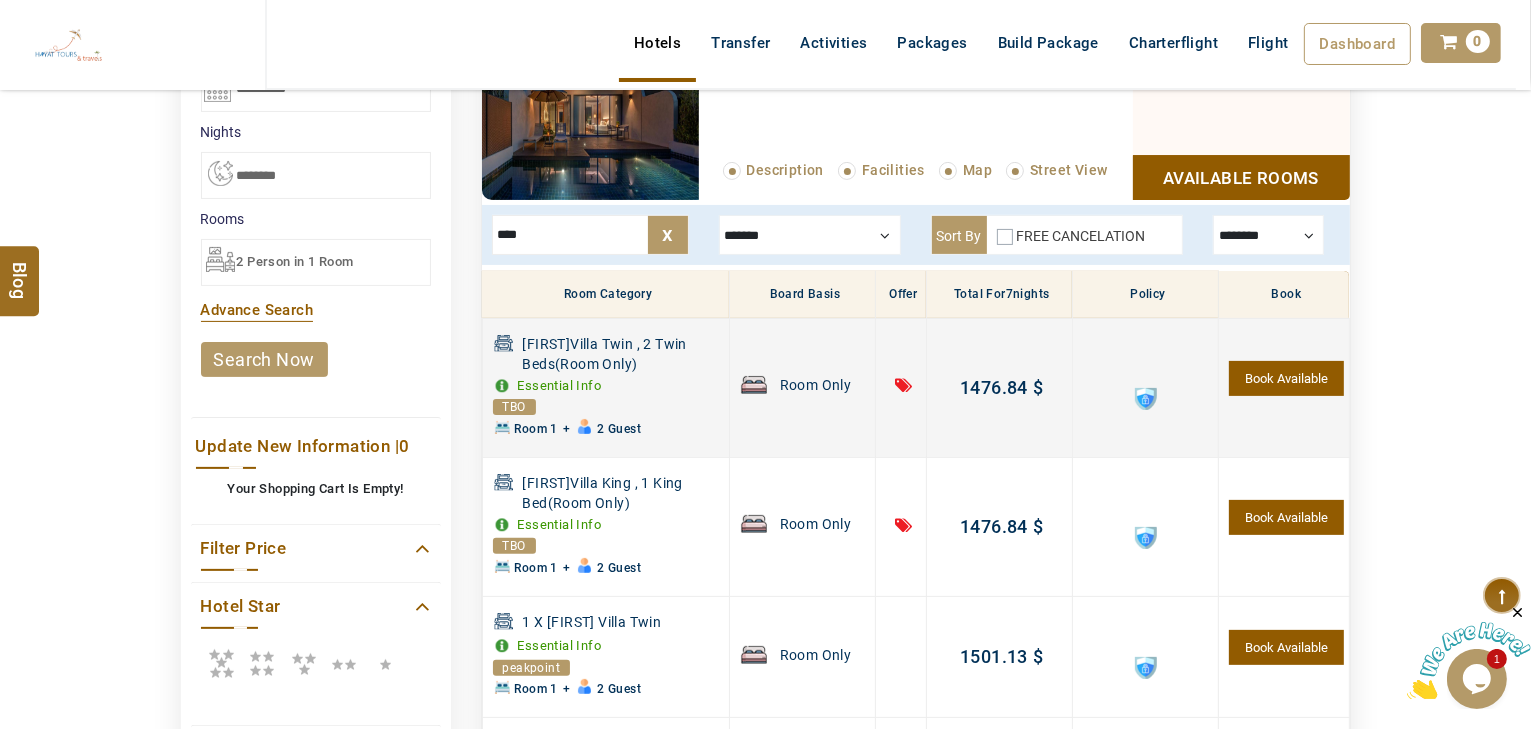 scroll, scrollTop: 380, scrollLeft: 0, axis: vertical 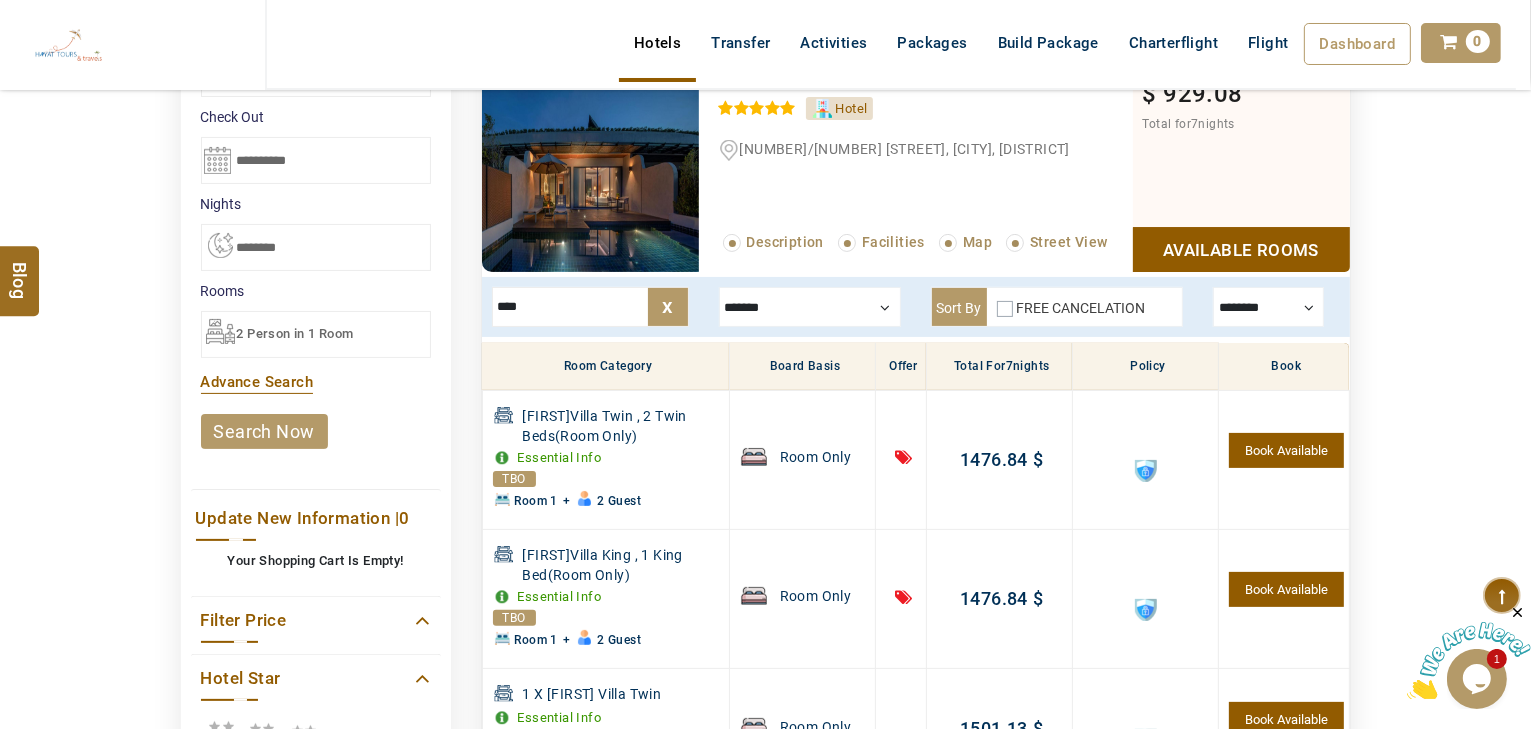 type on "****" 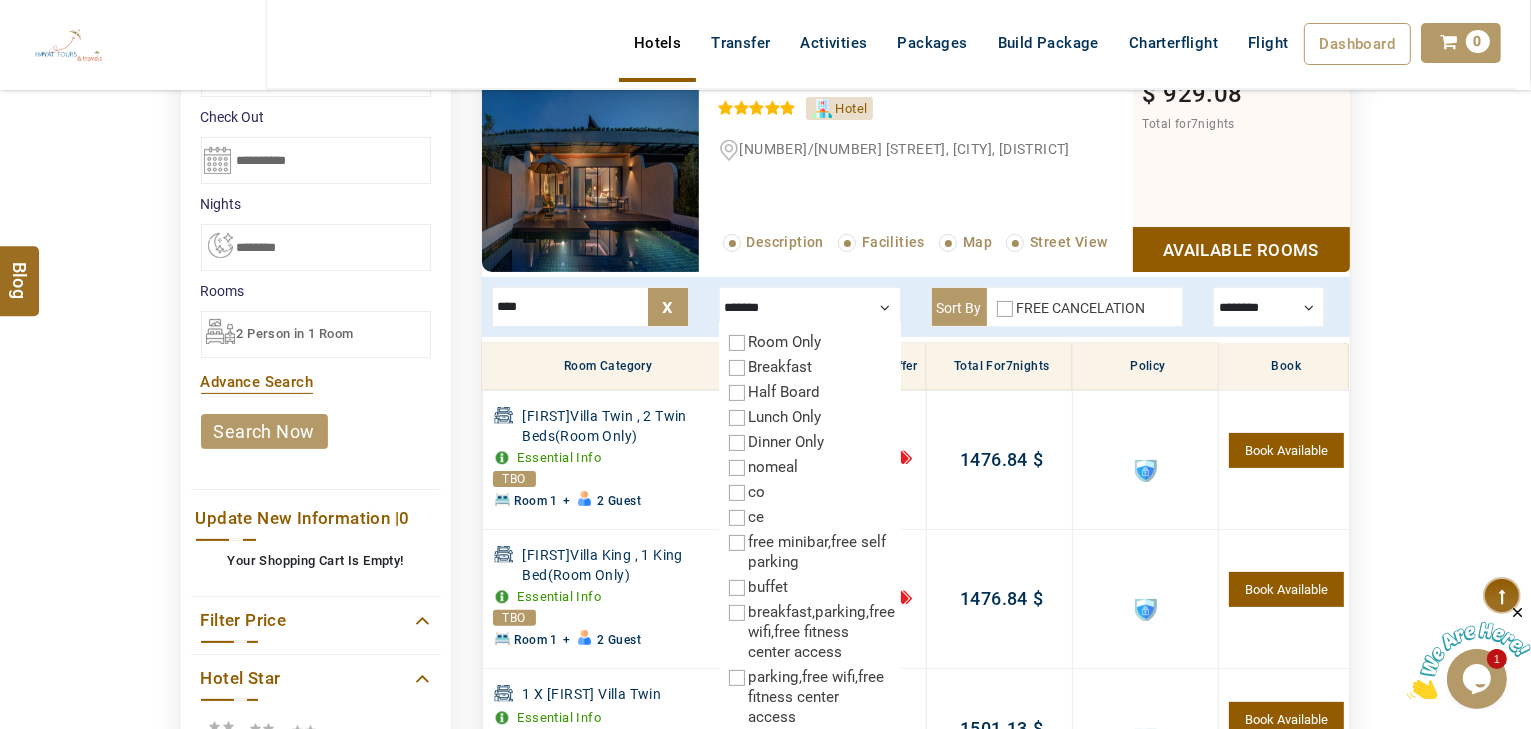 click on "Breakfast" at bounding box center [781, 367] 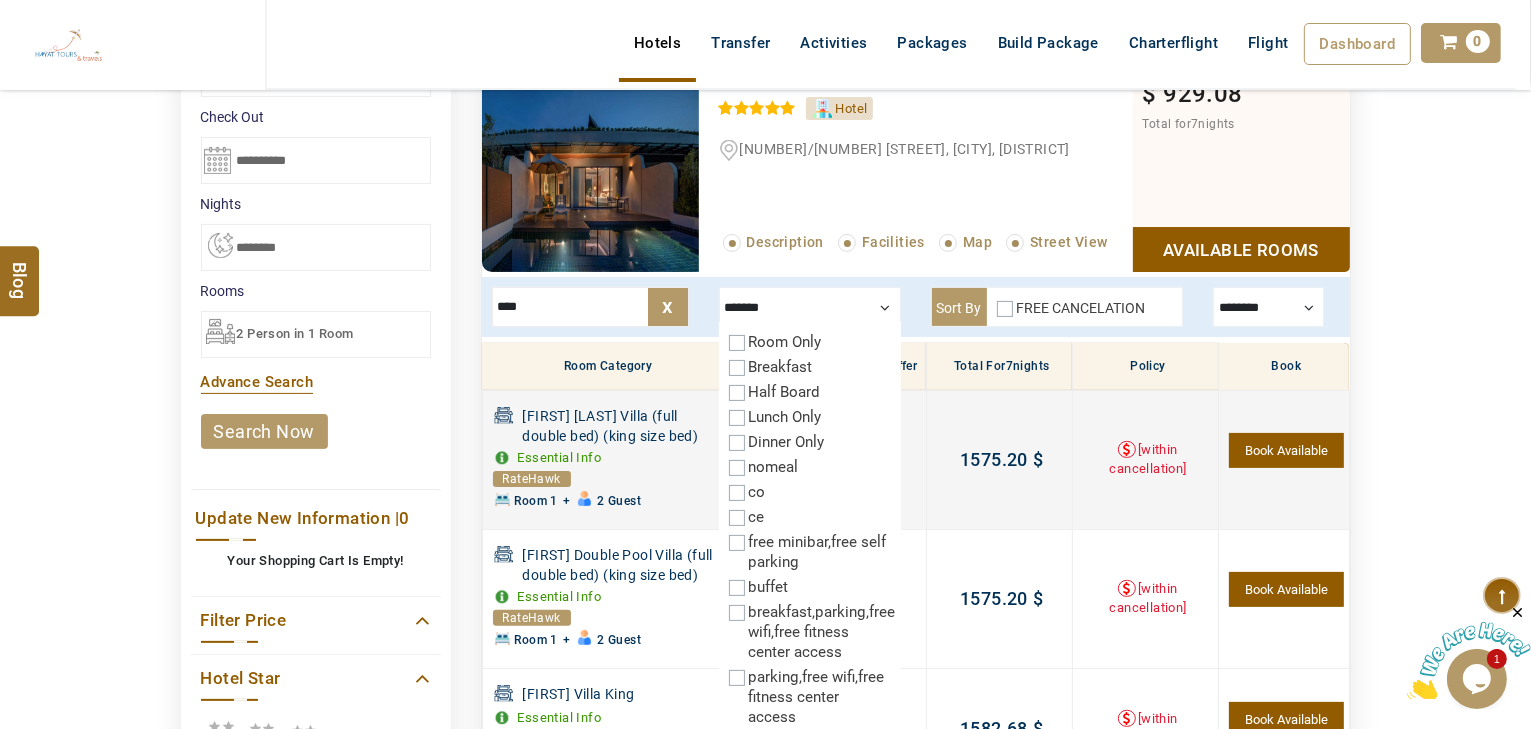 click on "1575.20" at bounding box center (994, 459) 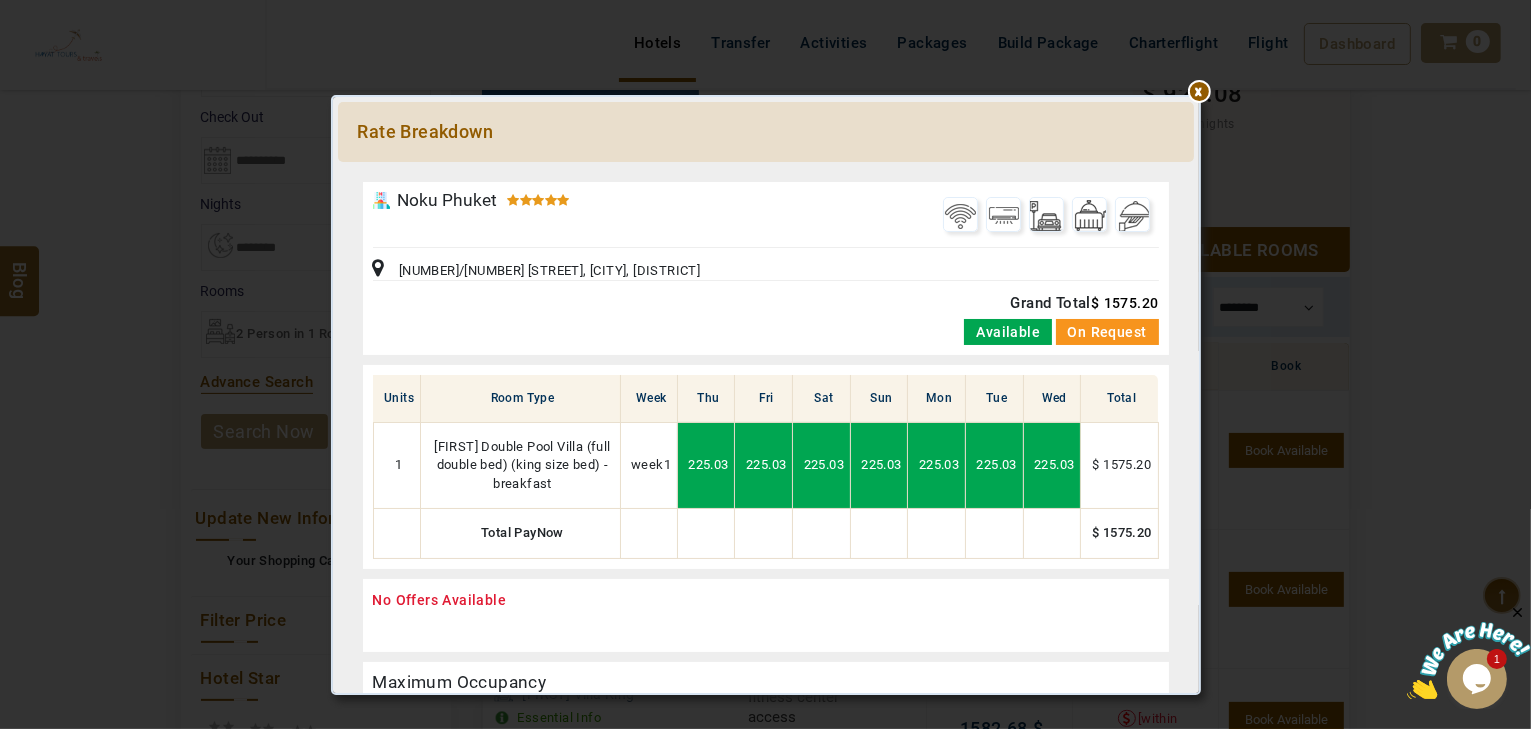 click at bounding box center (766, 172) 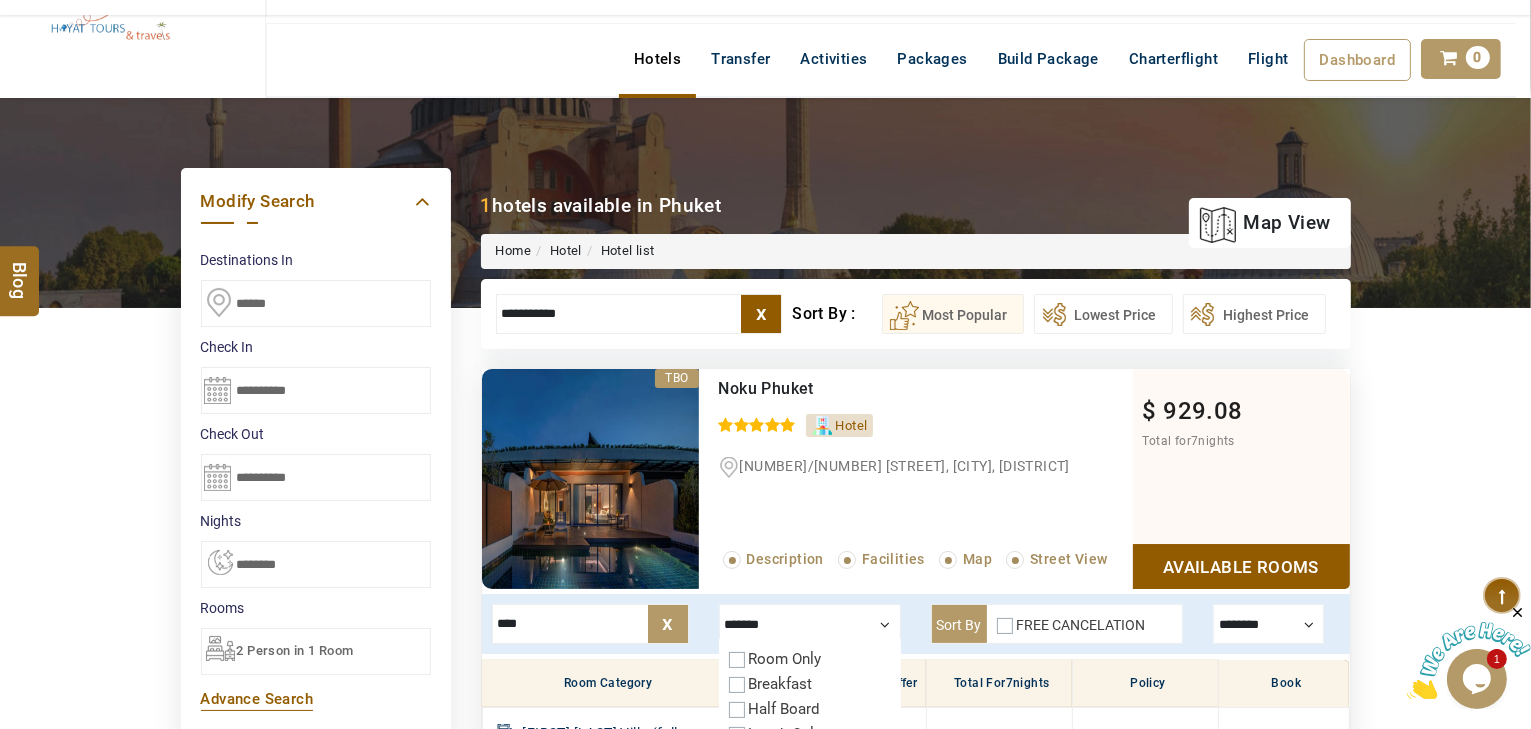 scroll, scrollTop: 0, scrollLeft: 0, axis: both 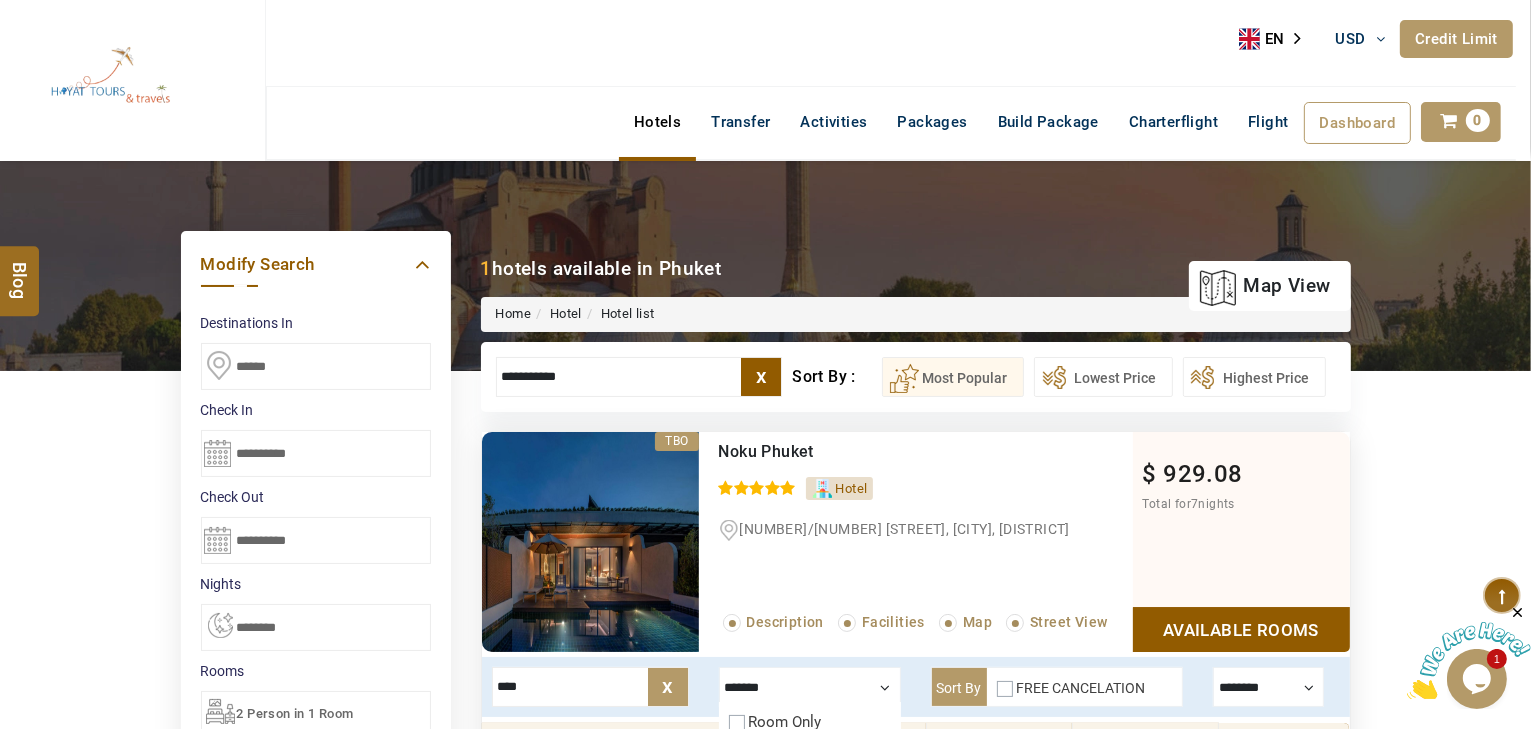 click on "Hotels" at bounding box center (657, 122) 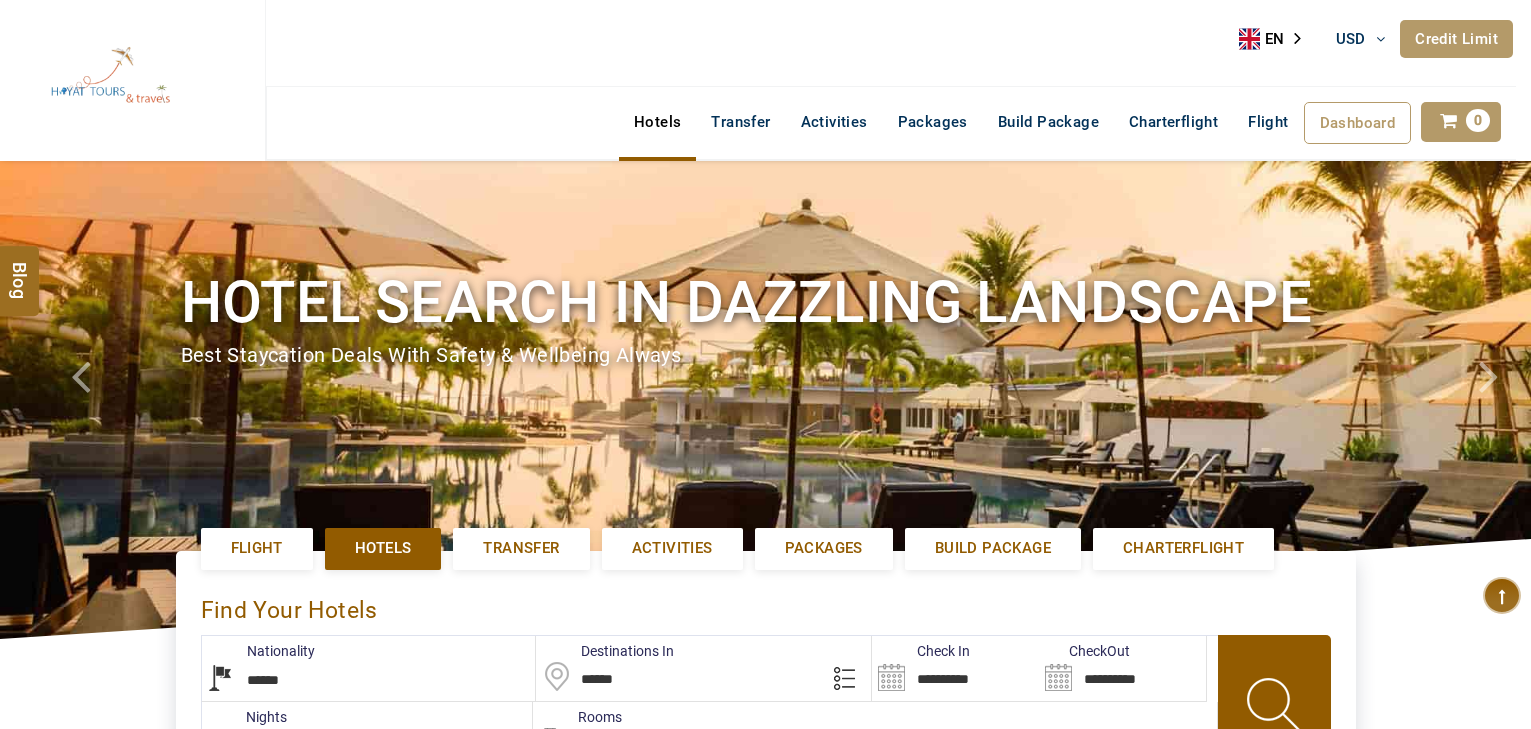 select on "******" 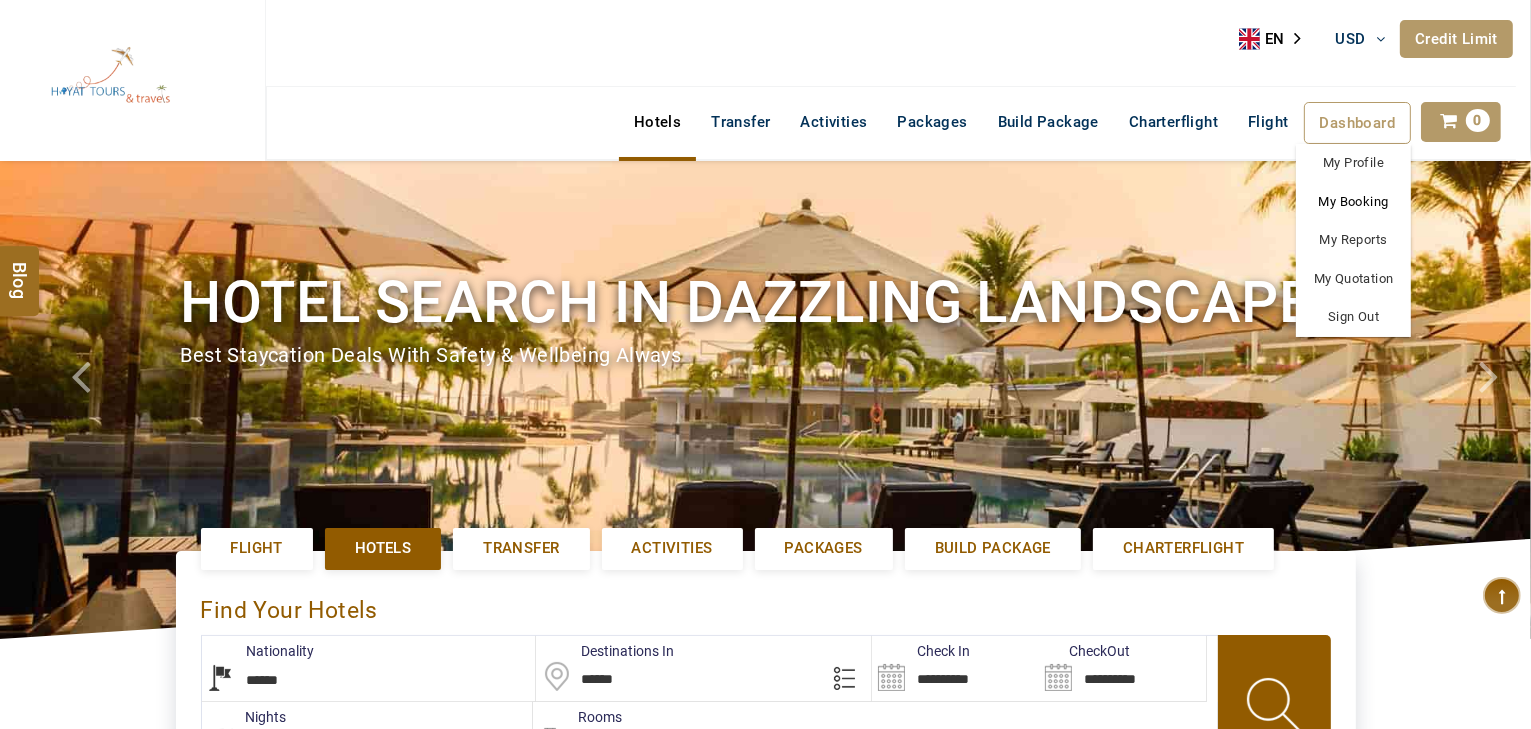 click on "My Booking" at bounding box center [1353, 202] 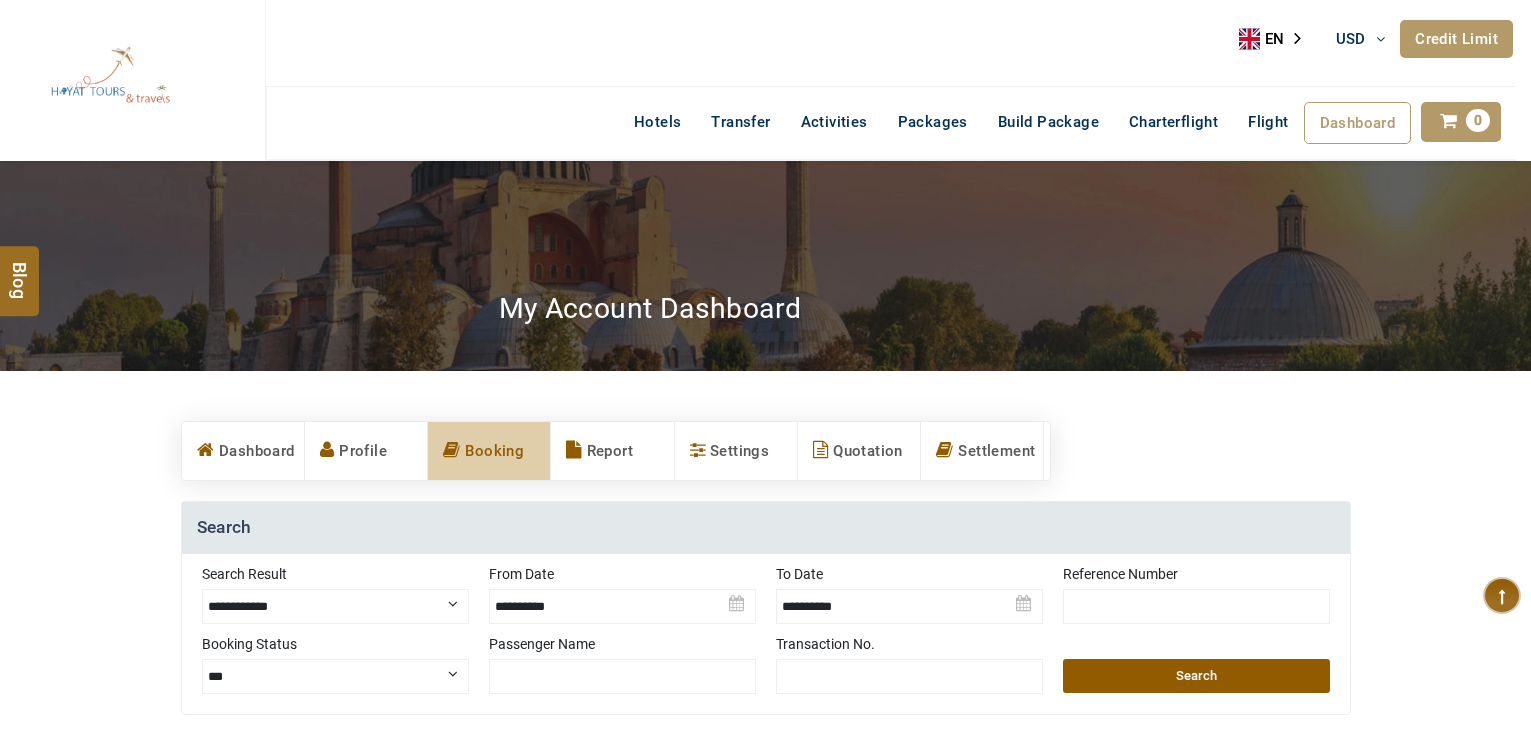 scroll, scrollTop: 320, scrollLeft: 0, axis: vertical 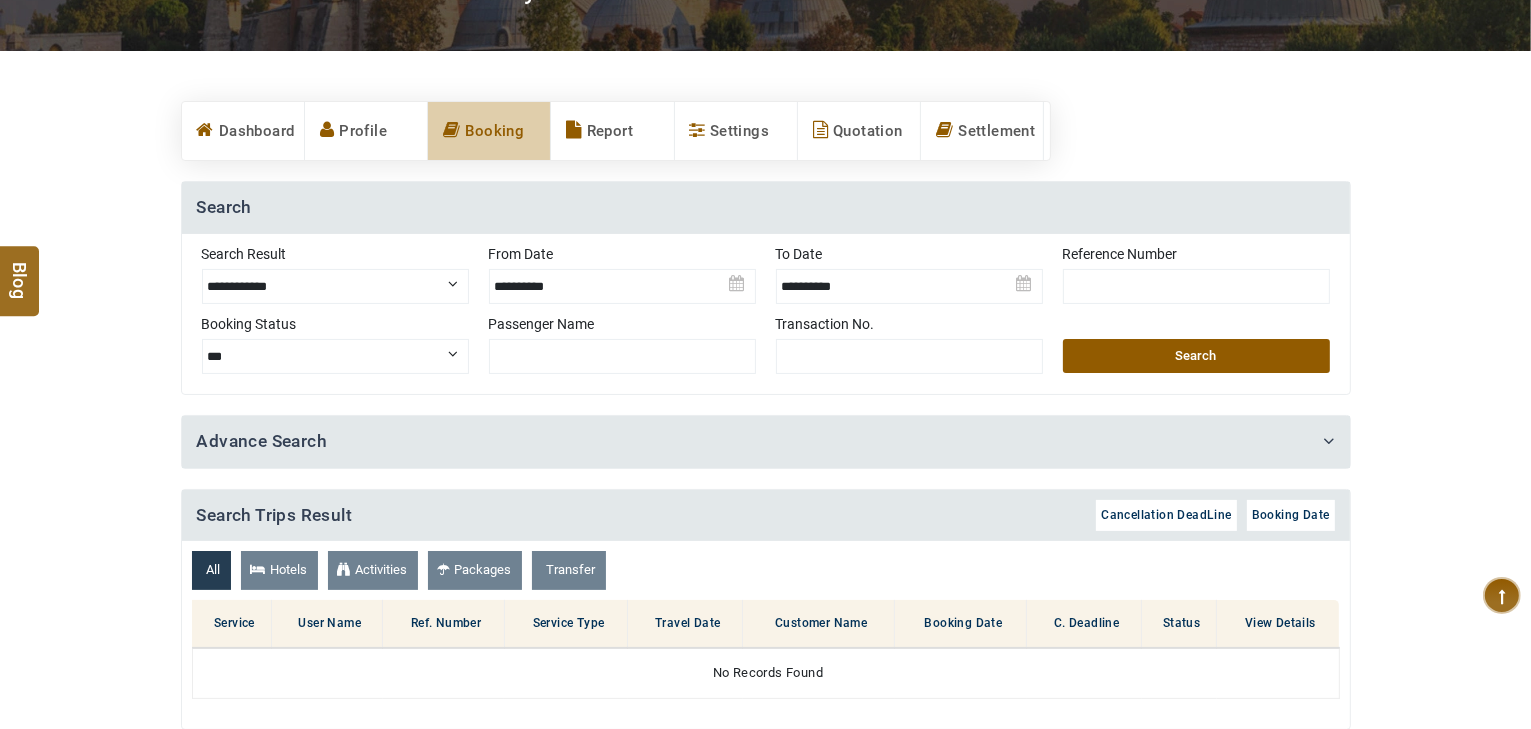 drag, startPoint x: 305, startPoint y: 287, endPoint x: 297, endPoint y: 296, distance: 12.0415945 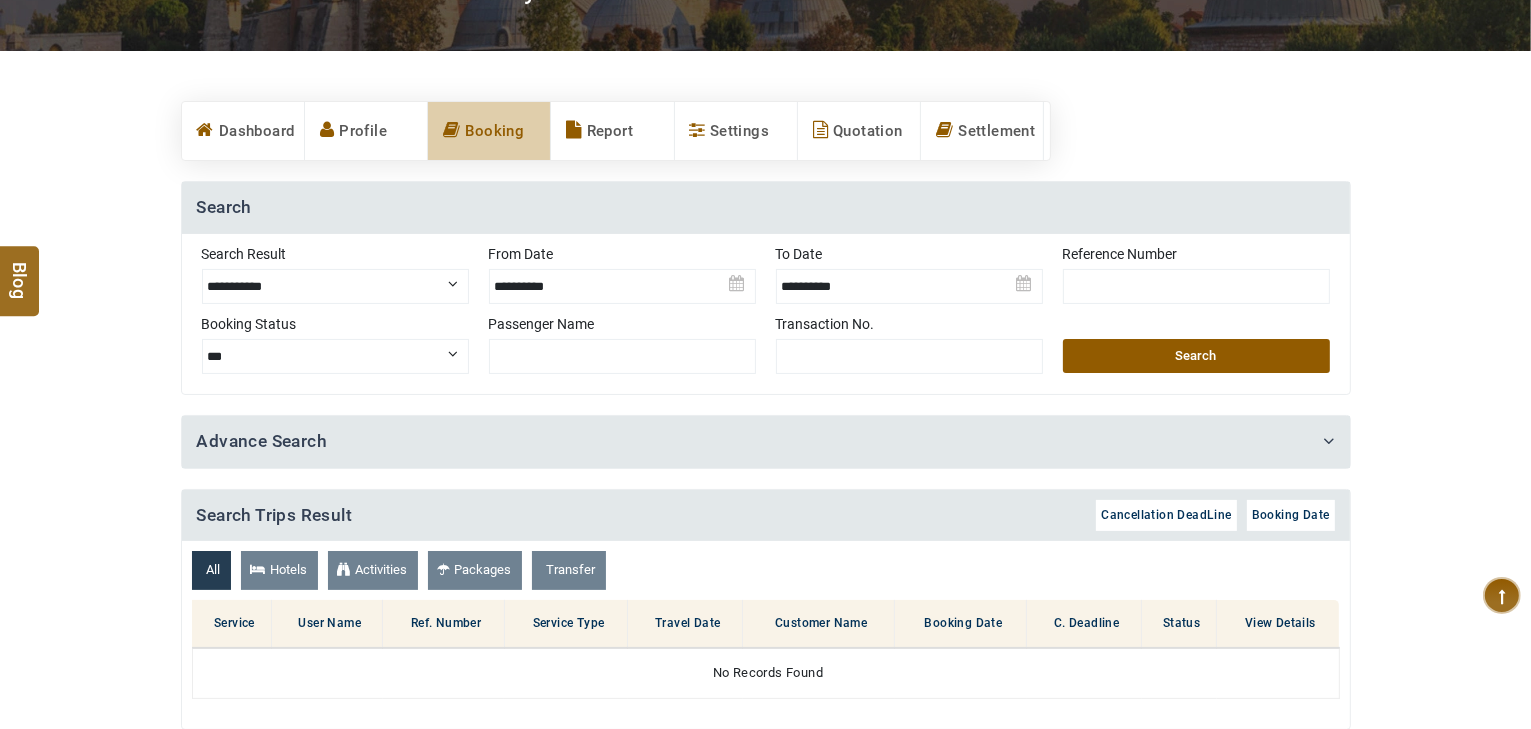 click on "**********" at bounding box center [335, 286] 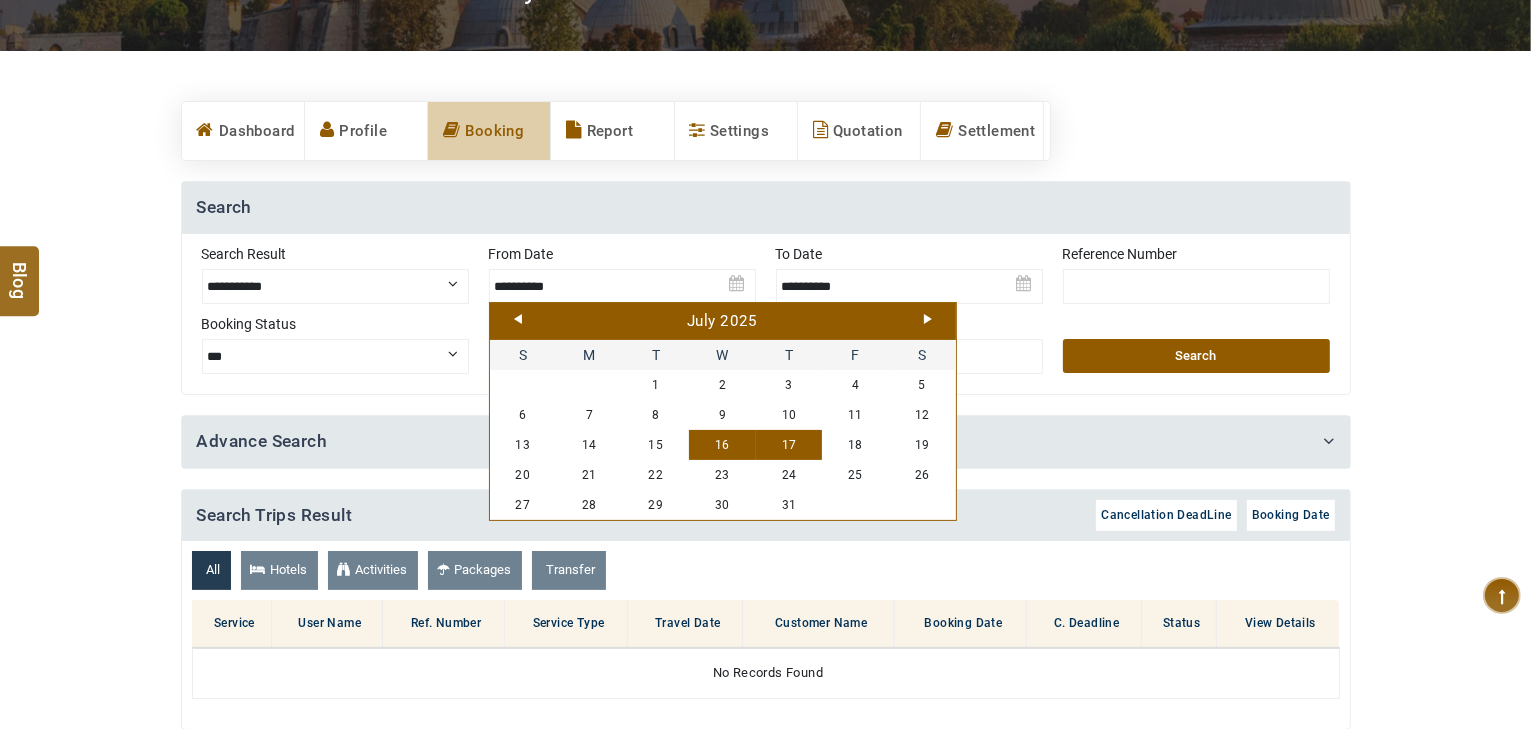 click on "Next" at bounding box center (928, 319) 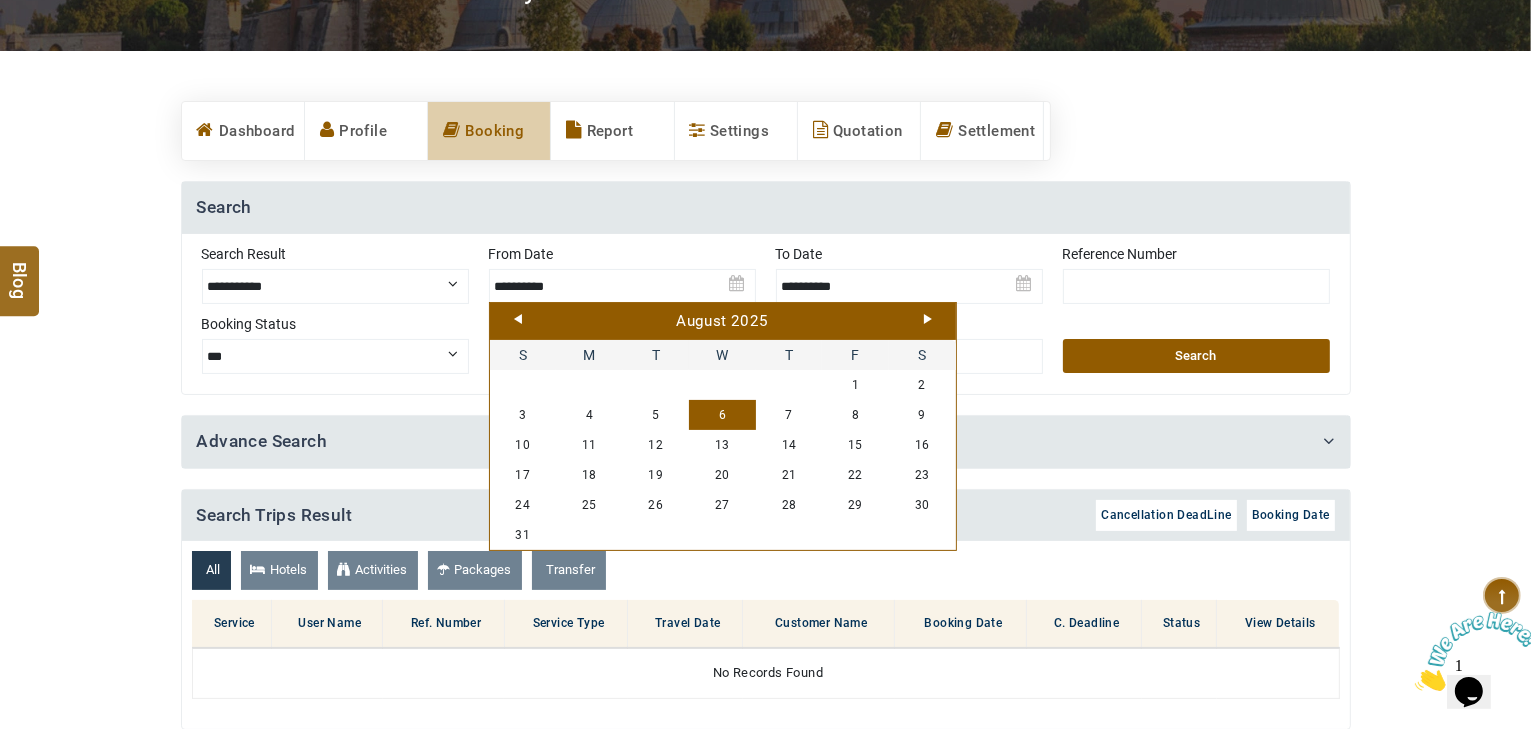 scroll, scrollTop: 0, scrollLeft: 0, axis: both 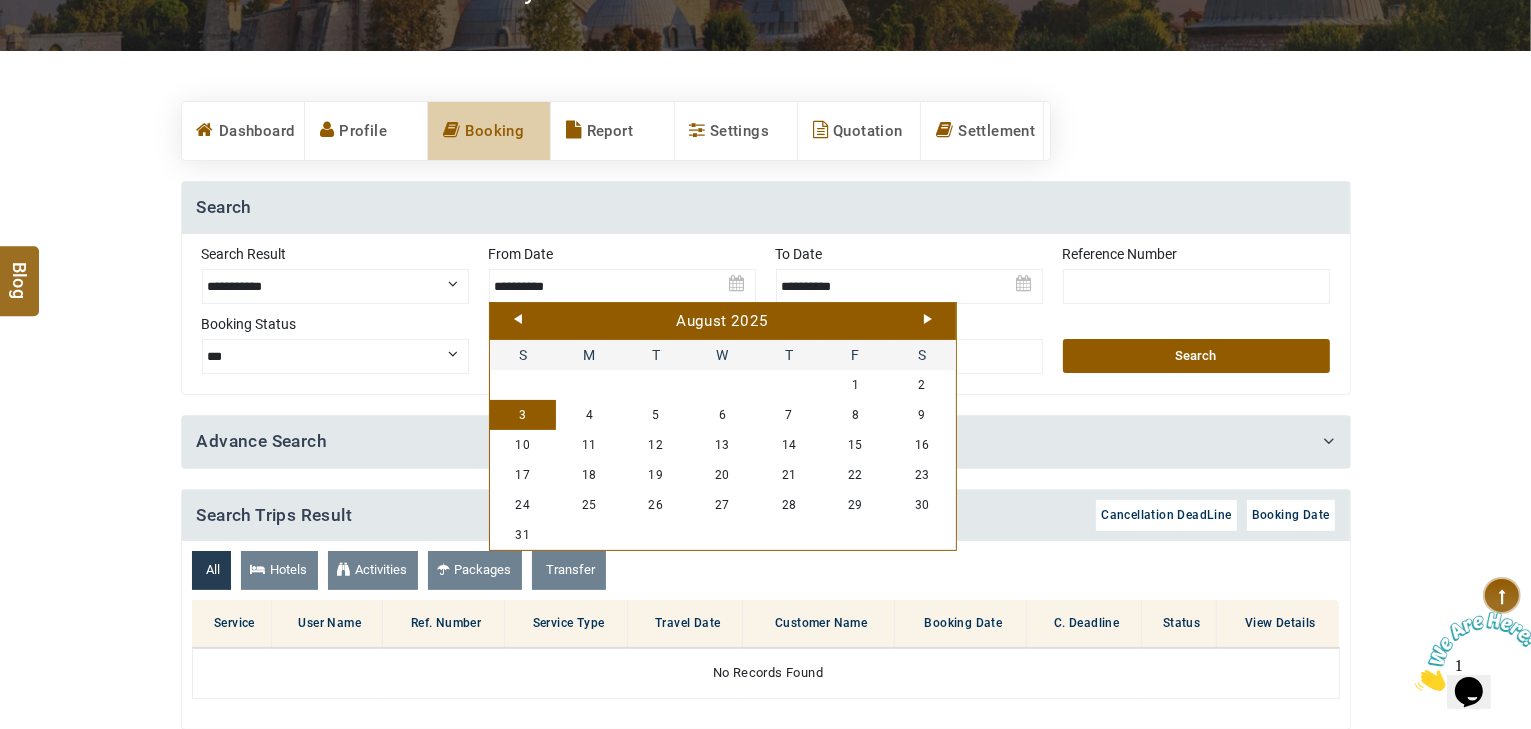 click on "3" at bounding box center (523, 415) 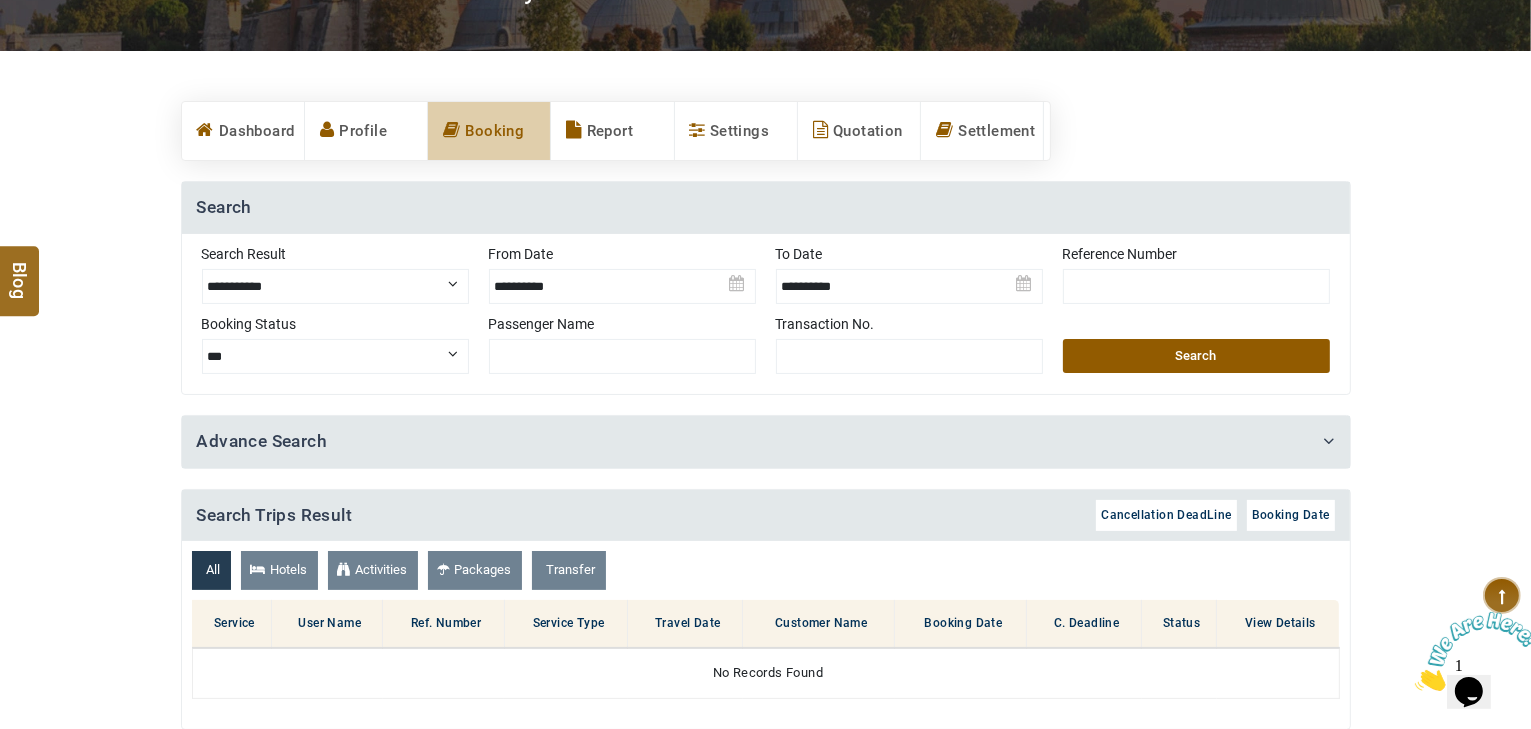 click at bounding box center (909, 279) 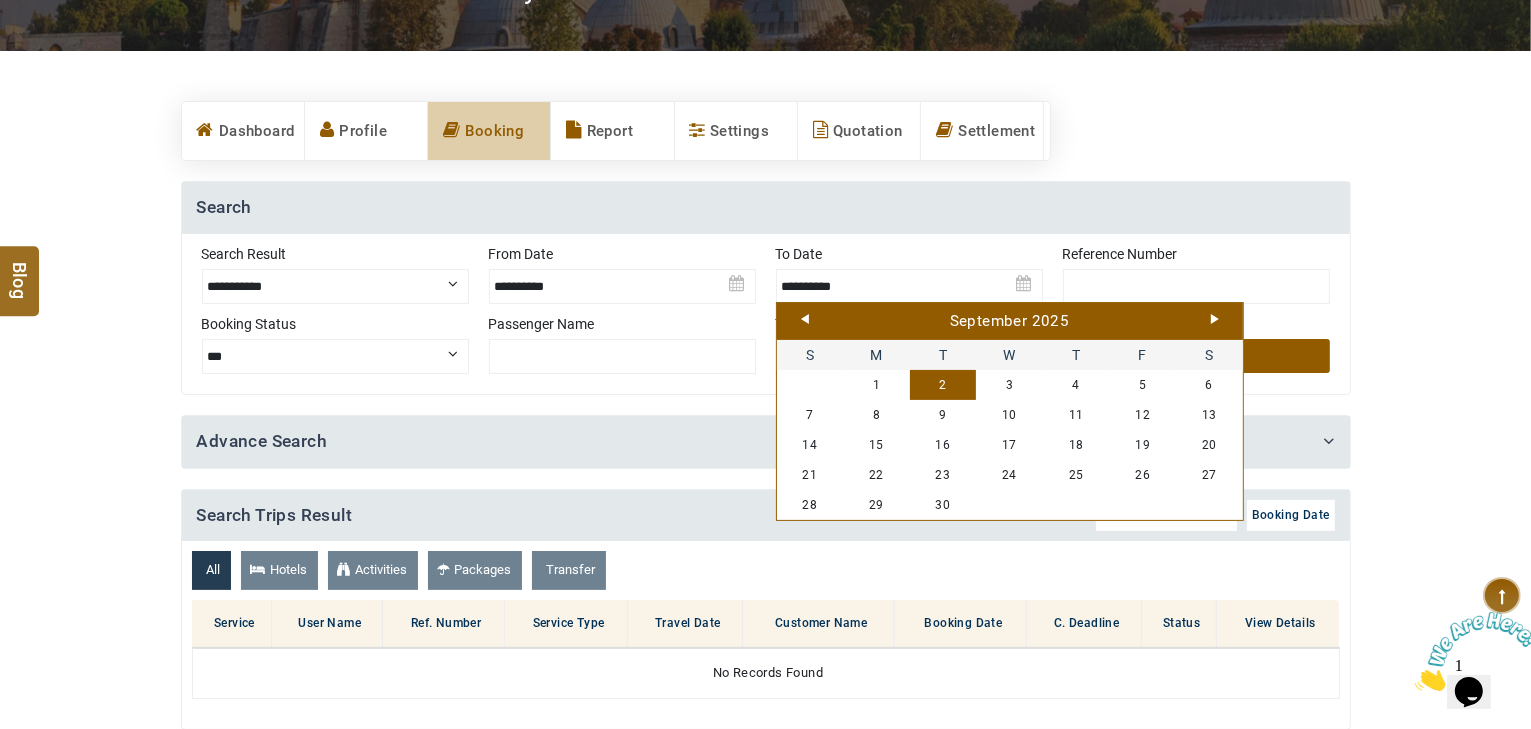 click on "September   2025" at bounding box center (1010, 322) 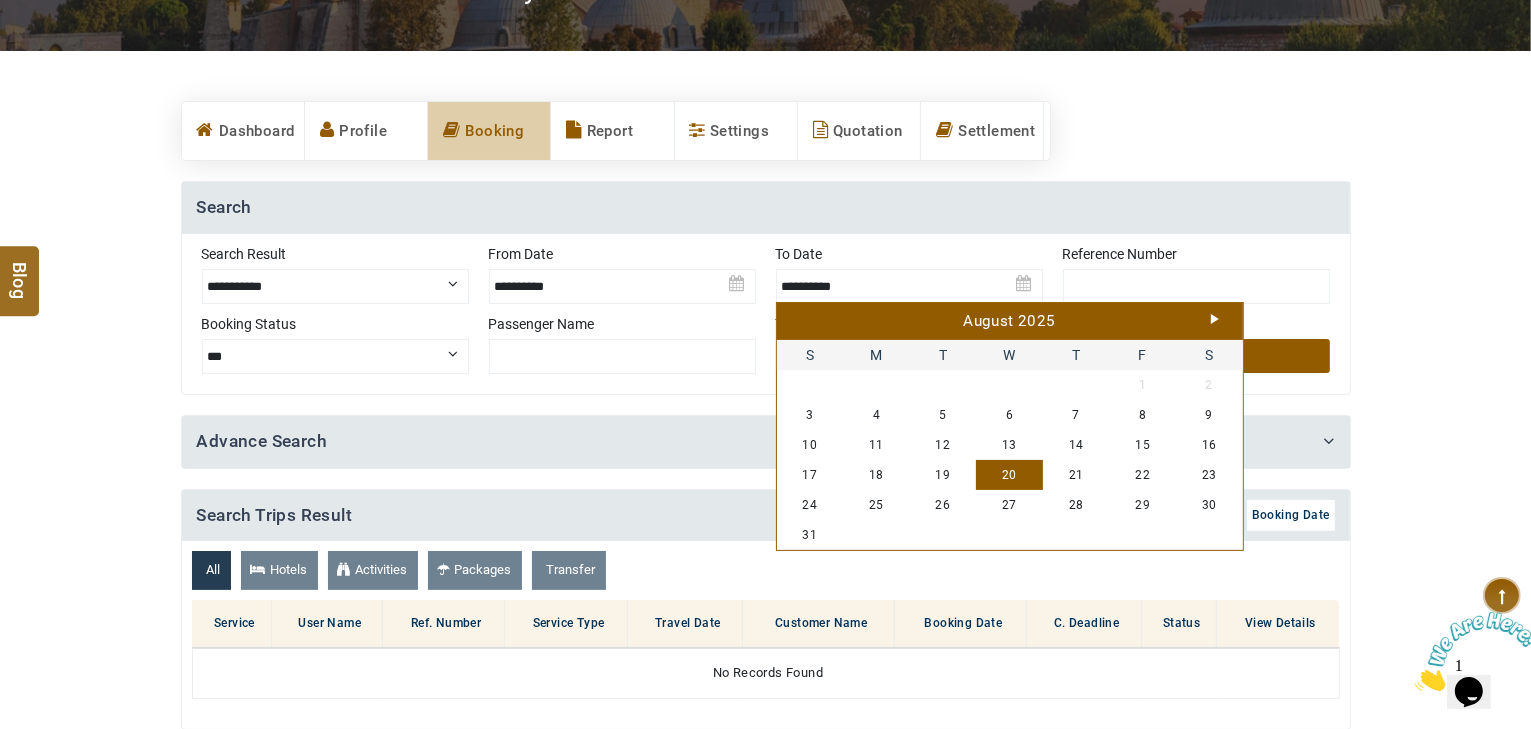 click on "20" at bounding box center (1009, 475) 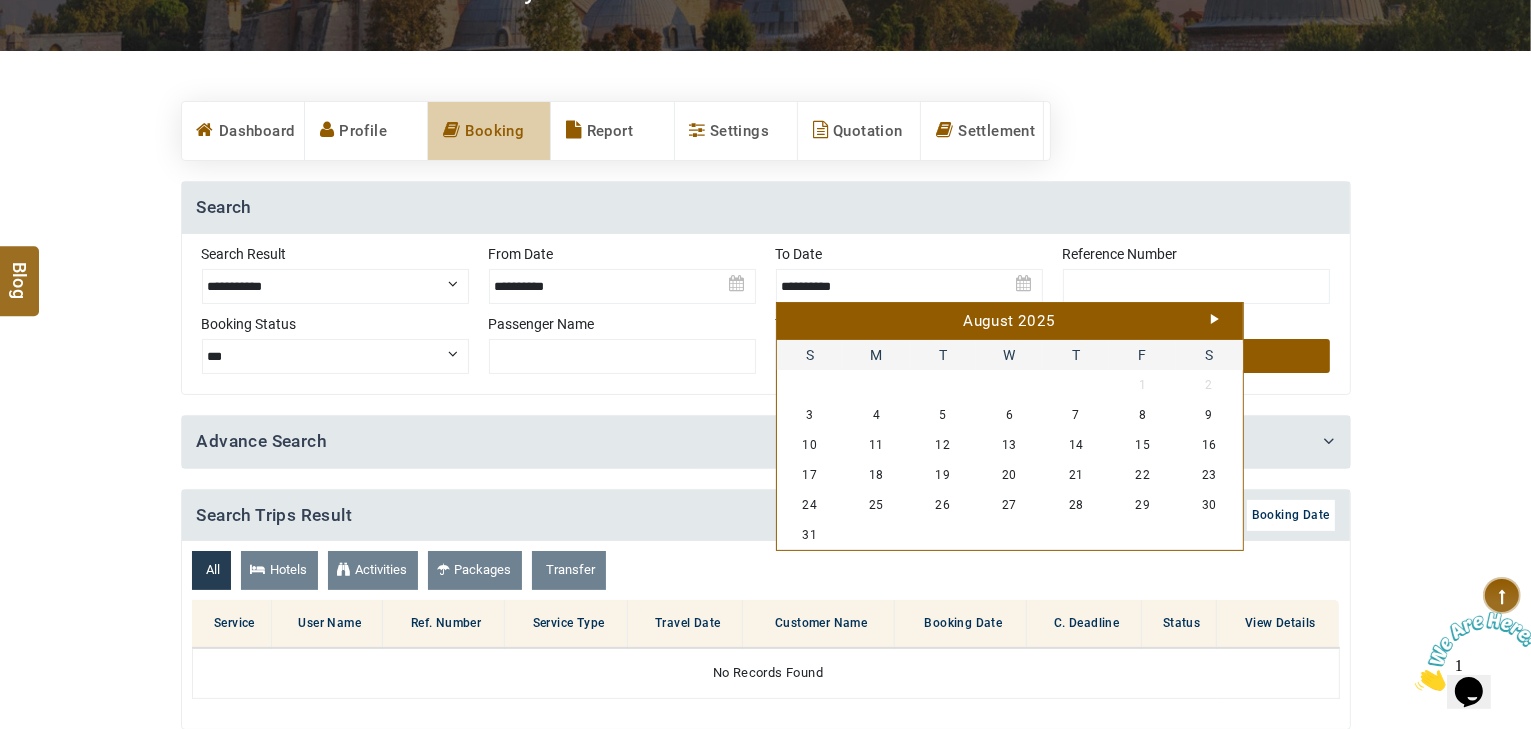 type on "**********" 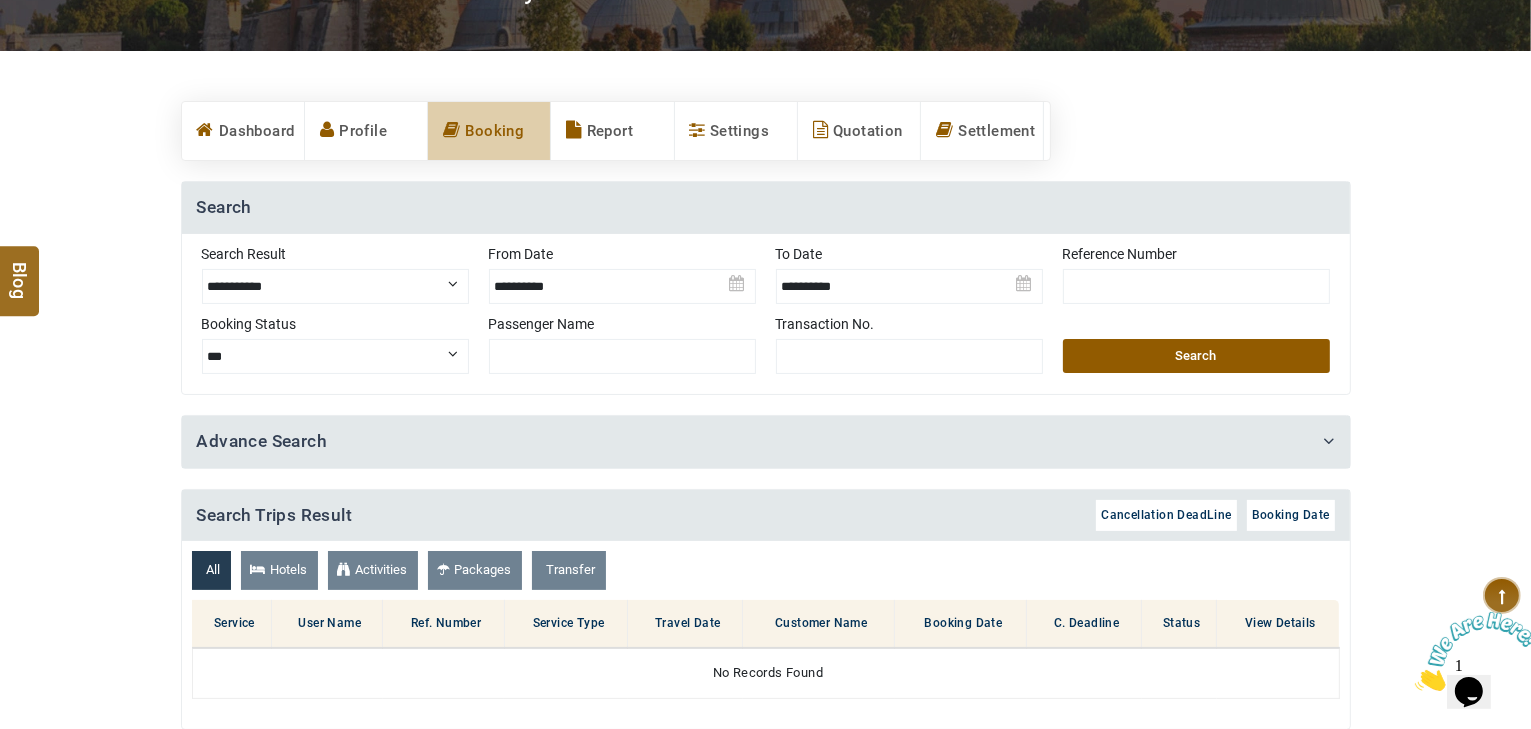 drag, startPoint x: 1150, startPoint y: 357, endPoint x: 567, endPoint y: 448, distance: 590.0593 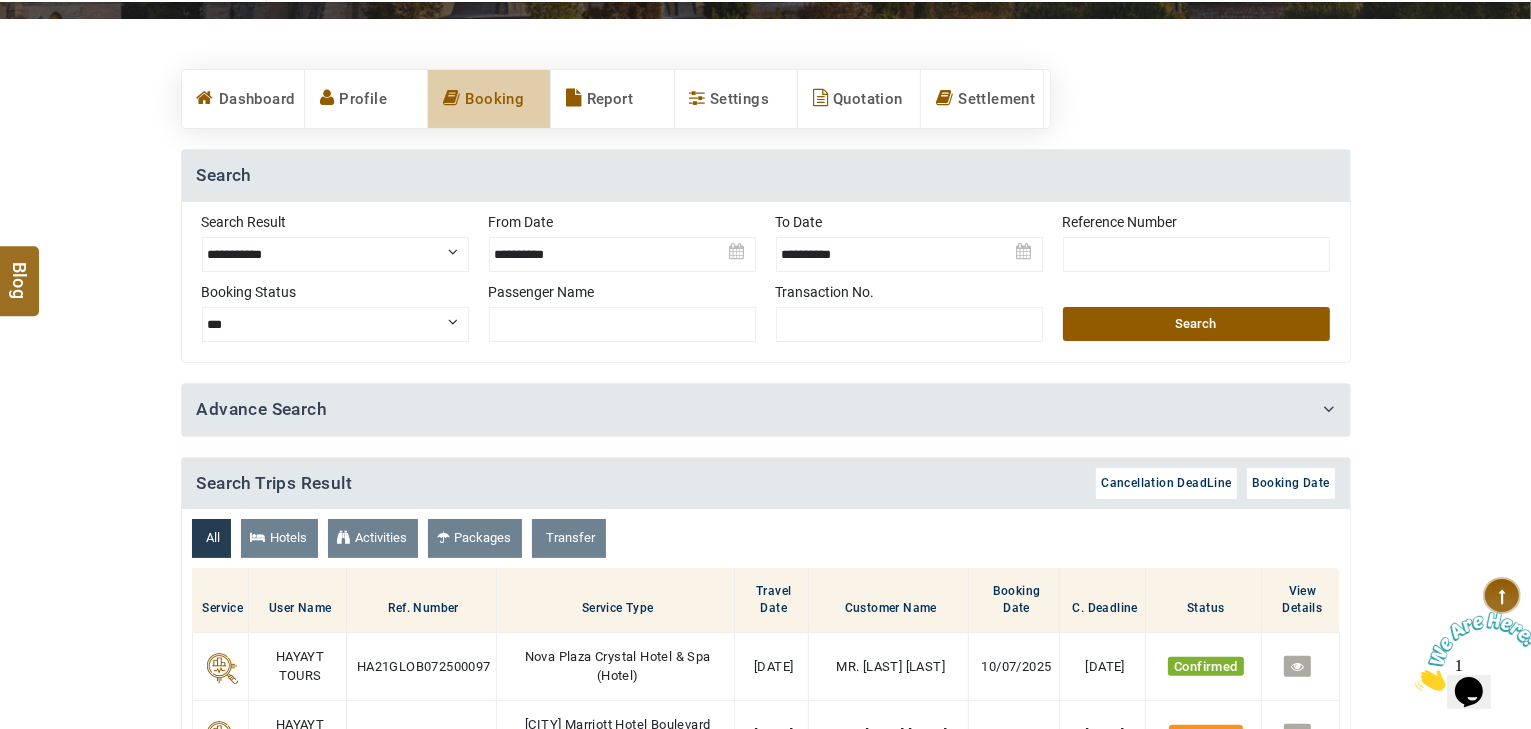 scroll, scrollTop: 720, scrollLeft: 0, axis: vertical 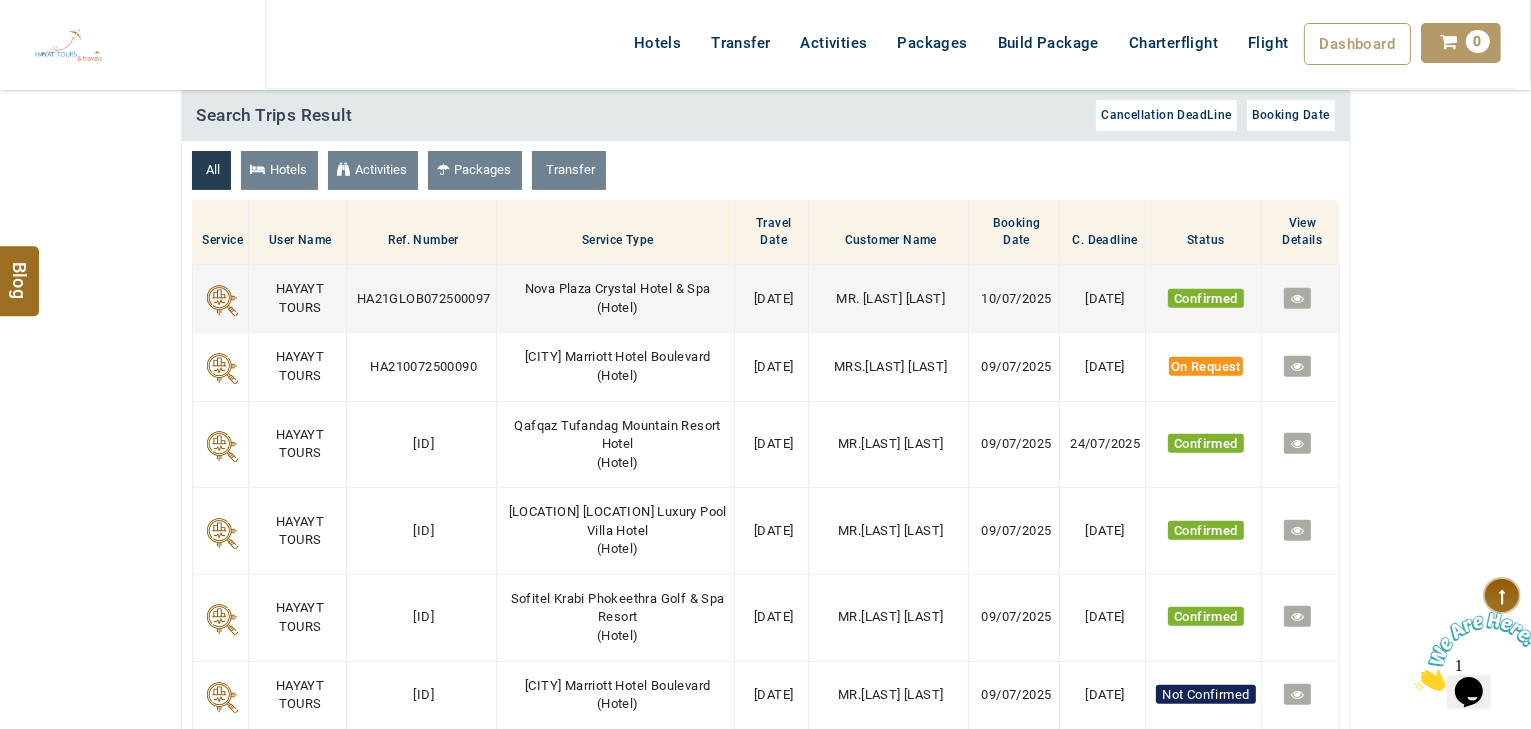 click on "Nova Plaza Crystal Hotel & Spa (  Hotel )" at bounding box center [615, 299] 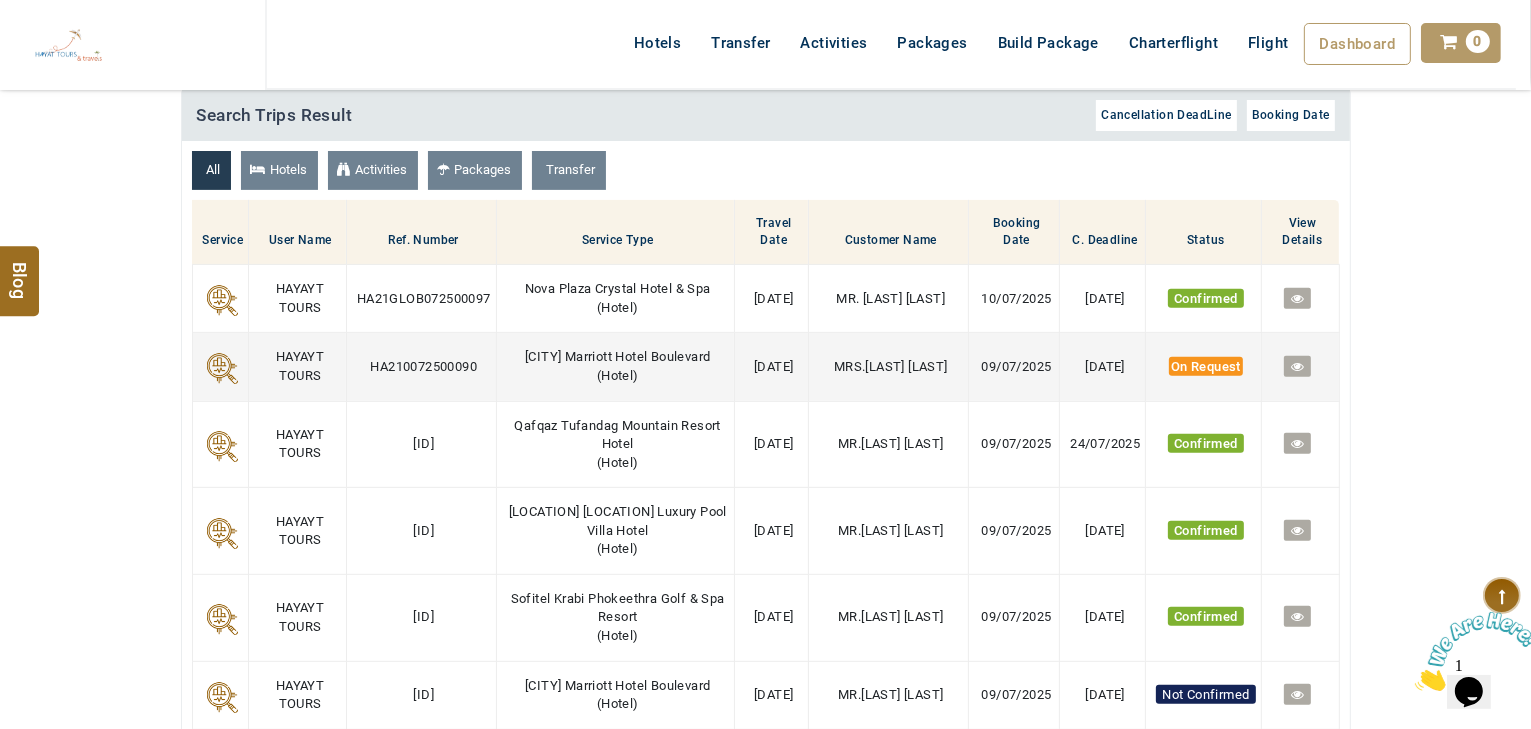 click on "Baku Marriott Hotel Boulevard" at bounding box center [617, 356] 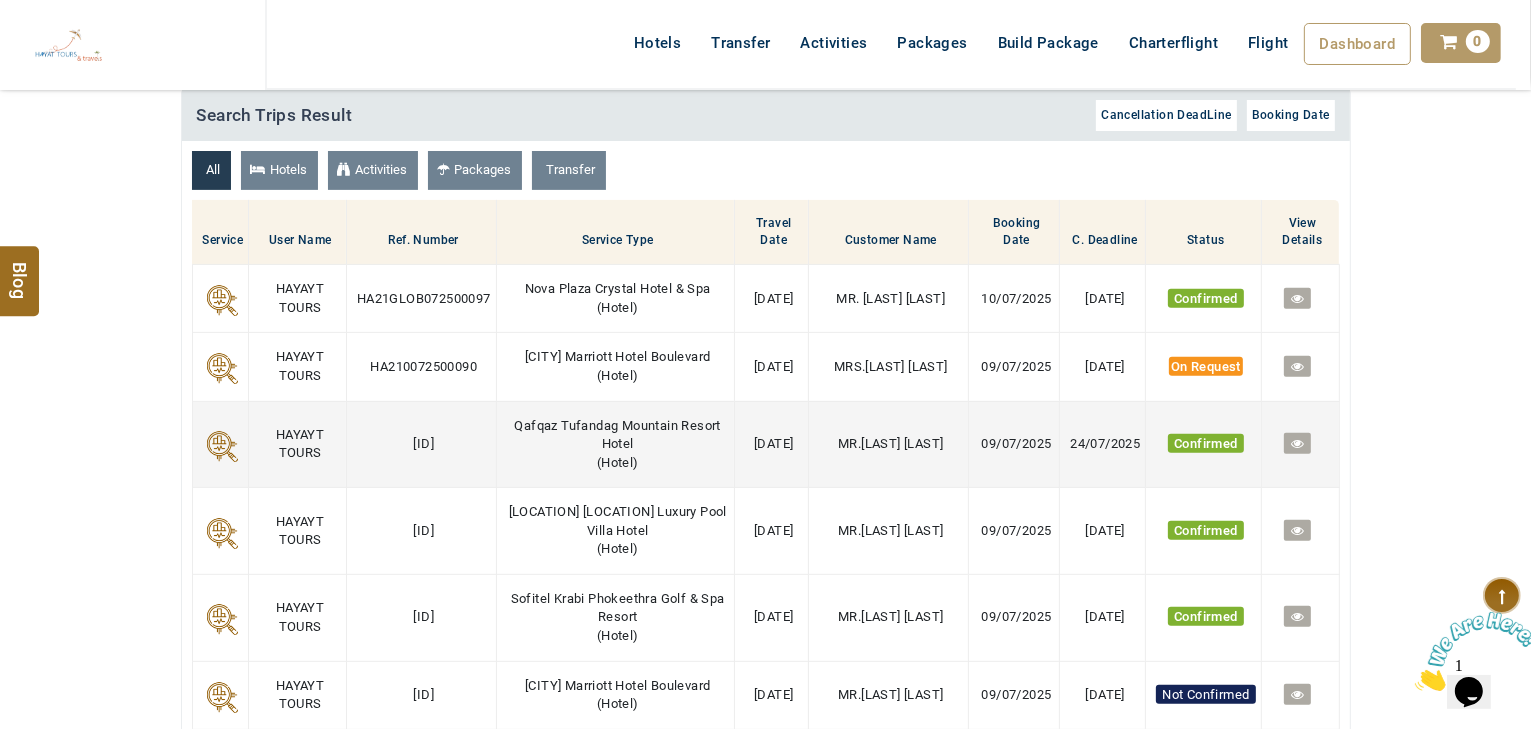 click on "Qafqaz Tufandag Mountain Resort Hotel (  Hotel )" at bounding box center (615, 444) 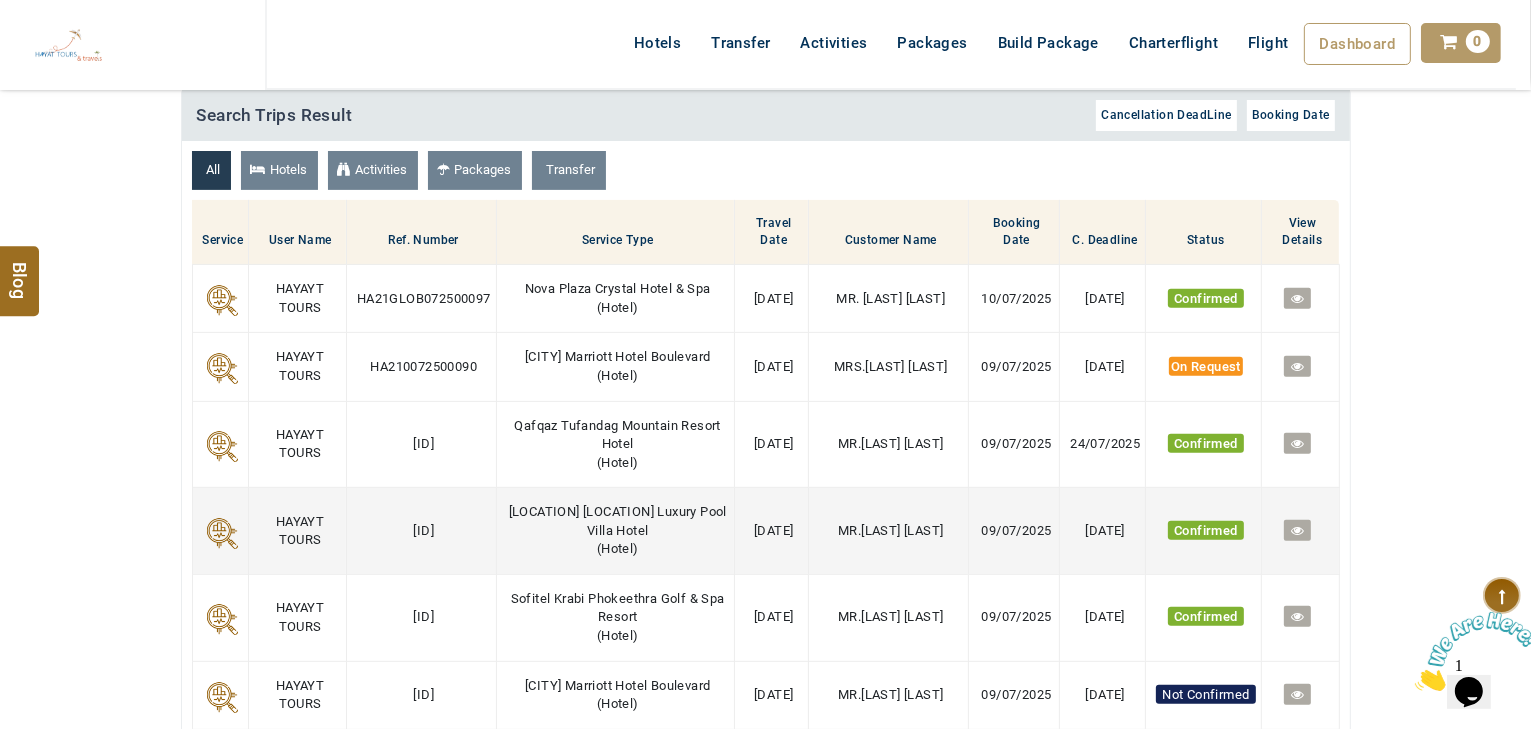 scroll, scrollTop: 800, scrollLeft: 0, axis: vertical 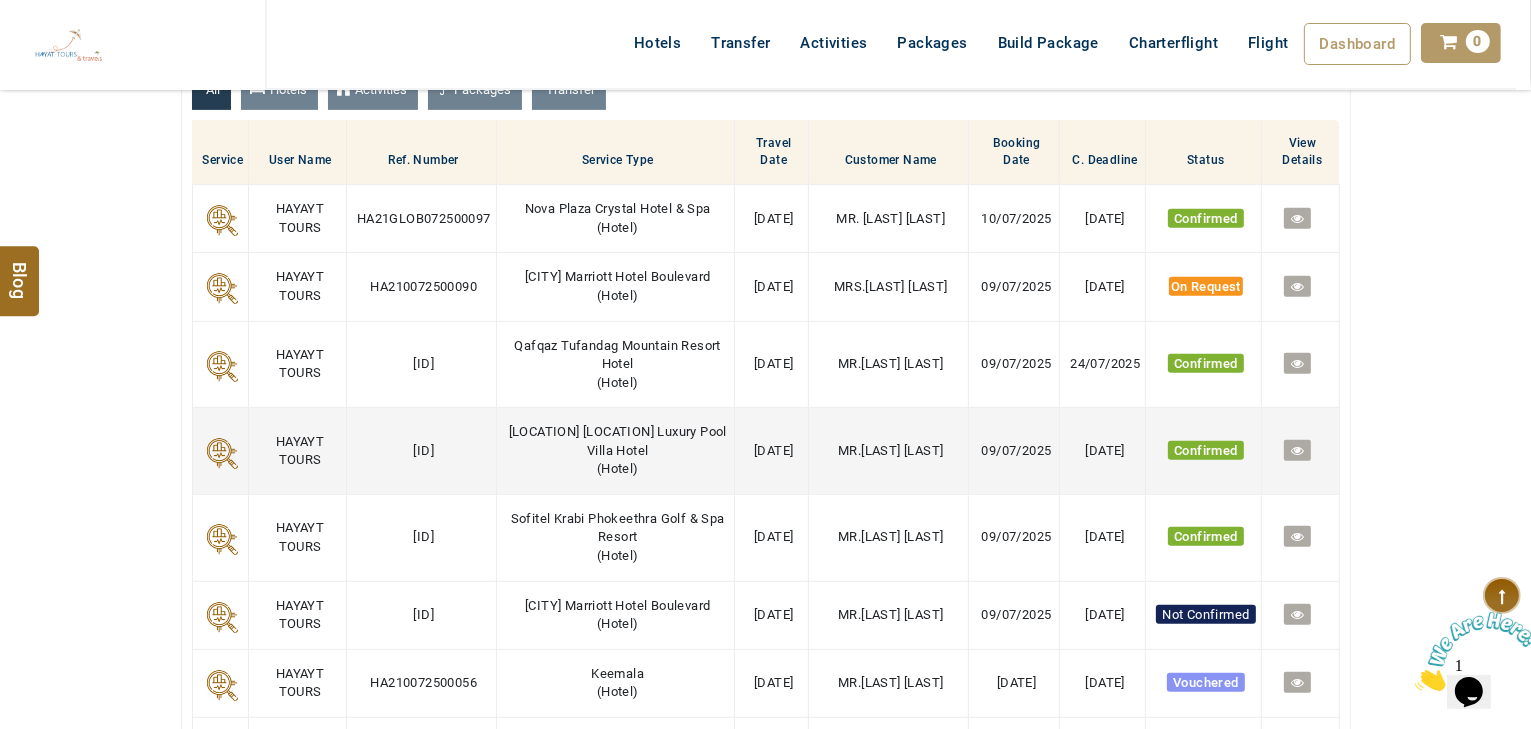 click on "Sri Panwa Phuket Luxury Pool Villa Hotel" at bounding box center [618, 441] 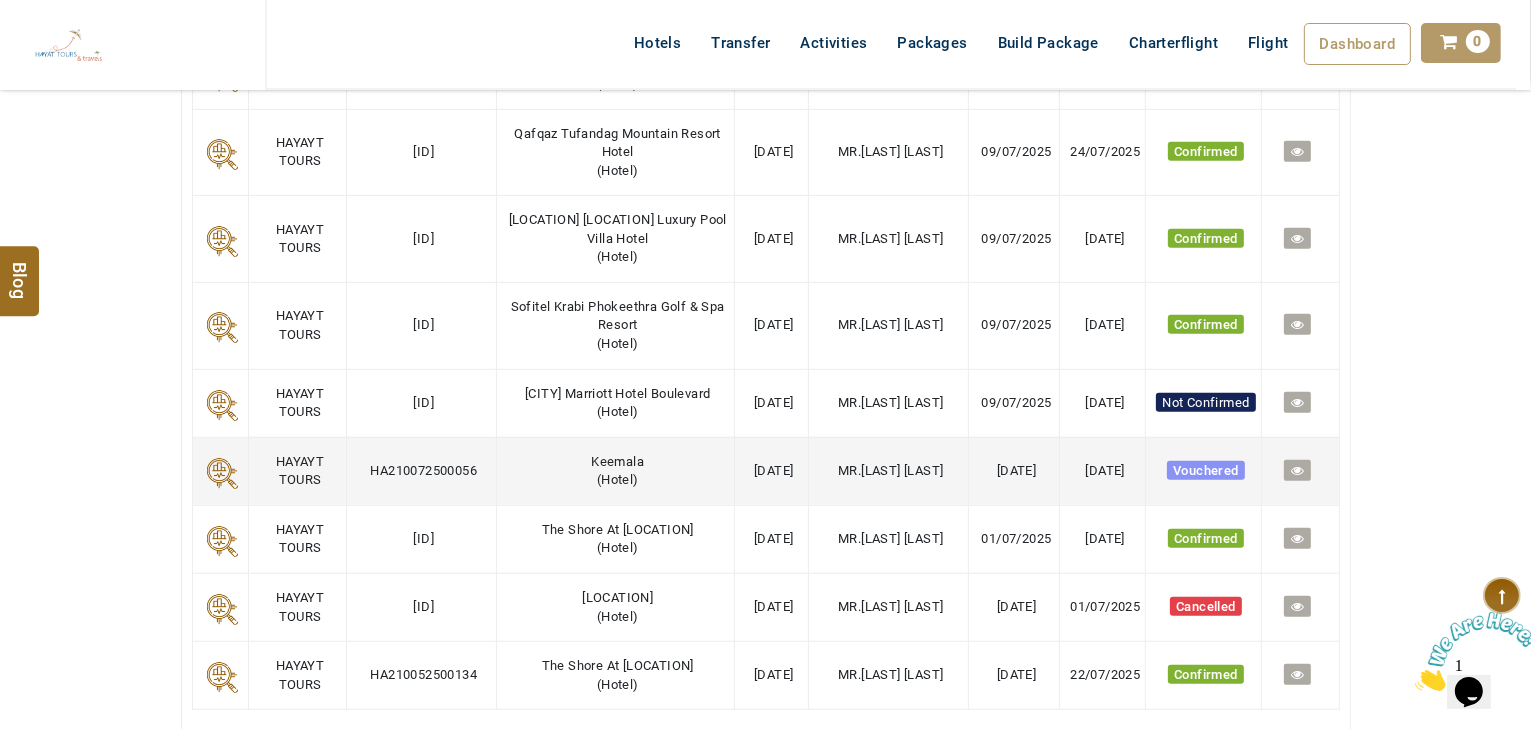 scroll, scrollTop: 1040, scrollLeft: 0, axis: vertical 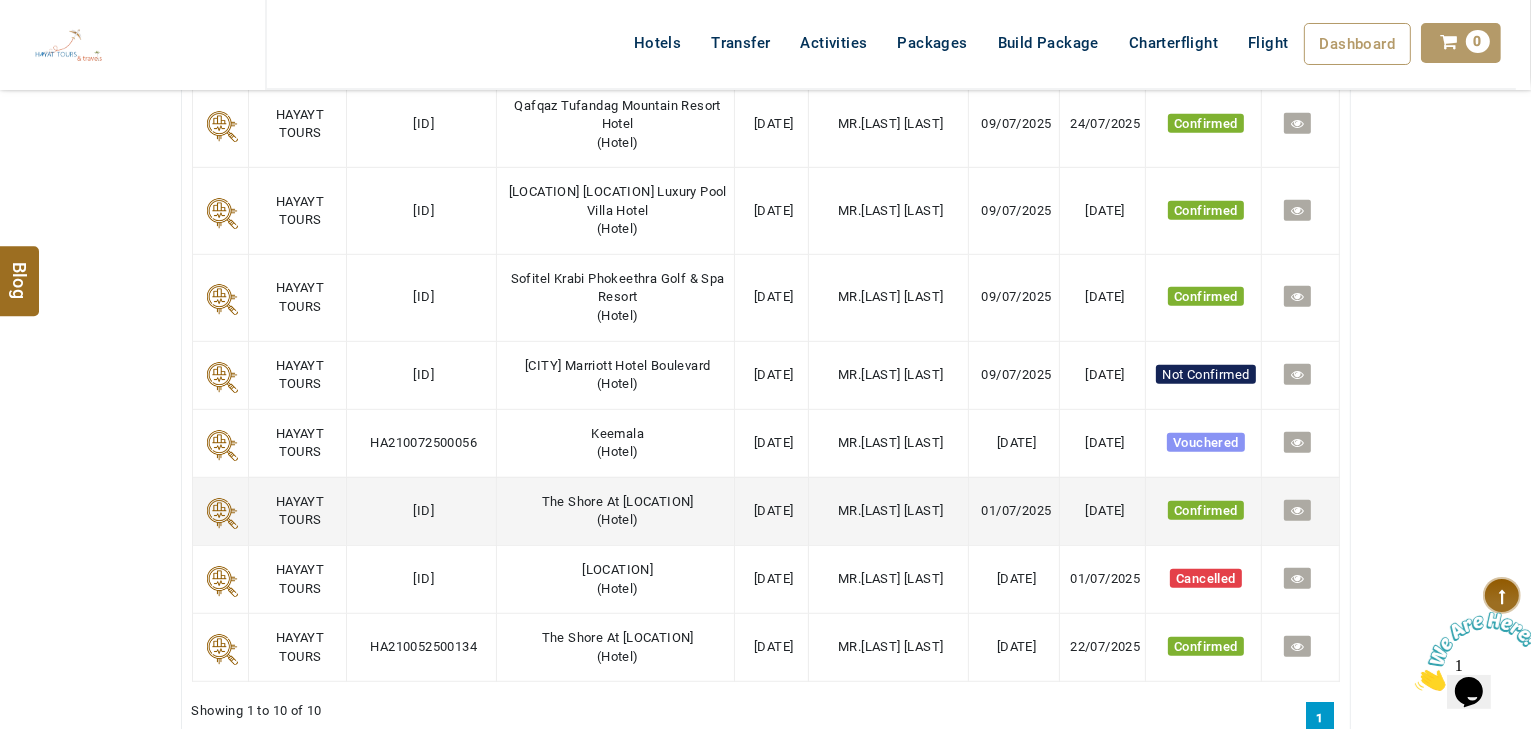 click at bounding box center (1297, 510) 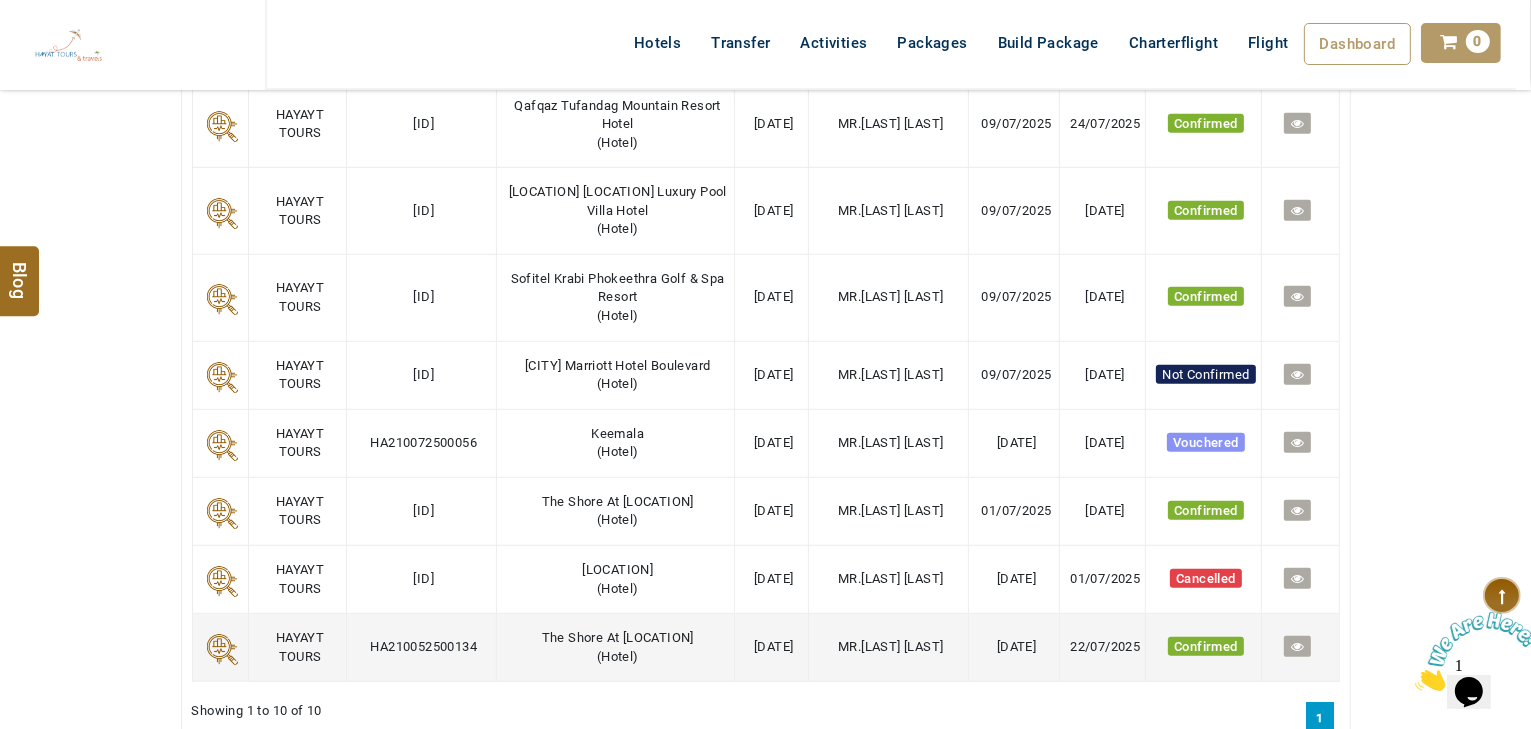 scroll, scrollTop: 1120, scrollLeft: 0, axis: vertical 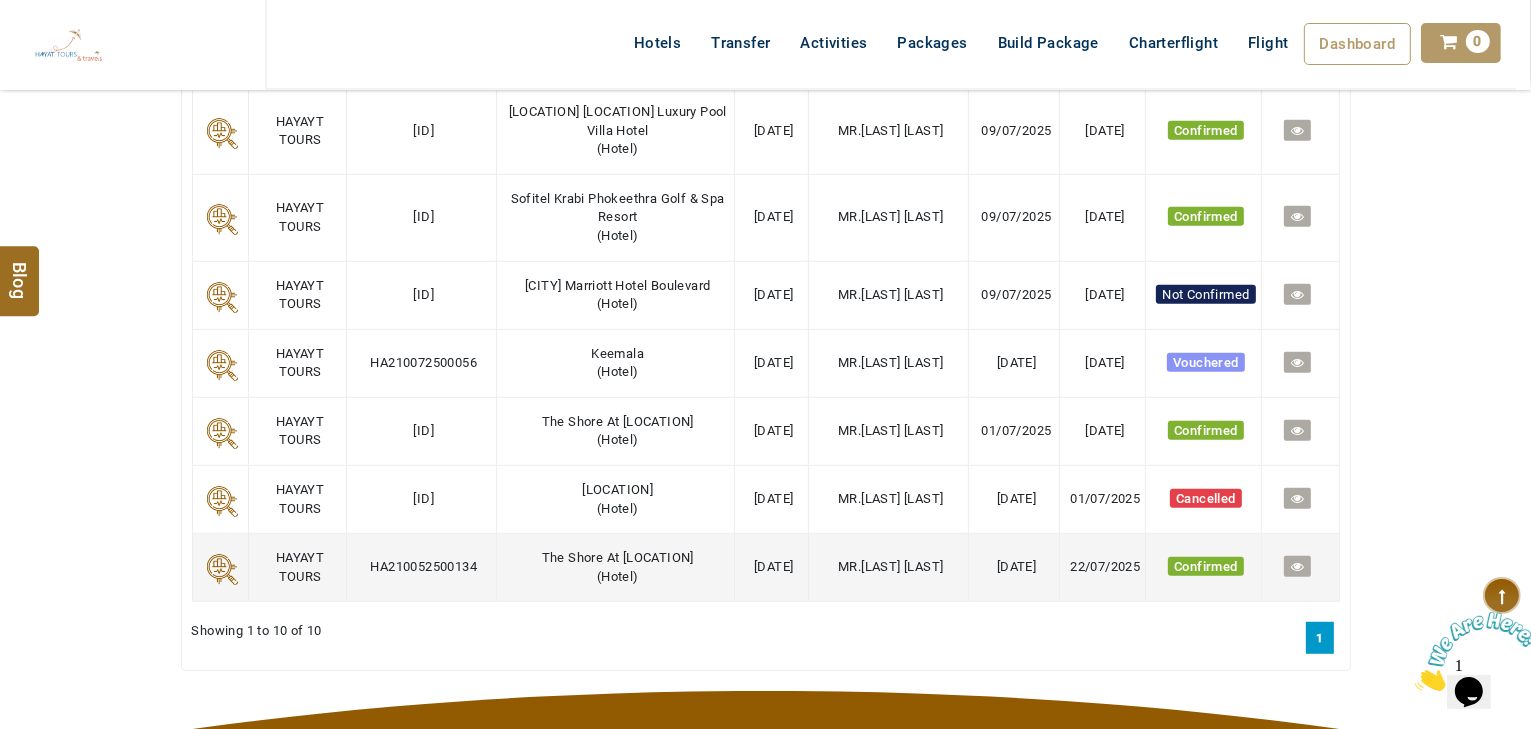 click at bounding box center (1297, 566) 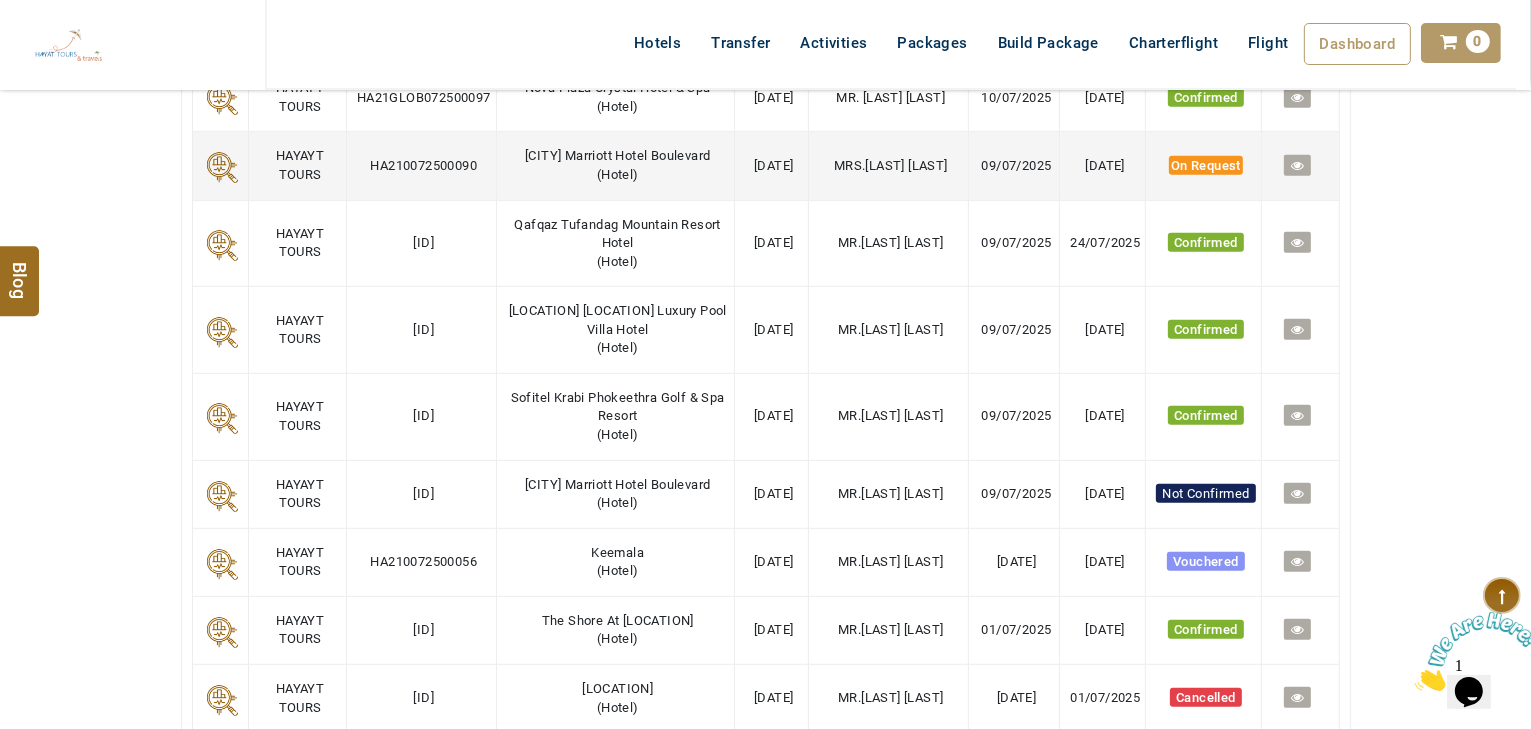 scroll, scrollTop: 880, scrollLeft: 0, axis: vertical 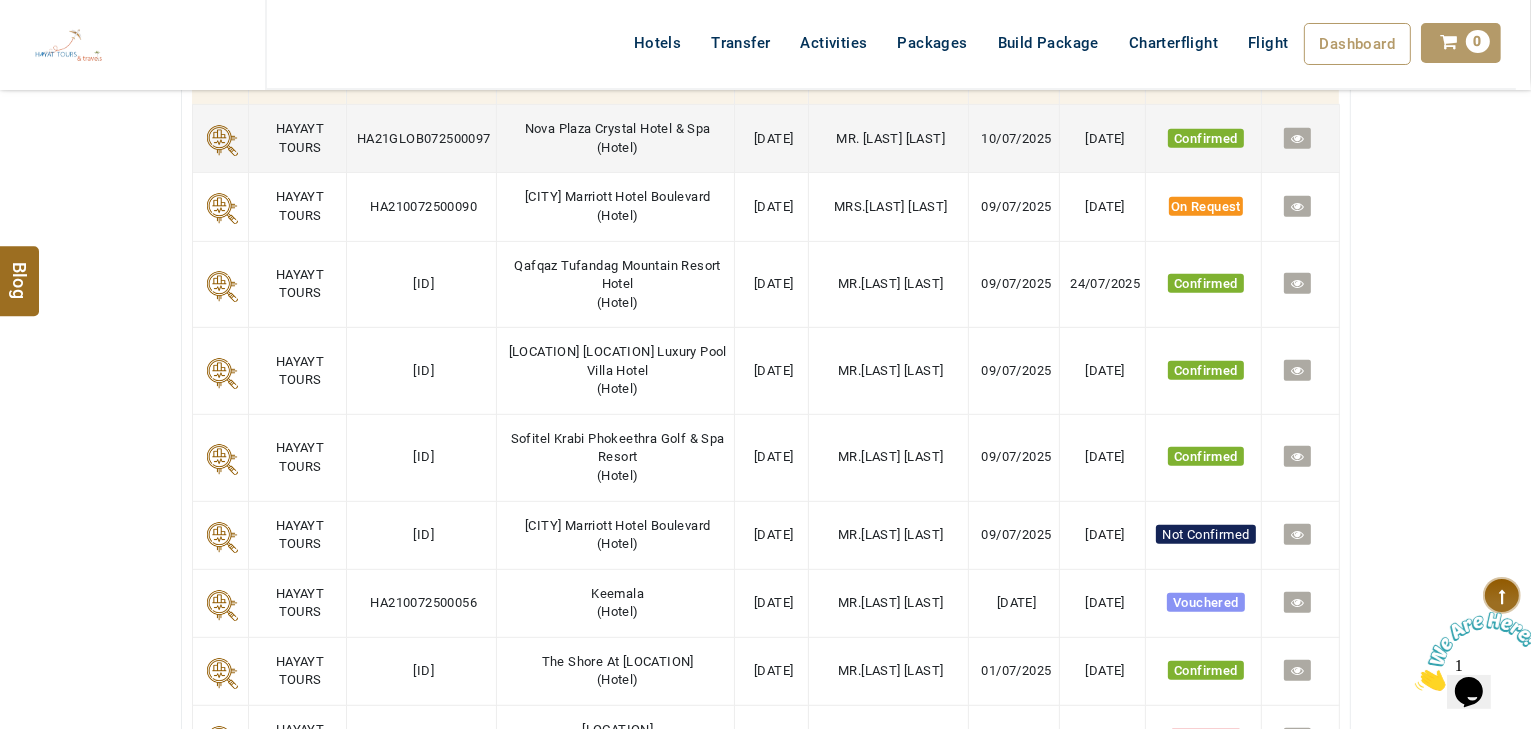 drag, startPoint x: 592, startPoint y: 146, endPoint x: 593, endPoint y: 166, distance: 20.024984 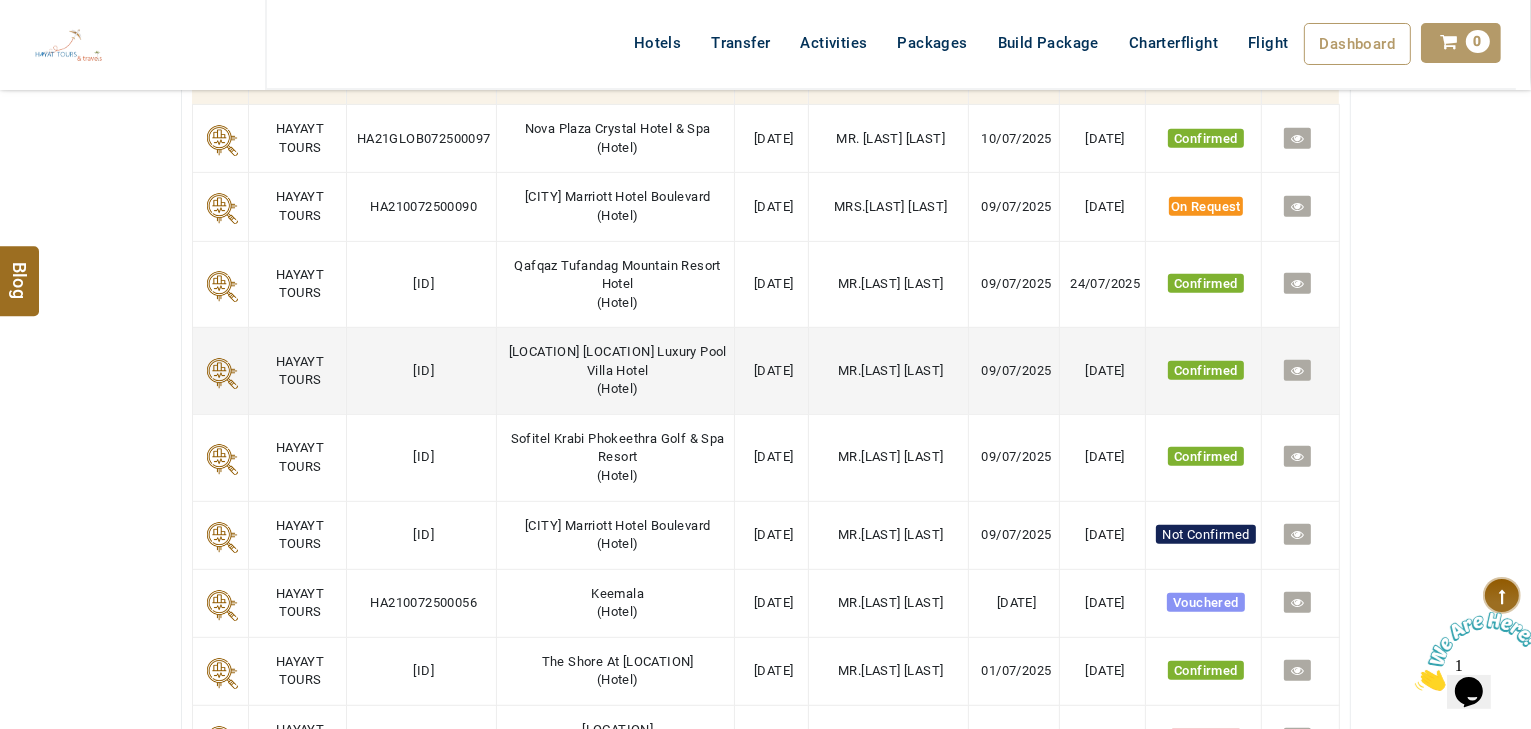 drag, startPoint x: 610, startPoint y: 226, endPoint x: 620, endPoint y: 387, distance: 161.31026 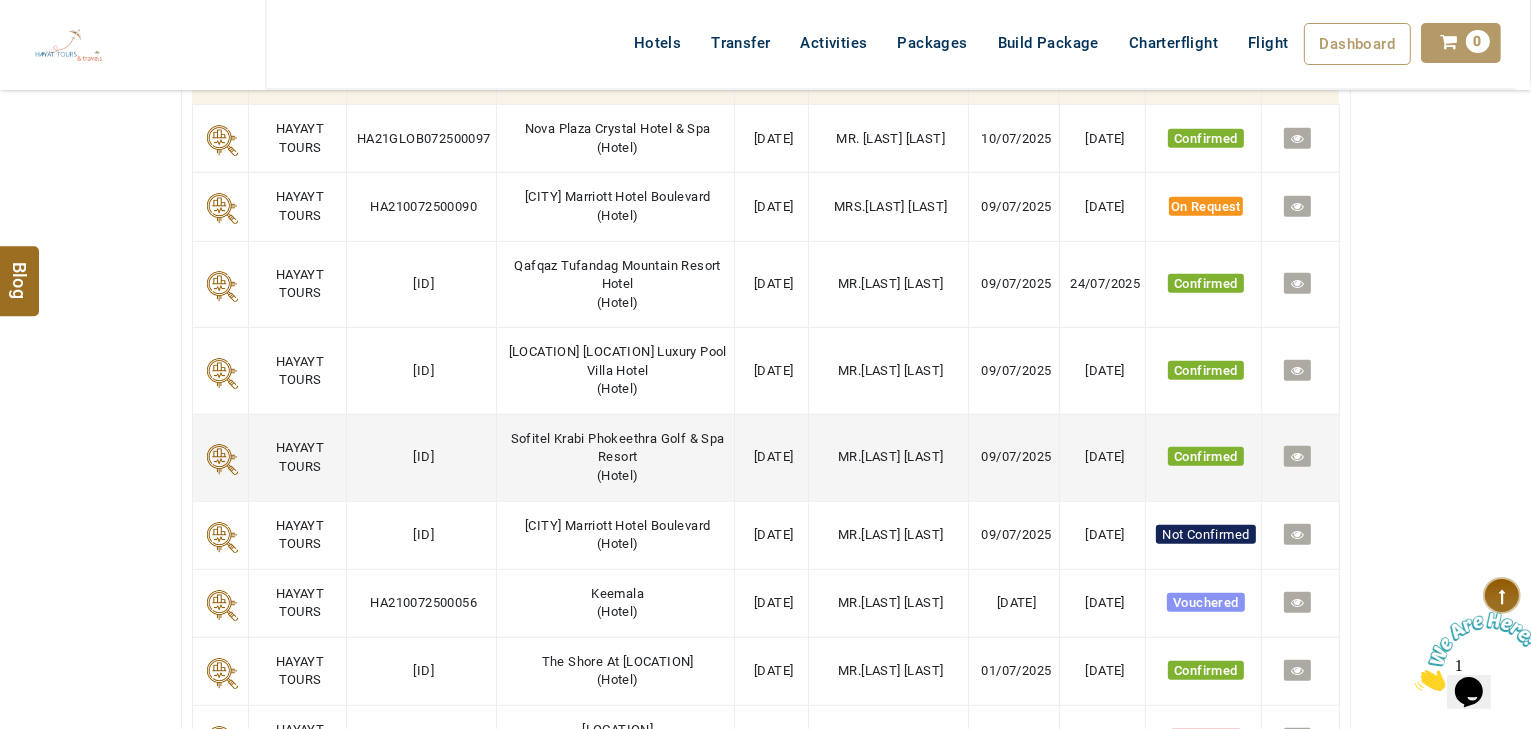 click on "Sofitel Krabi Phokeethra Golf & Spa Resort (  Hotel )" at bounding box center [615, 457] 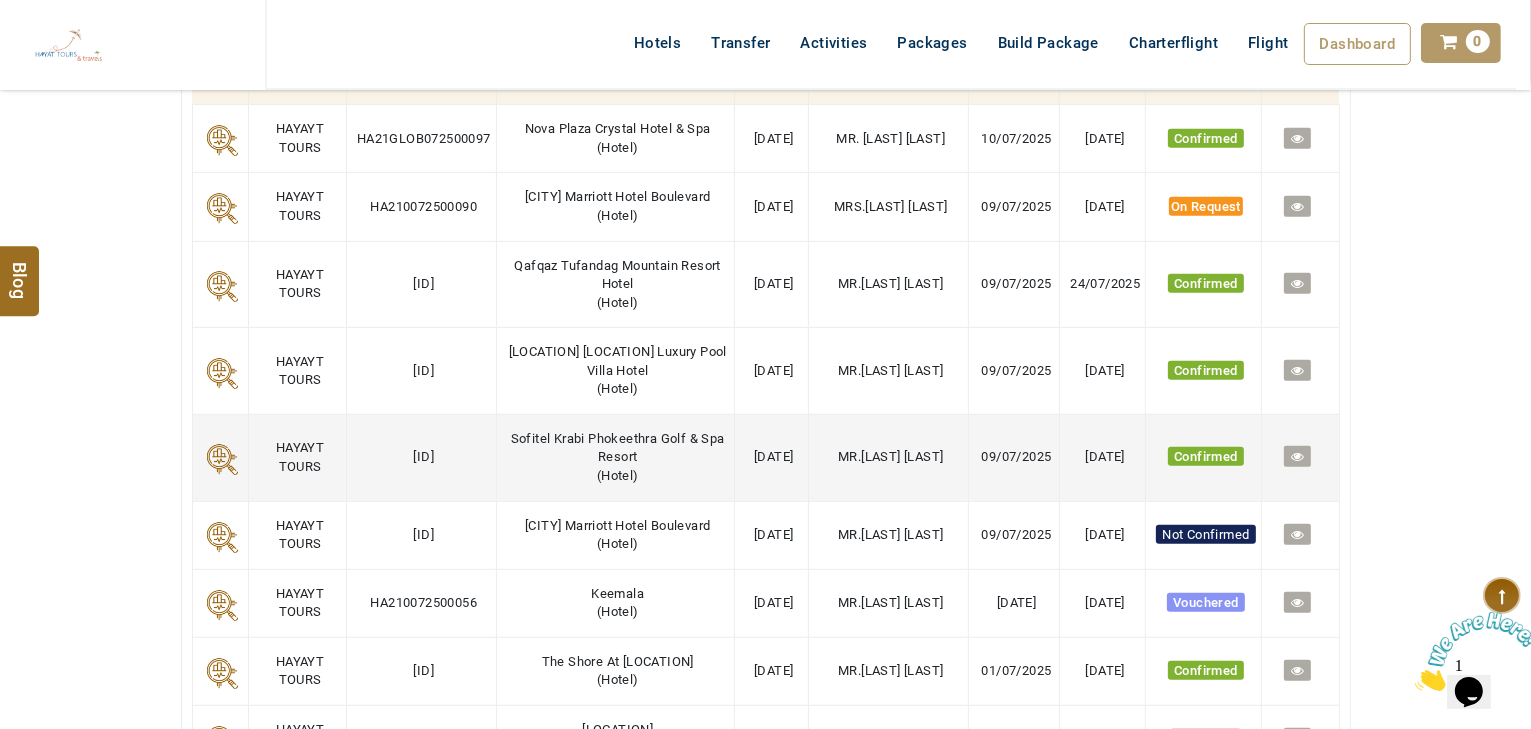 drag, startPoint x: 619, startPoint y: 516, endPoint x: 619, endPoint y: 456, distance: 60 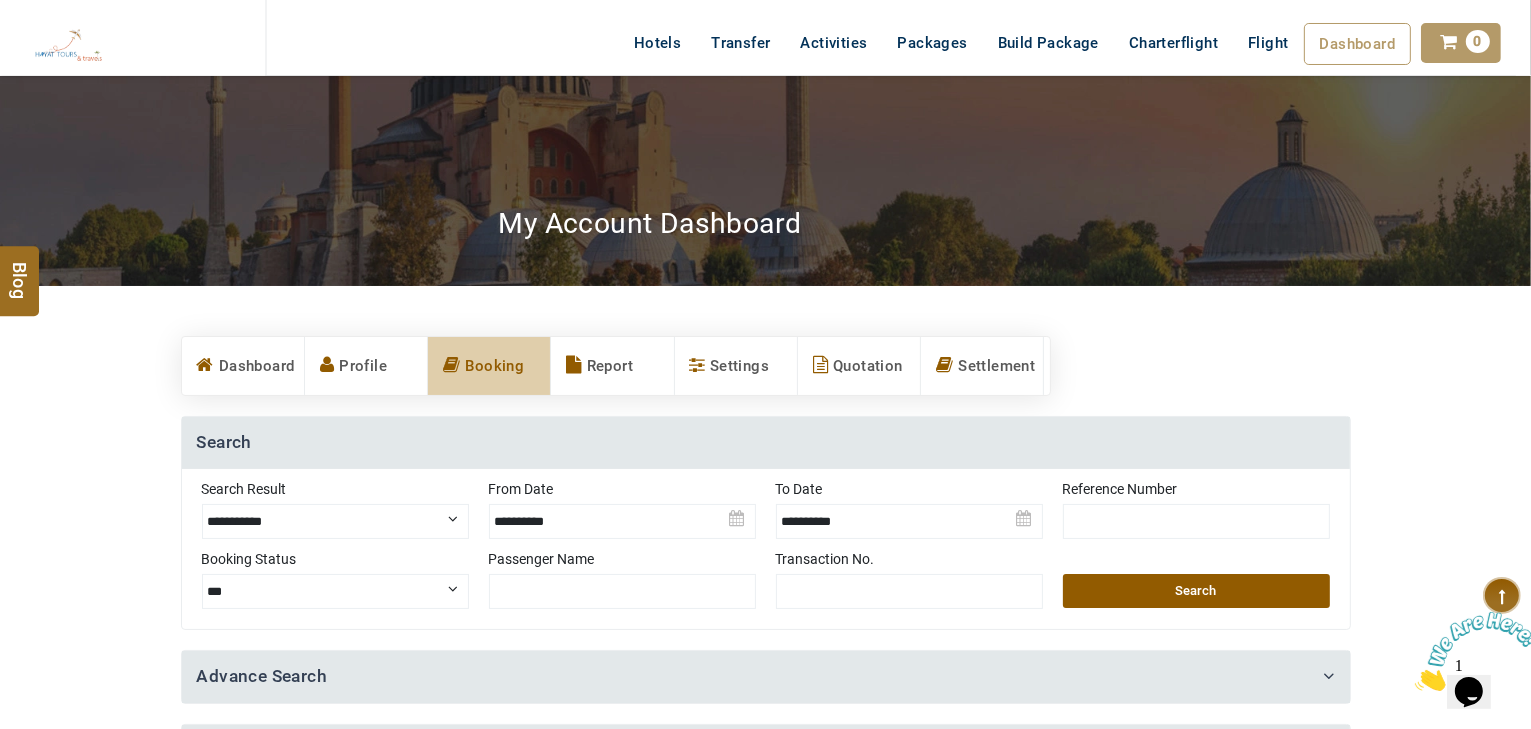 scroll, scrollTop: 80, scrollLeft: 0, axis: vertical 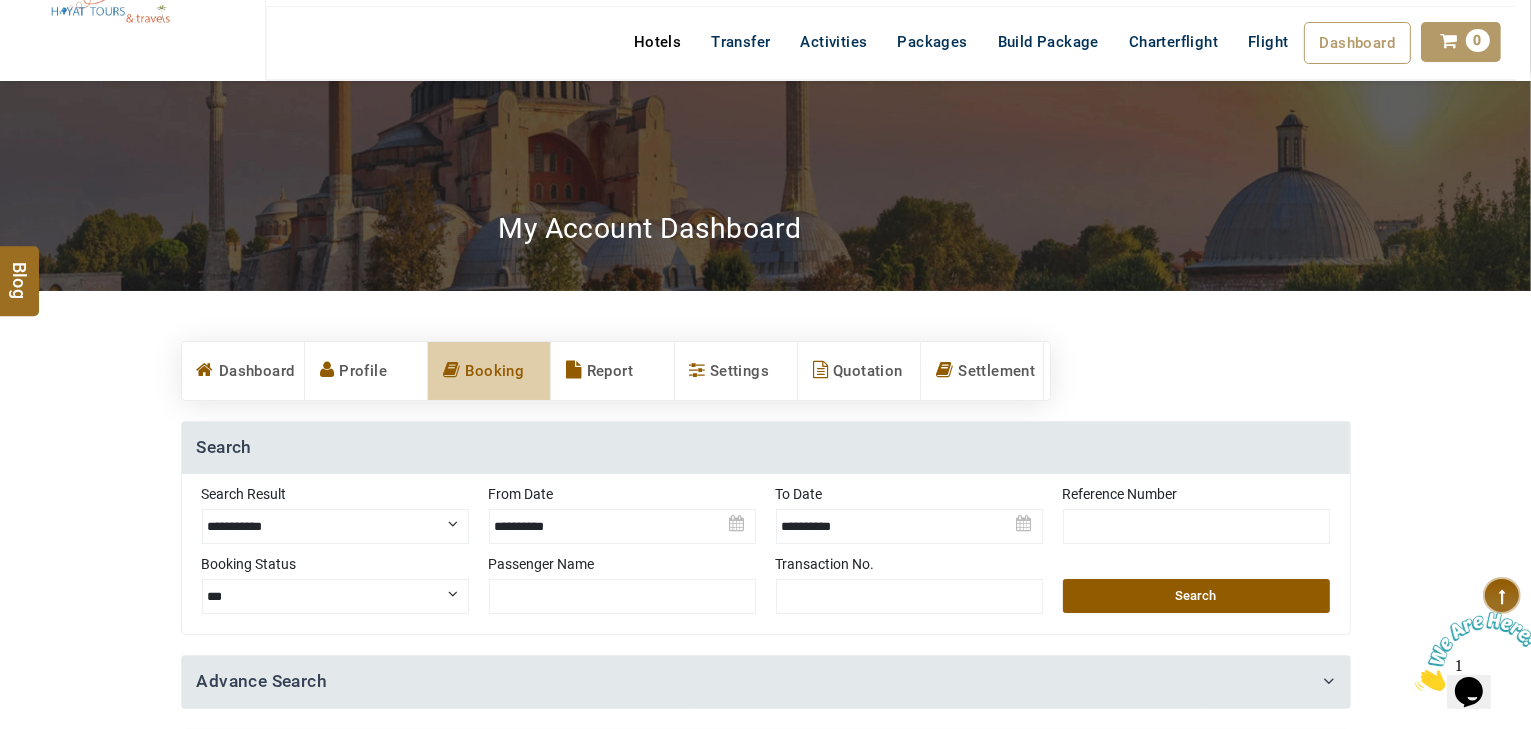 click on "Hotels" at bounding box center [657, 42] 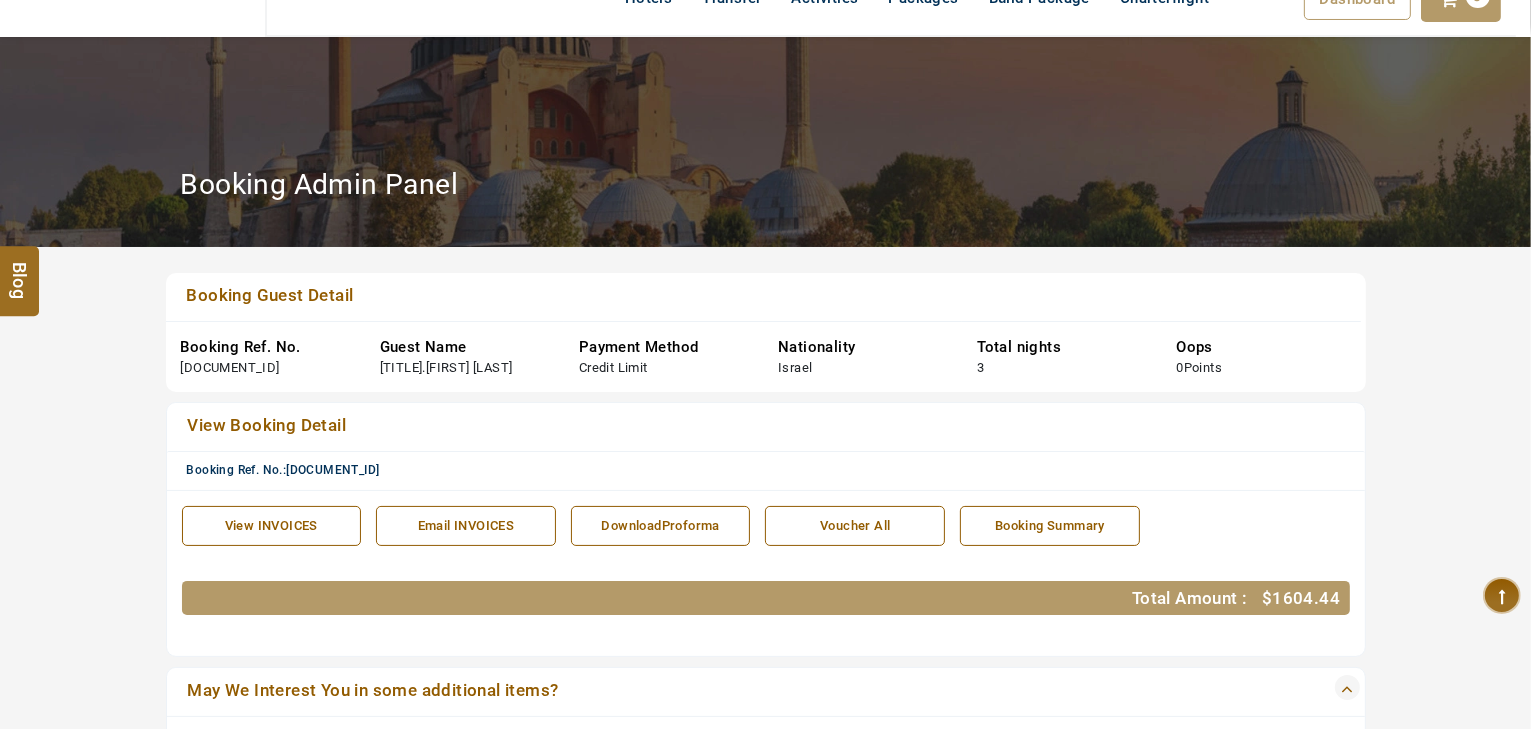 scroll, scrollTop: 160, scrollLeft: 0, axis: vertical 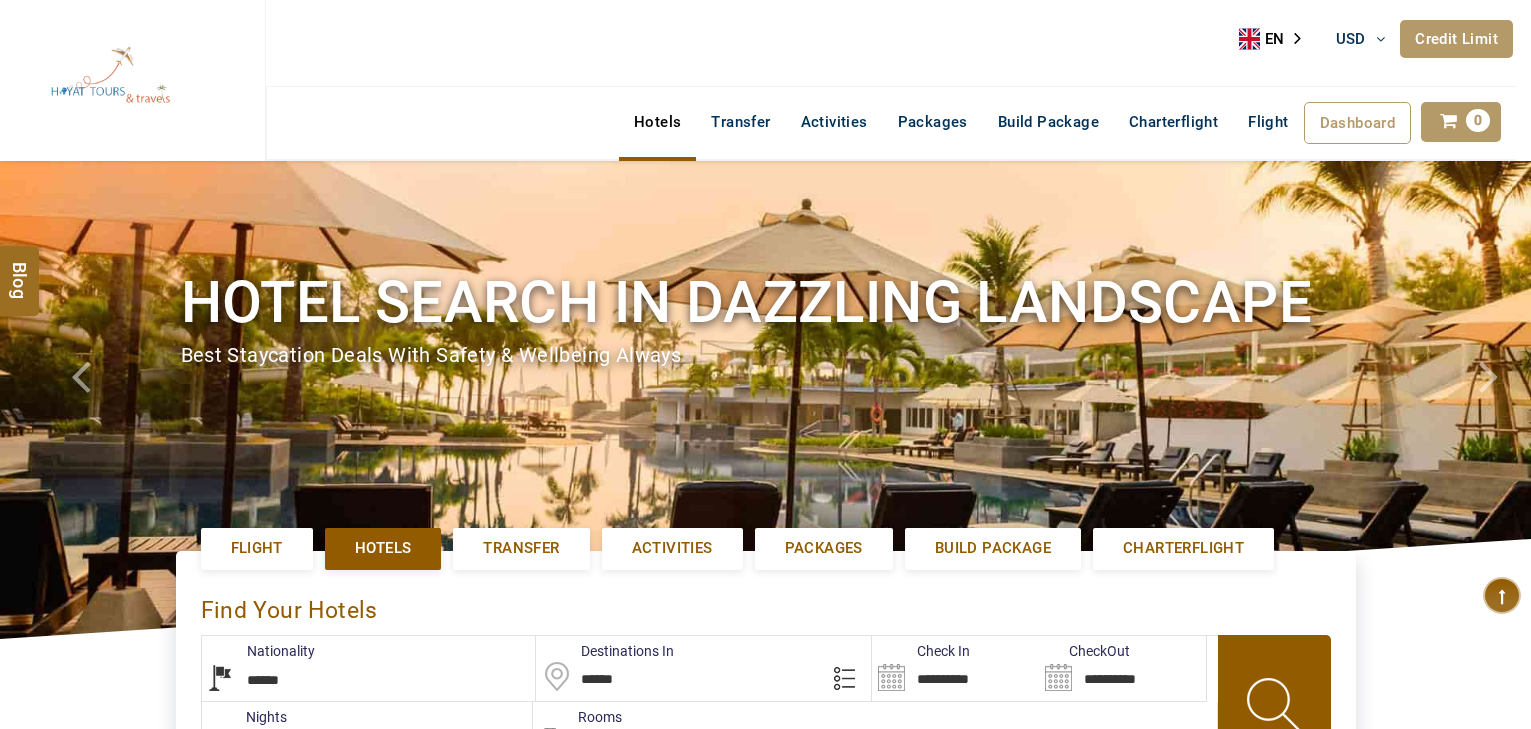 select on "******" 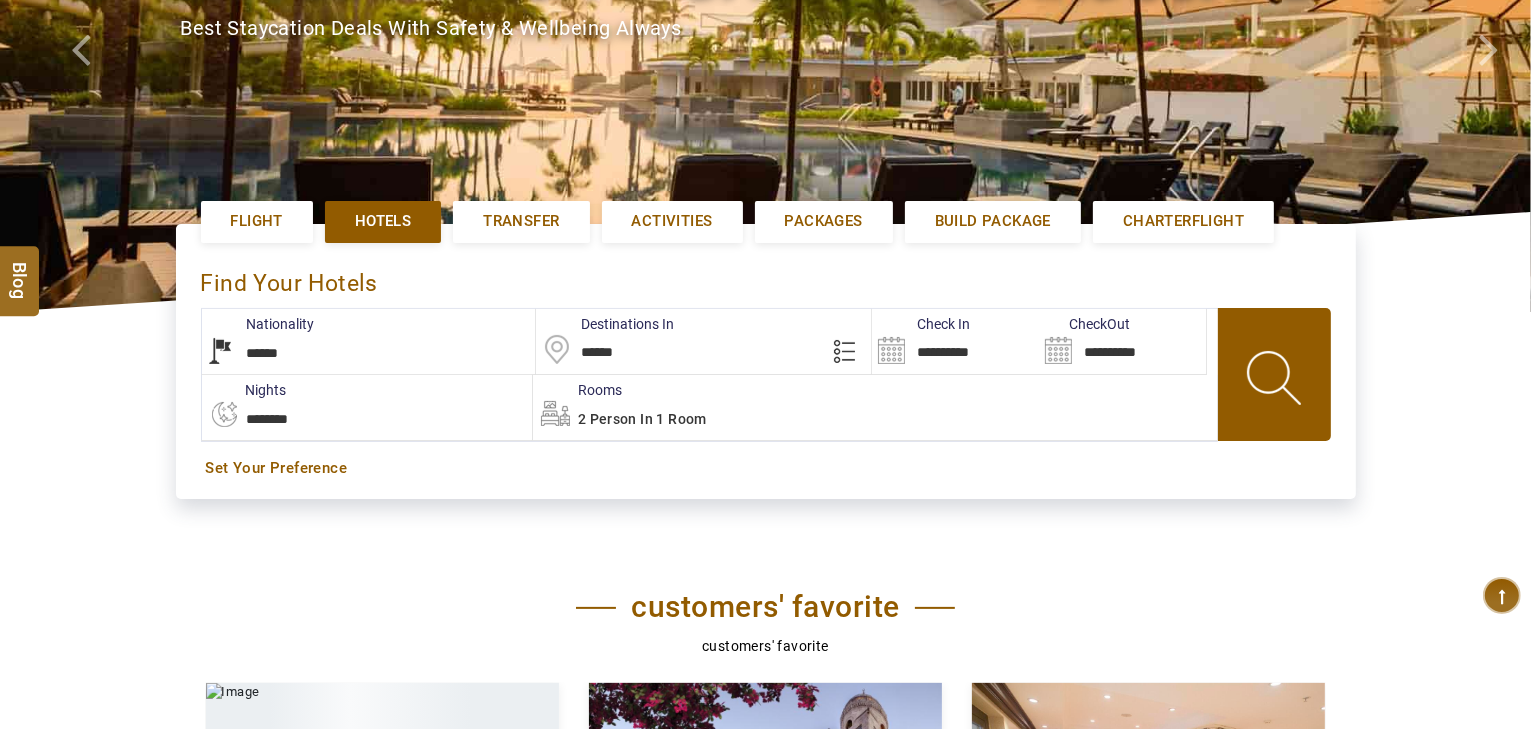 click on "******" at bounding box center (703, 341) 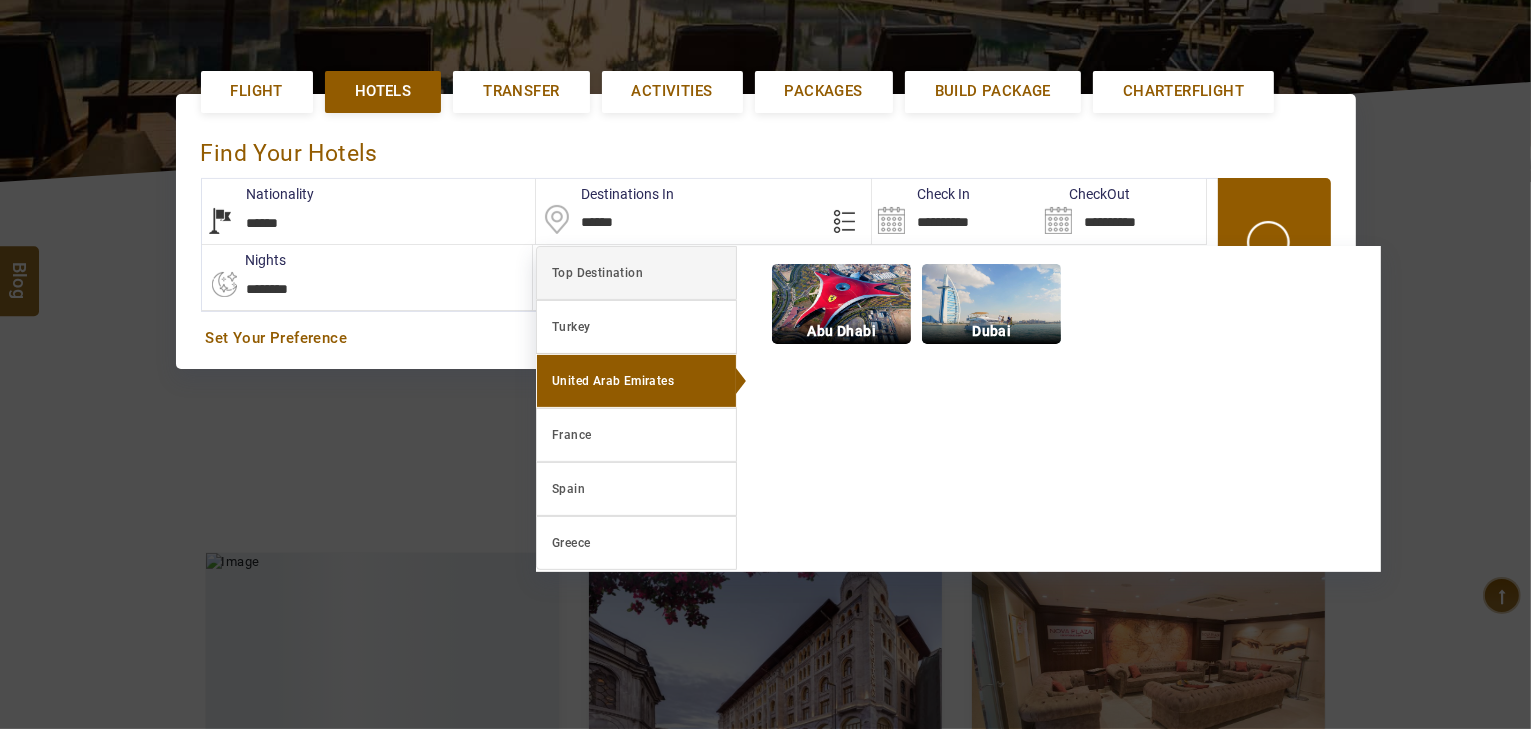 scroll, scrollTop: 460, scrollLeft: 0, axis: vertical 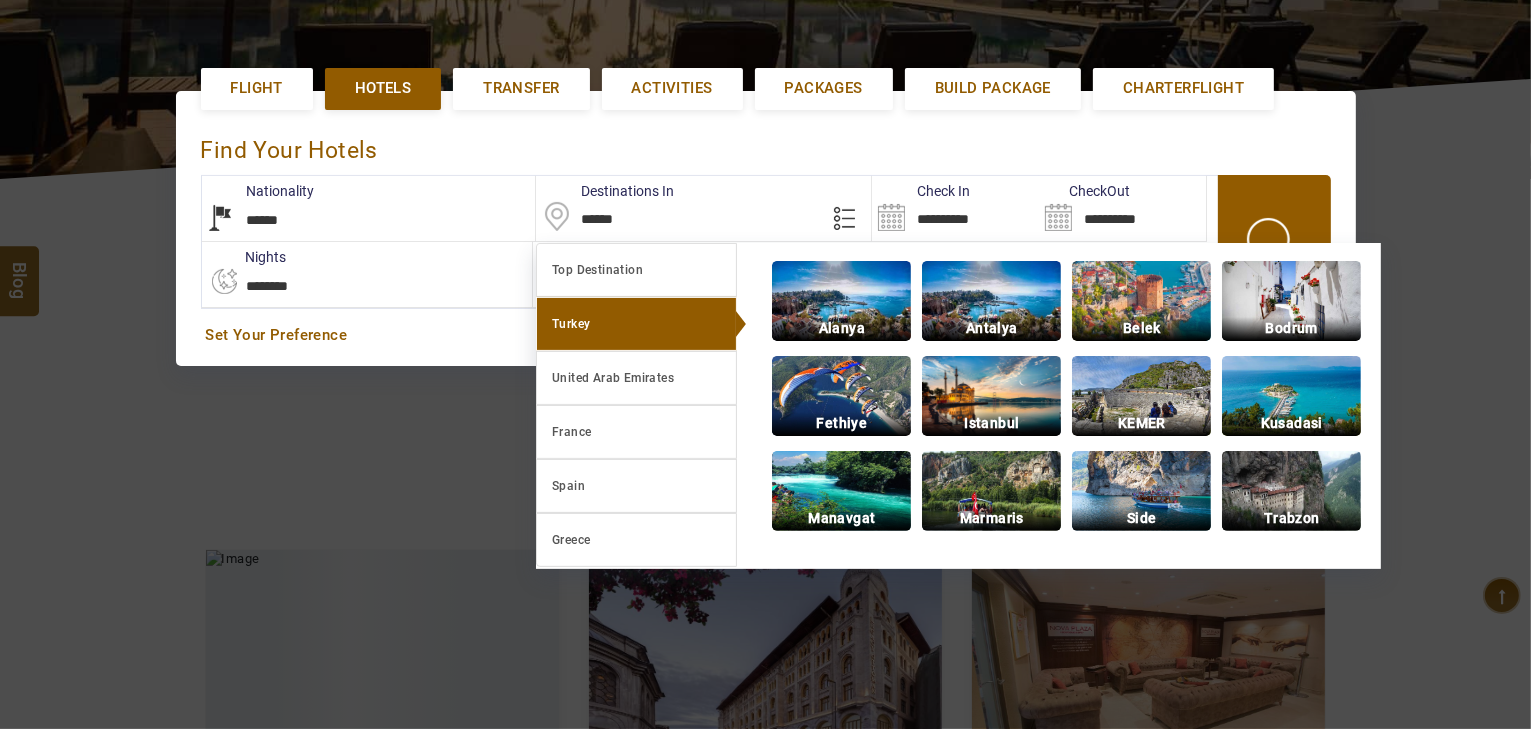 type on "**********" 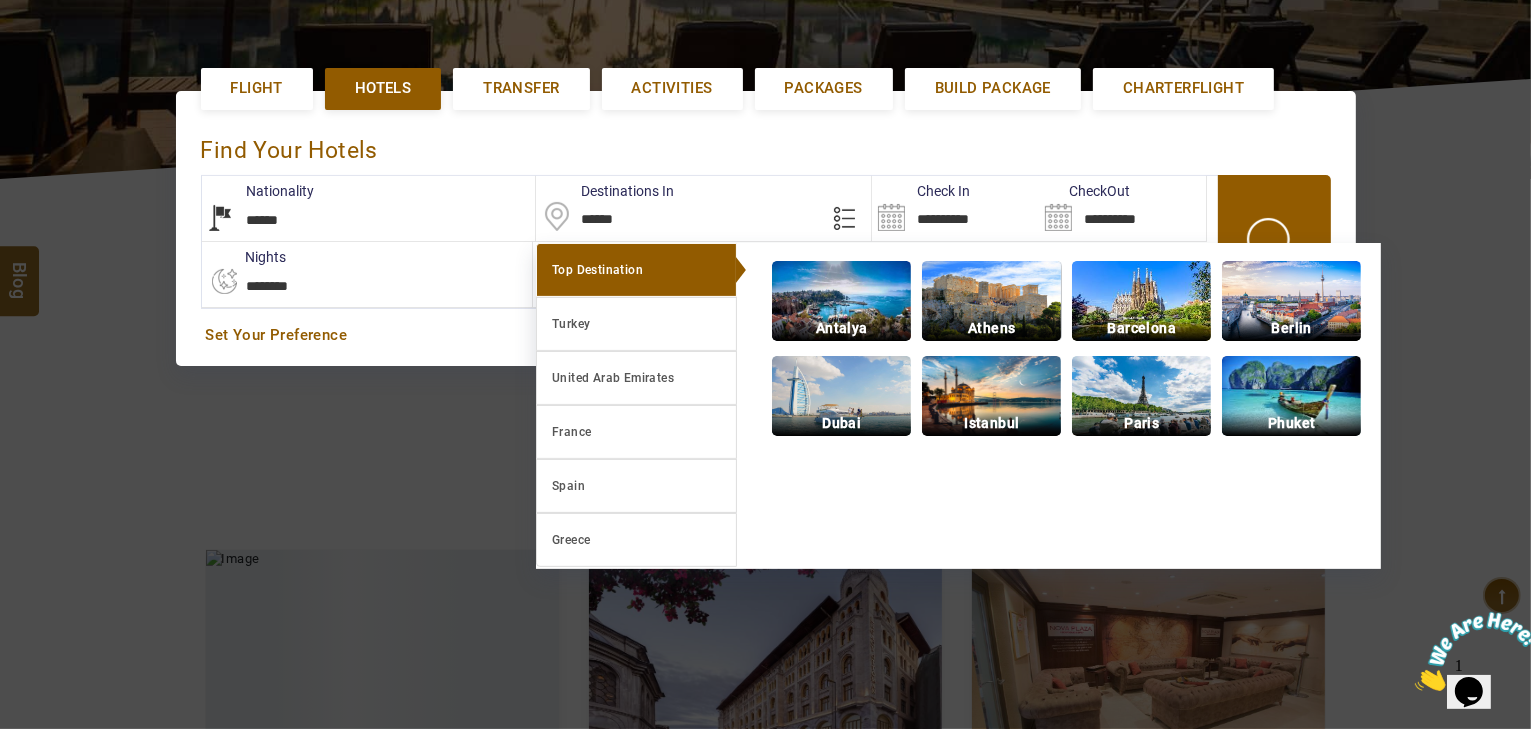scroll, scrollTop: 0, scrollLeft: 0, axis: both 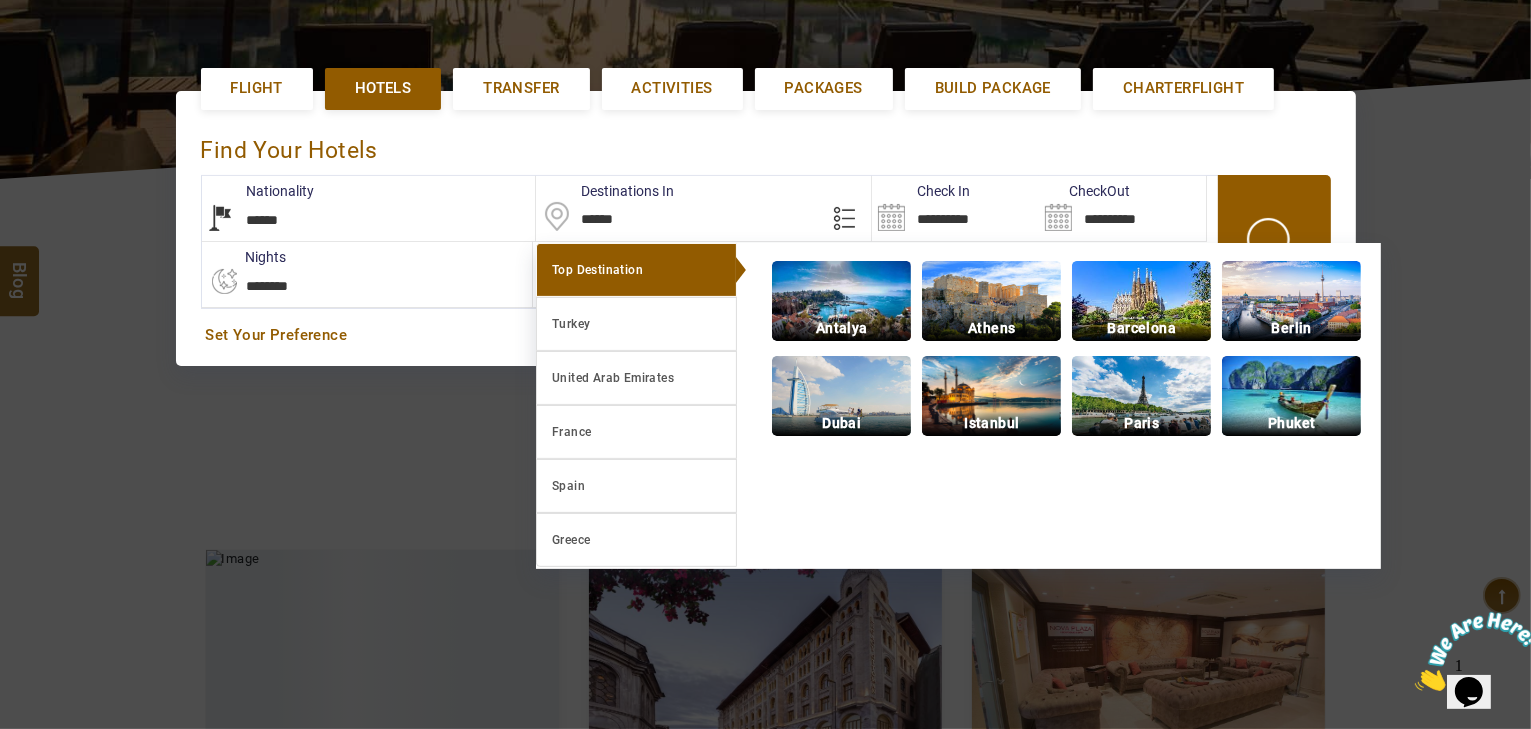 drag, startPoint x: 480, startPoint y: 231, endPoint x: 468, endPoint y: 231, distance: 12 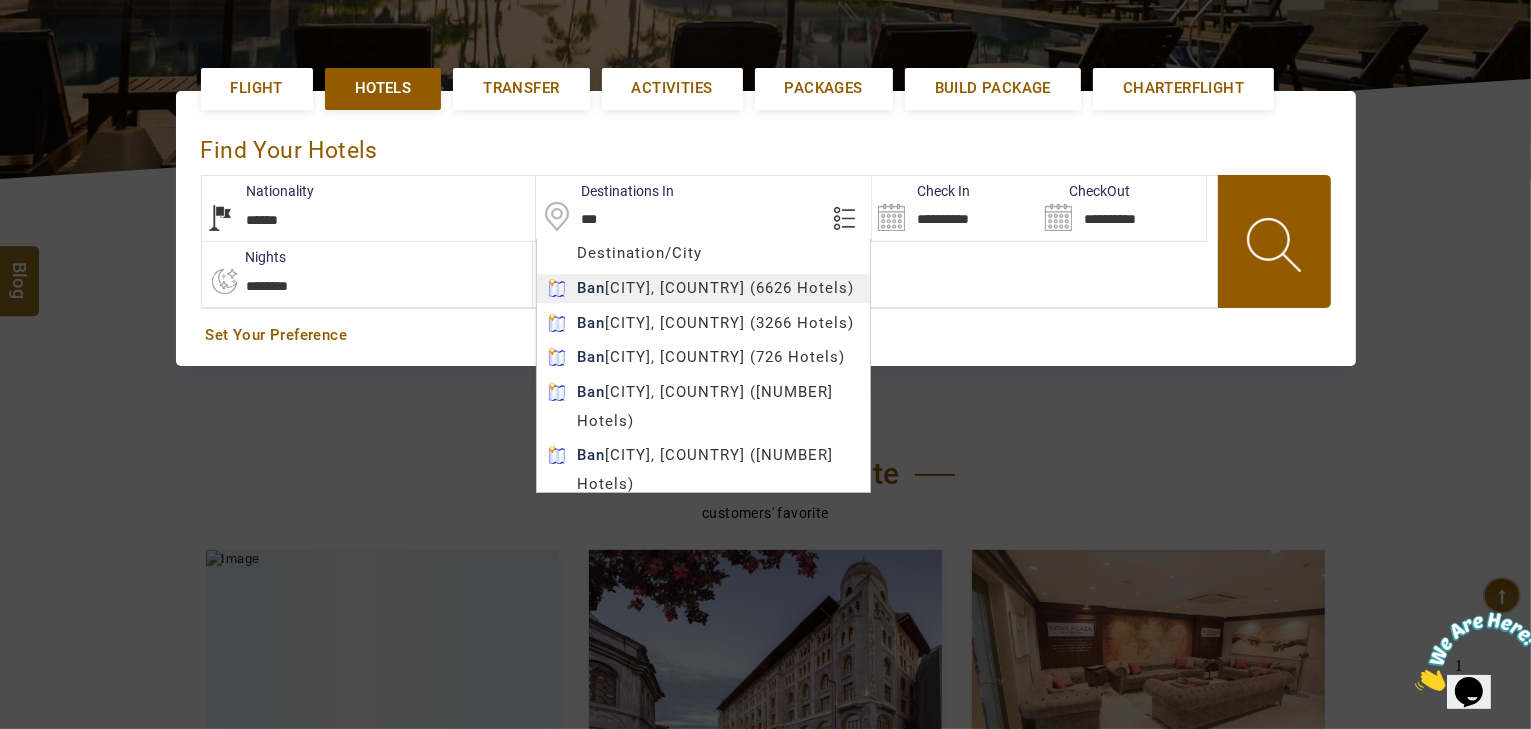 type on "*******" 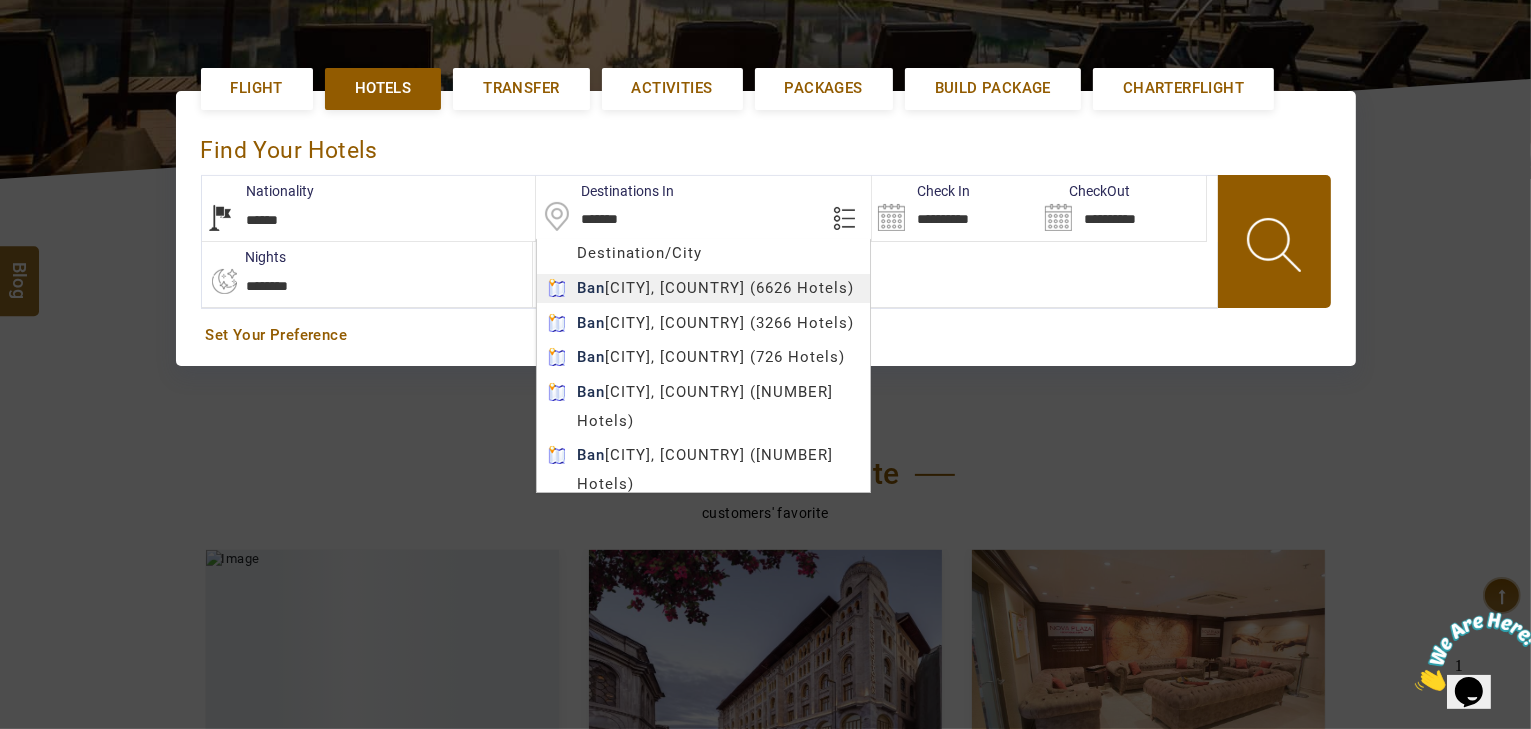 click on "HAYAYT TOURS USD AED  AED EUR  € USD  $ INR  ₹ THB  ฿ IDR  Rp BHD  BHD TRY  ₺ Credit Limit EN HE AR ES PT ZH Helpline
+[COUNTRY_CODE] [PHONE_NUMBER] Register Now +[COUNTRY_CODE] [PHONE_NUMBER] [EMAIL] About Us What we Offer Blog Why Us Contact Hotels  Transfer Activities Packages Build Package Charterflight Flight Dashboard My Profile My Booking My Reports My Quotation Sign Out 0 Points Redeem Now To Redeem [NUMBER]  Points Future Points  [NUMBER]   Points Credit Limit Credit Limit USD [NUMBER].00 70% Complete Used USD [NUMBER].90 Available USD [NUMBER].10 Setting  Looks like you haven't added anything to your cart yet Countinue Shopping ***** ****** Please Wait.. Blog demo
Remember me Forgot
password? LOG IN Don't have an account?   Register Now My Booking View/ Print/Cancel Your Booking without Signing in Submit demo
In A Few Moment, You Will Be Celebrating Best Hotel options galore ! Check In   CheckOut Rooms Rooms Please Wait  Hotel search in dazzling landscape Flight Hotels  ******" at bounding box center (765, 937) 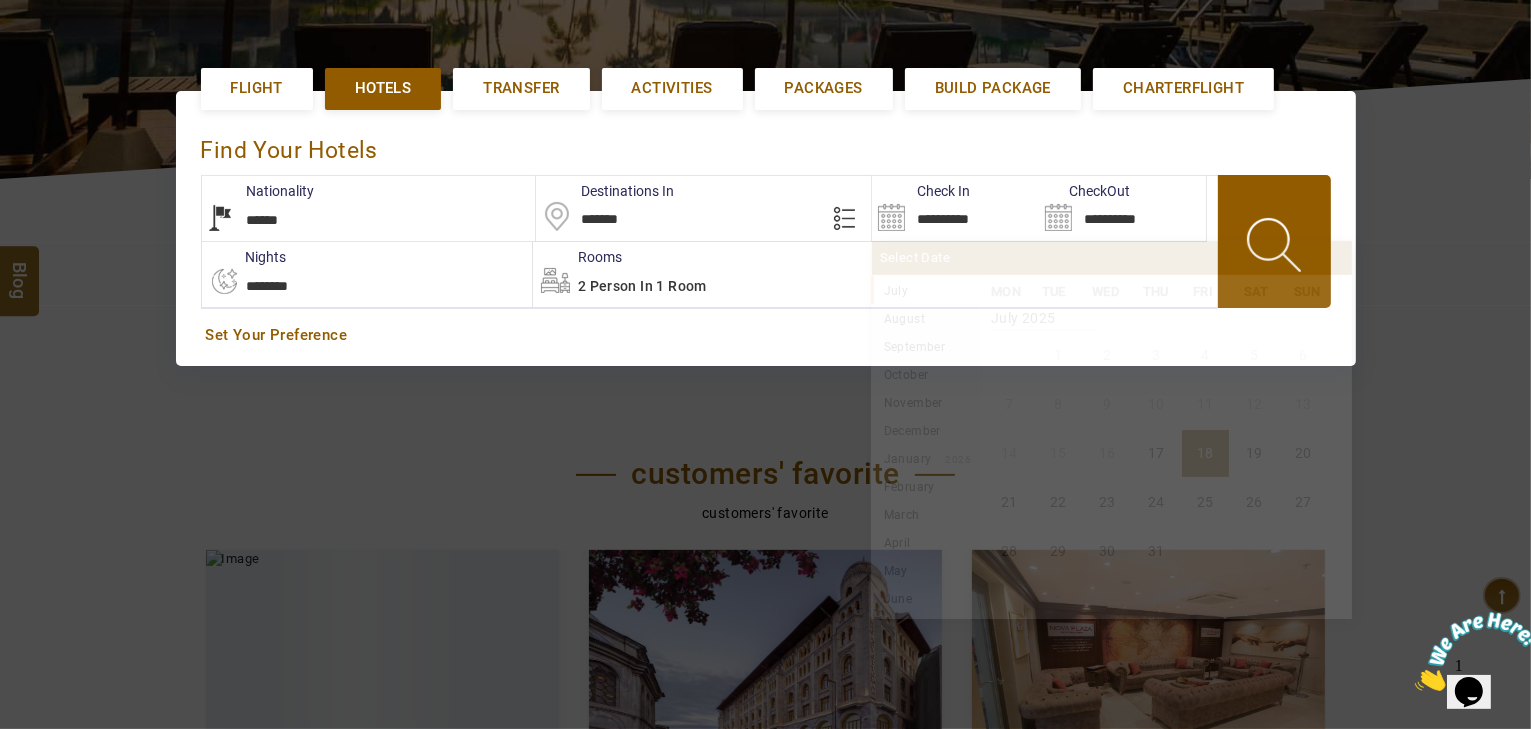 click on "**********" at bounding box center [955, 208] 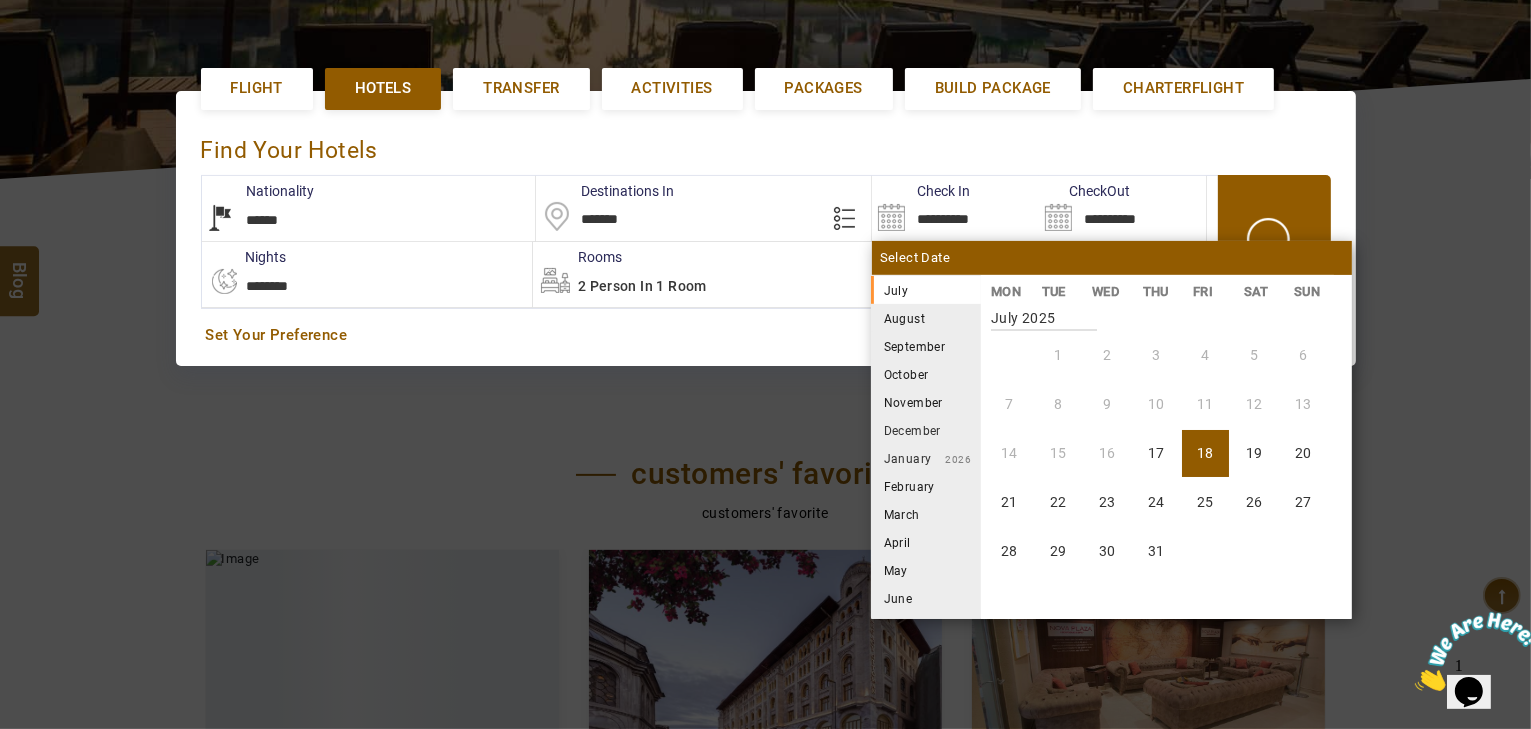 click on "July  2025" at bounding box center (926, 290) 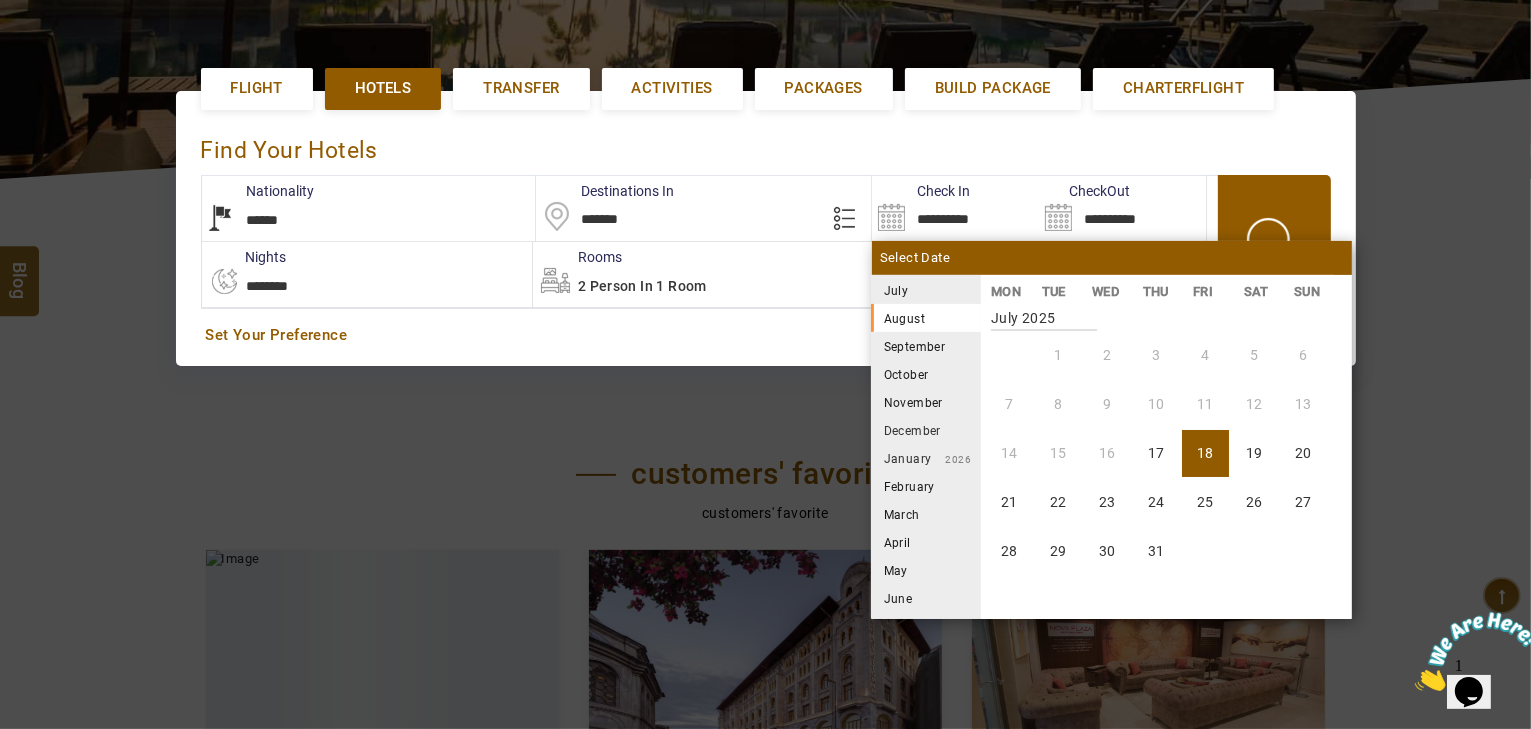 click on "August" at bounding box center (926, 318) 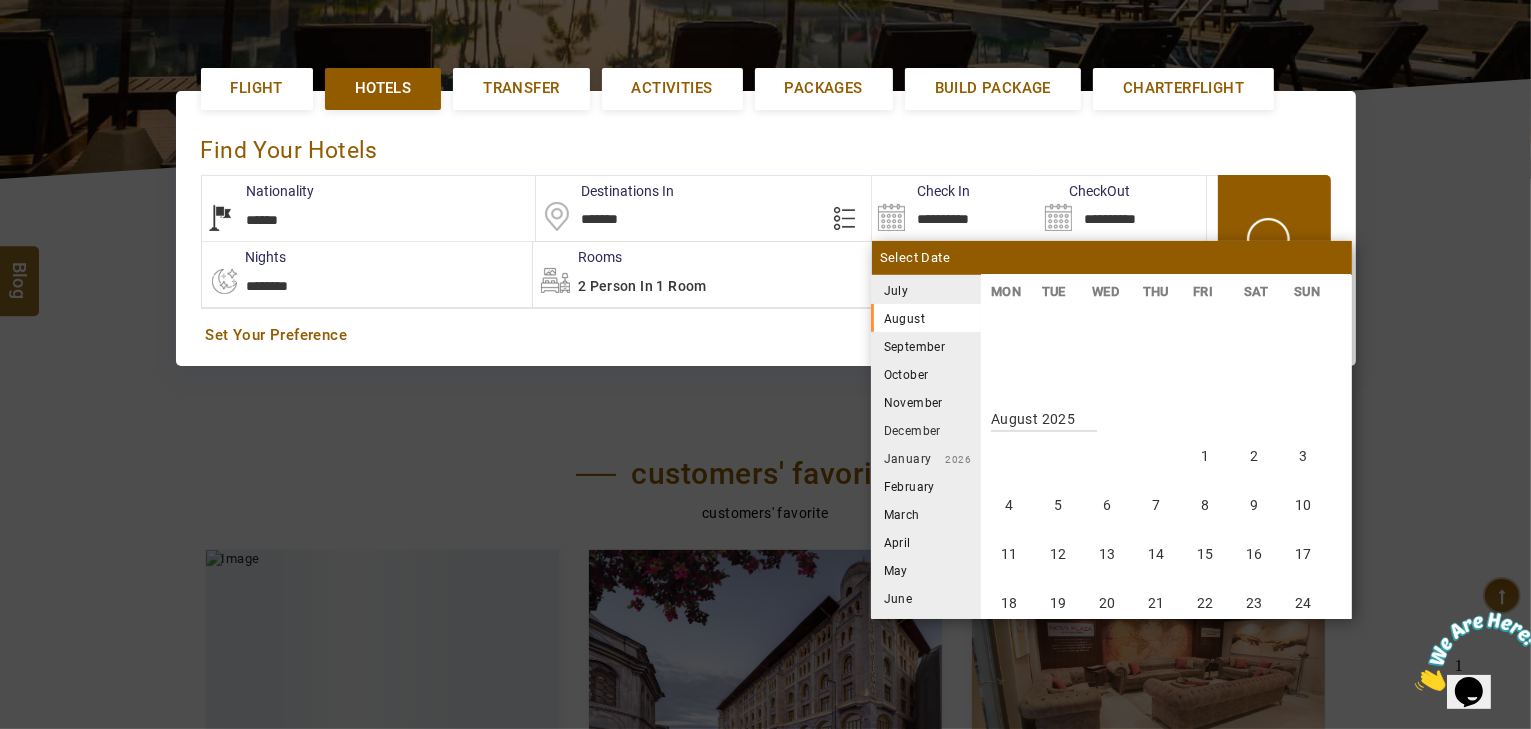 scroll, scrollTop: 370, scrollLeft: 0, axis: vertical 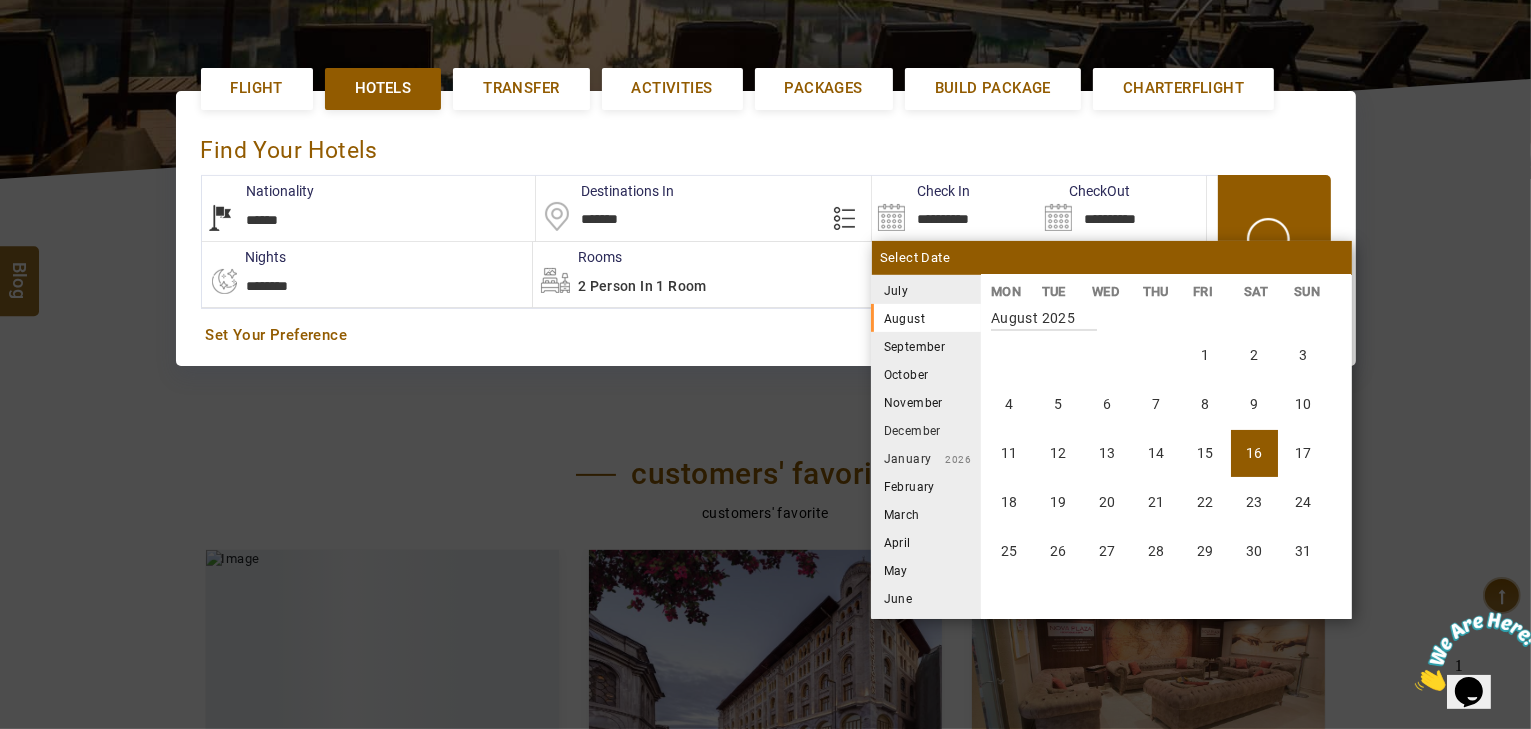 click on "16" at bounding box center (1254, 453) 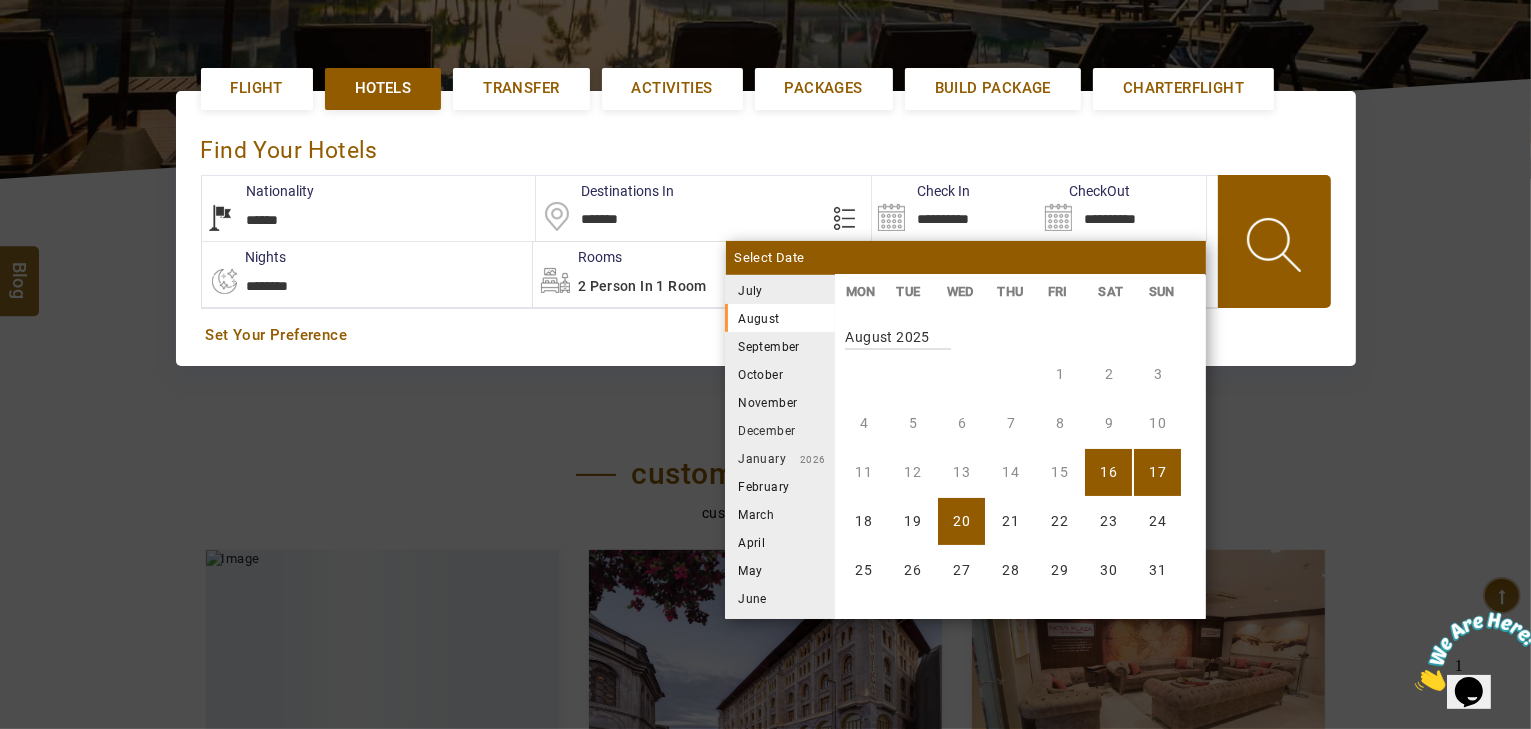 scroll, scrollTop: 370, scrollLeft: 0, axis: vertical 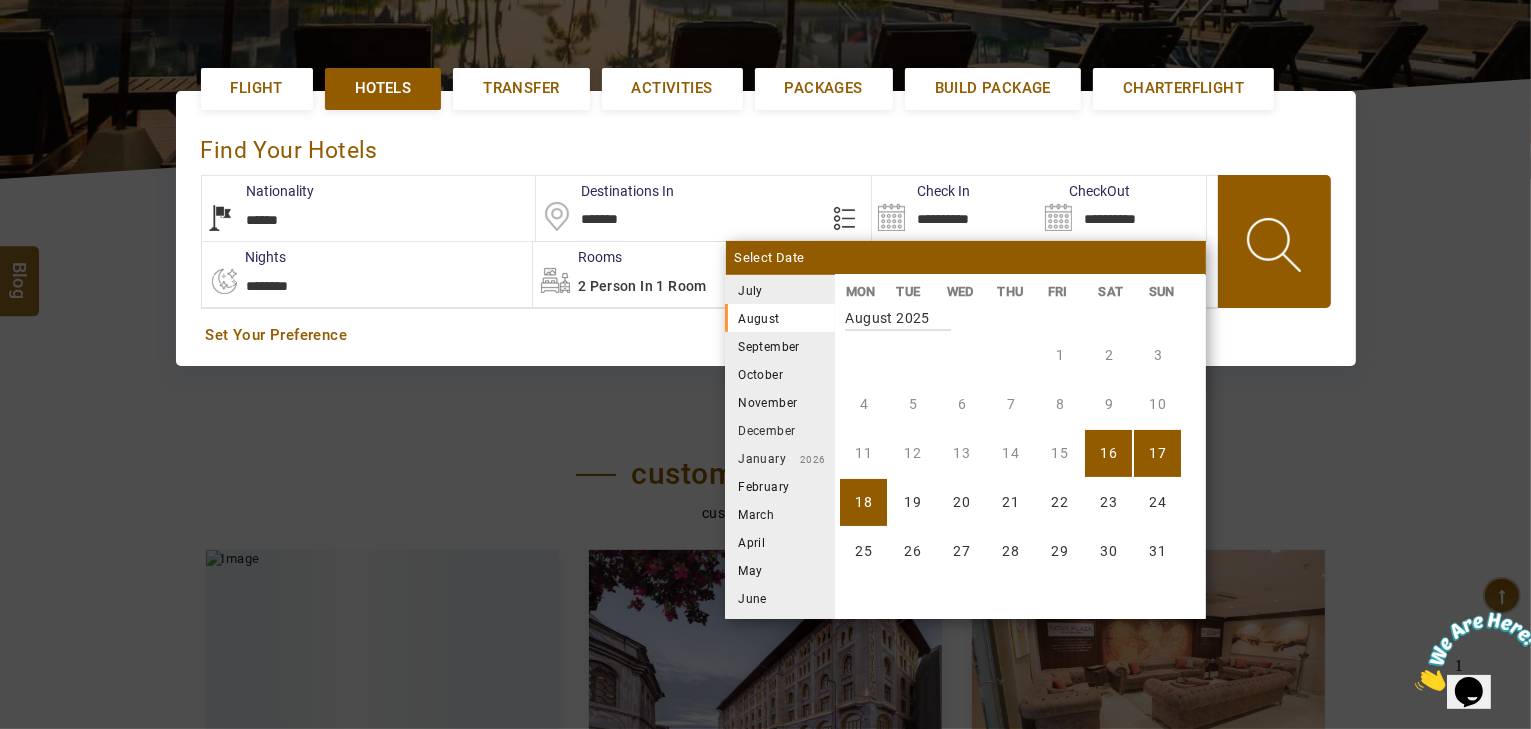 click on "18" at bounding box center (863, 502) 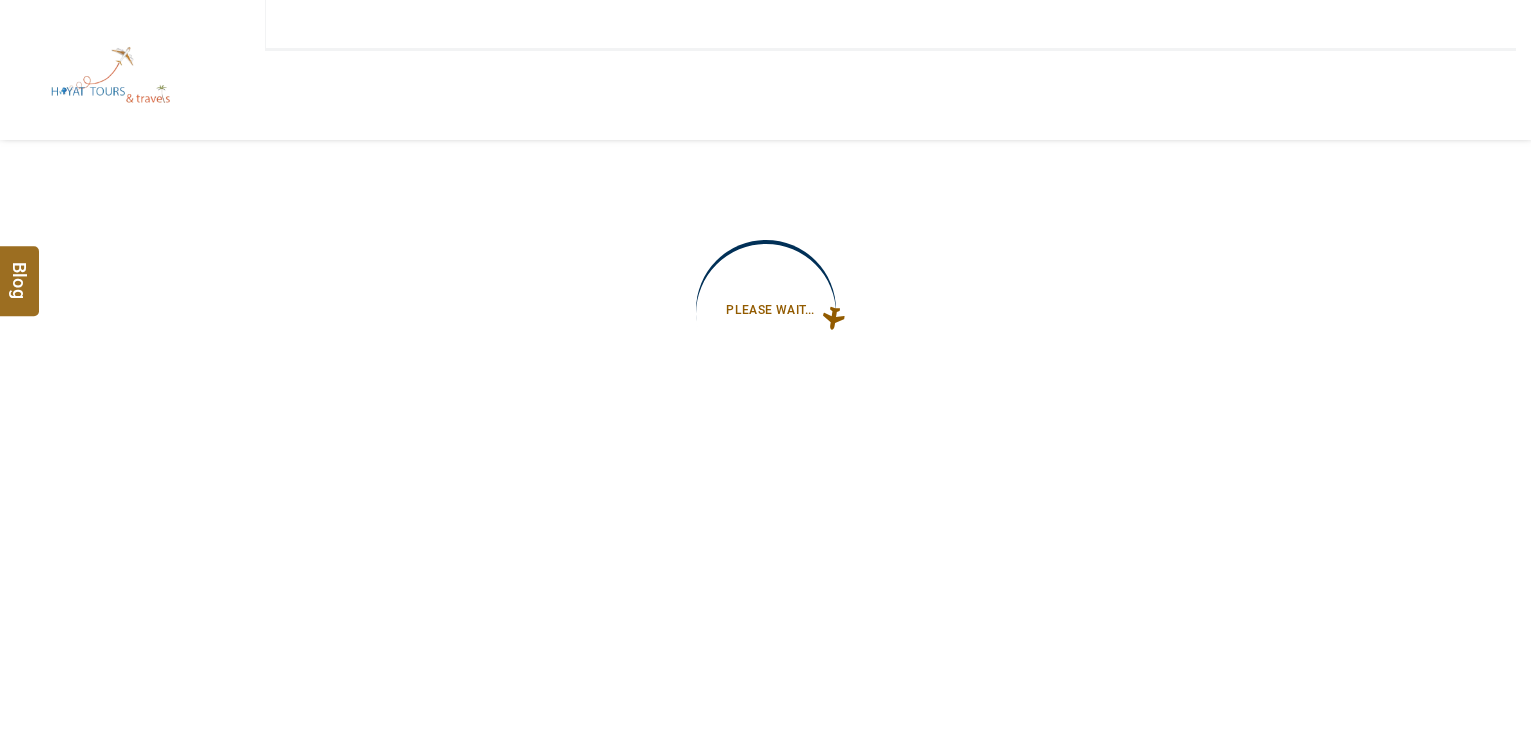 type on "**********" 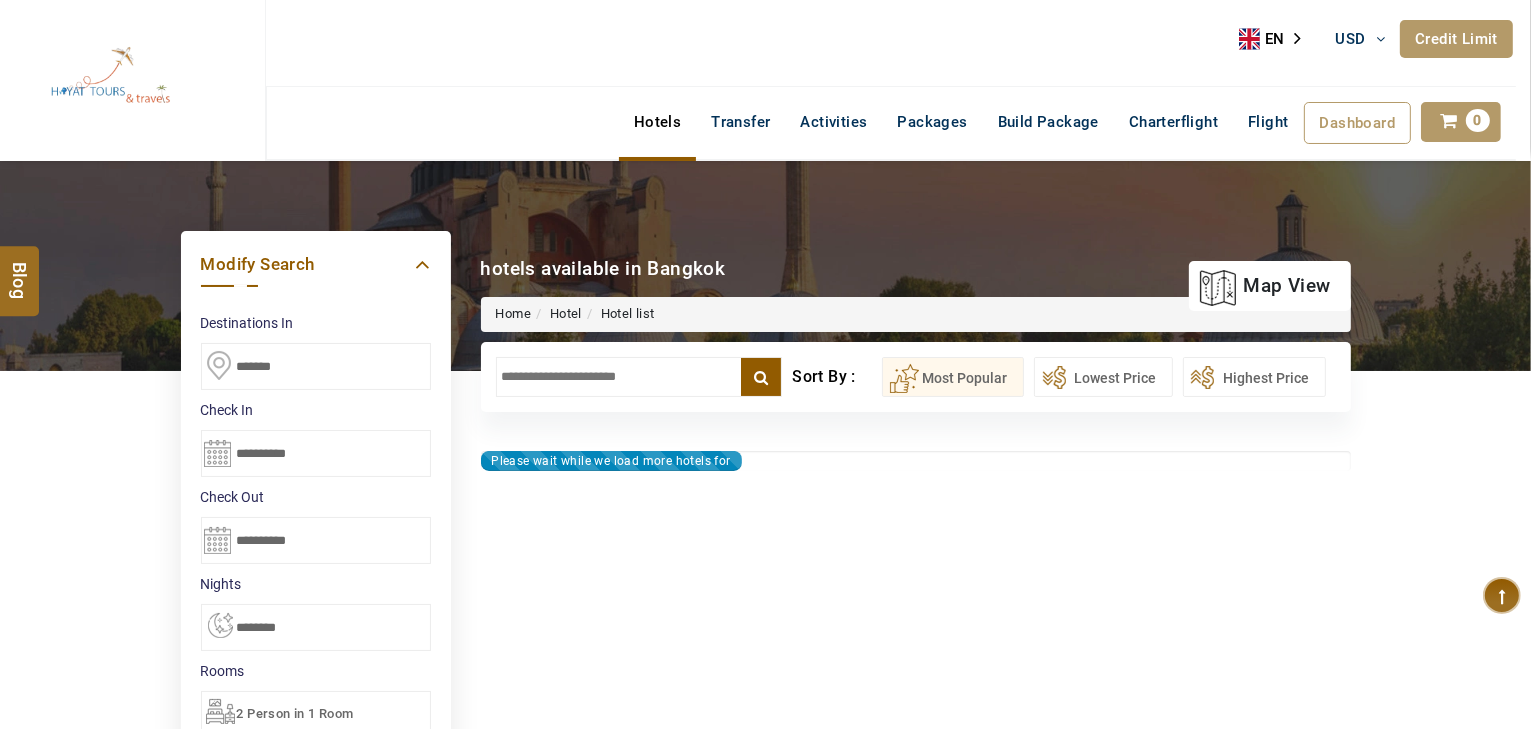 type on "**********" 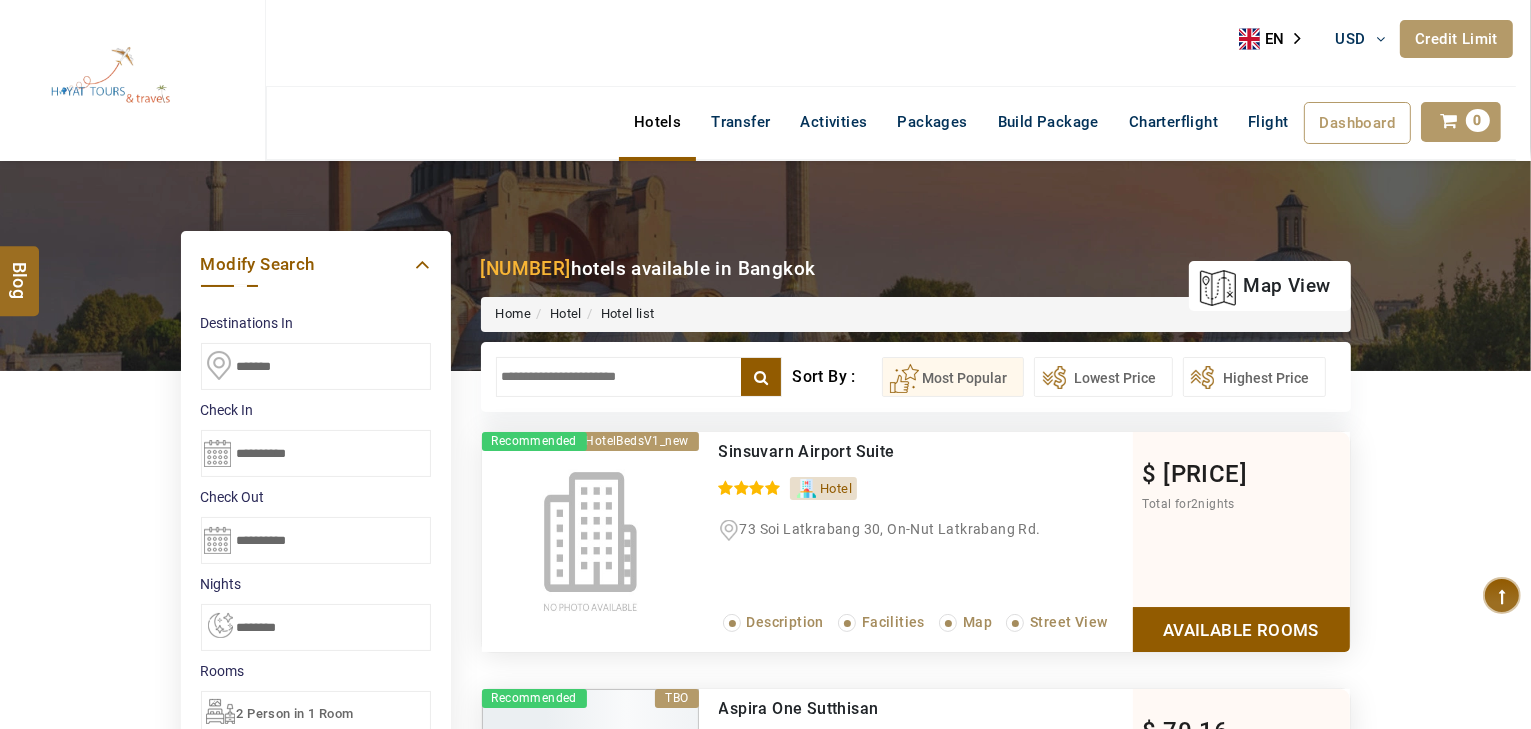 drag, startPoint x: 624, startPoint y: 355, endPoint x: 628, endPoint y: 380, distance: 25.317978 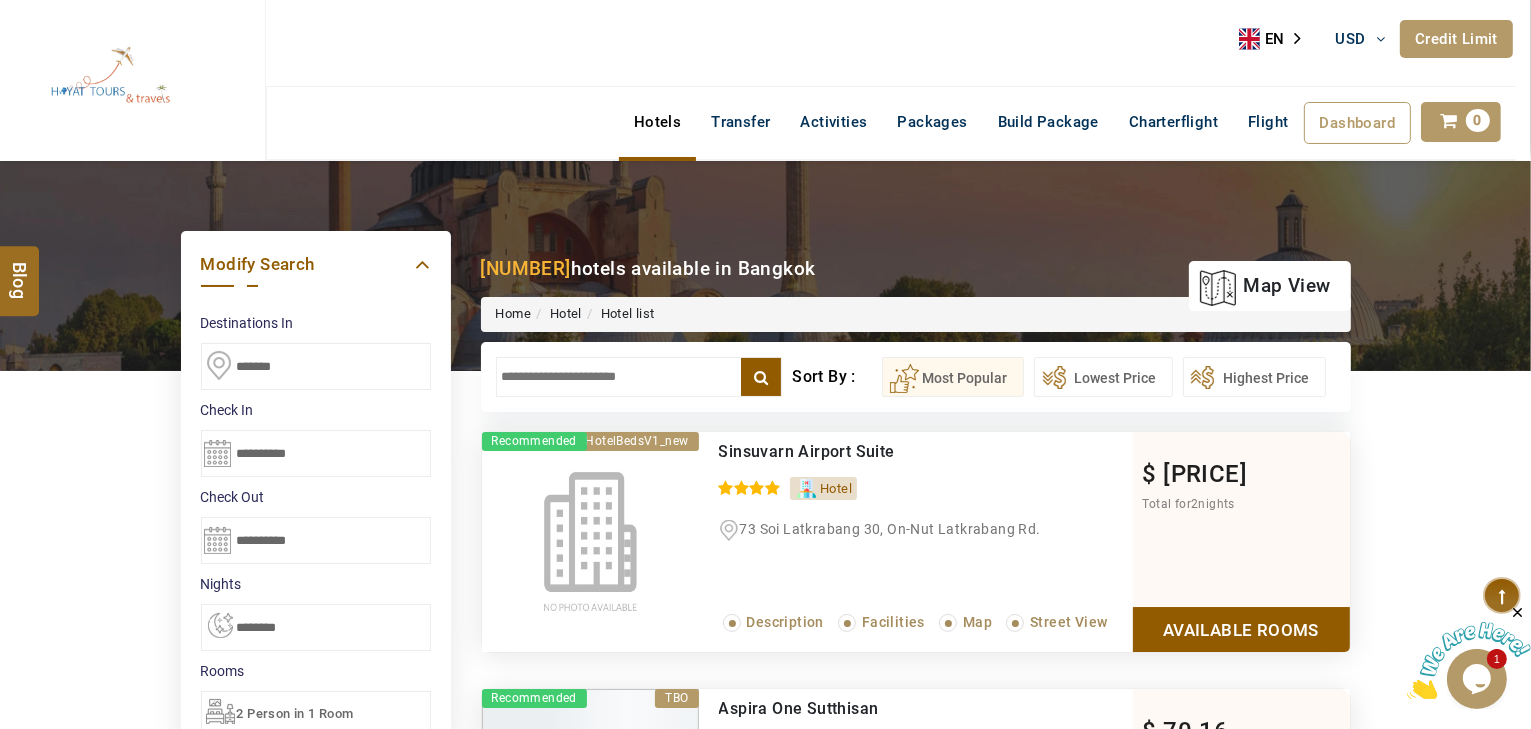 scroll, scrollTop: 0, scrollLeft: 0, axis: both 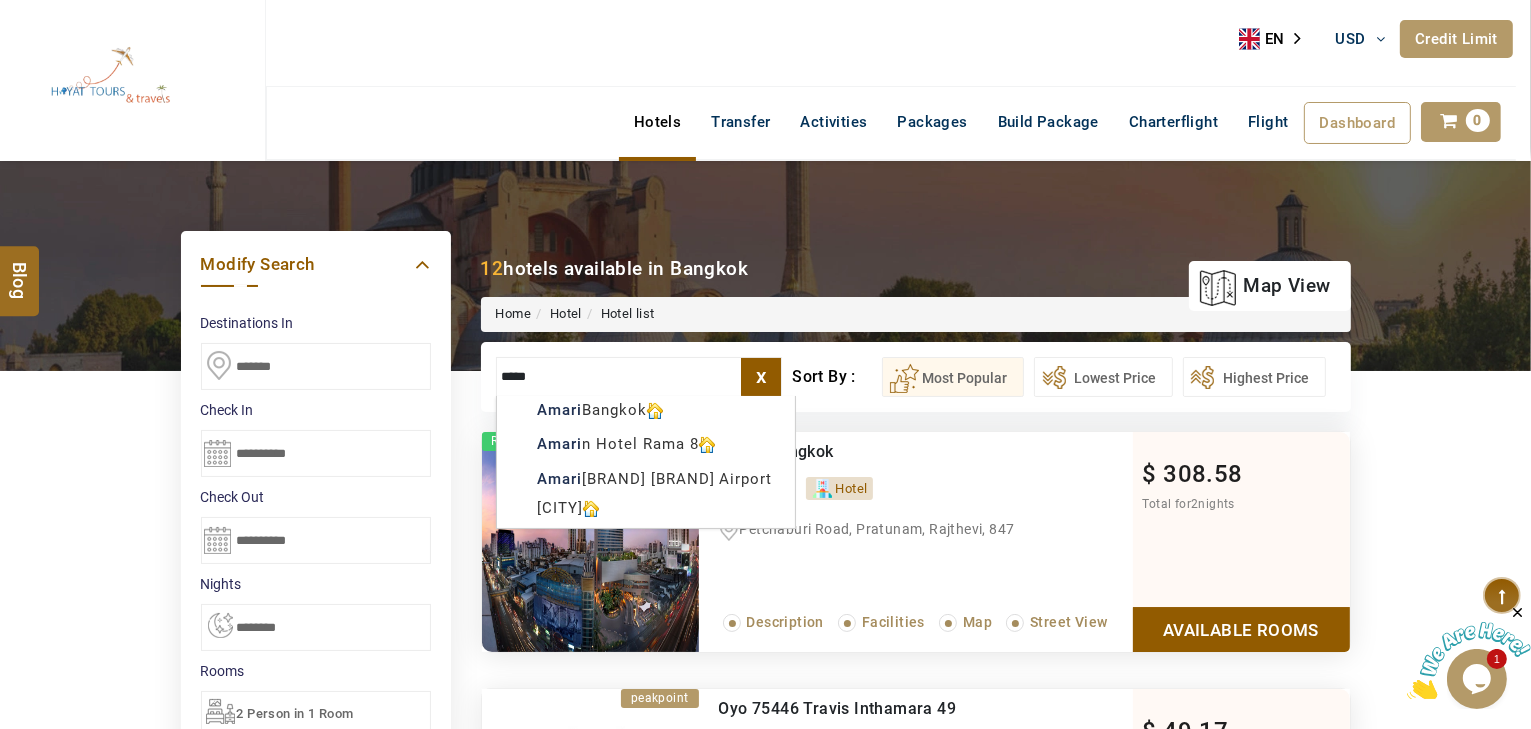 click on "HAYAYT TOURS USD AED  AED EUR  € USD  $ INR  ₹ THB  ฿ IDR  Rp BHD  BHD TRY  ₺ Credit Limit EN HE AR ES PT ZH Helpline
+971 55 344 0168 Register Now +971 55 344 0168 info@royallineholidays.com About Us What we Offer Blog Why Us Contact Hotels  Transfer Activities Packages Build Package Charterflight Flight Dashboard My Profile My Booking My Reports My Quotation Sign Out 0 Points Redeem Now To Redeem 58318  Points Future Points  1074   Points Credit Limit Credit Limit USD 30000.00 70% Complete Used USD 12418.90 Available USD 17581.10 Setting  Looks like you haven't added anything to your cart yet Countinue Shopping ***** ****** Please Wait.. Blog demo
Remember me Forgot
password? LOG IN Don't have an account?   Register Now My Booking View/ Print/Cancel Your Booking without Signing in Submit Applying Filters...... Hotels For You Will Be Loading Soon demo
In A Few Moment, You Will Be Celebrating Best Hotel options galore ! Check In   CheckOut Rooms Rooms X Map Wifi" at bounding box center [765, 1195] 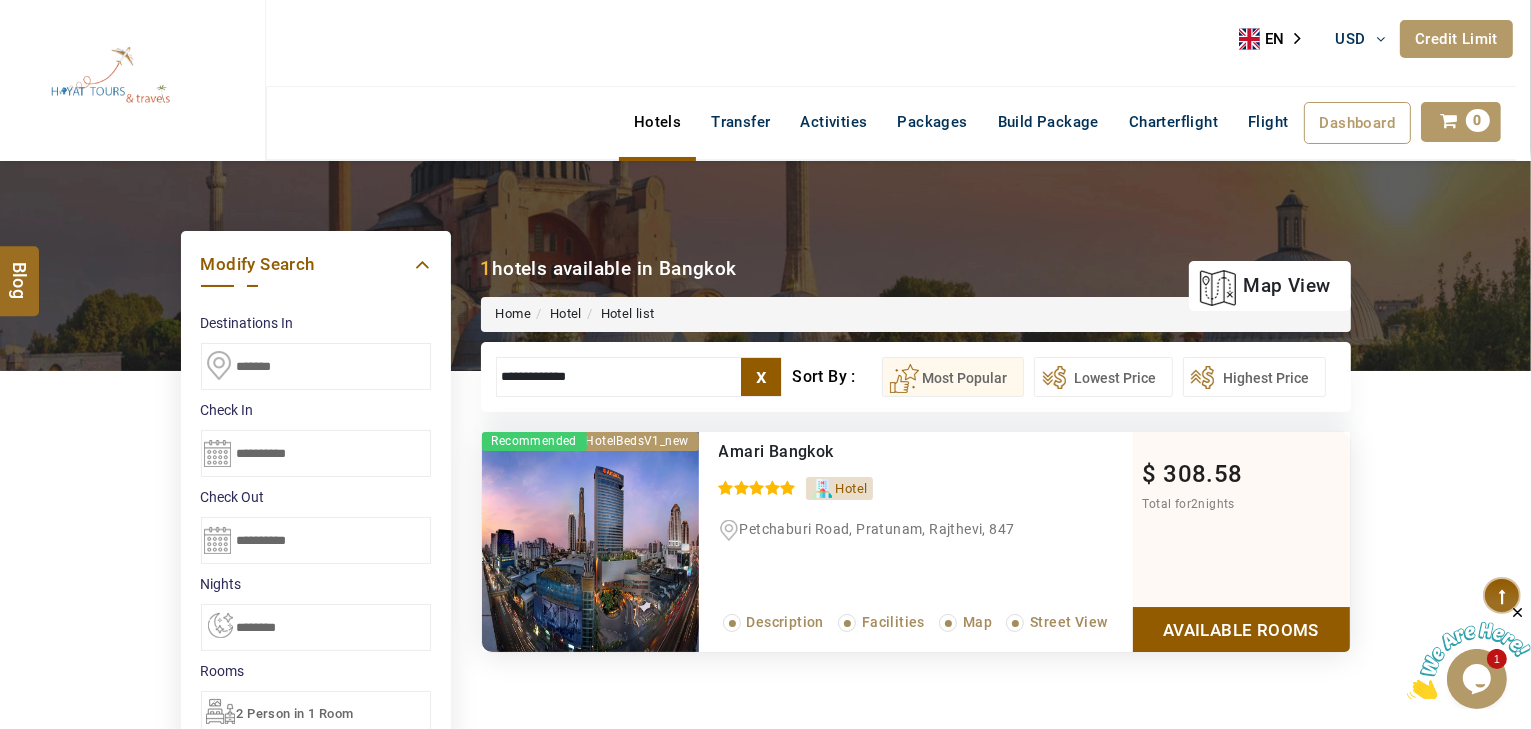 type on "**********" 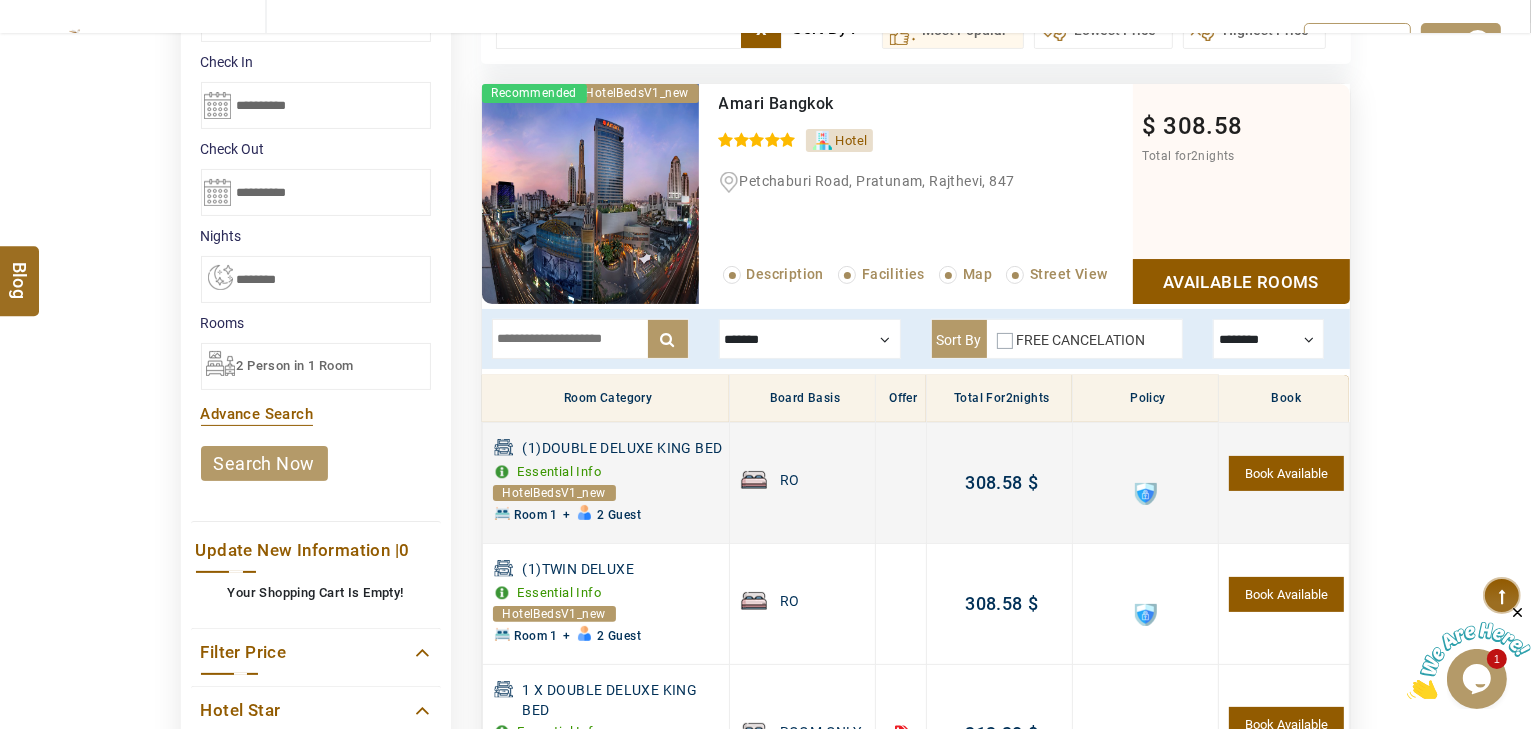 scroll, scrollTop: 380, scrollLeft: 0, axis: vertical 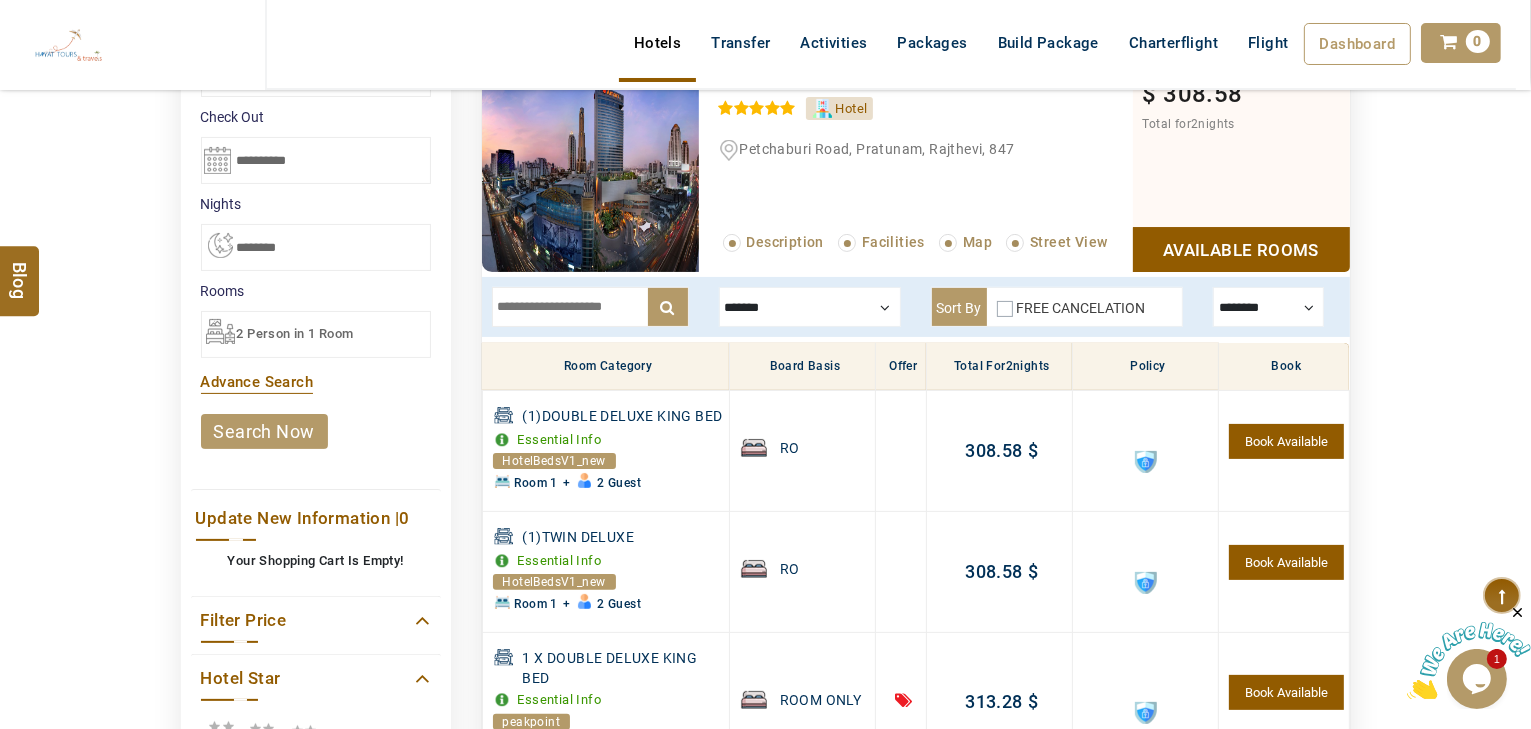 click at bounding box center (810, 307) 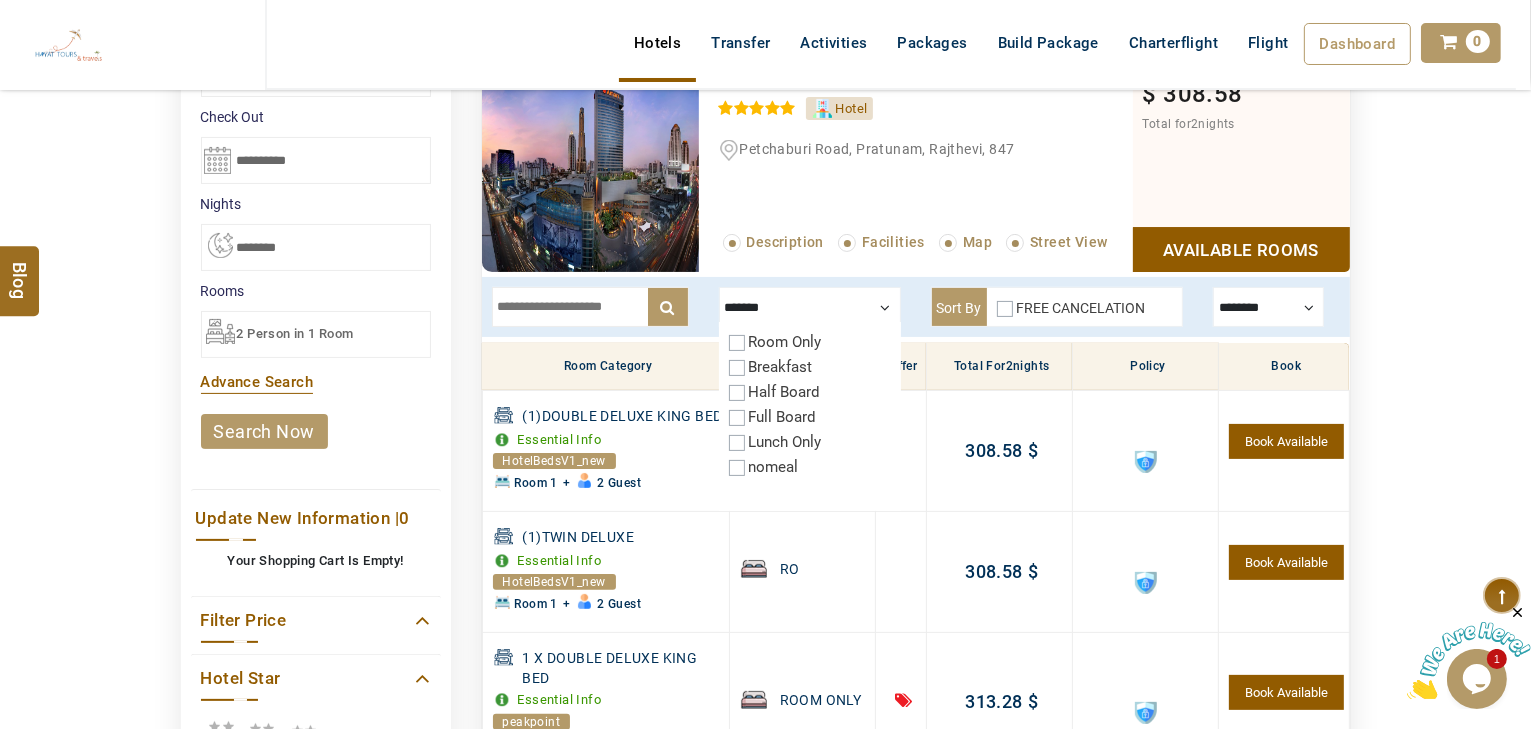 click on "Breakfast" at bounding box center (781, 367) 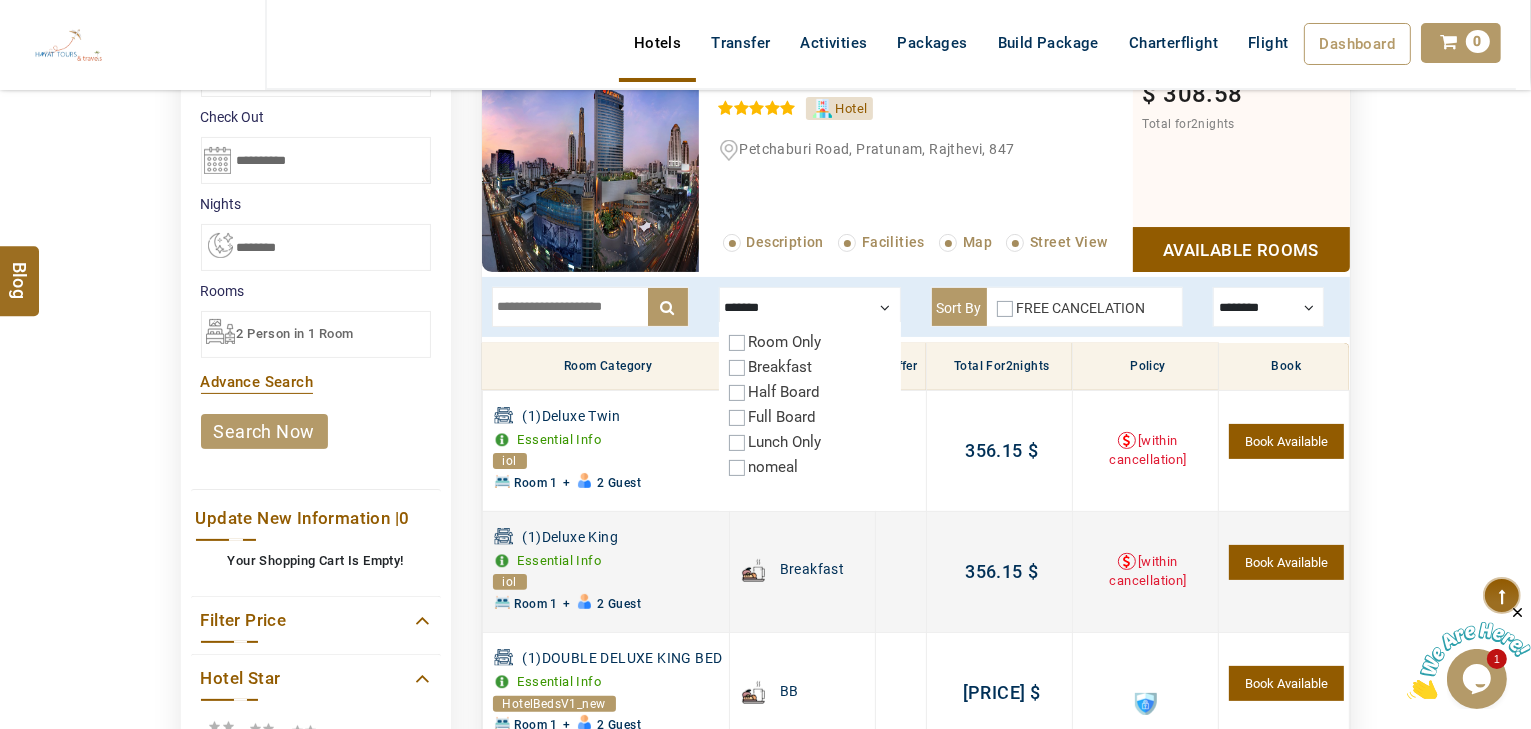 click on "[within cancellation]" at bounding box center [1145, 571] 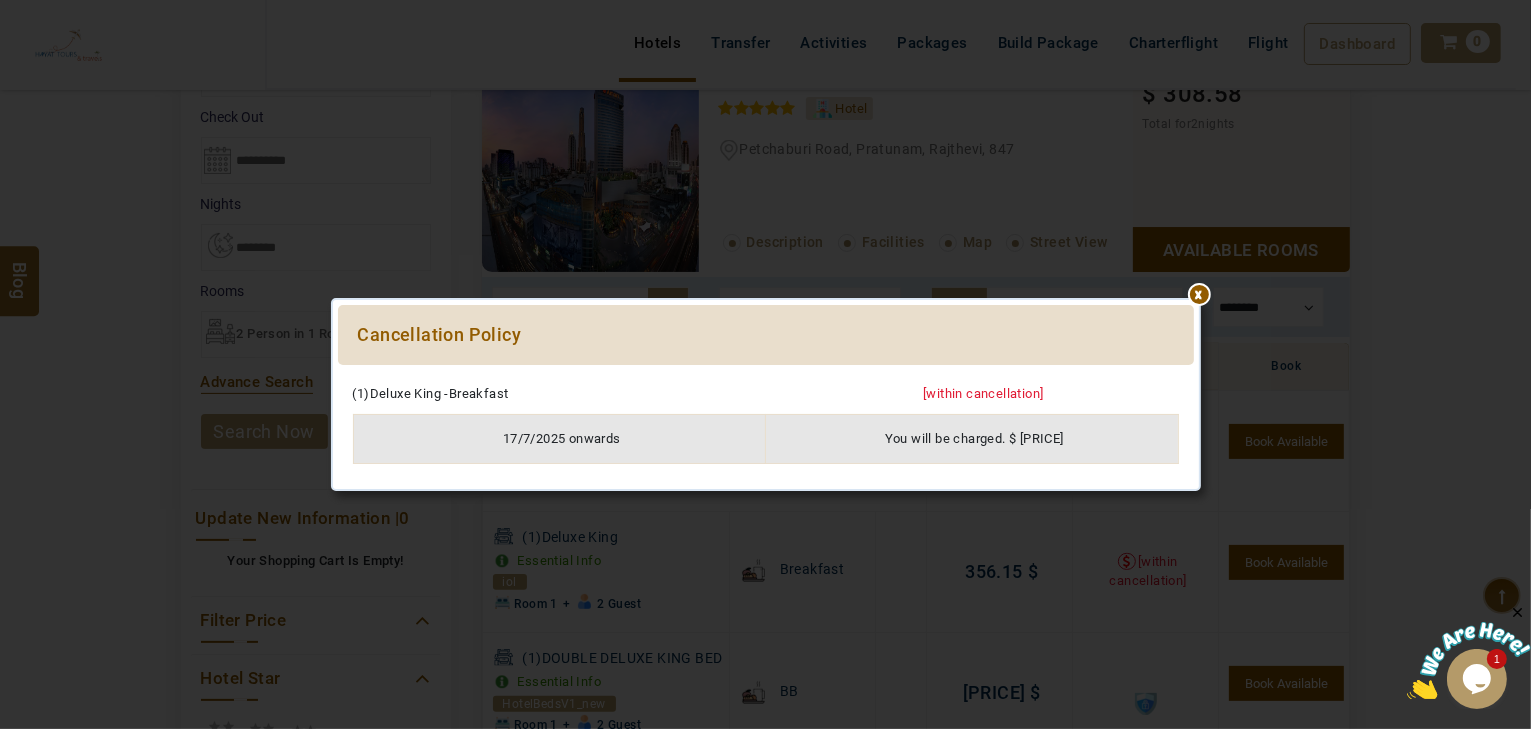 click at bounding box center (766, 375) 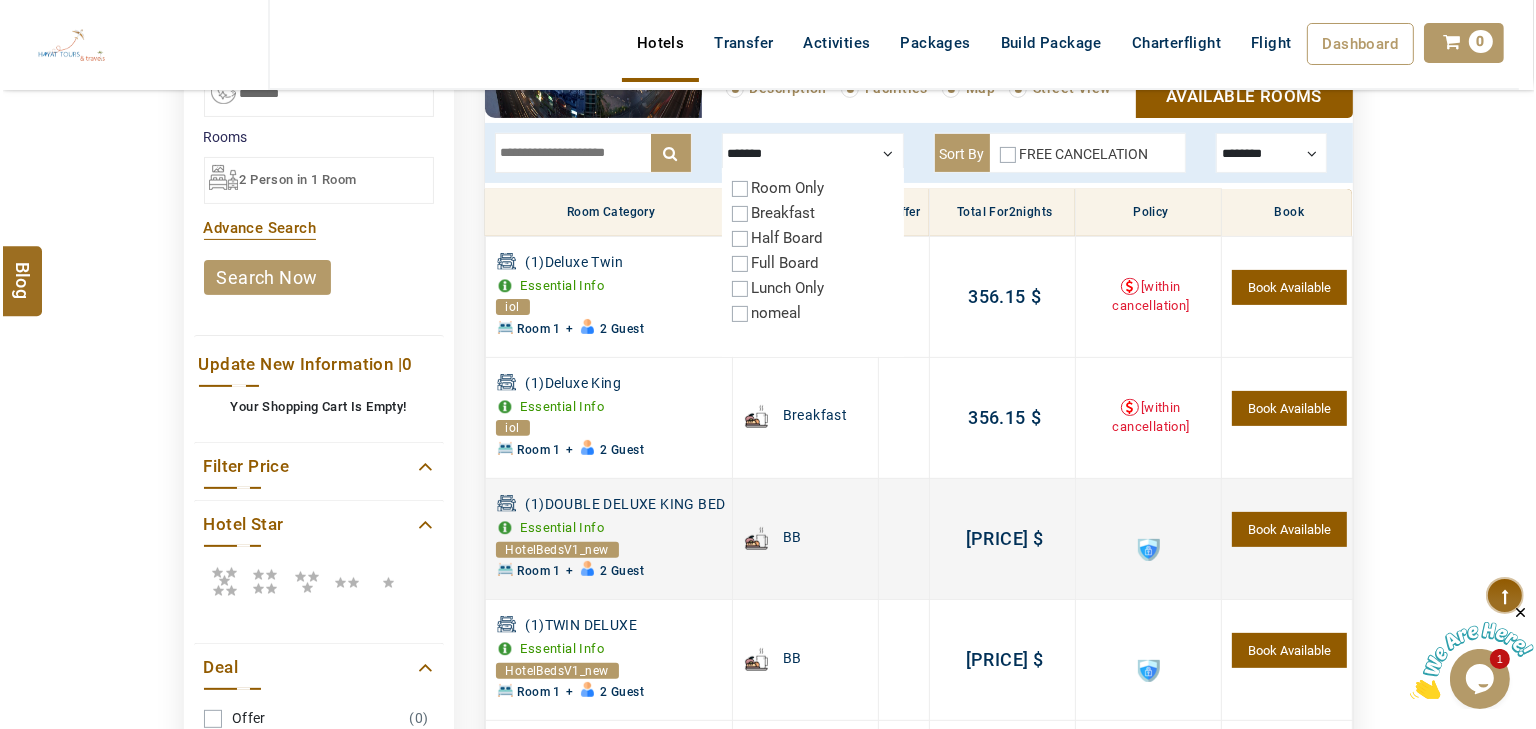 scroll, scrollTop: 540, scrollLeft: 0, axis: vertical 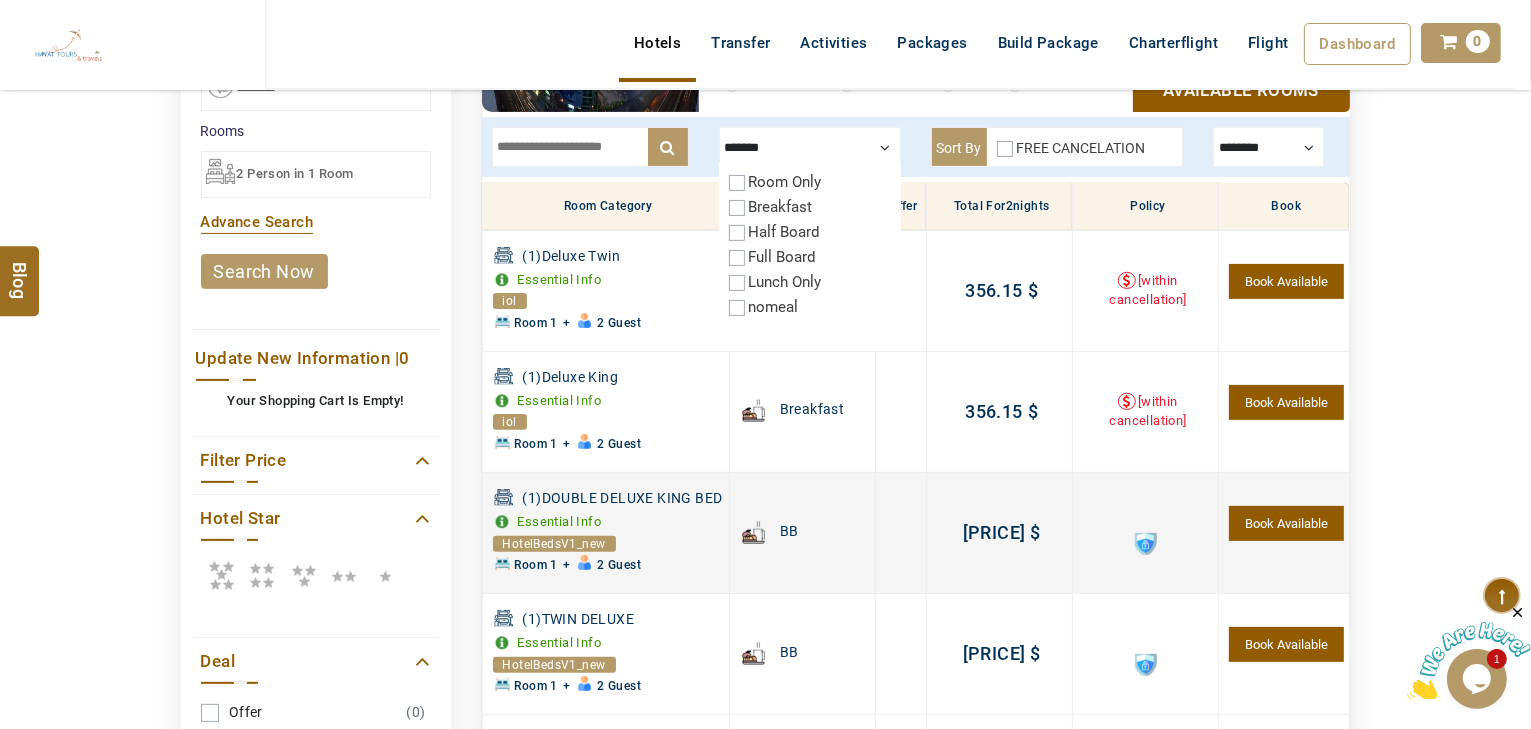 click at bounding box center (1146, 544) 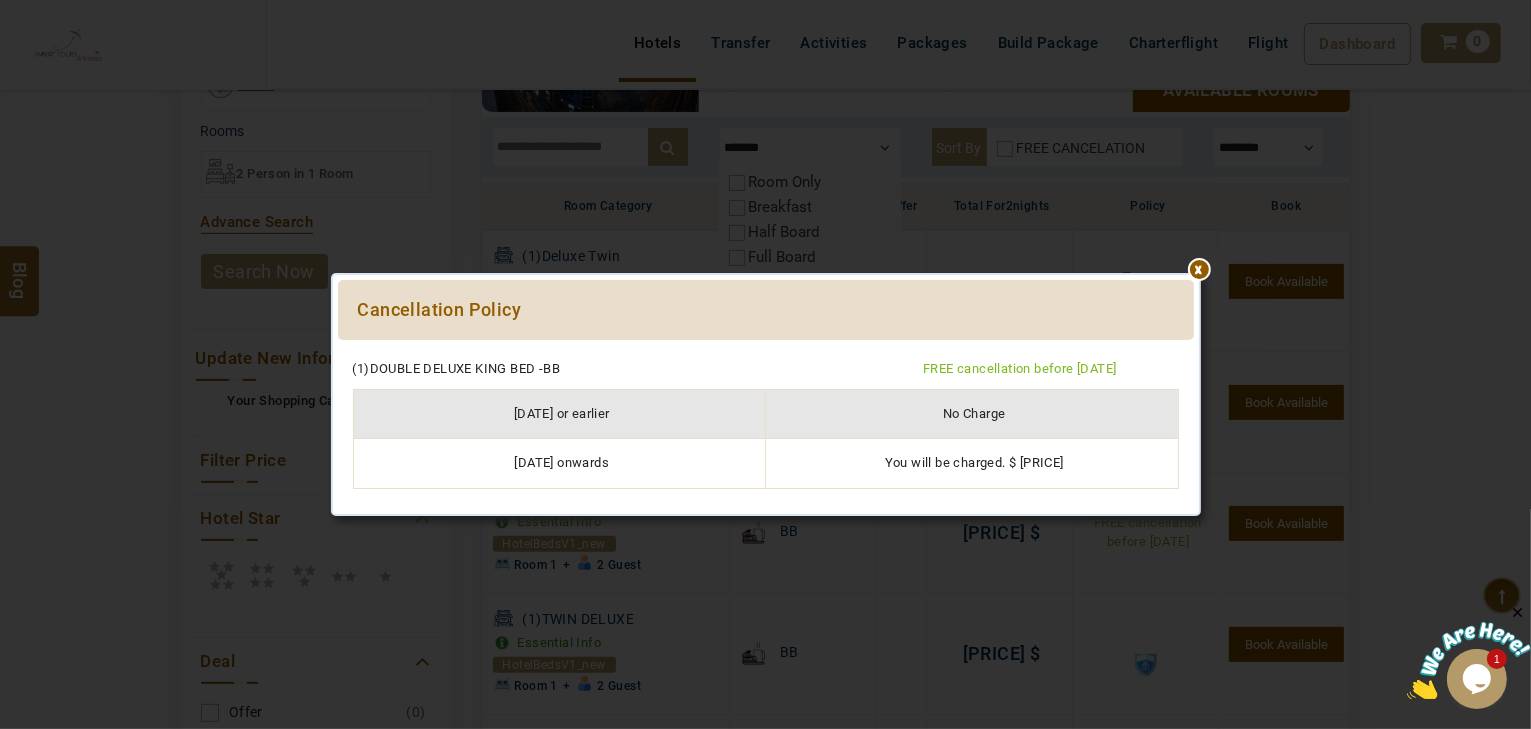click at bounding box center (766, 350) 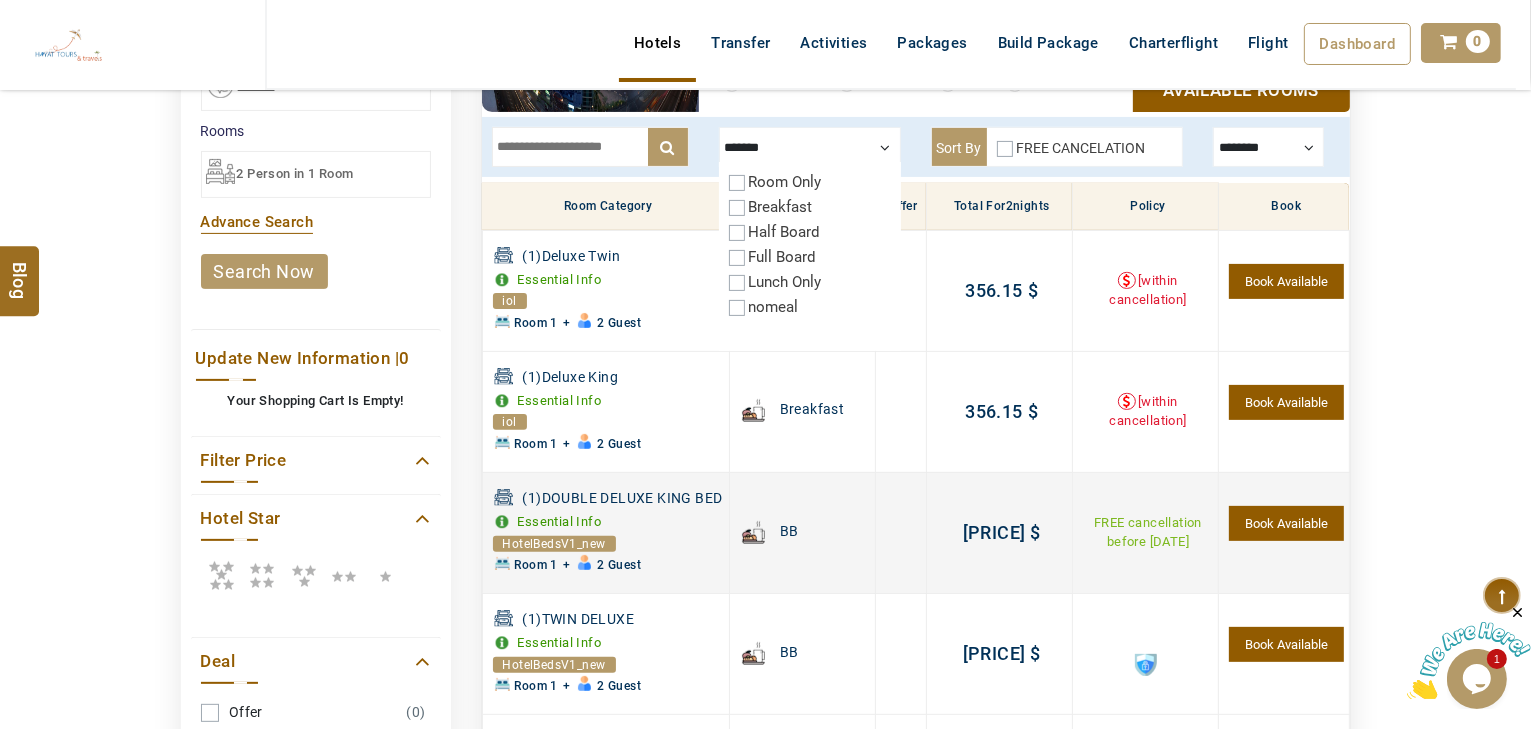 click on "Book Available" at bounding box center (1286, 523) 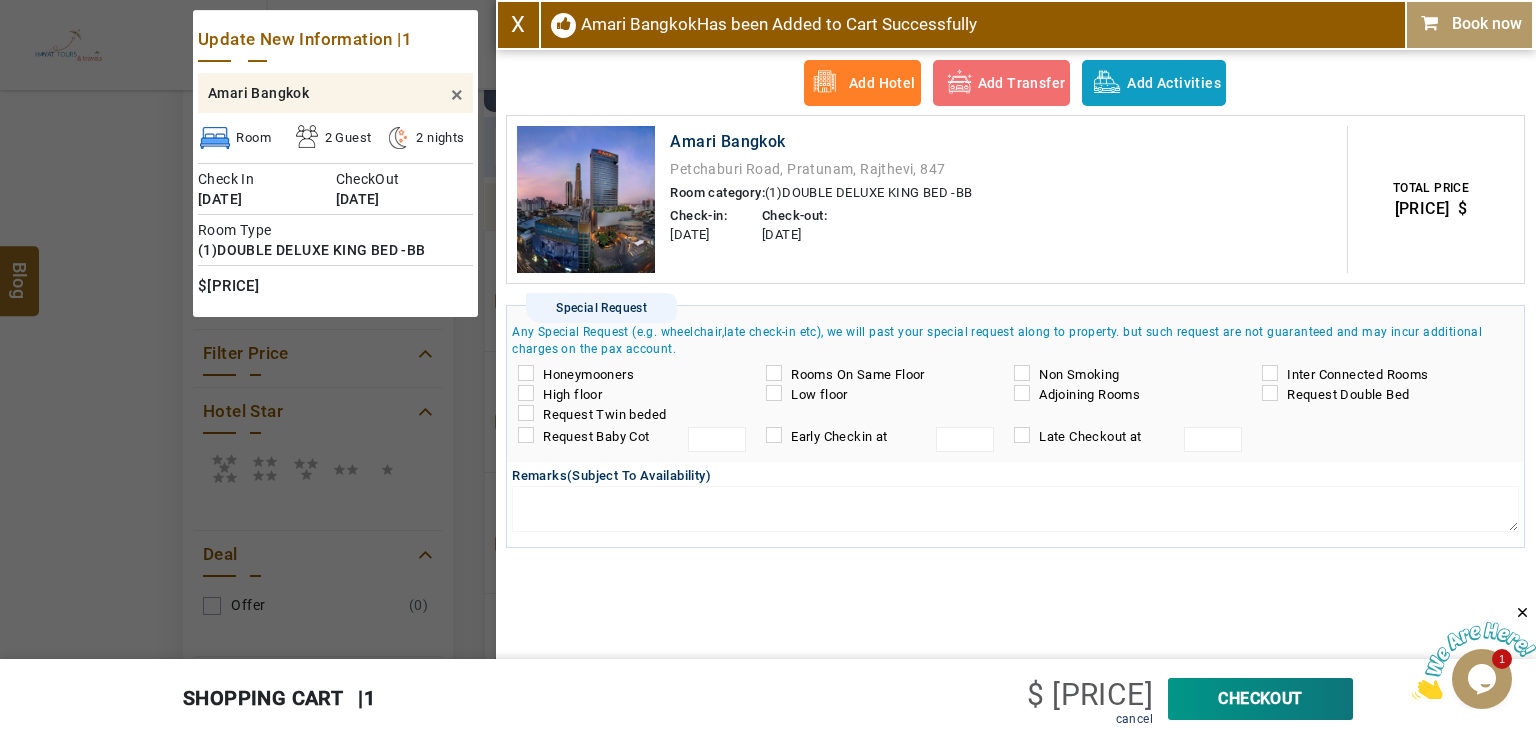 click on "CheckOut" at bounding box center (1260, 699) 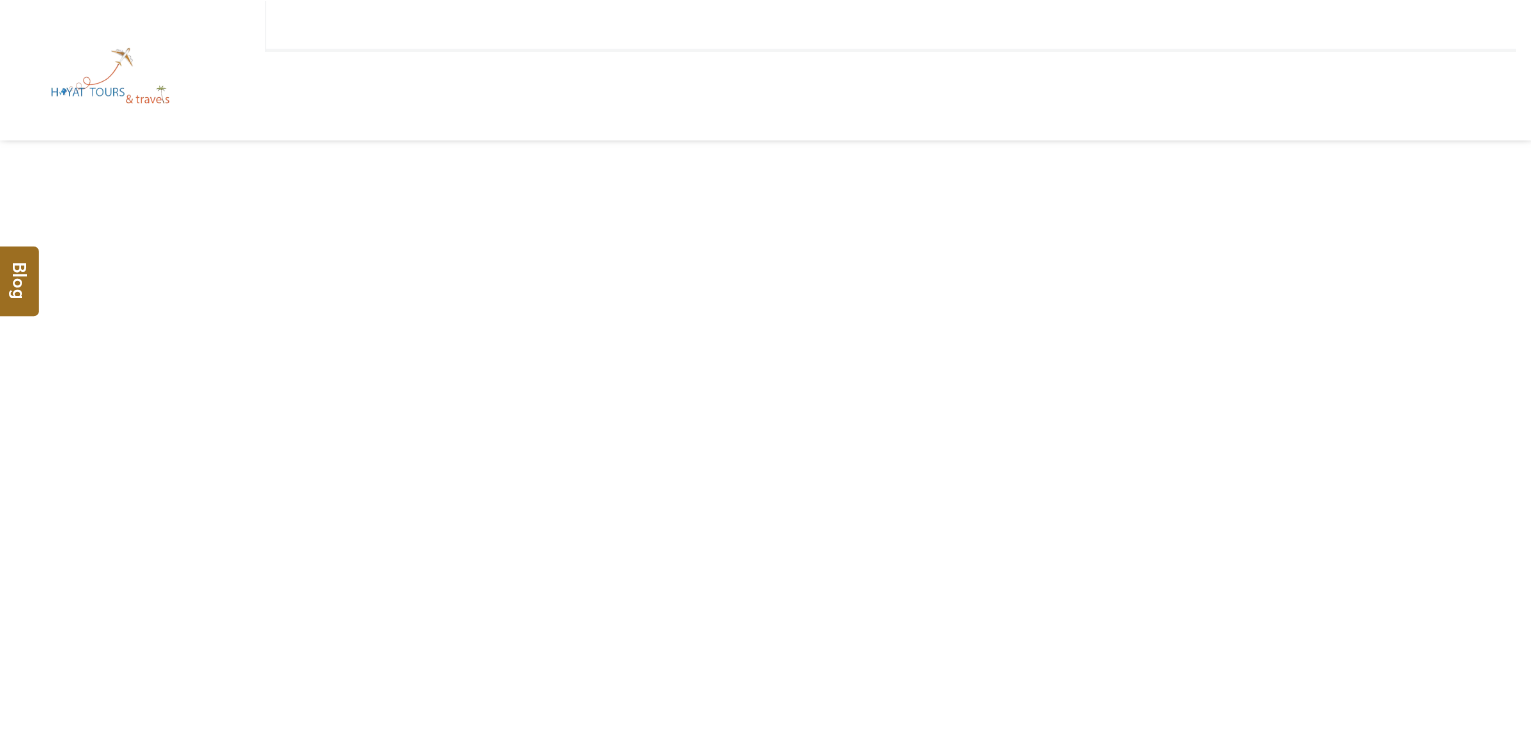 scroll, scrollTop: 0, scrollLeft: 0, axis: both 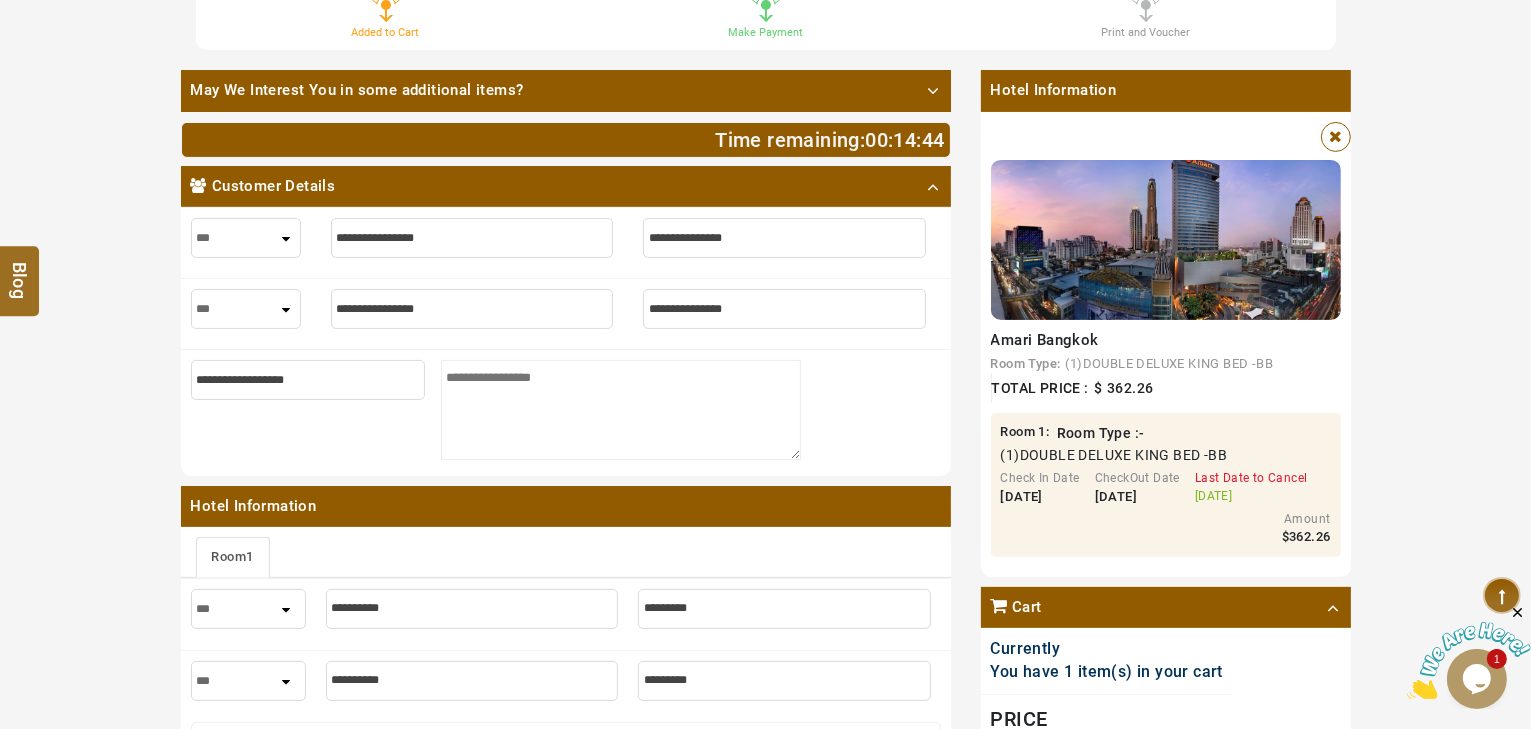 click at bounding box center [472, 238] 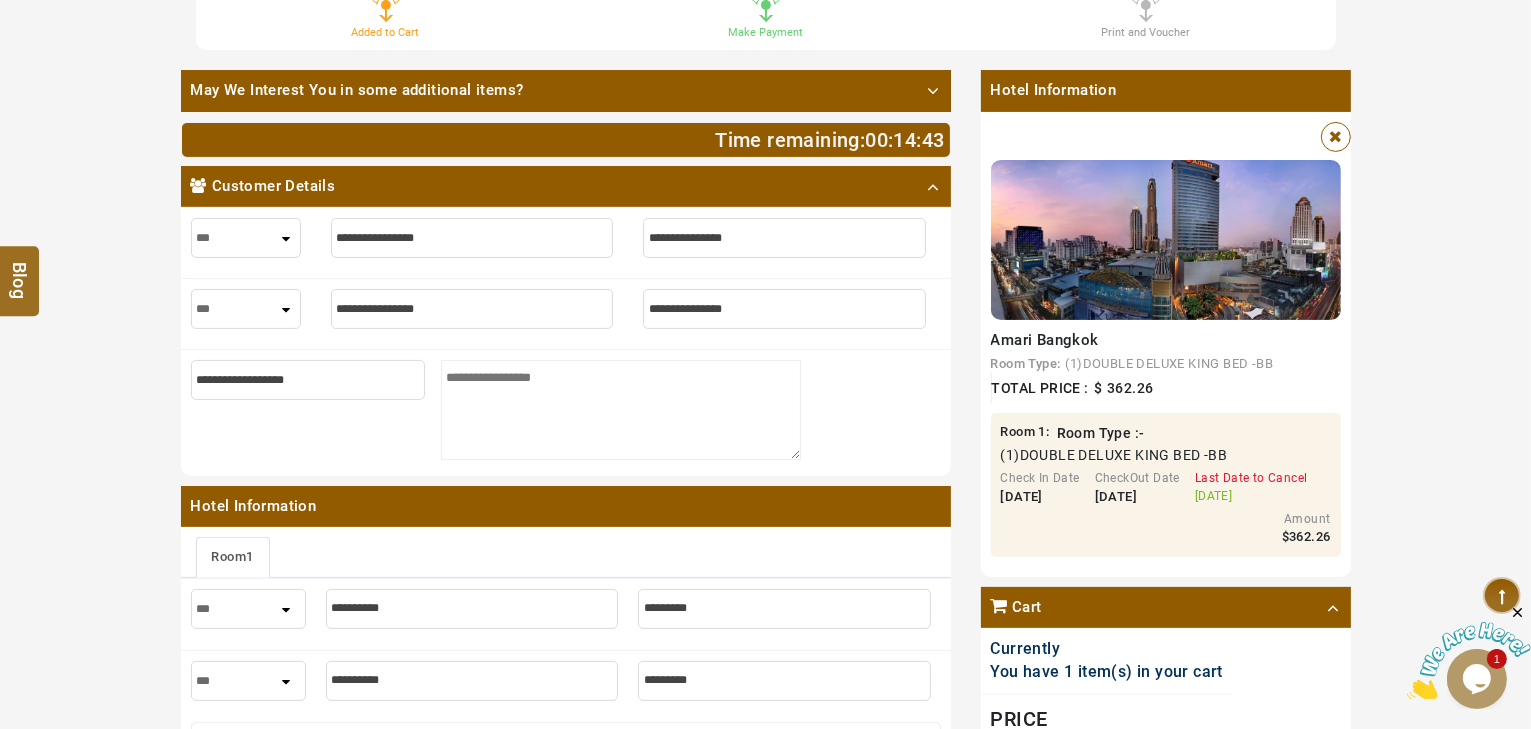 type on "*" 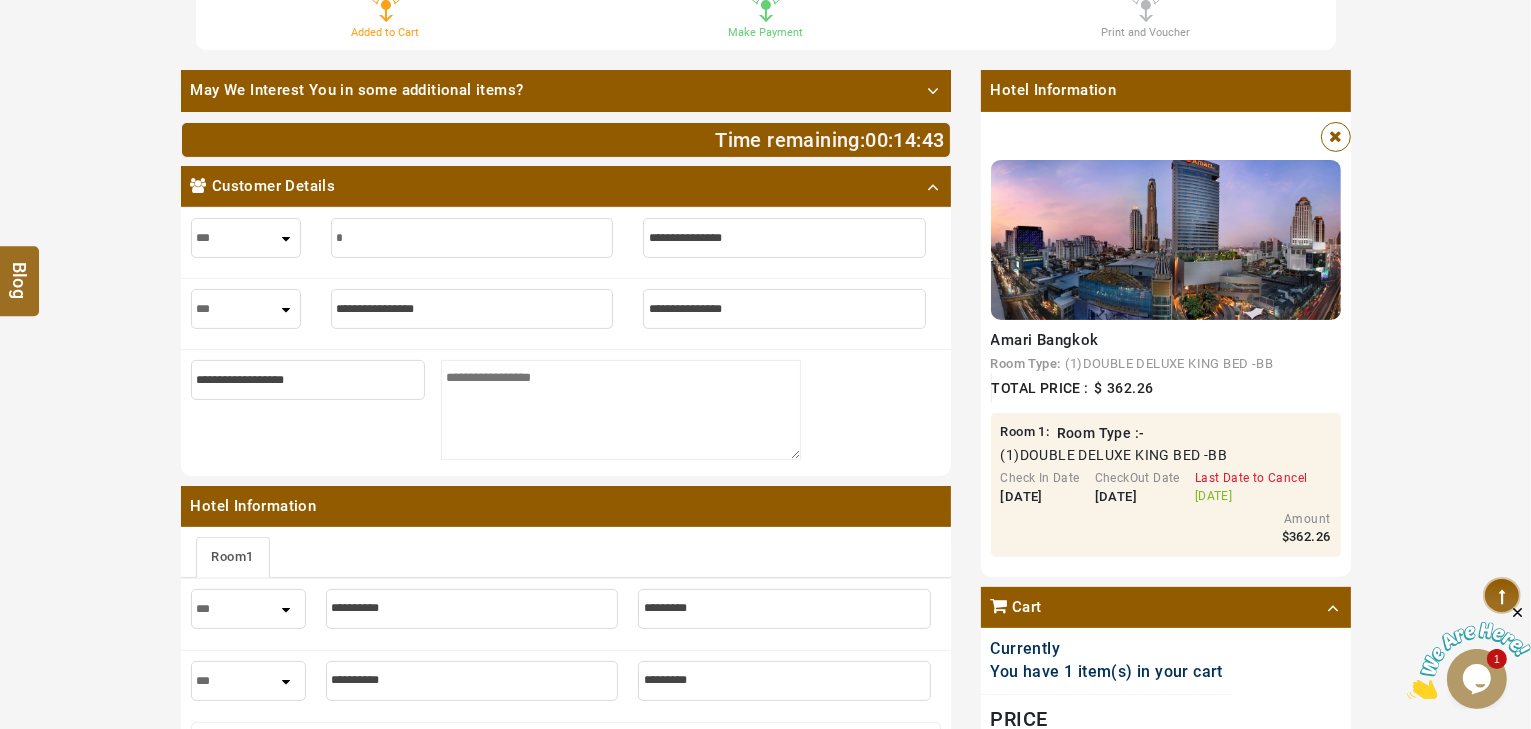 type on "*" 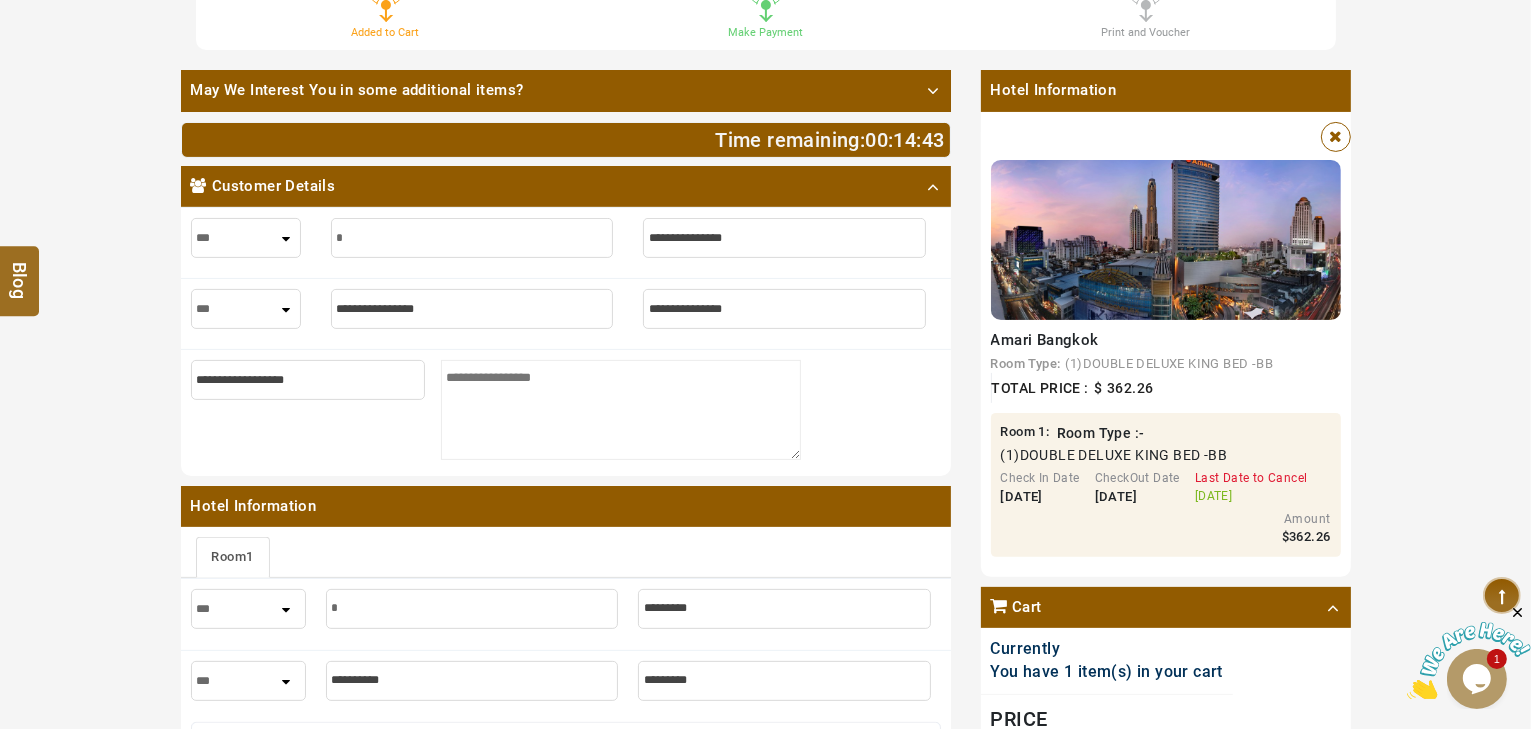 type on "**" 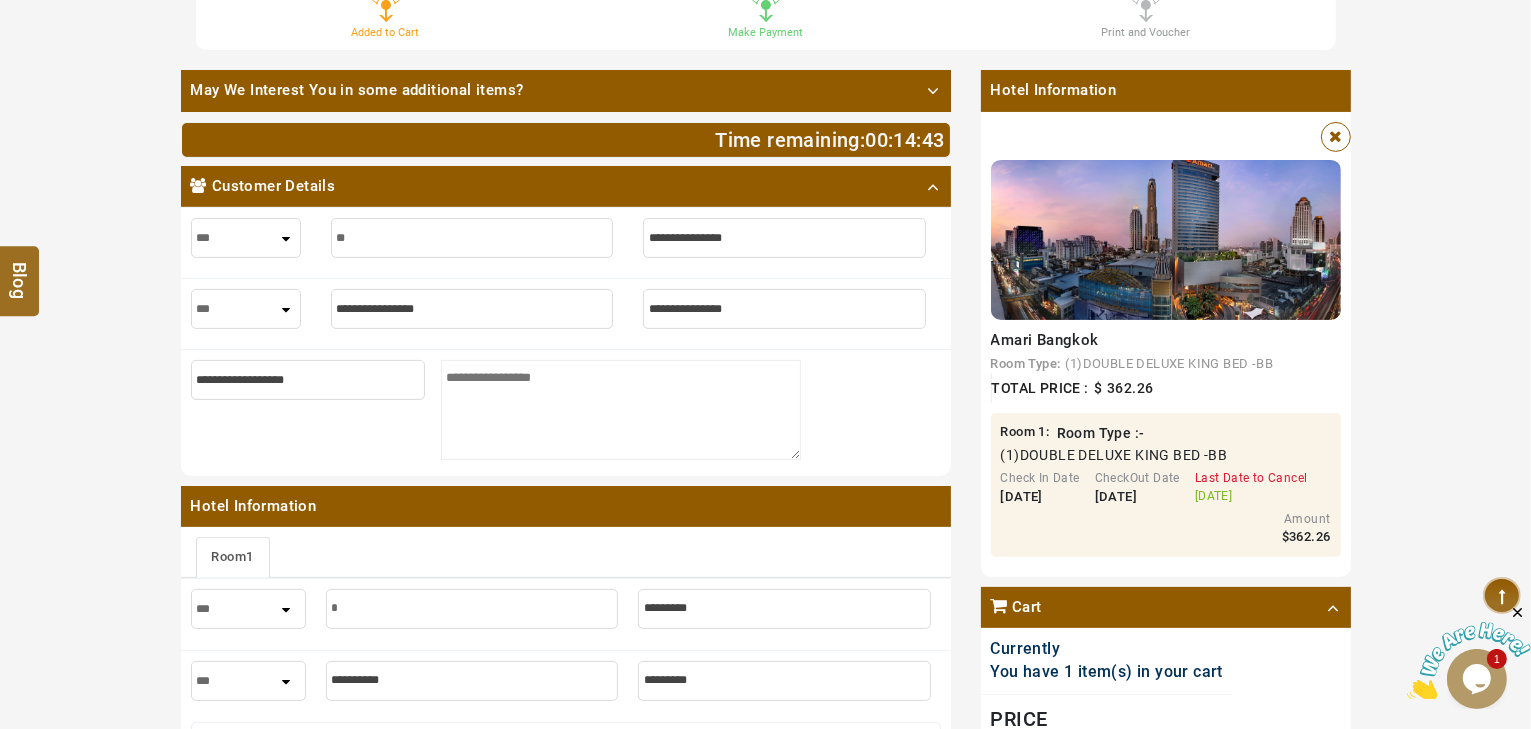 type on "**" 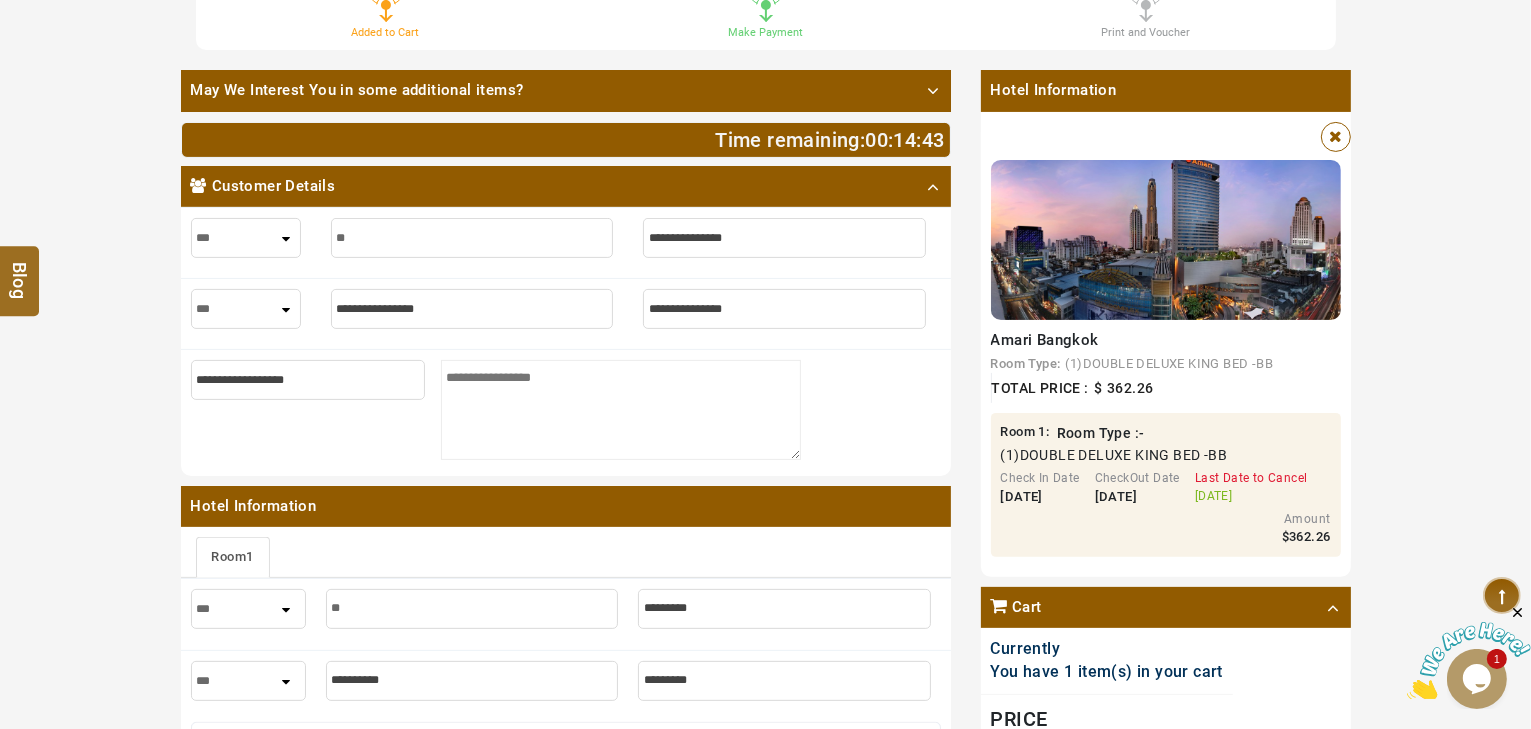 type on "***" 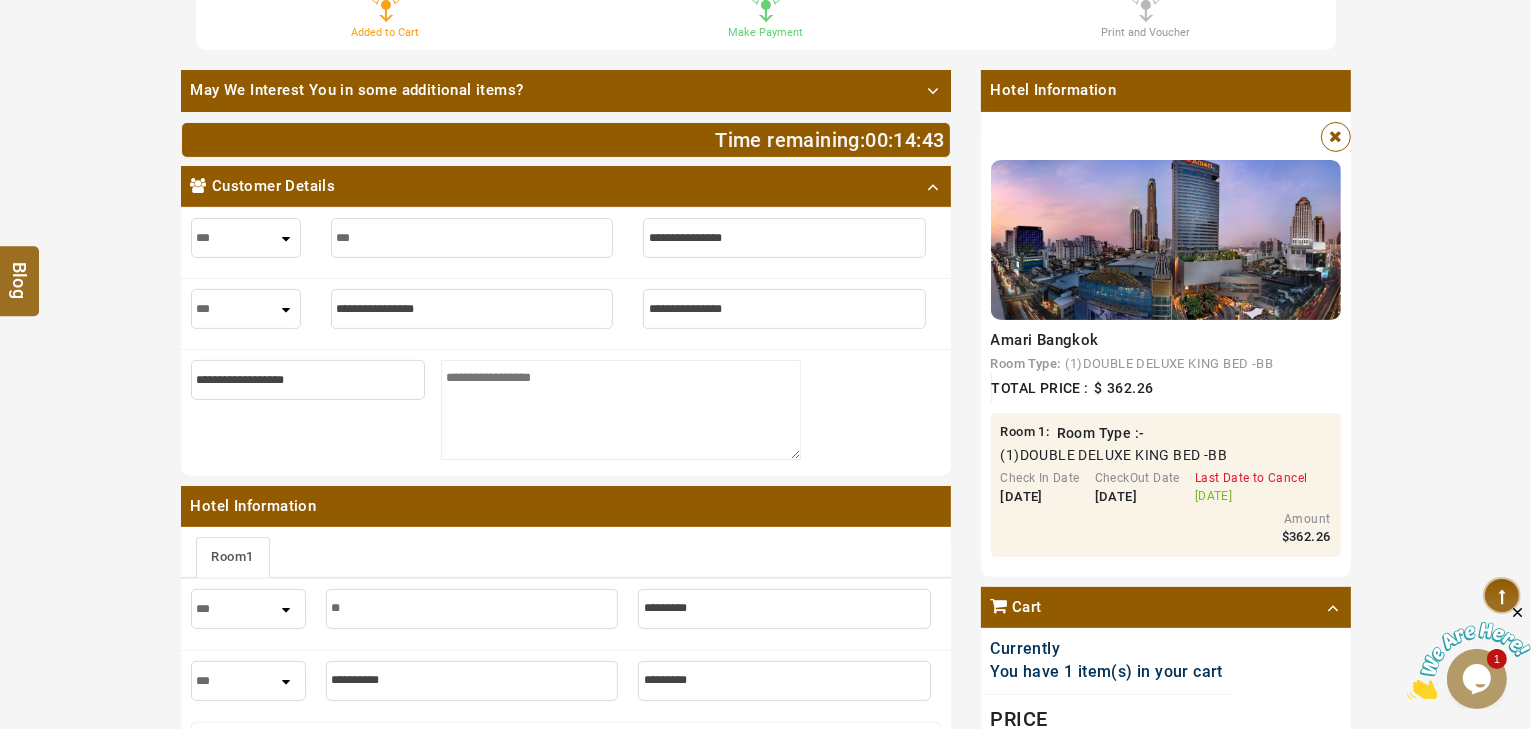 type on "***" 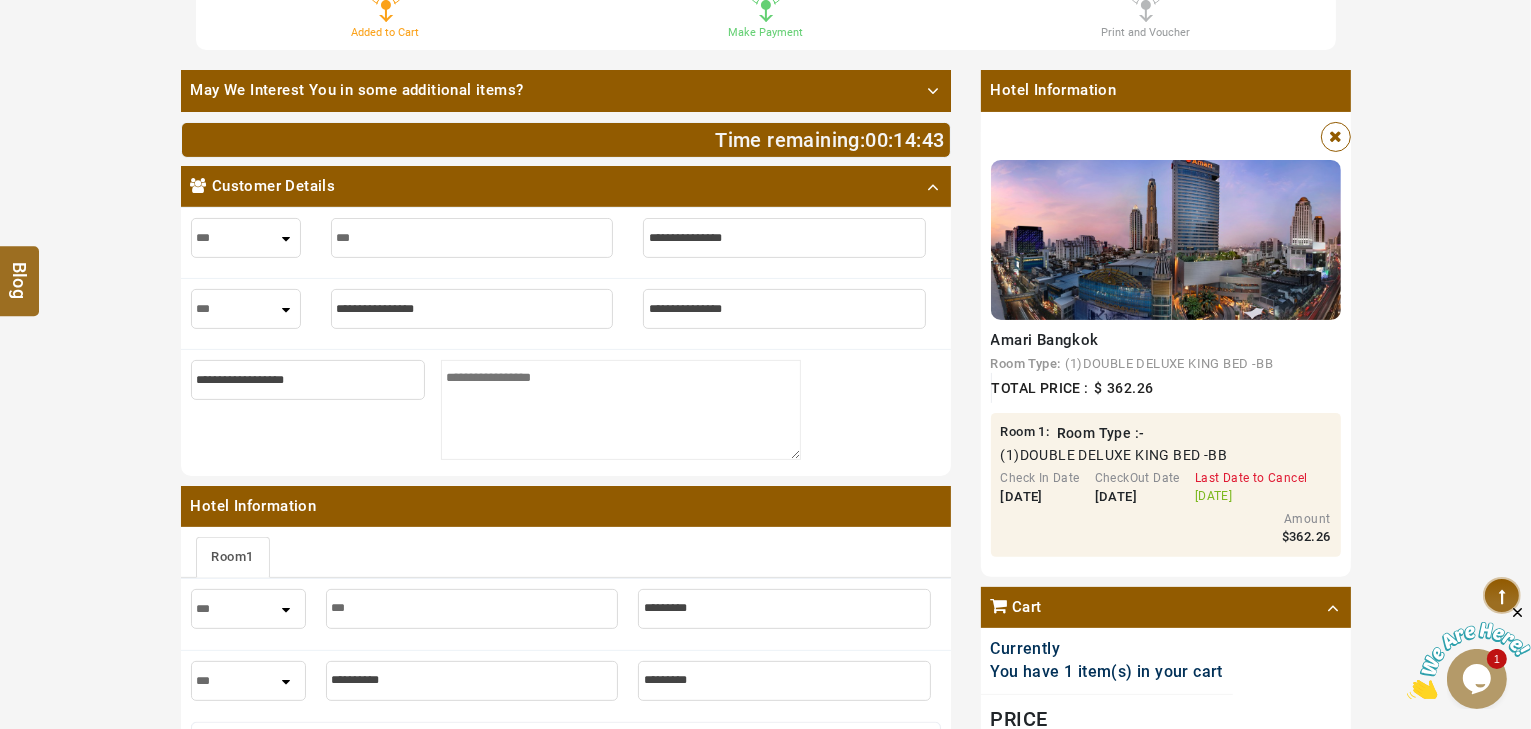 type on "****" 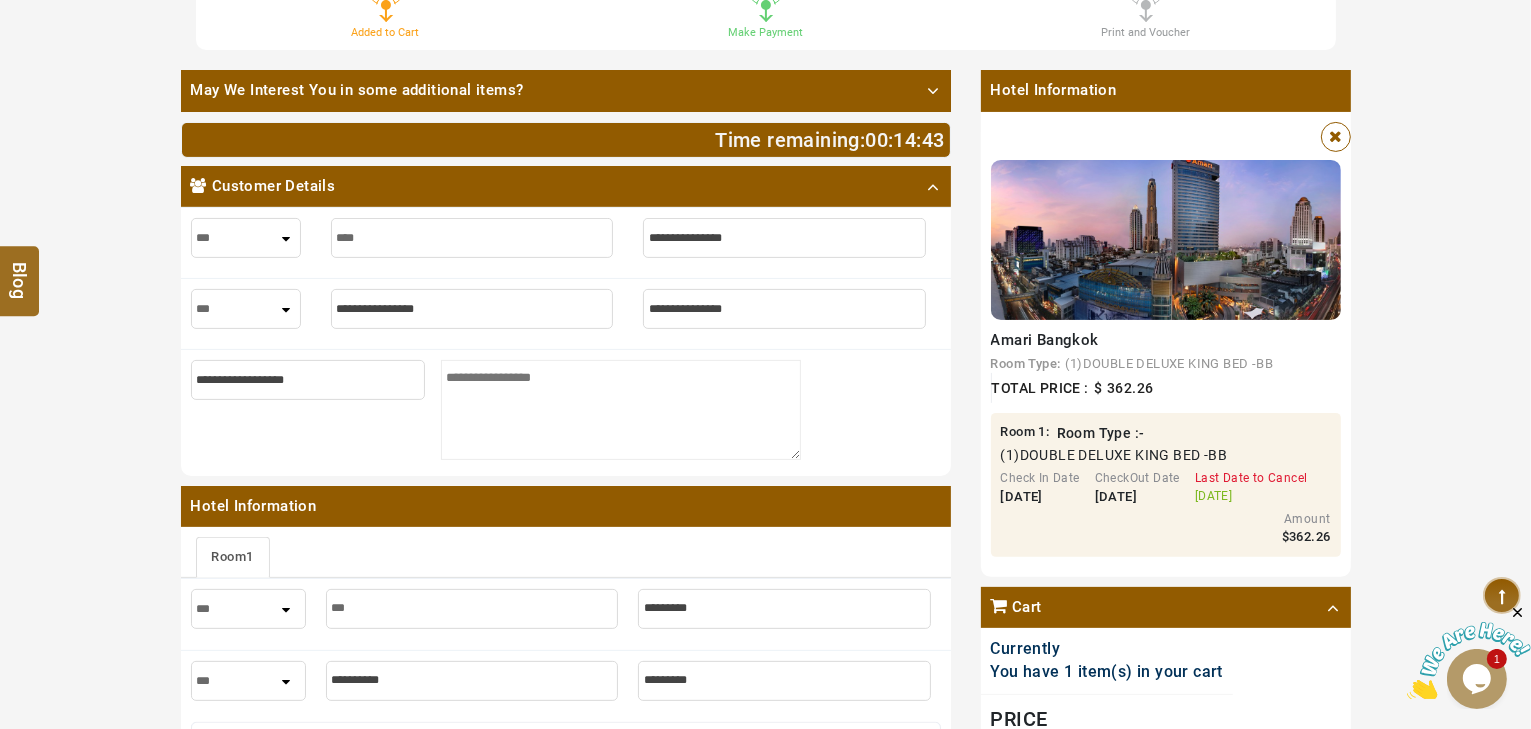type on "****" 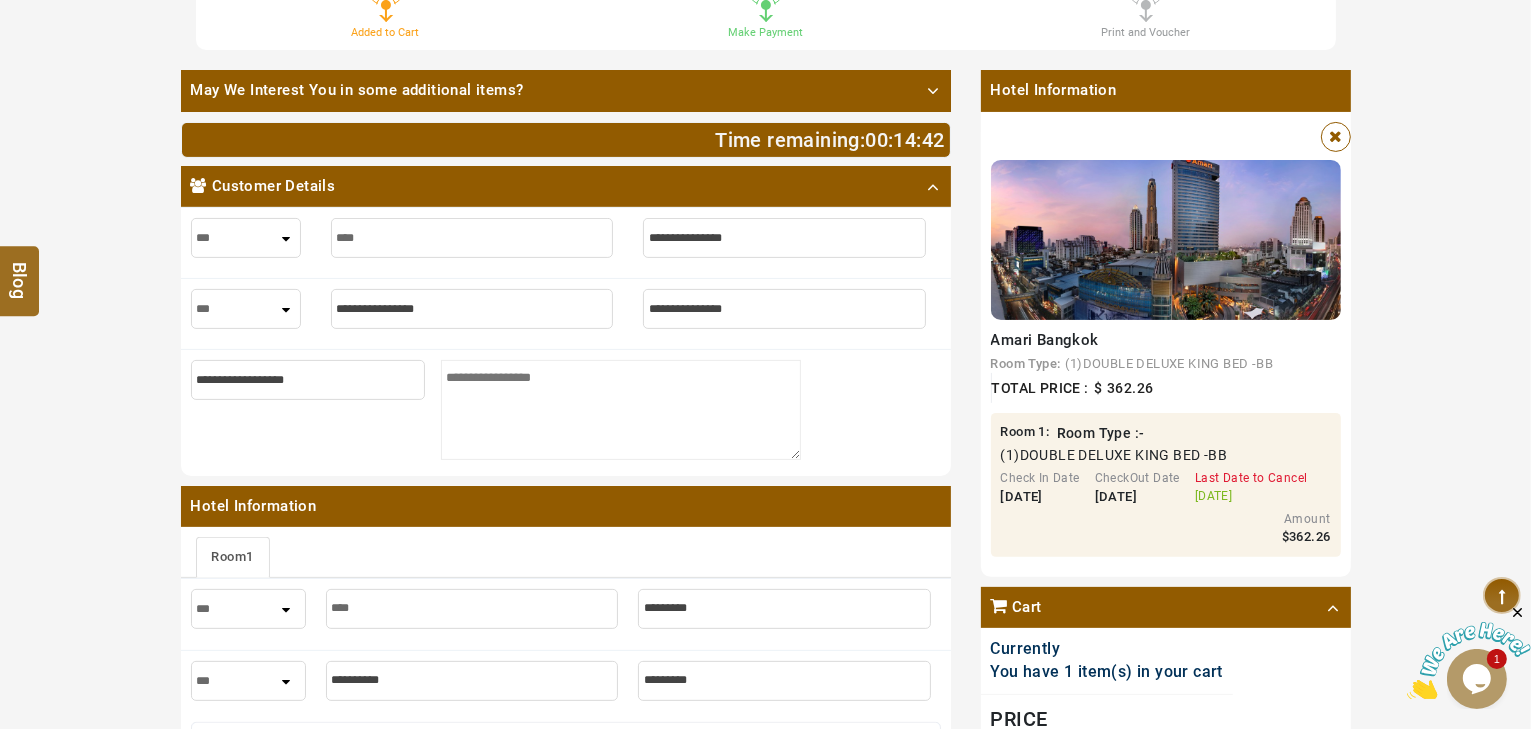 type on "*****" 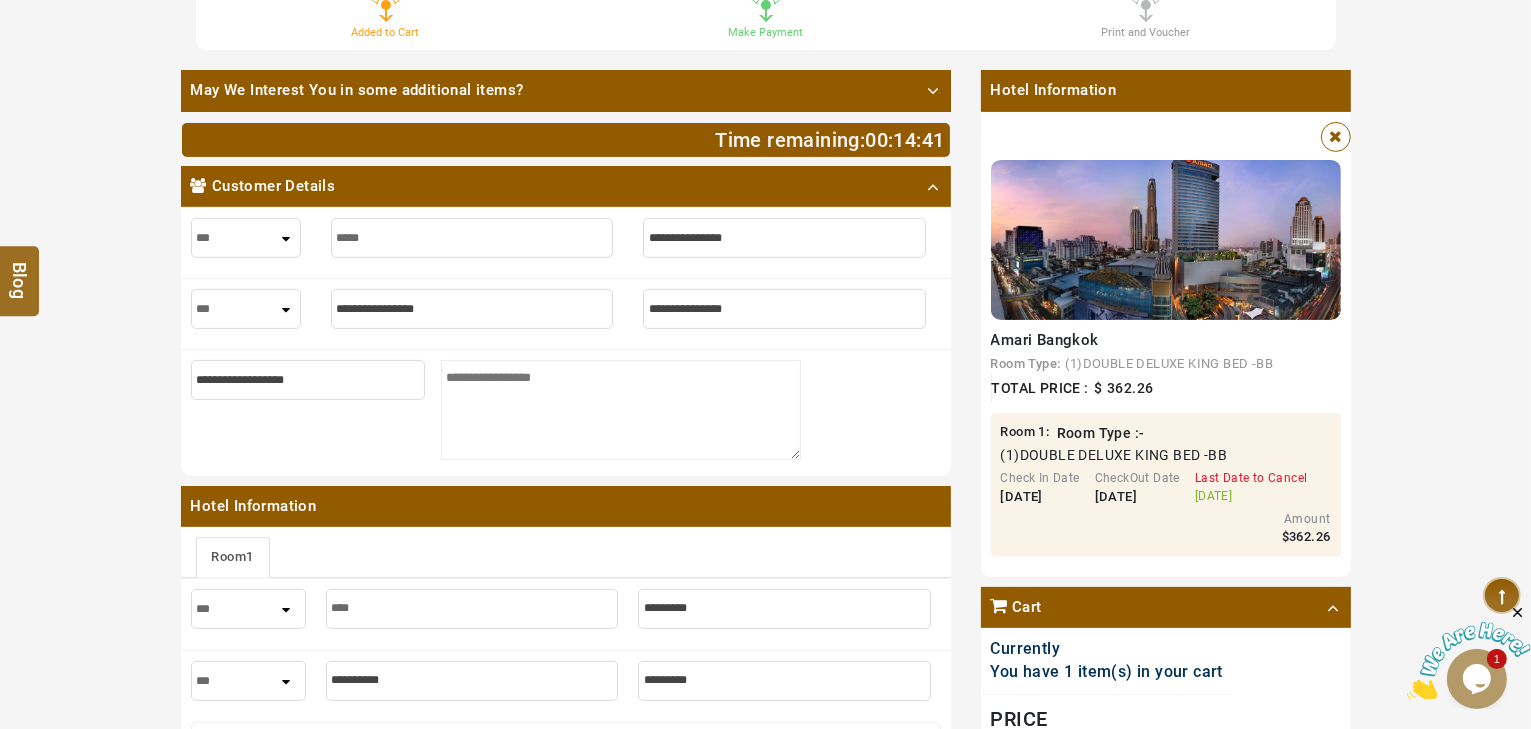 type on "*****" 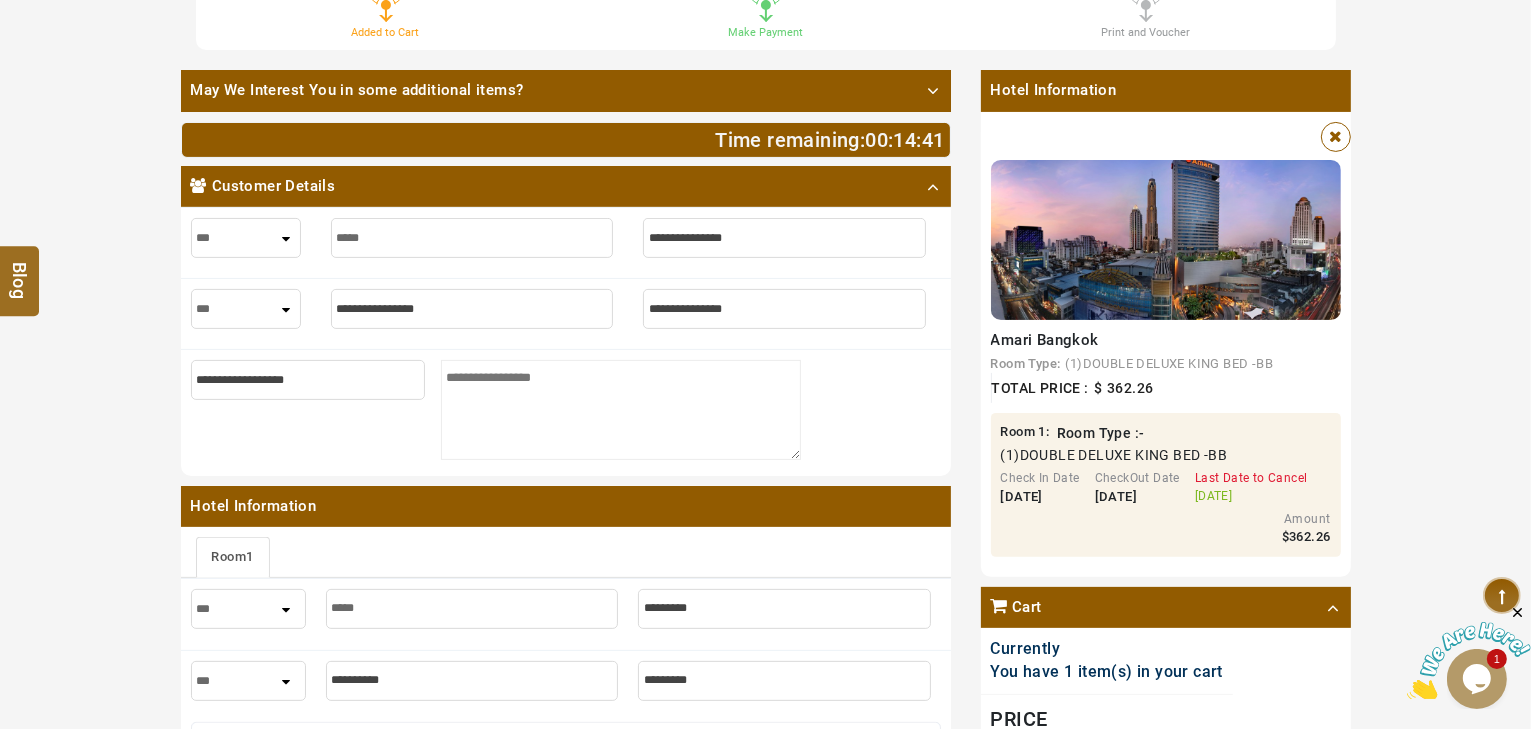 type on "*****" 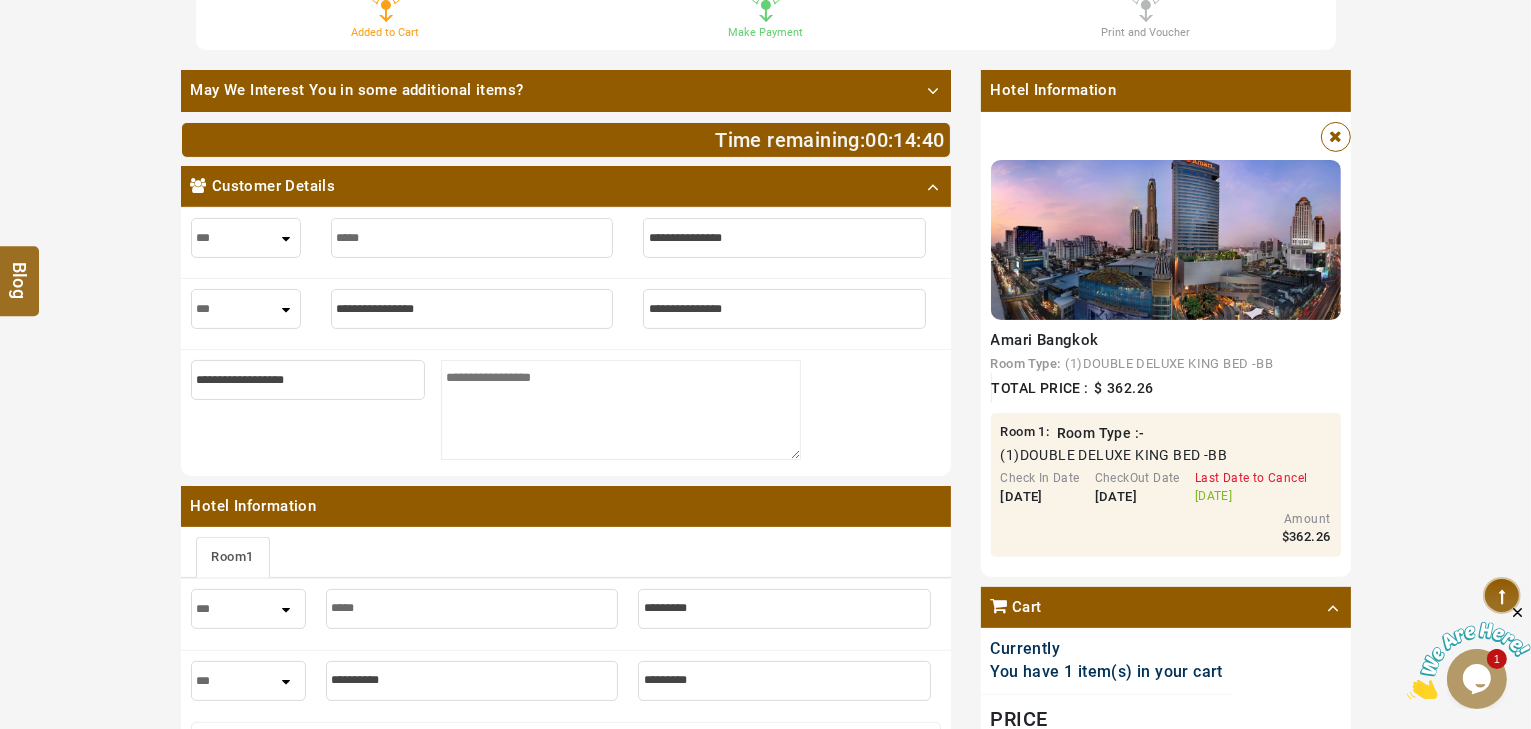 click at bounding box center (784, 238) 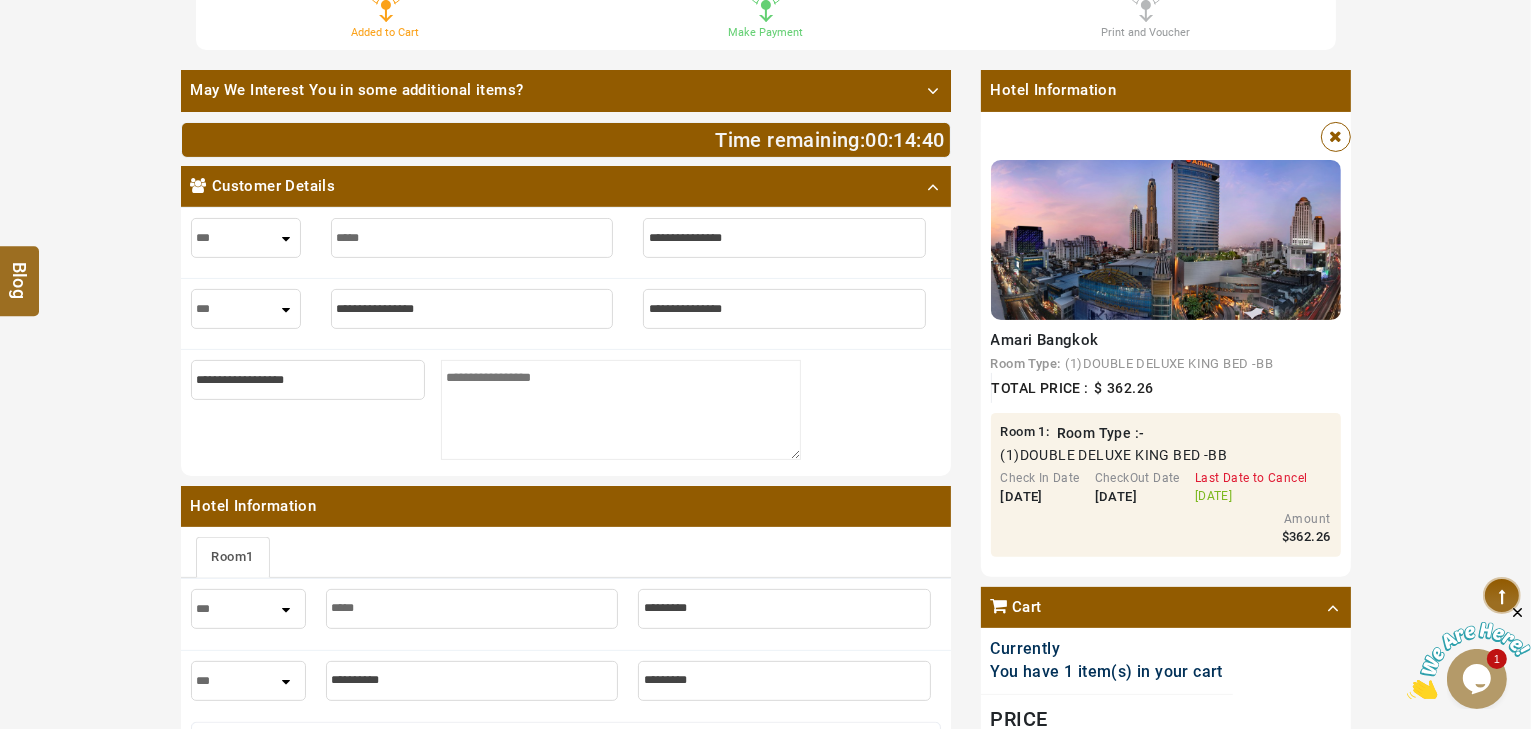 type on "*" 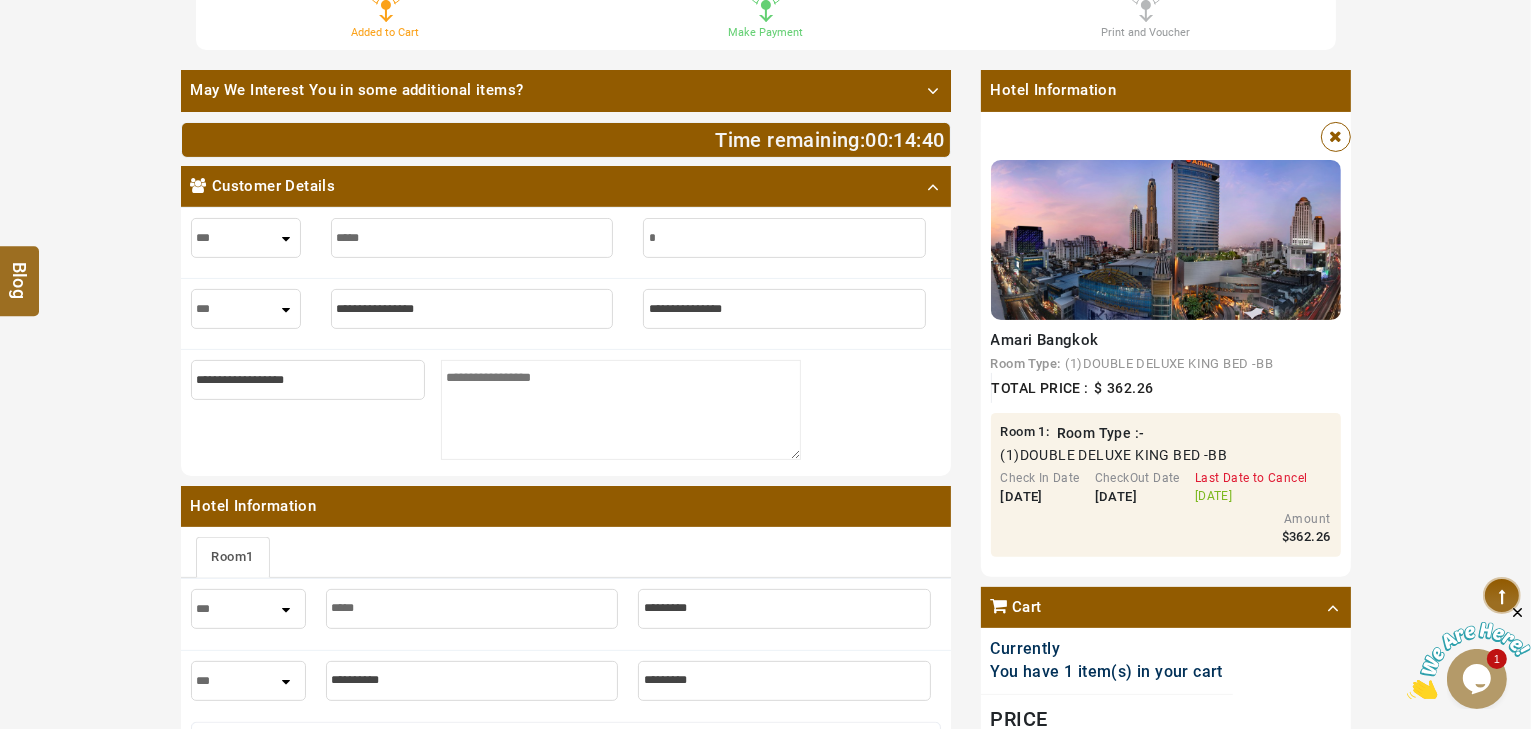 type on "*" 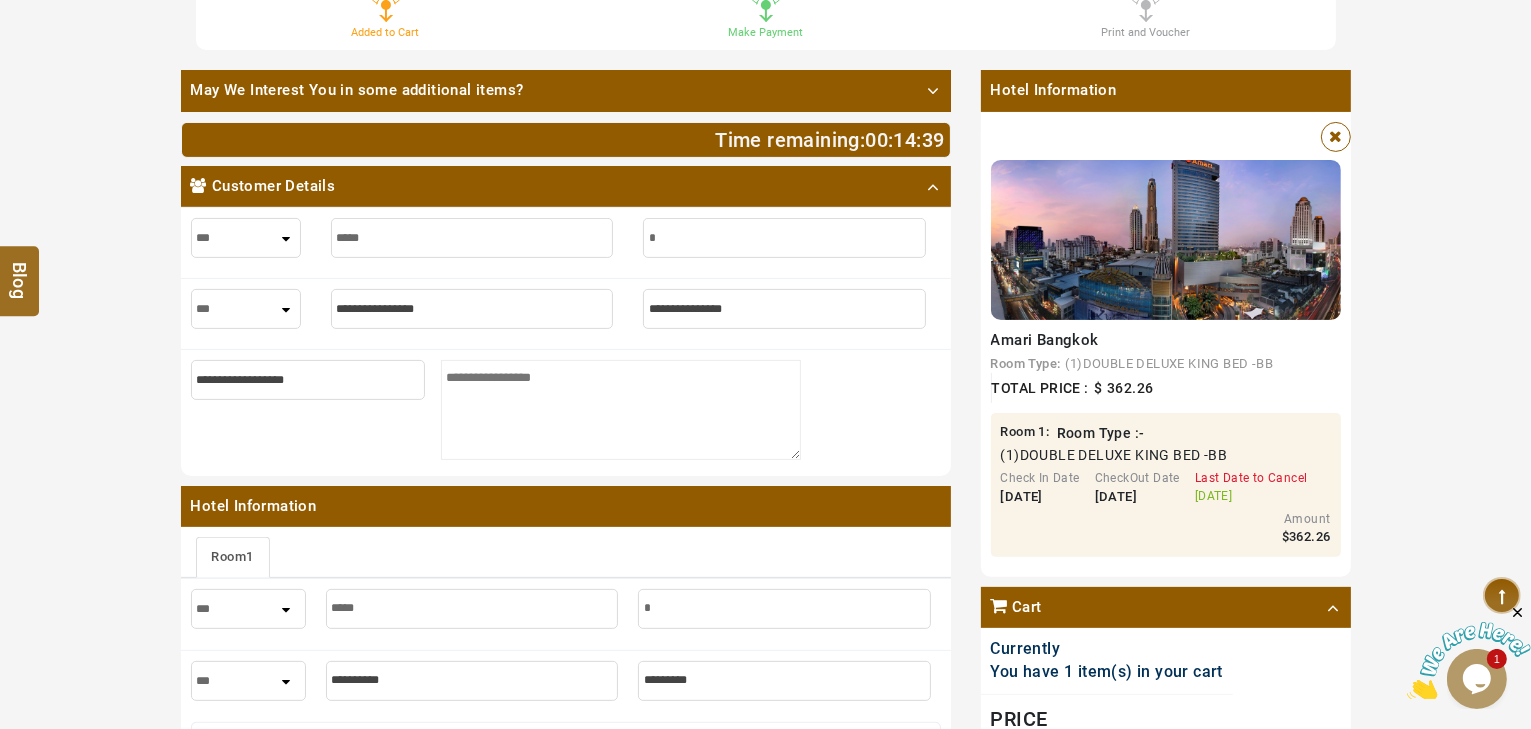 type on "**" 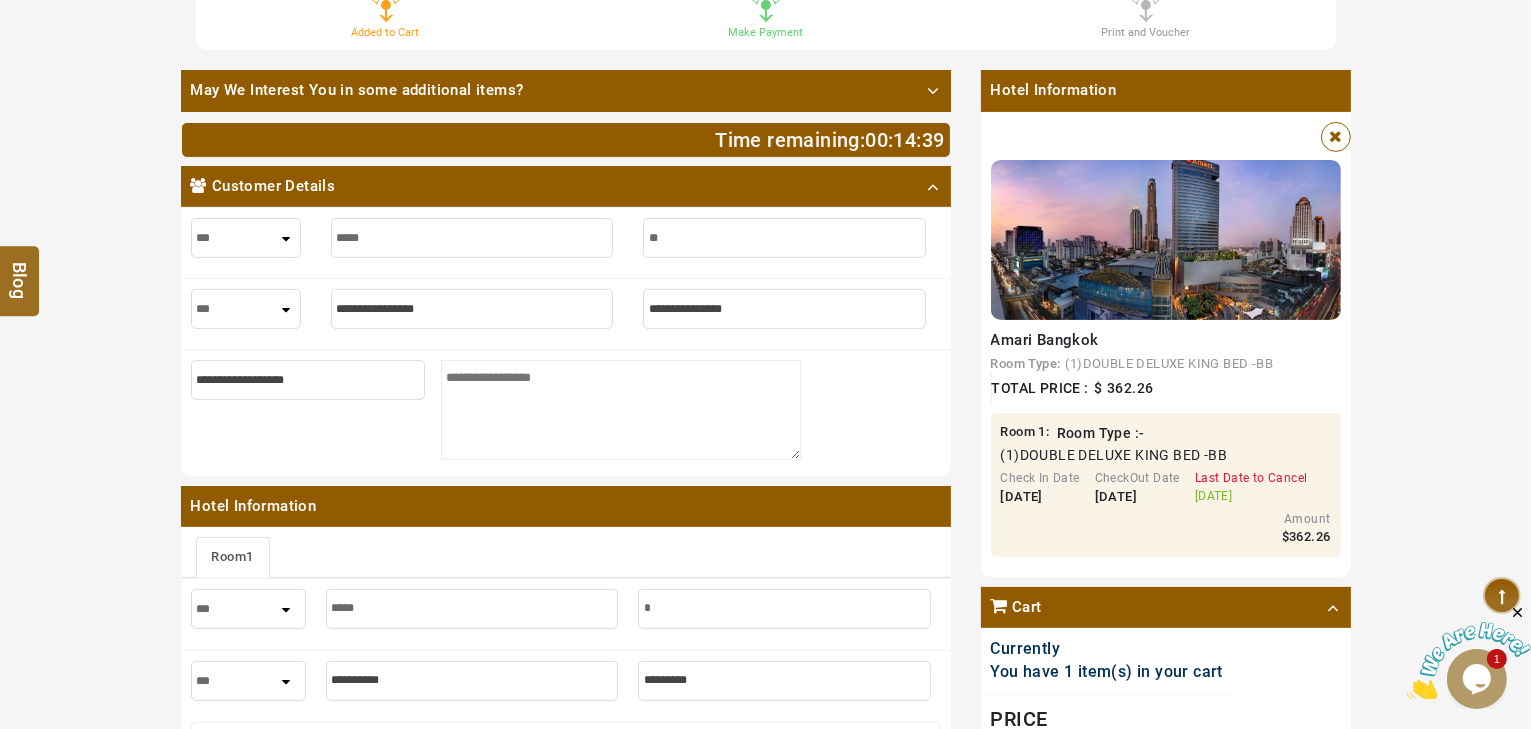 type on "**" 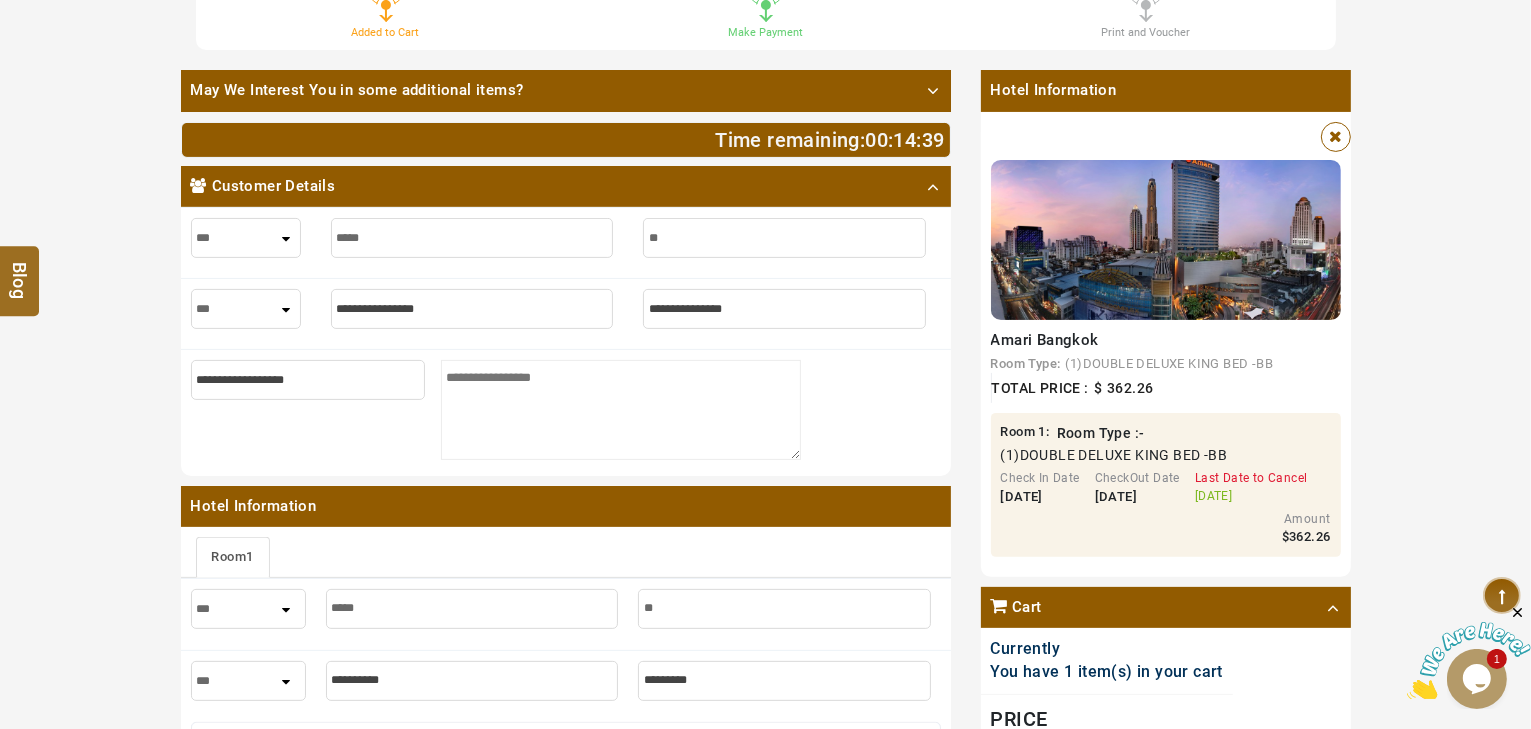 type on "***" 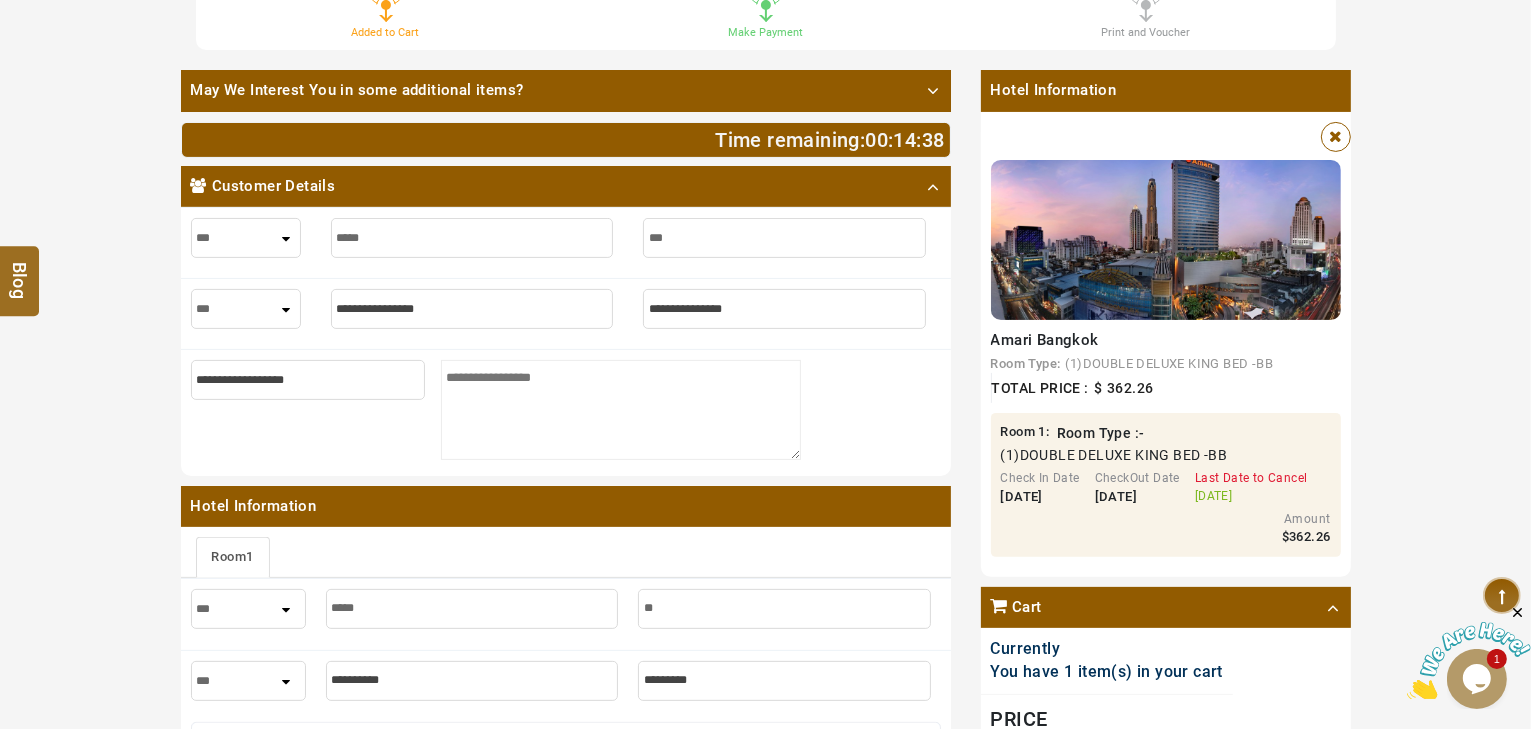 type on "***" 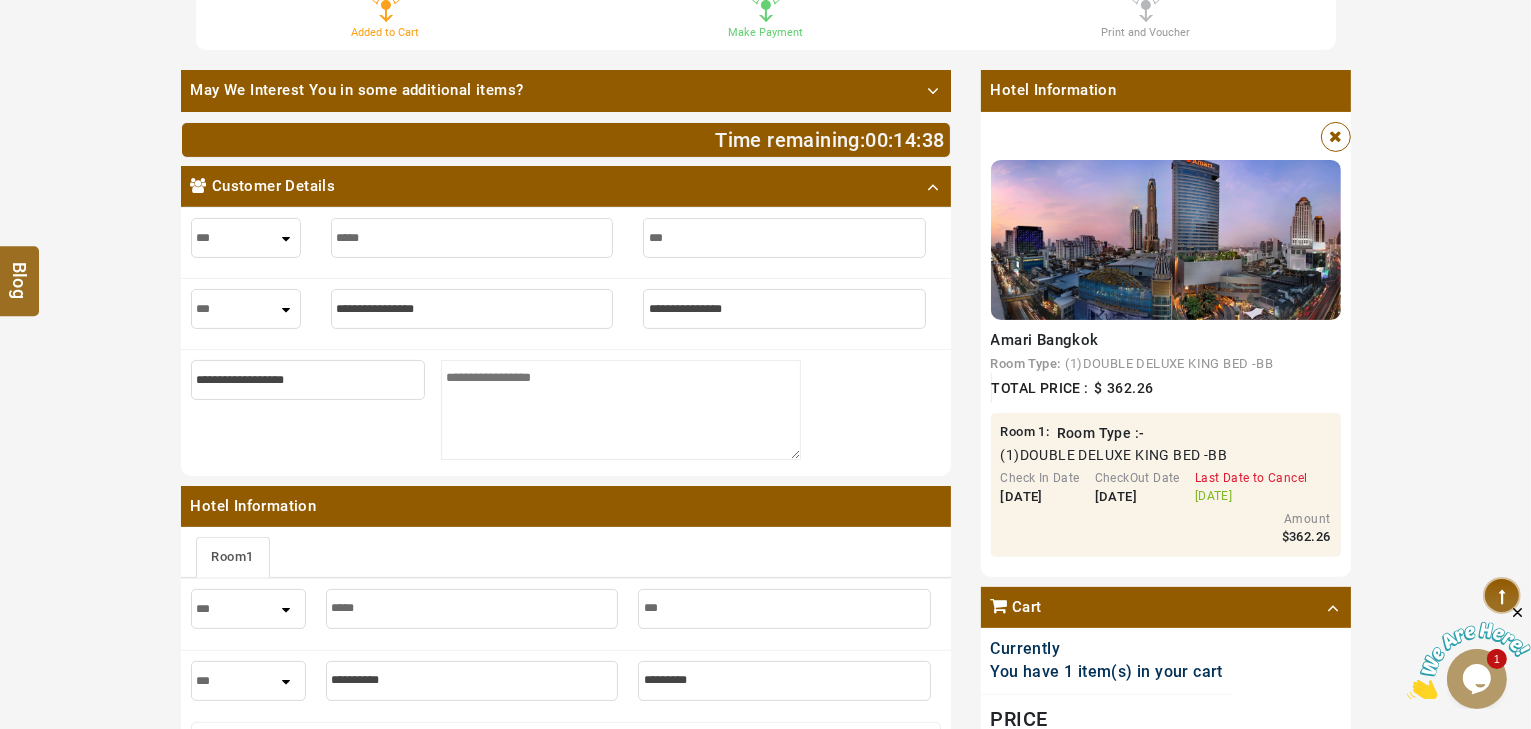 type on "****" 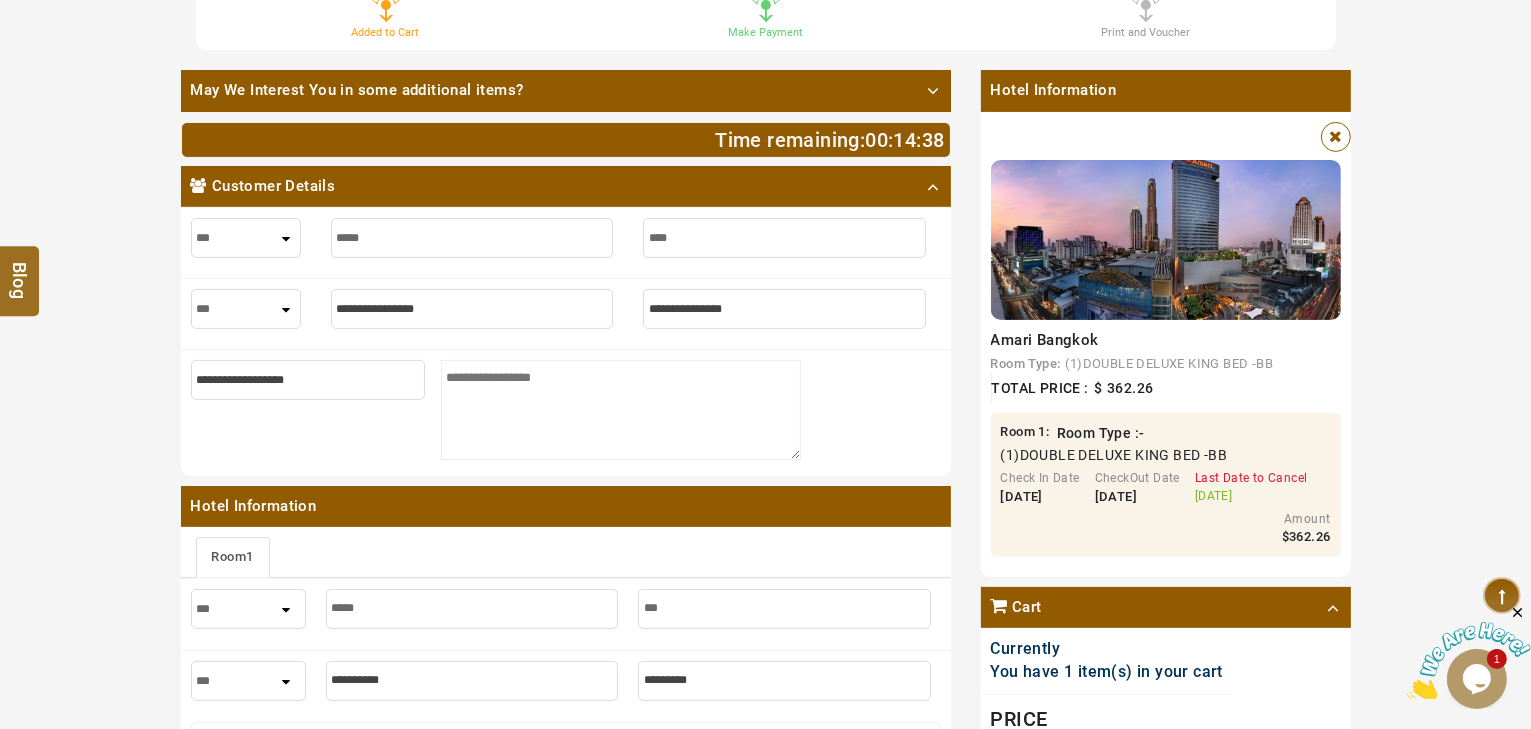 type on "****" 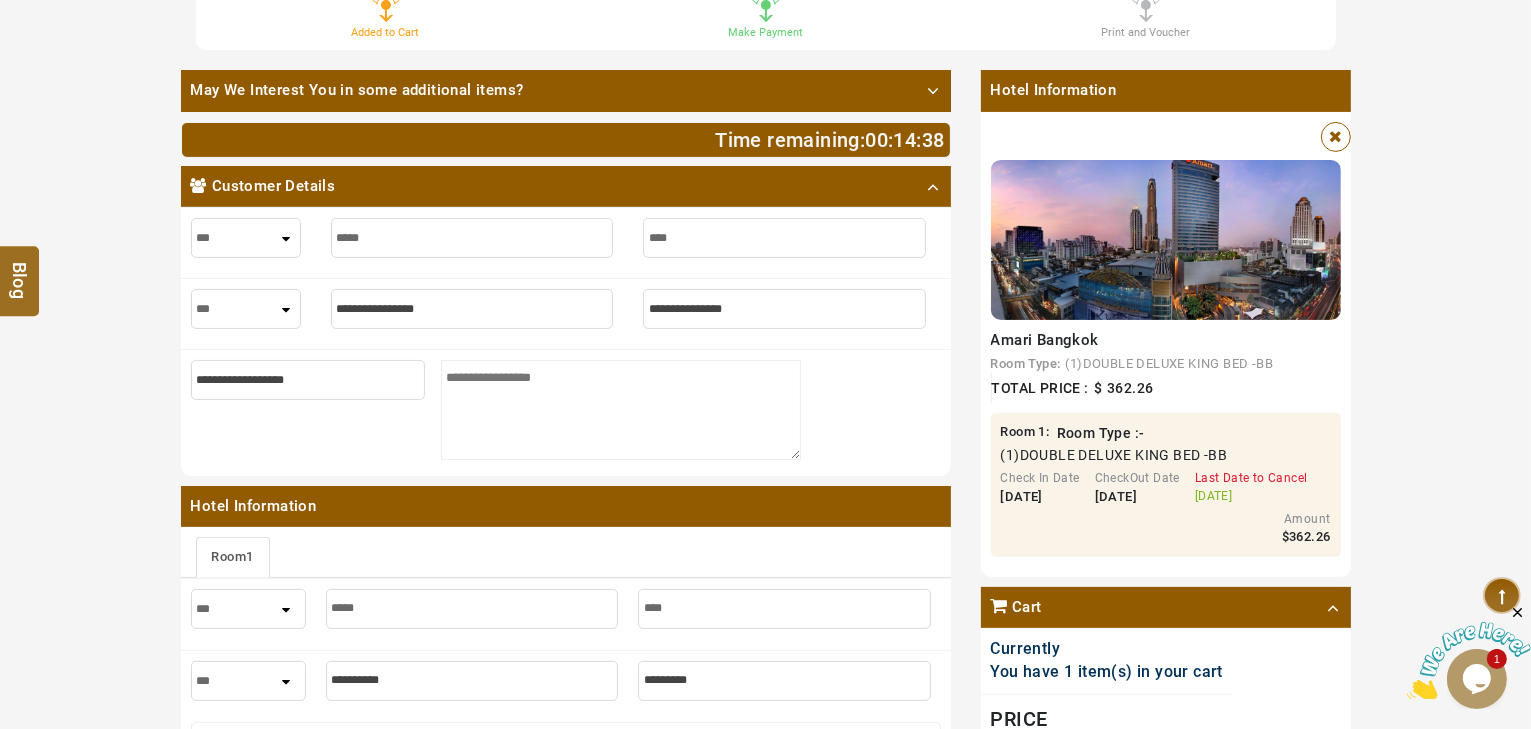 type on "*****" 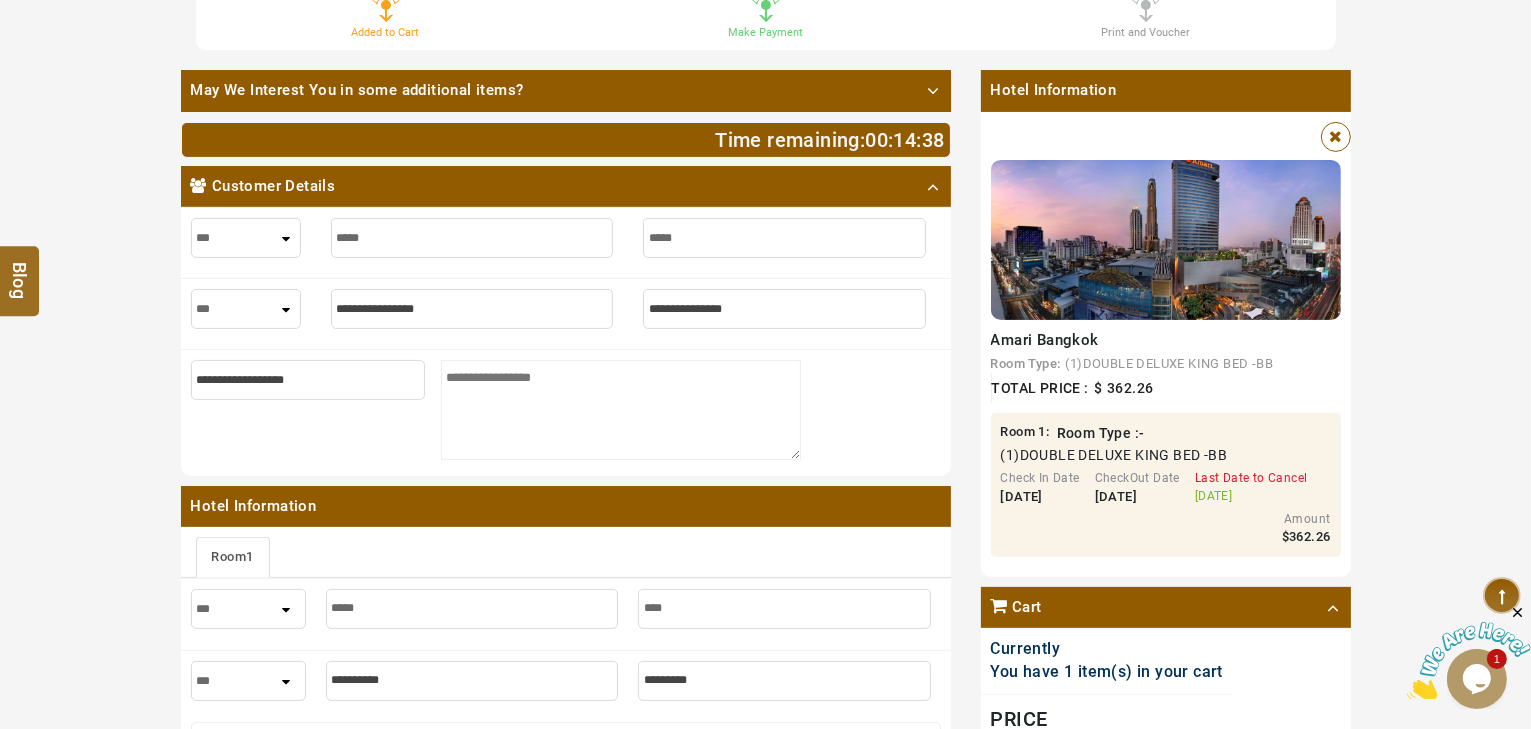 type on "*****" 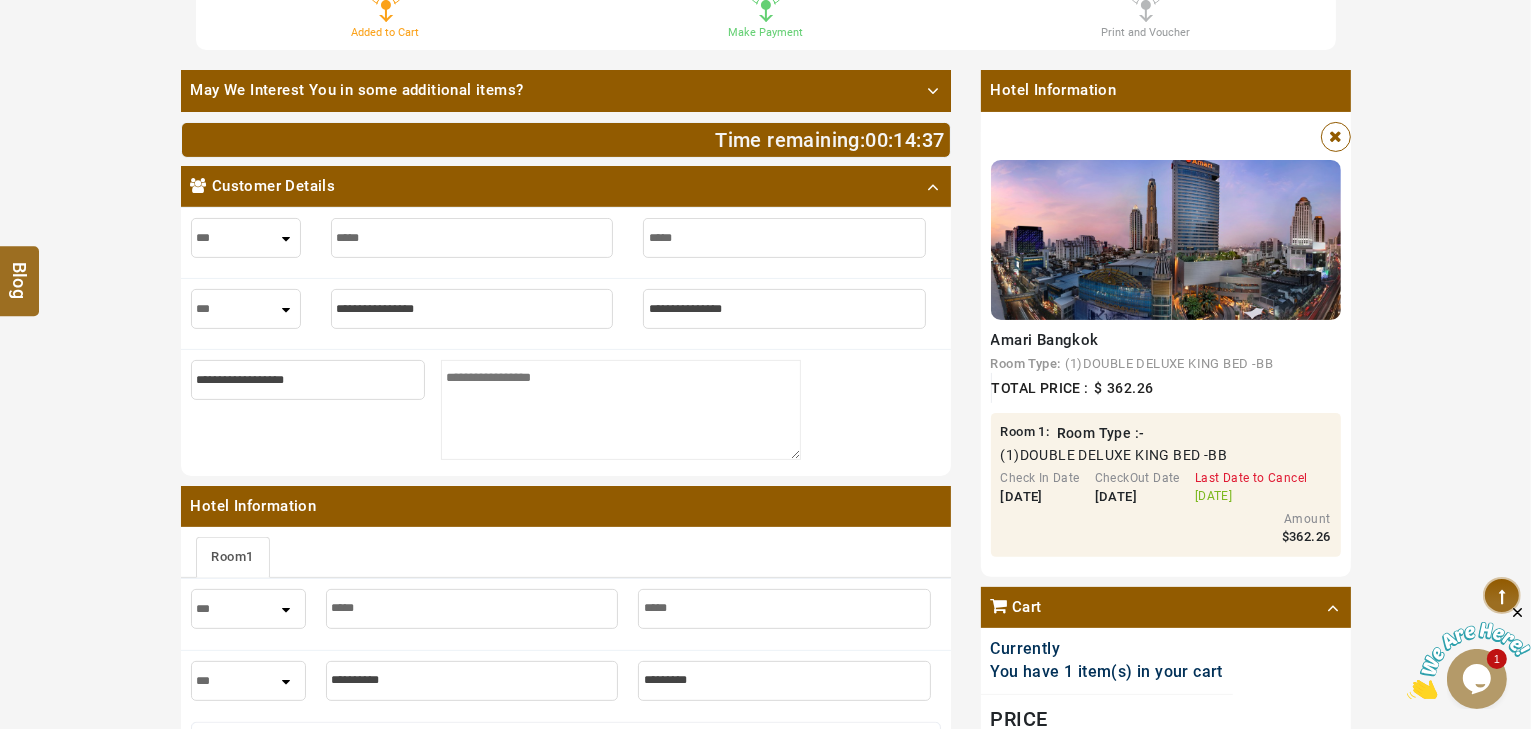 type on "*****" 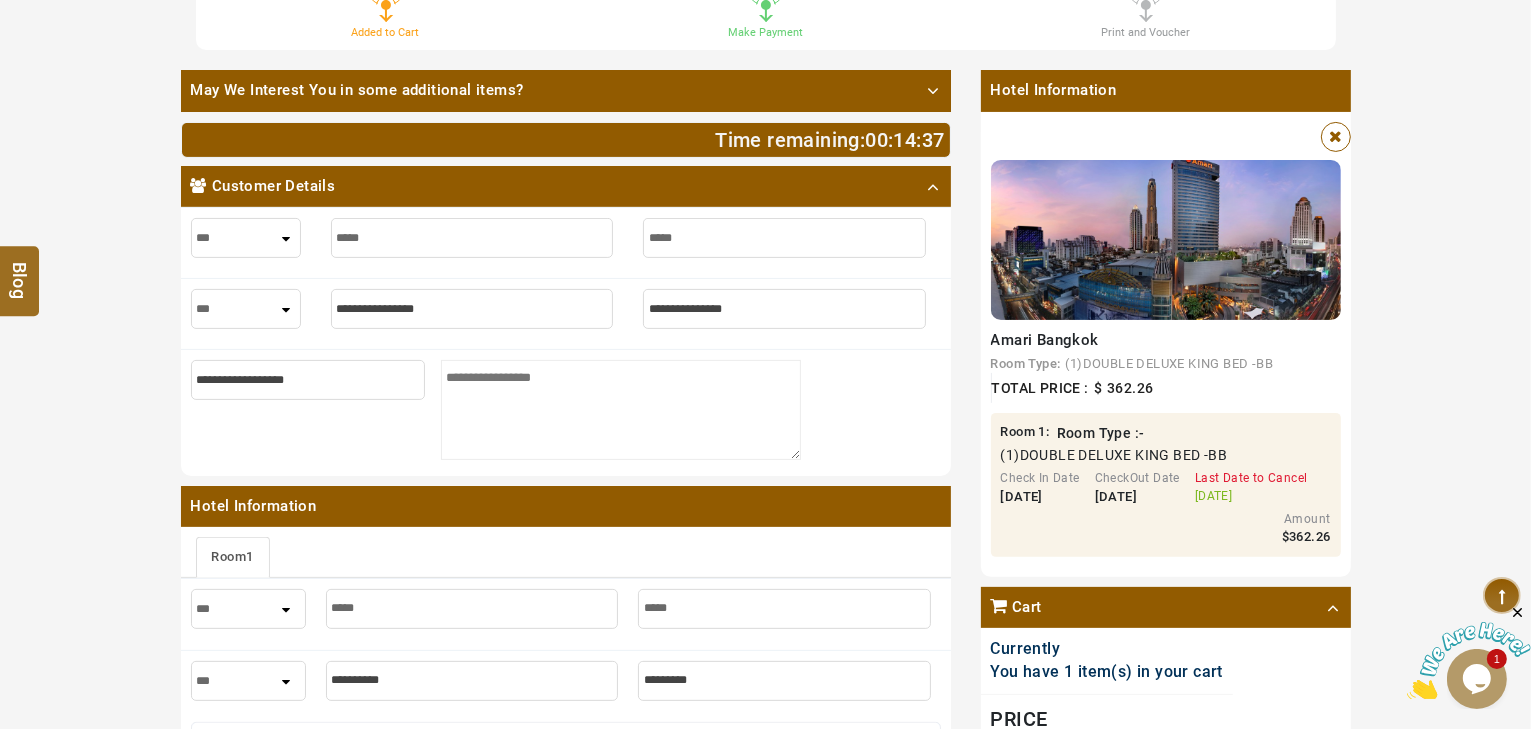 click on "*** **** ***" at bounding box center [246, 309] 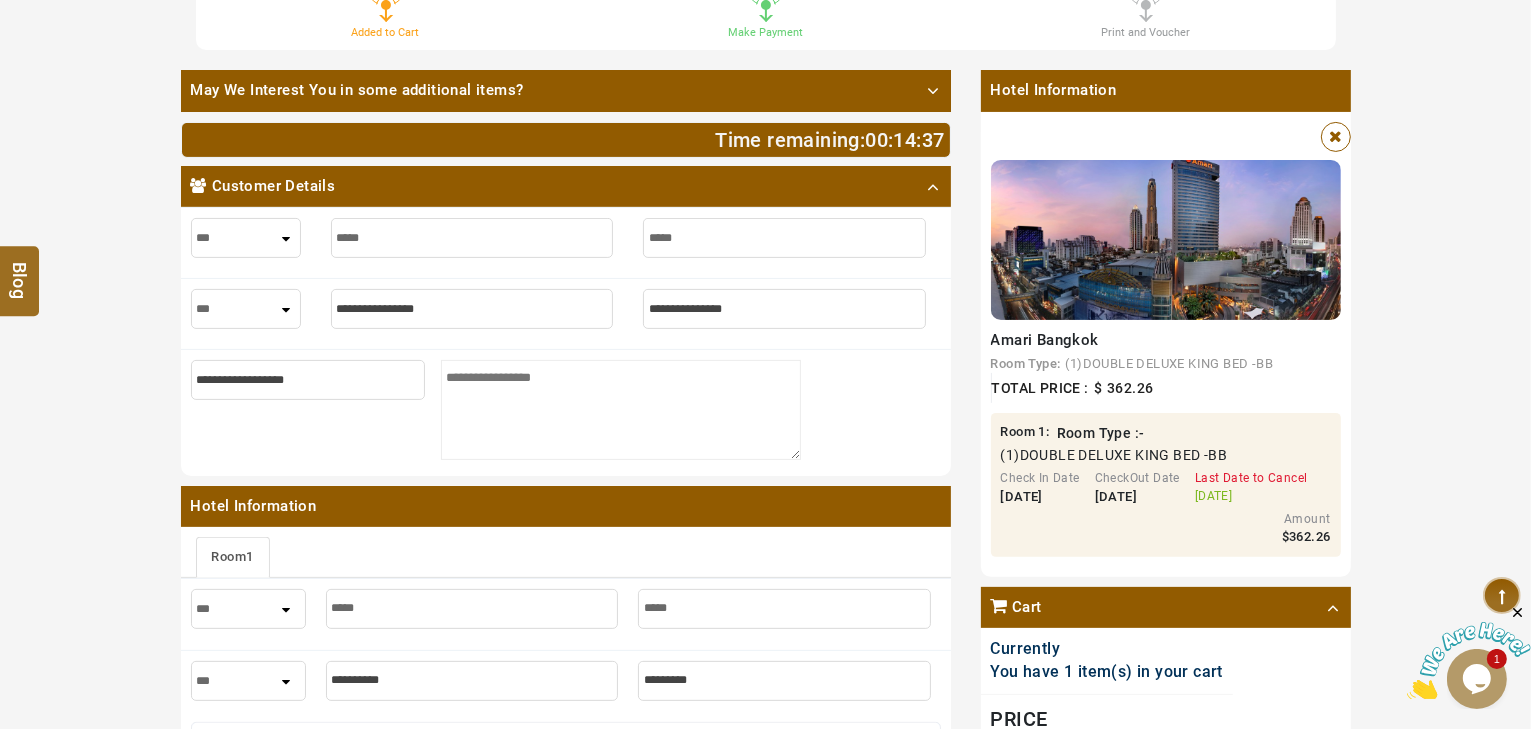 select on "****" 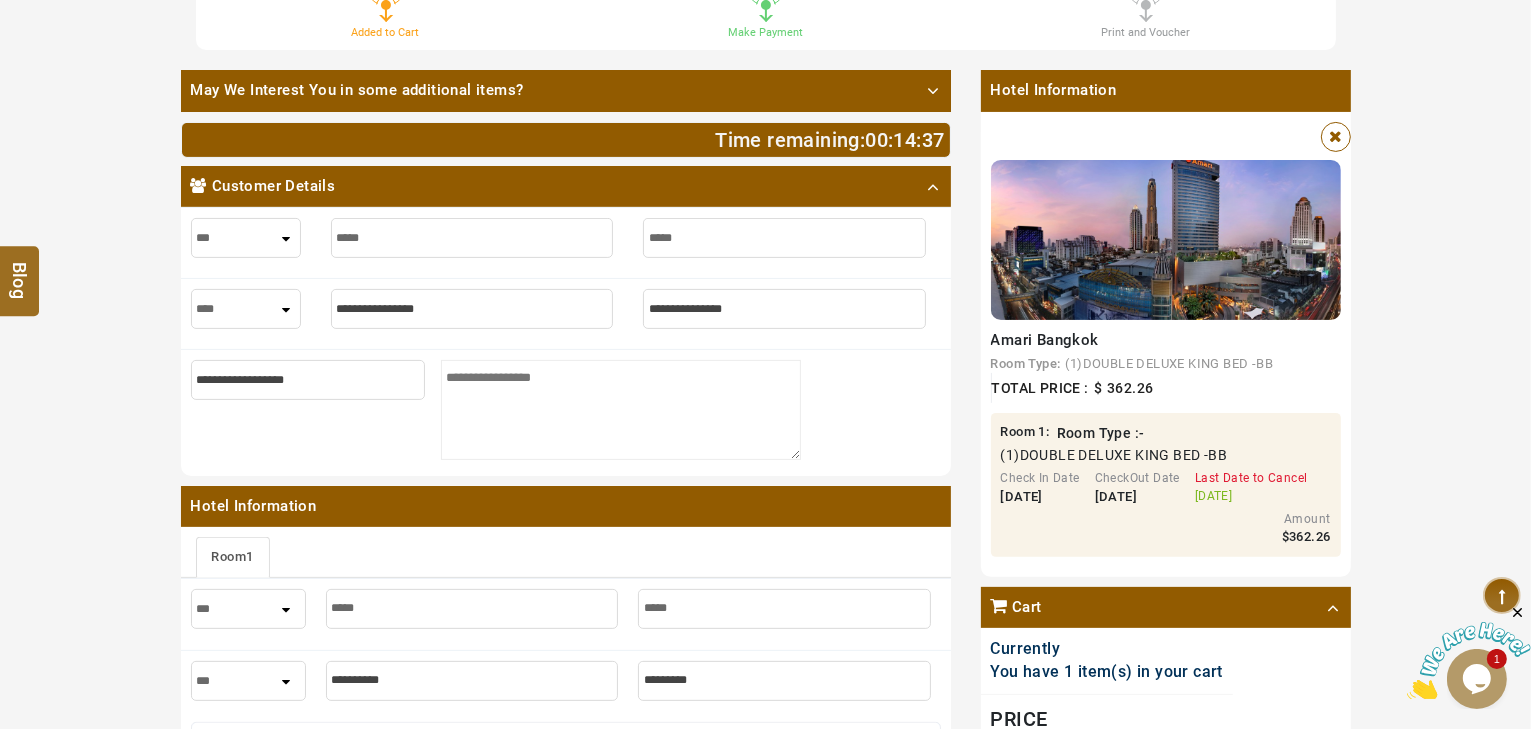 click on "*** **** ***" at bounding box center [246, 309] 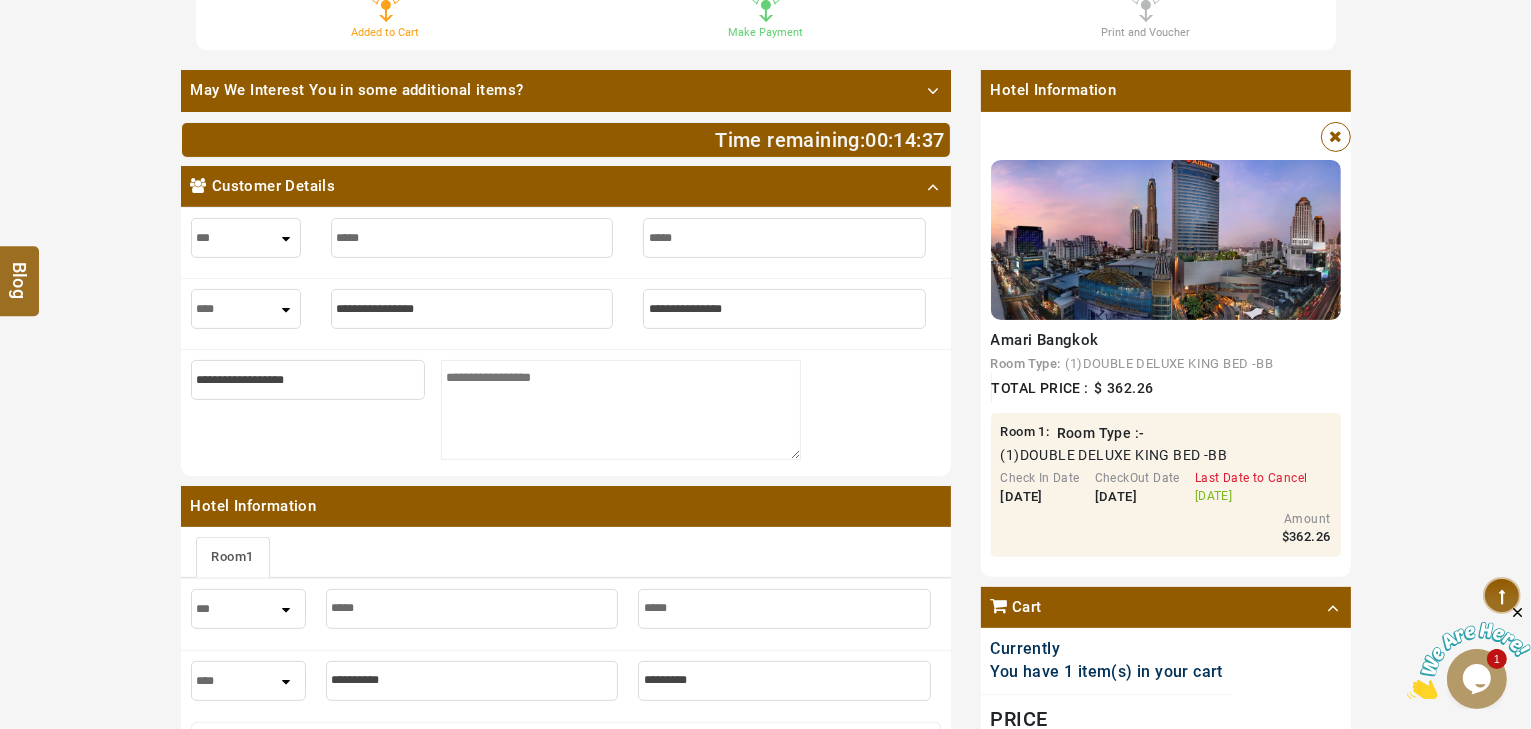 select on "****" 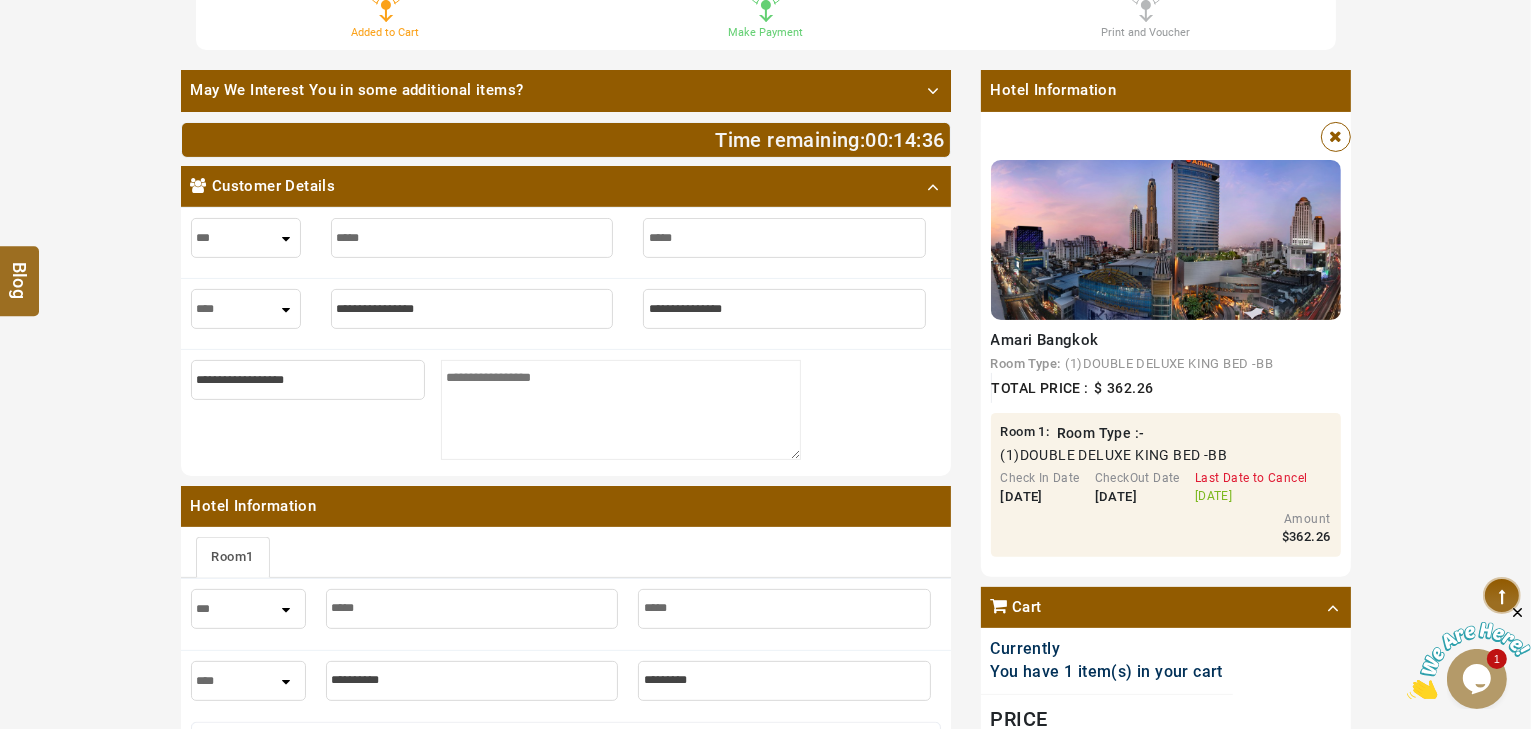 click at bounding box center (472, 309) 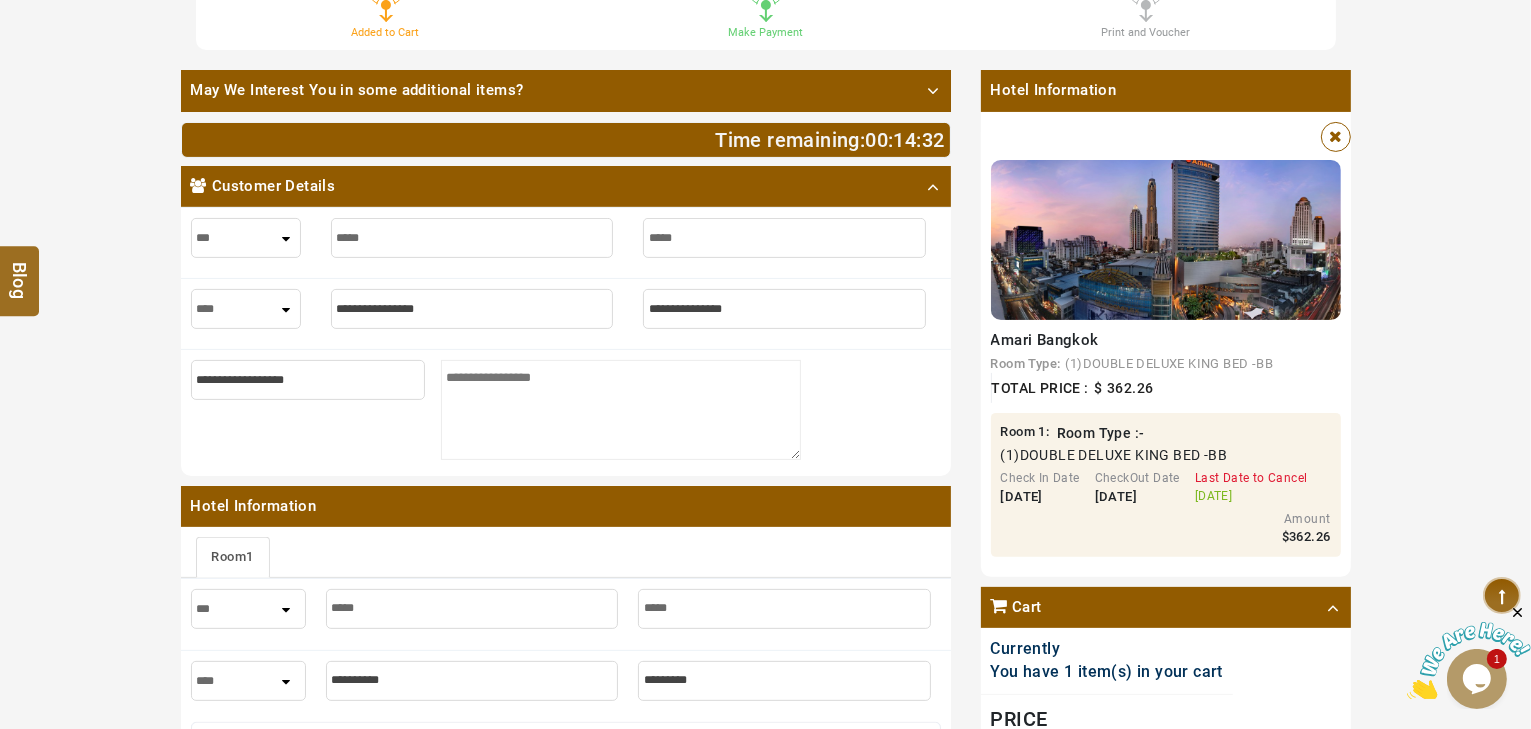 click at bounding box center [472, 309] 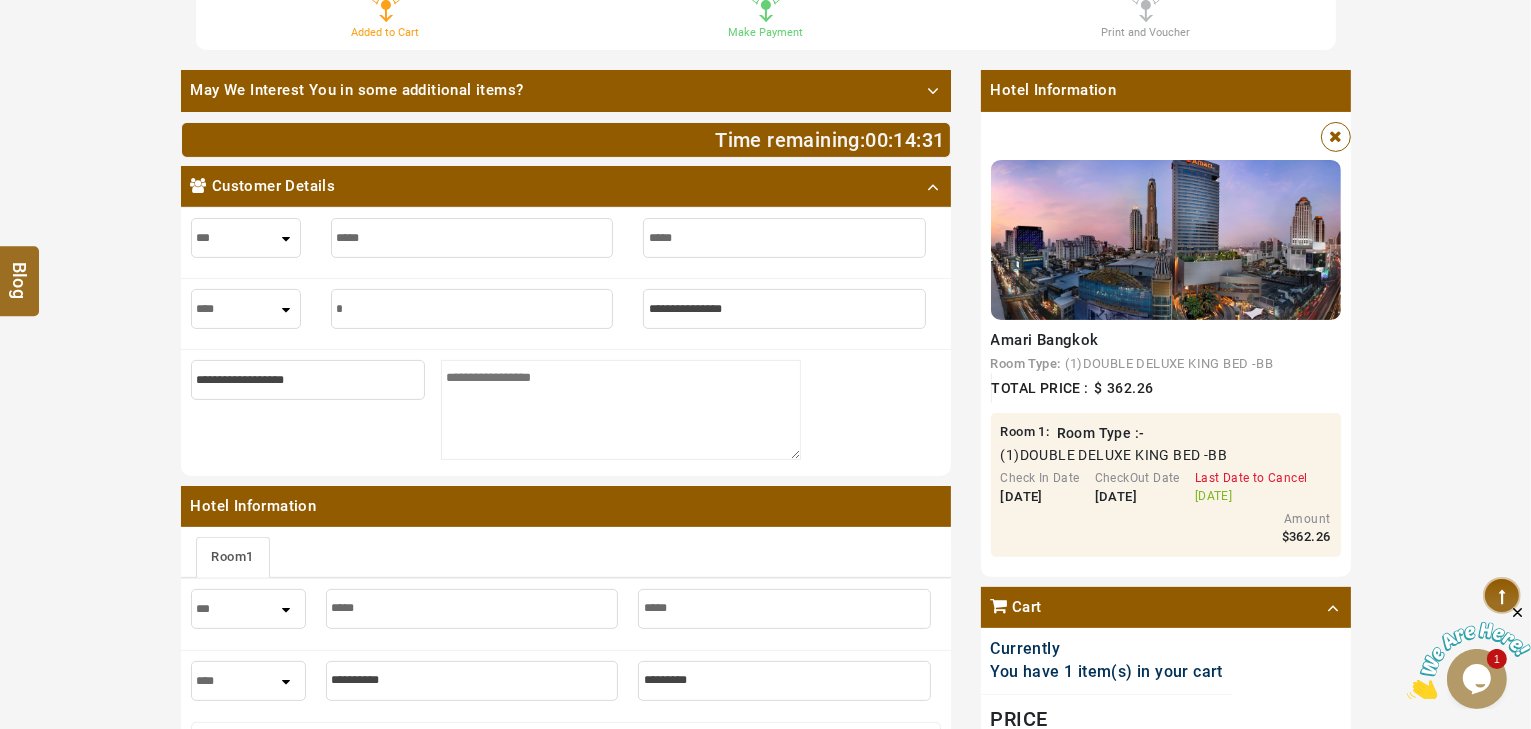 type on "**" 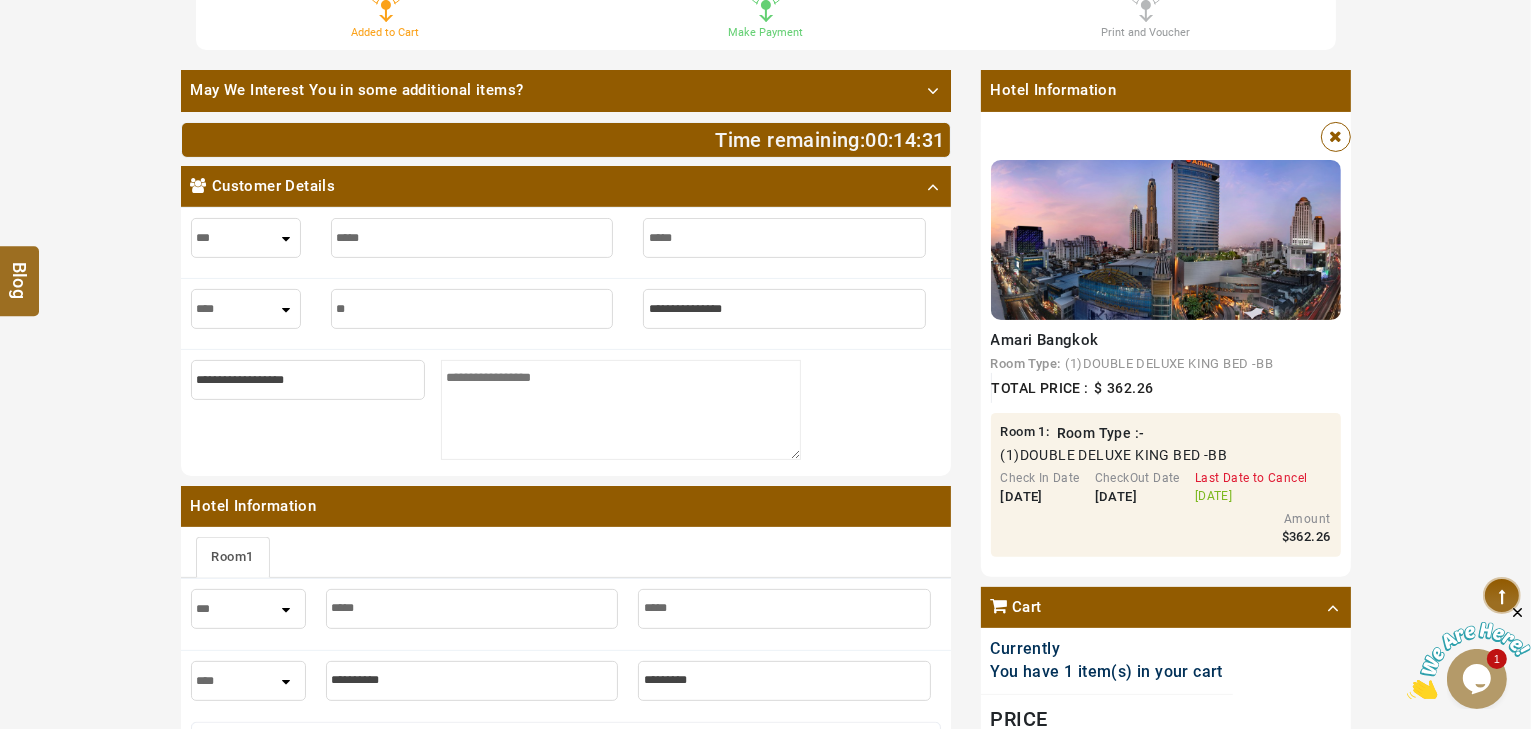 type on "**" 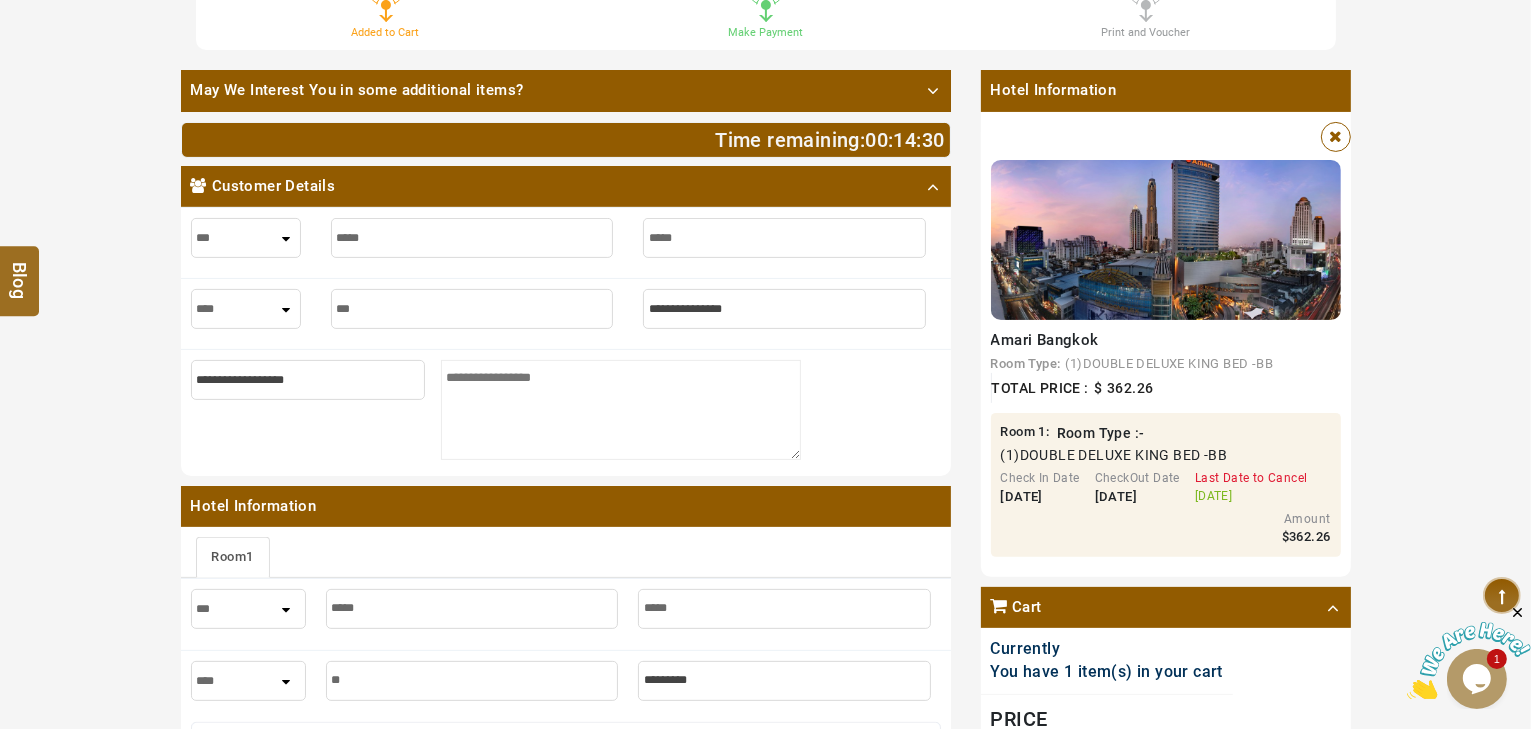type on "****" 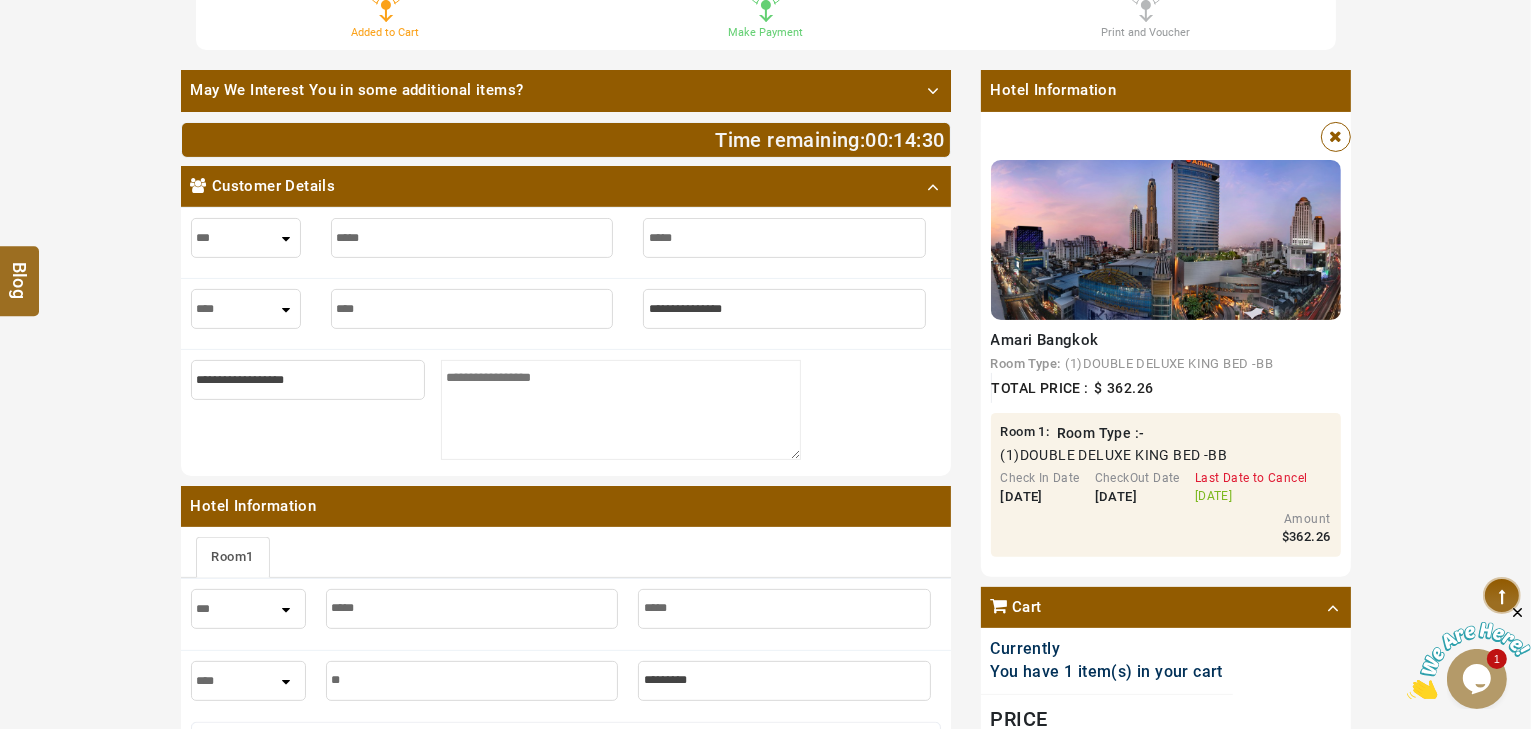 type on "****" 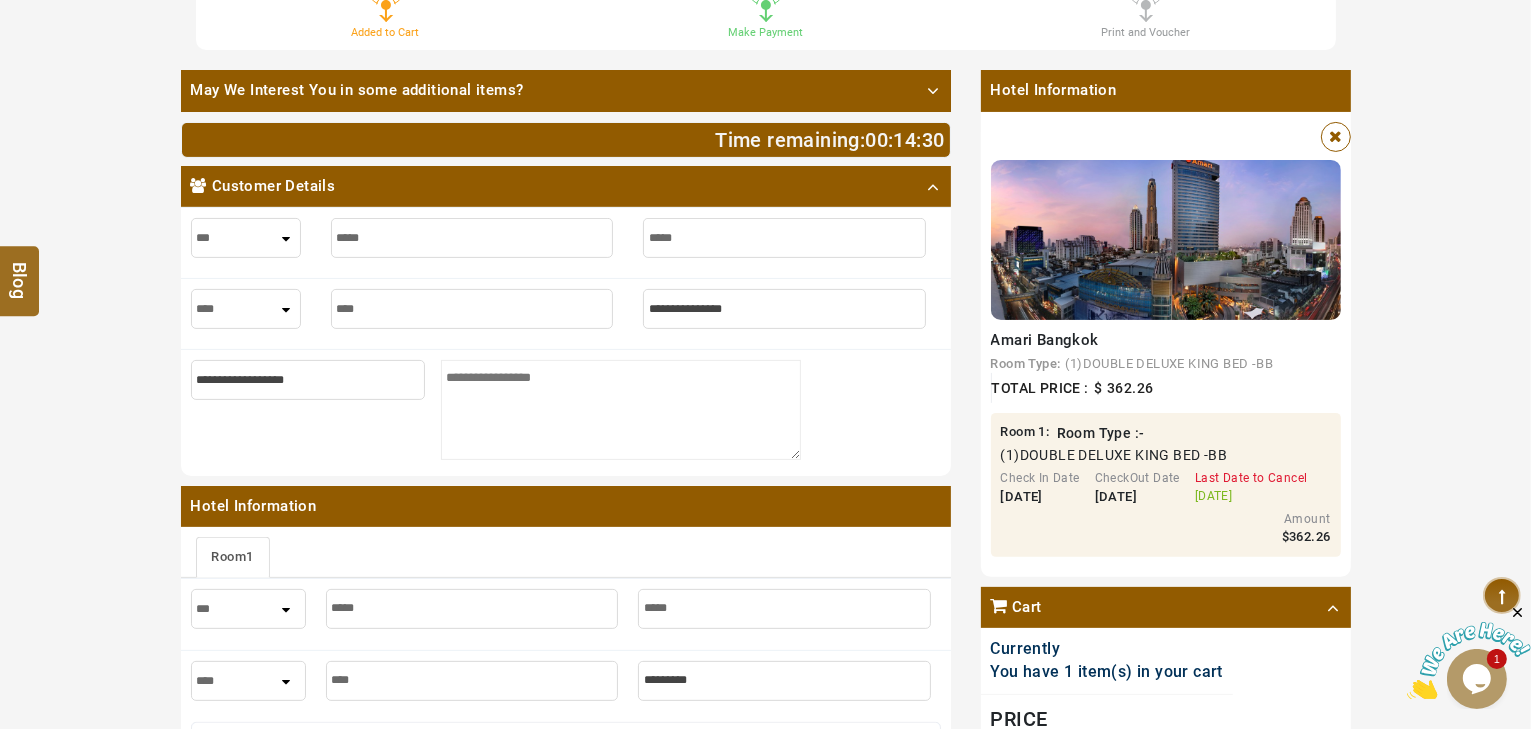 type on "*****" 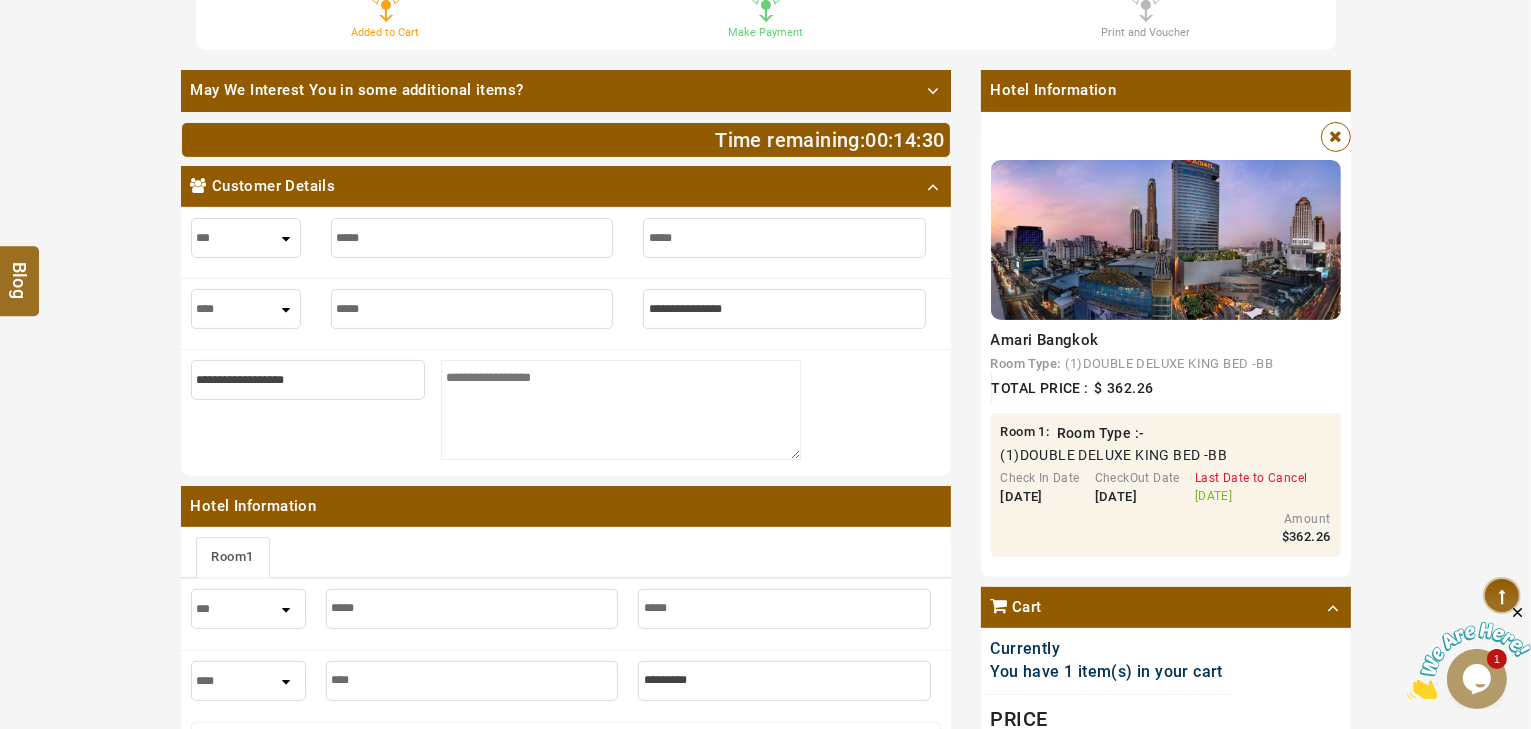 type on "*****" 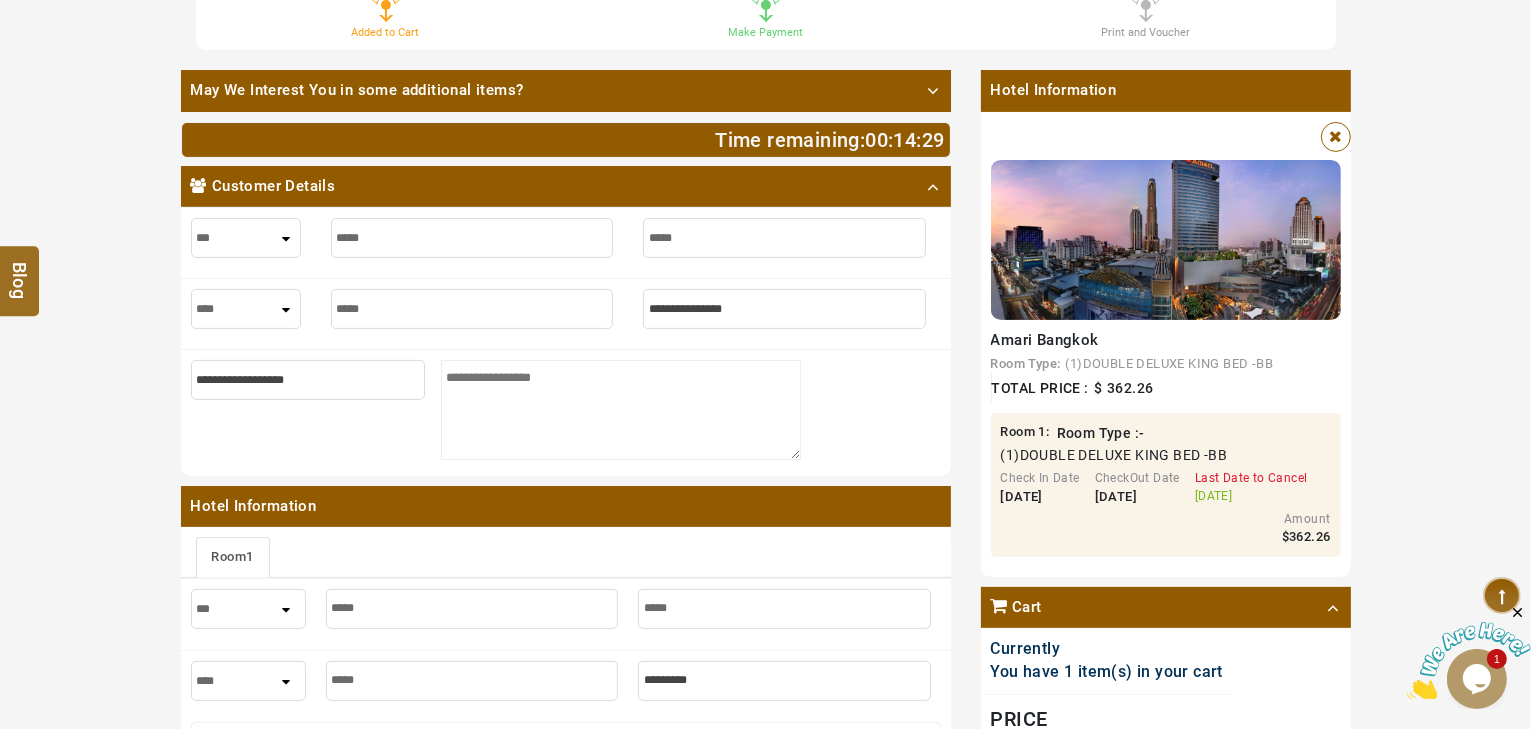 type on "*****" 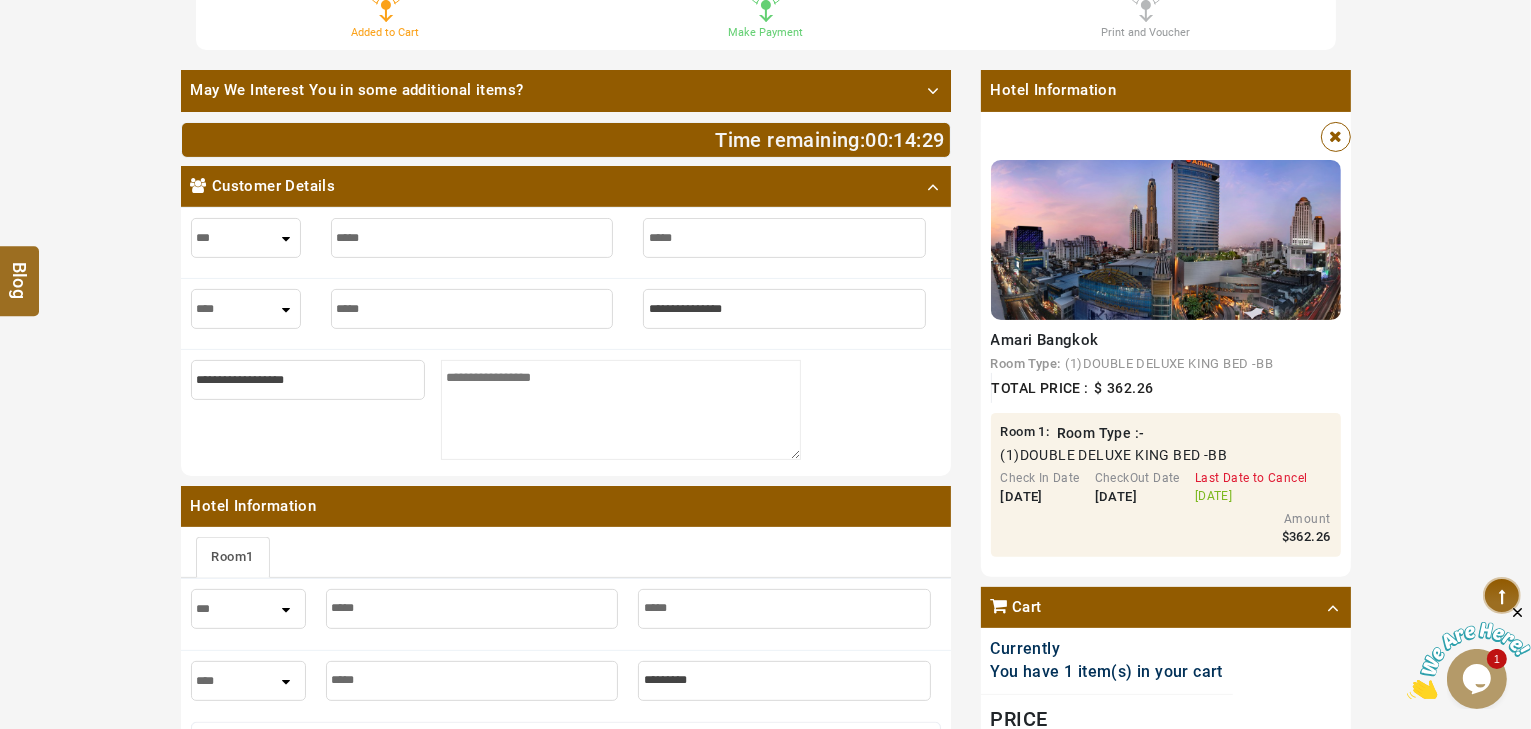 click at bounding box center (784, 309) 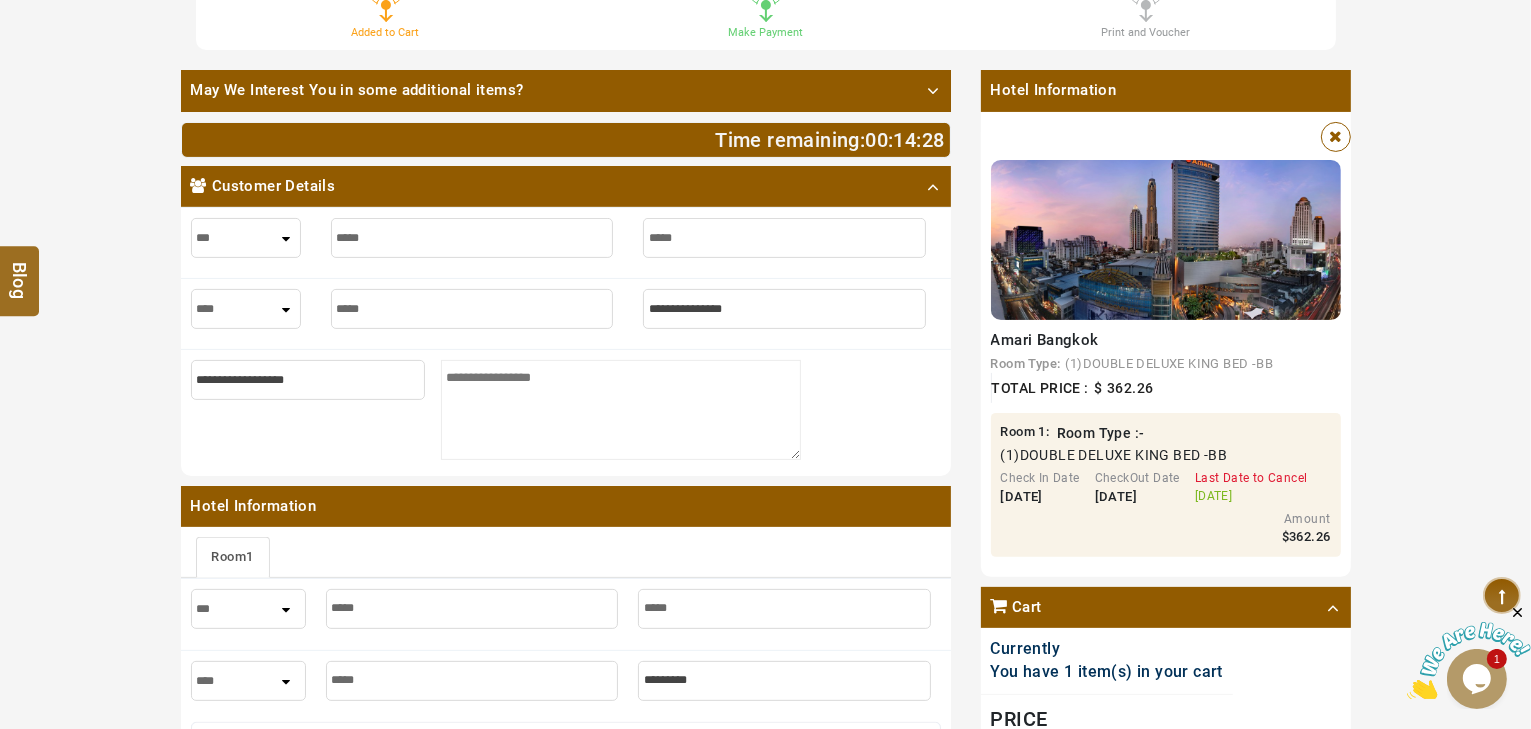type on "*" 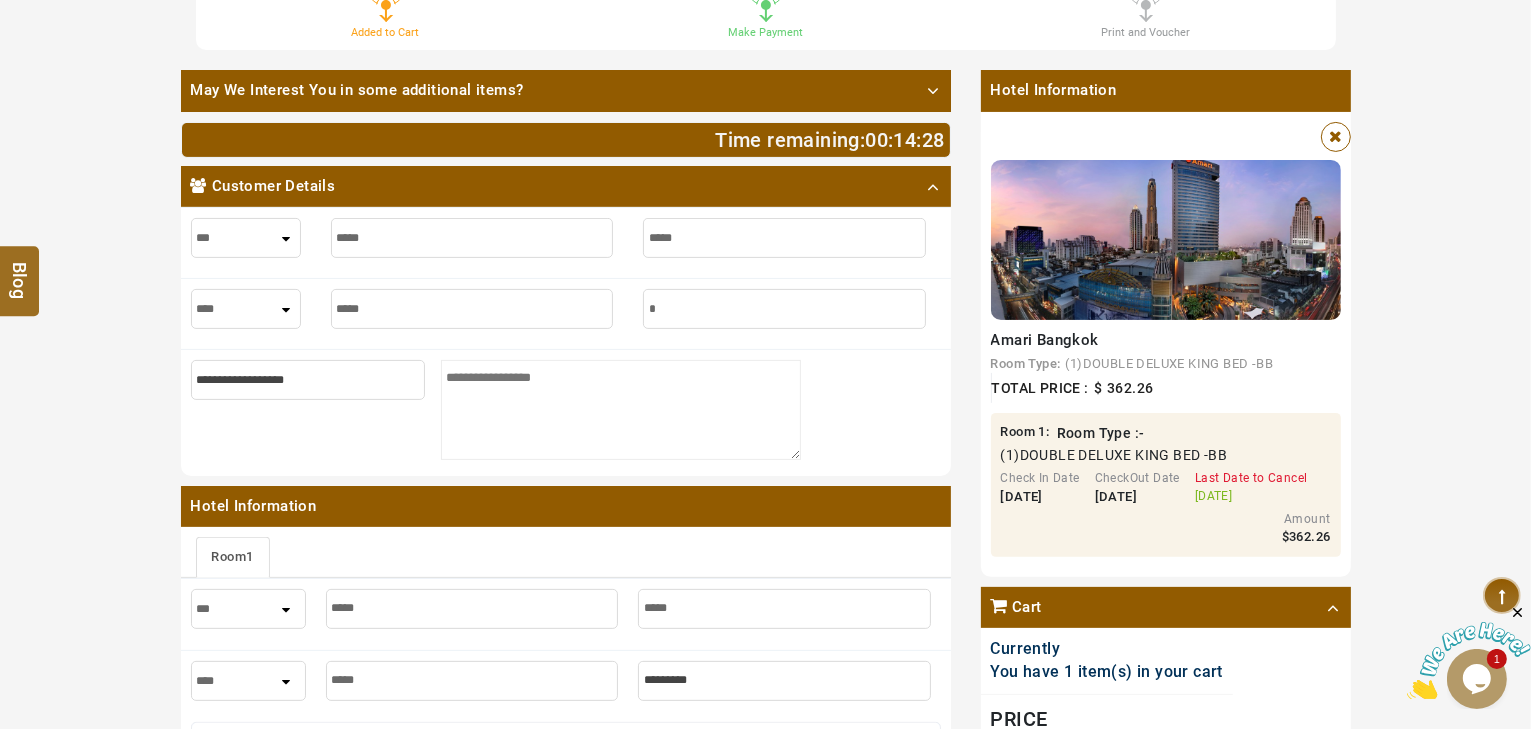 type on "*" 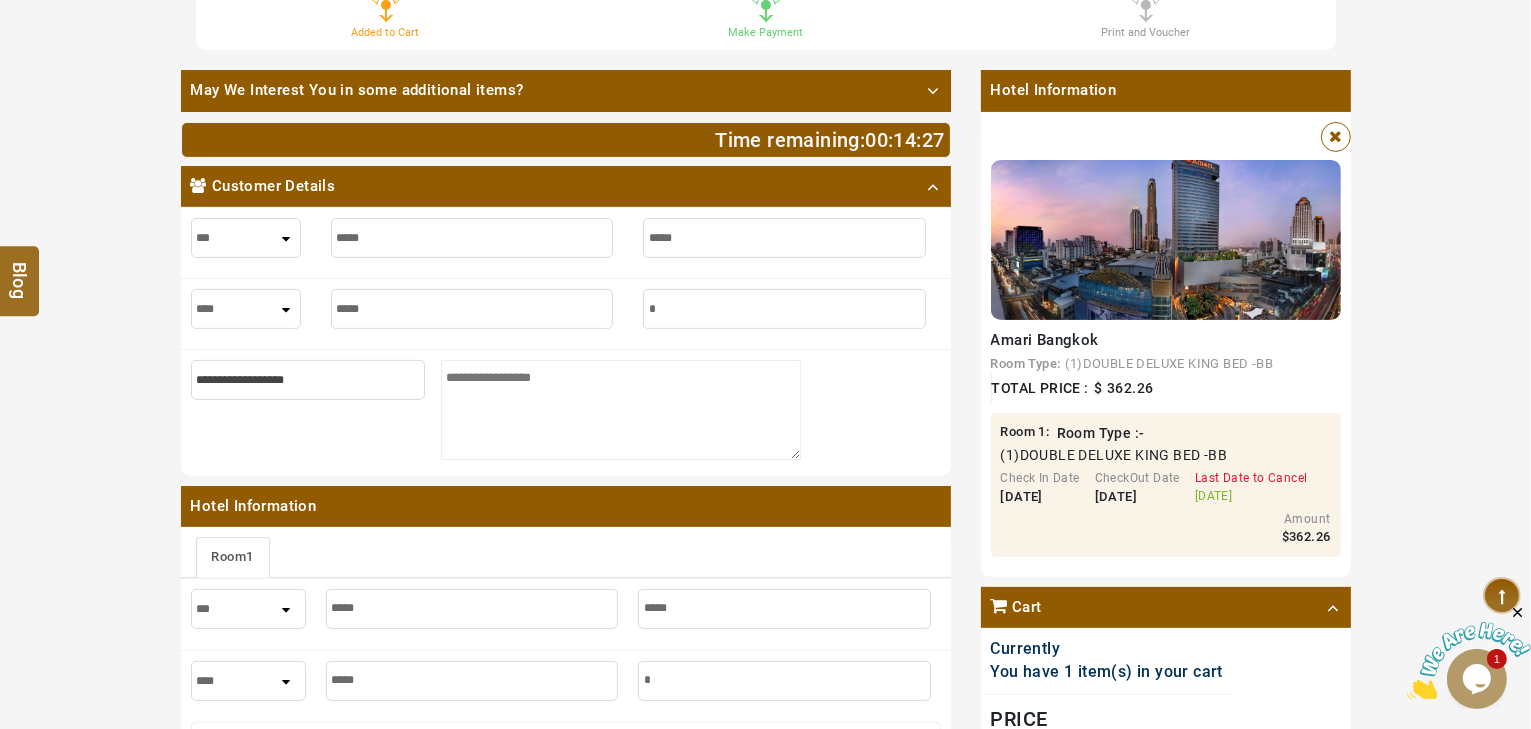 type on "**" 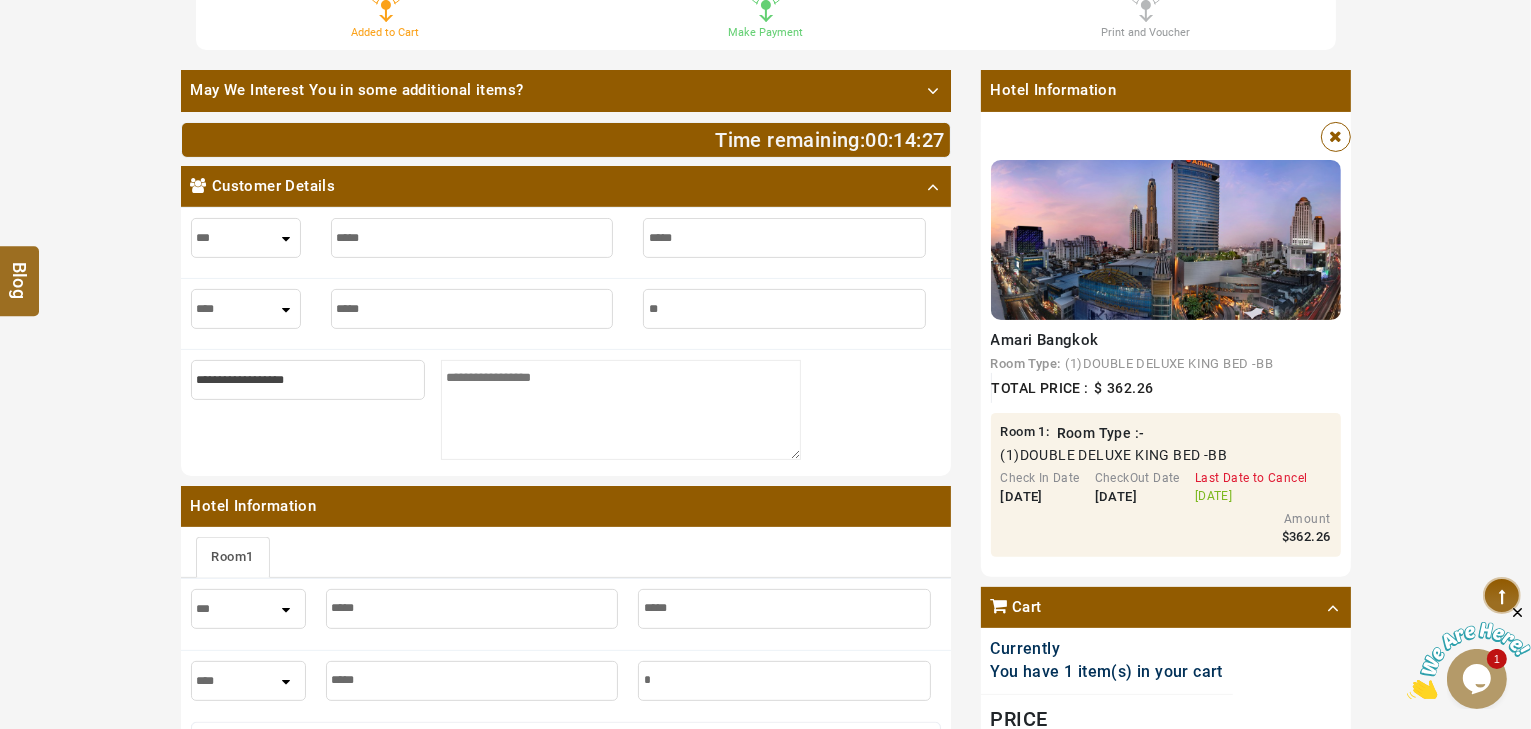 type on "**" 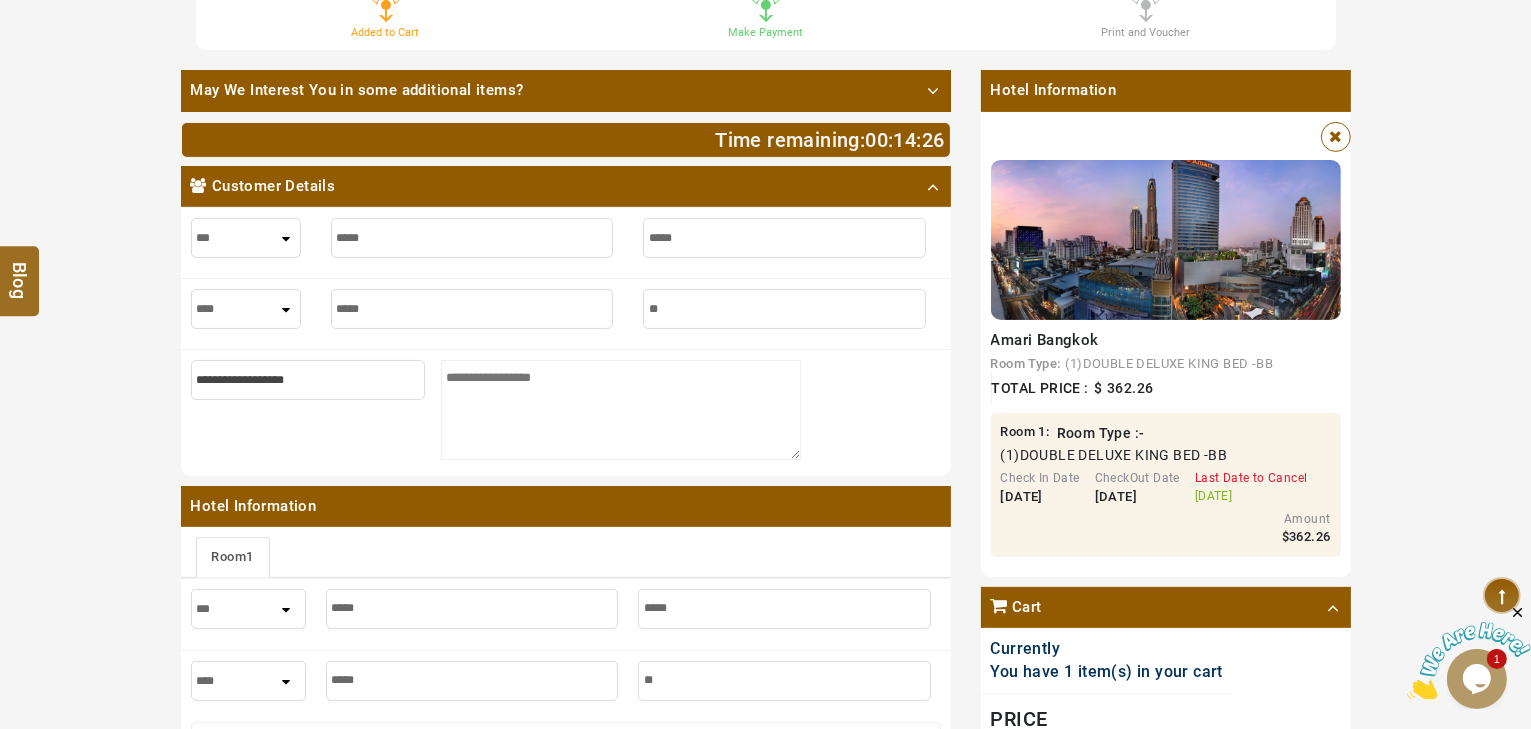 type on "***" 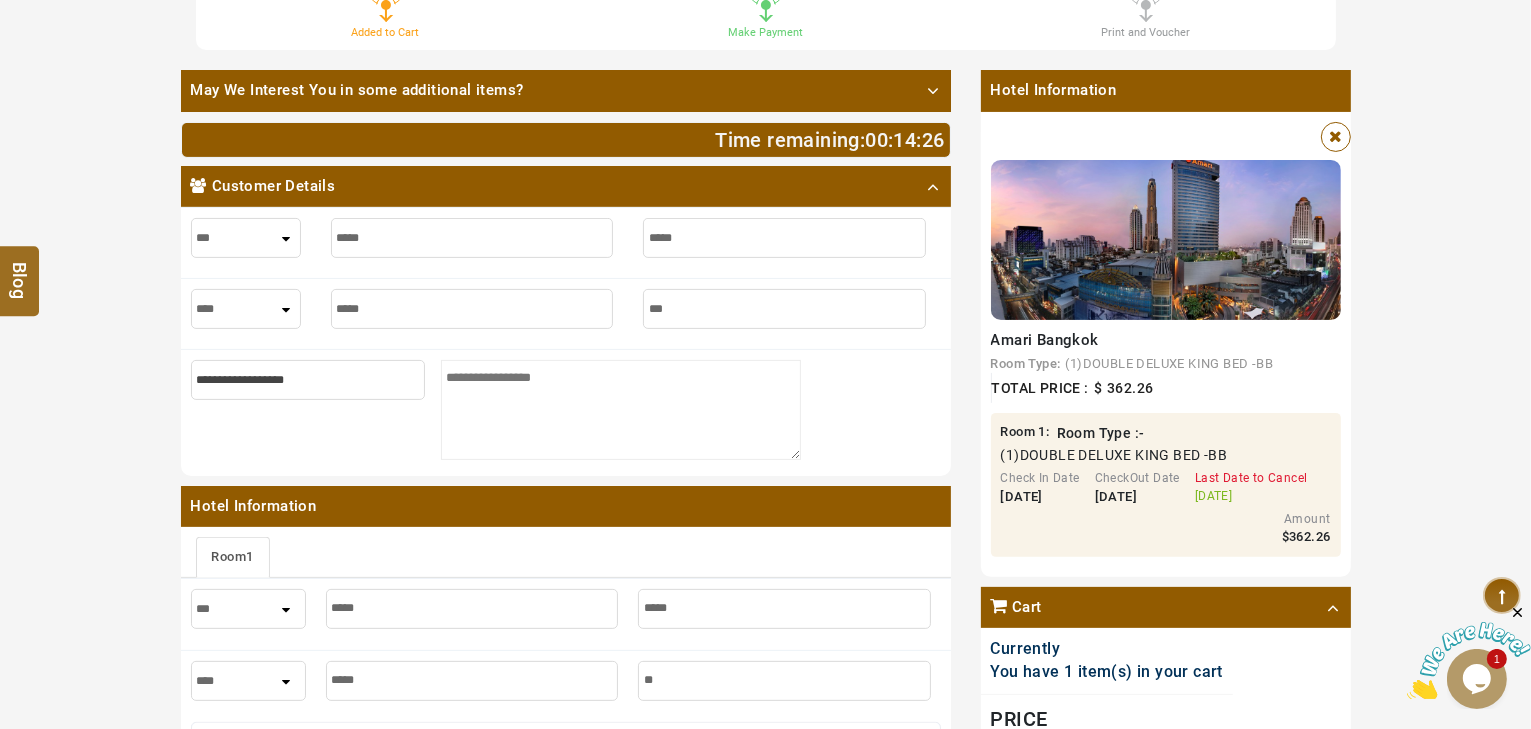 type on "***" 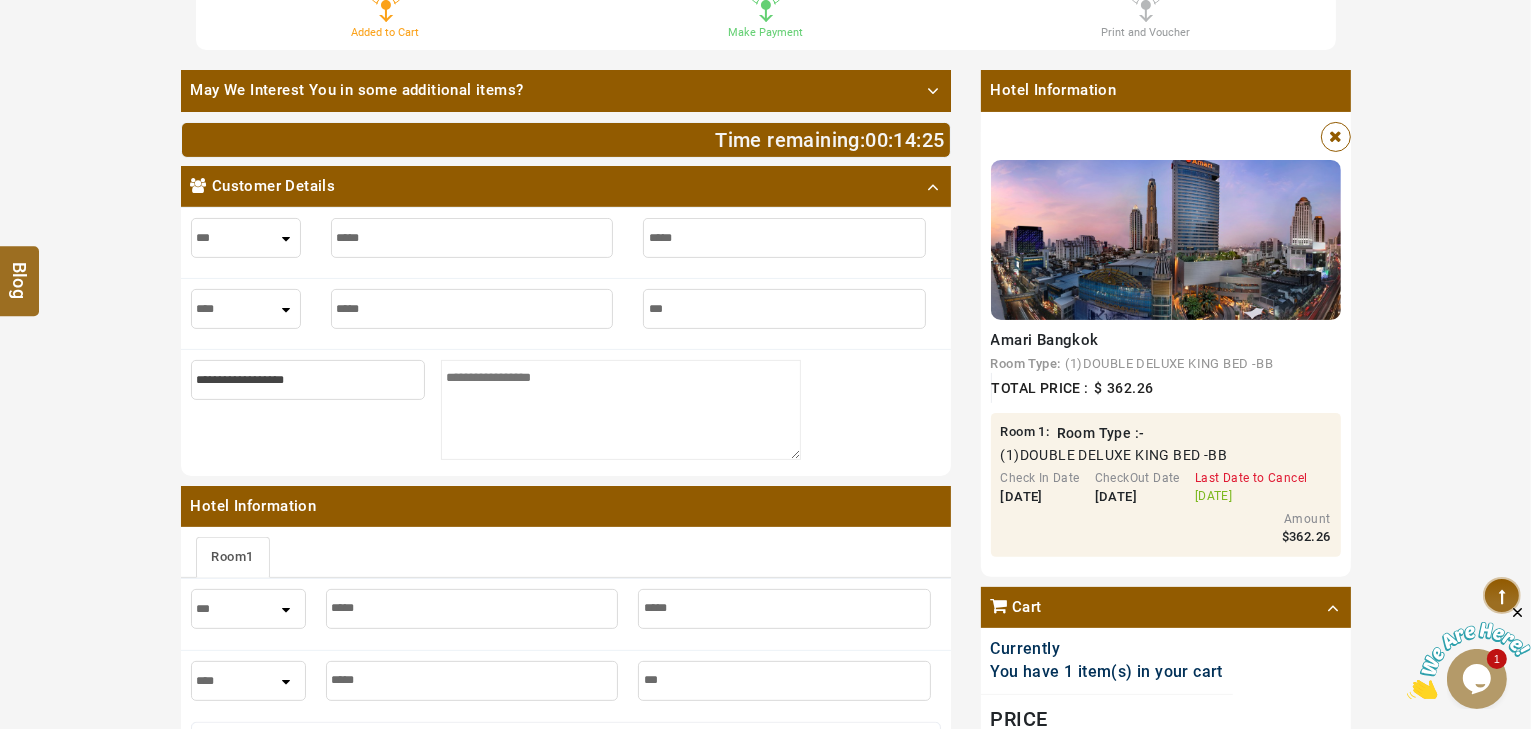 type on "****" 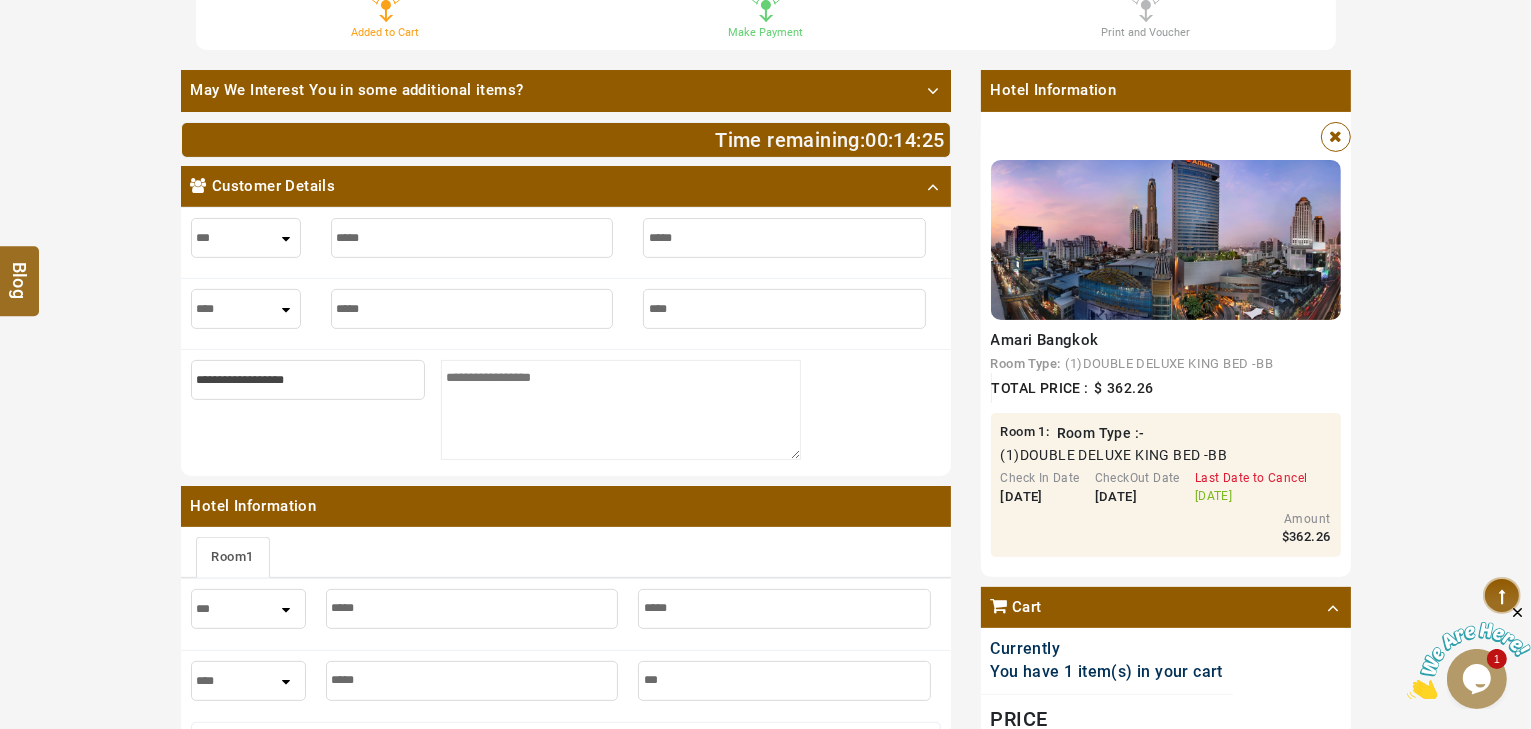type on "****" 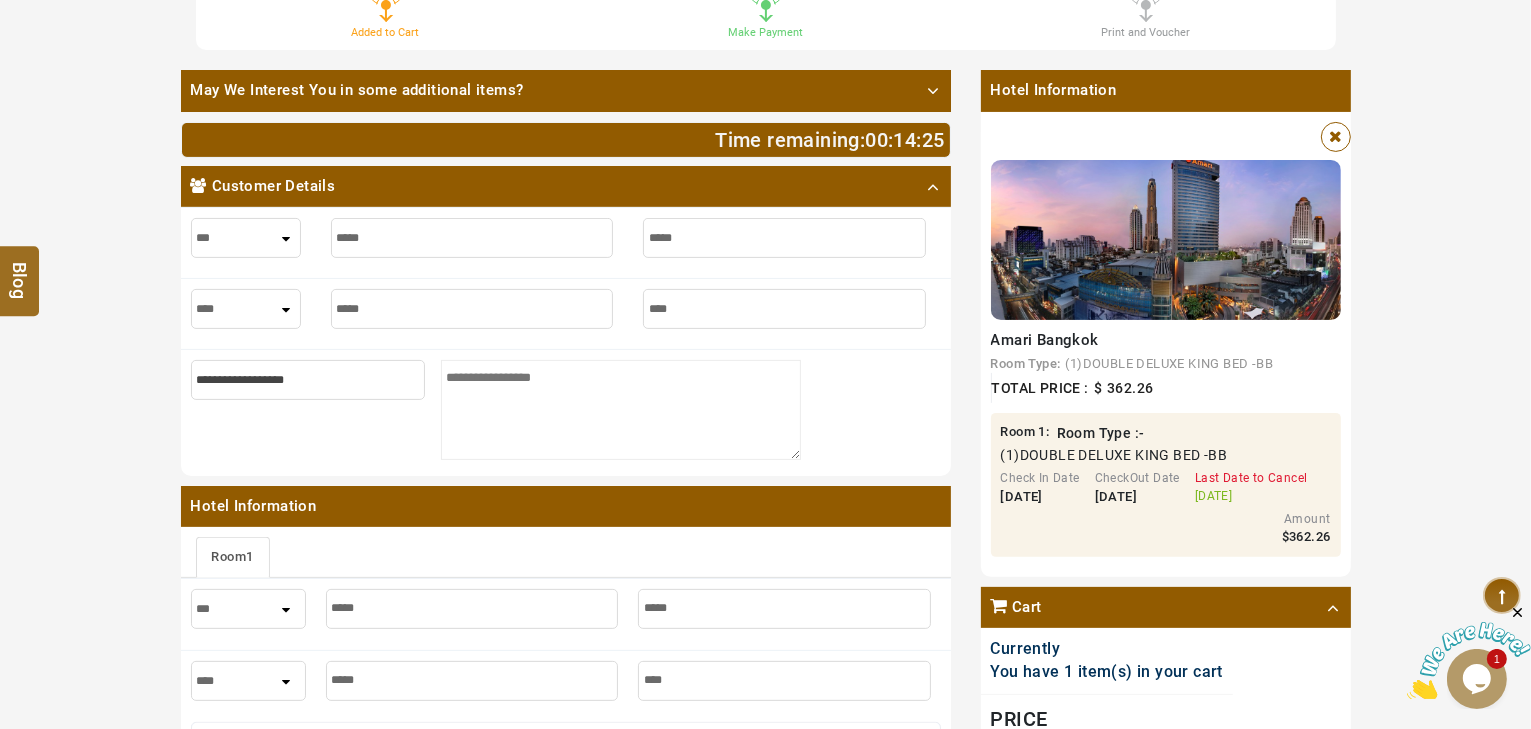 type on "*****" 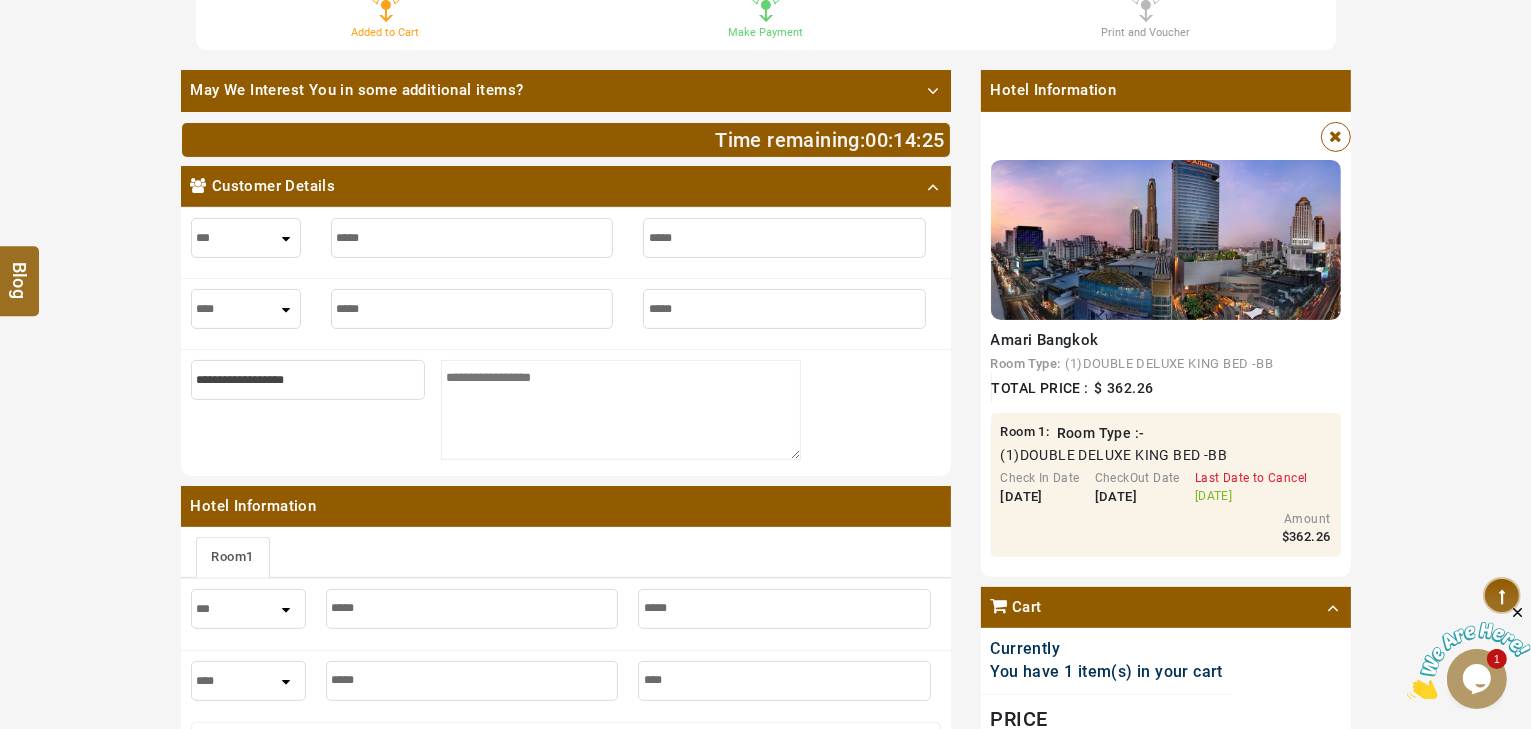type on "*****" 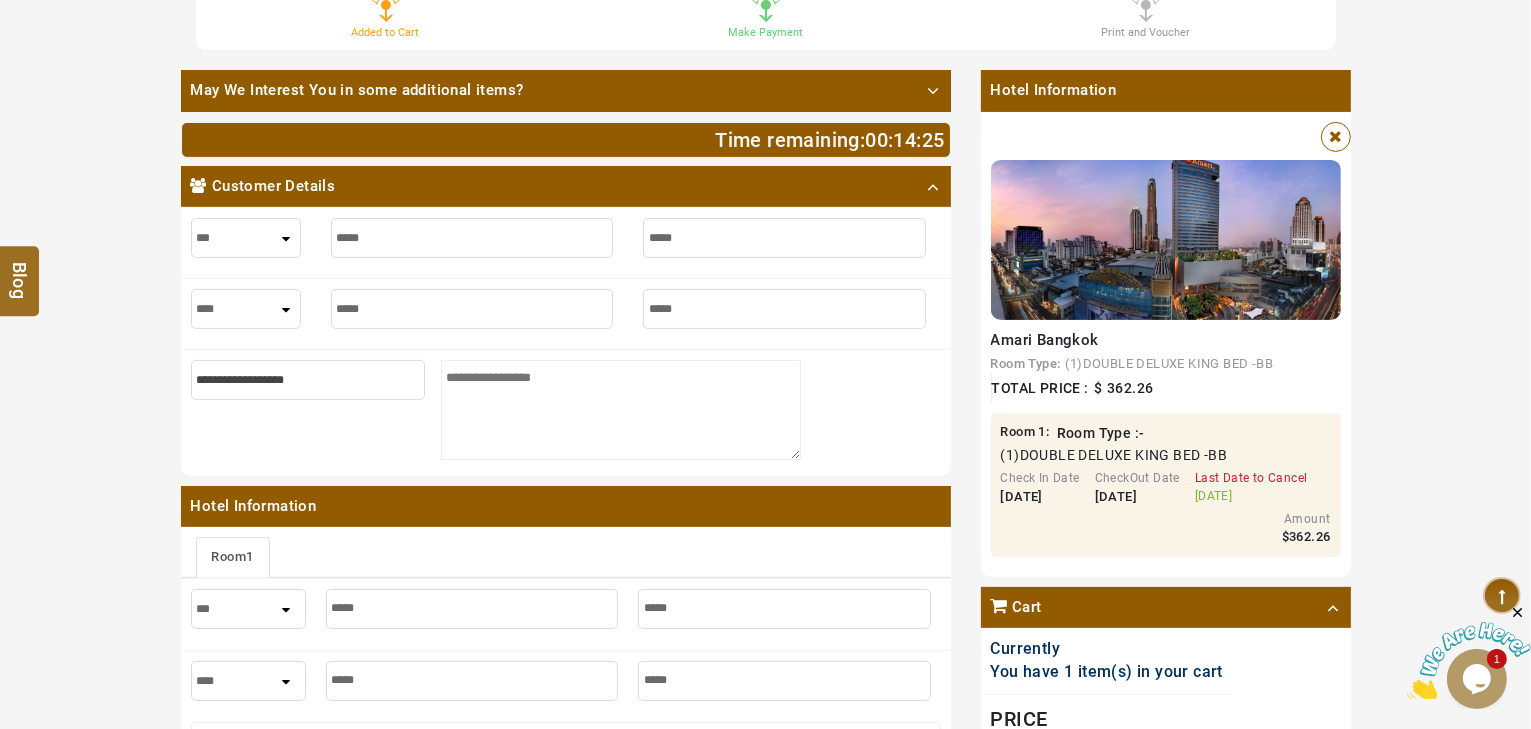 type on "******" 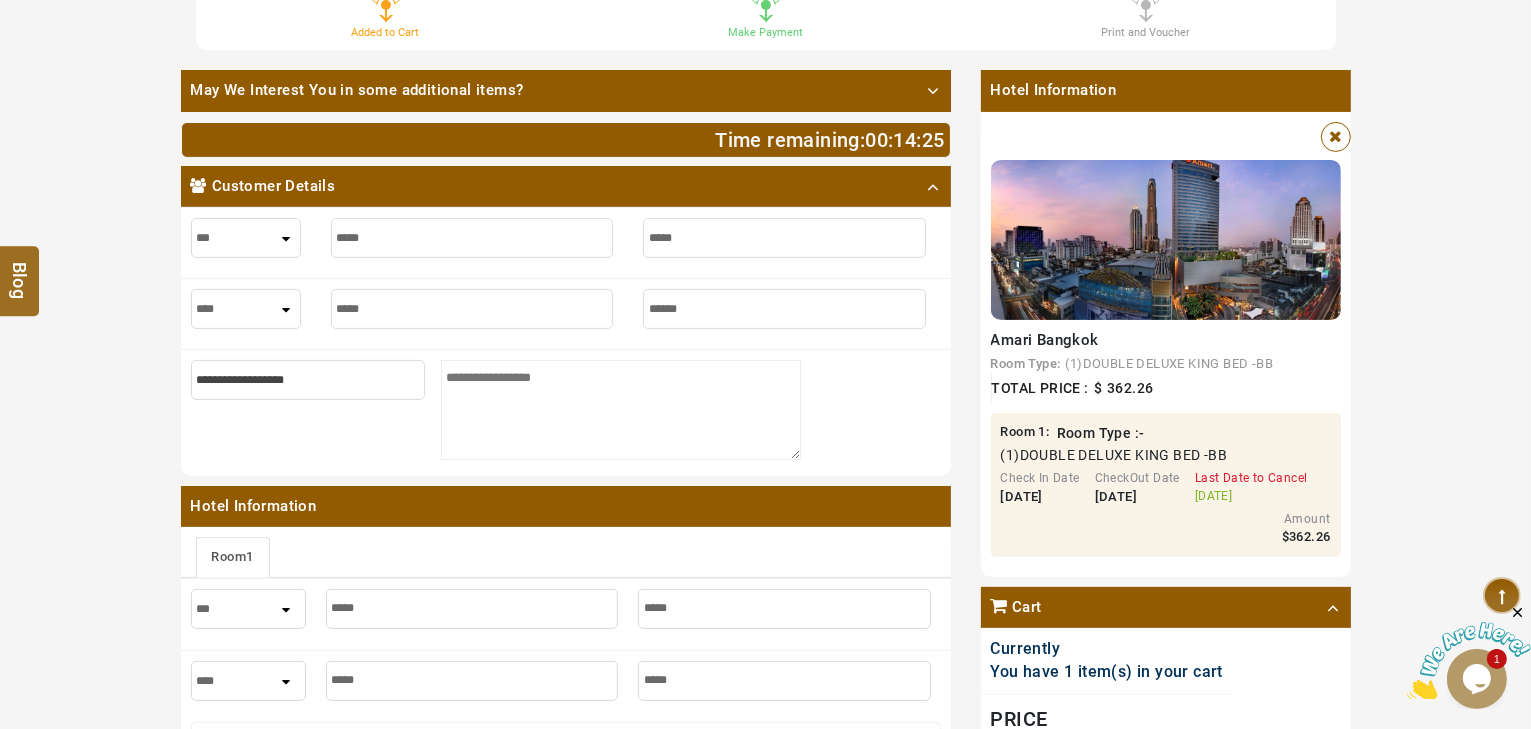 type on "******" 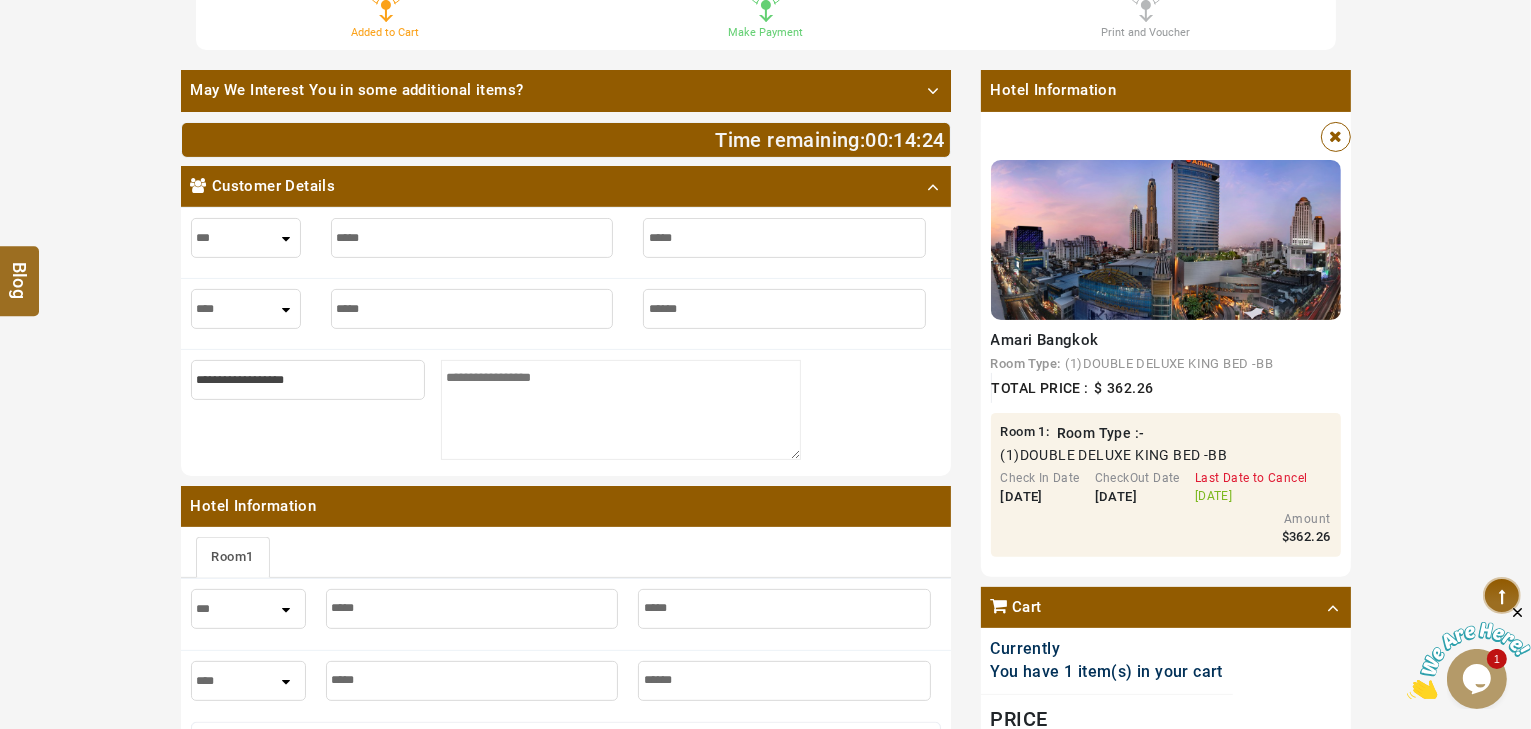 type on "*******" 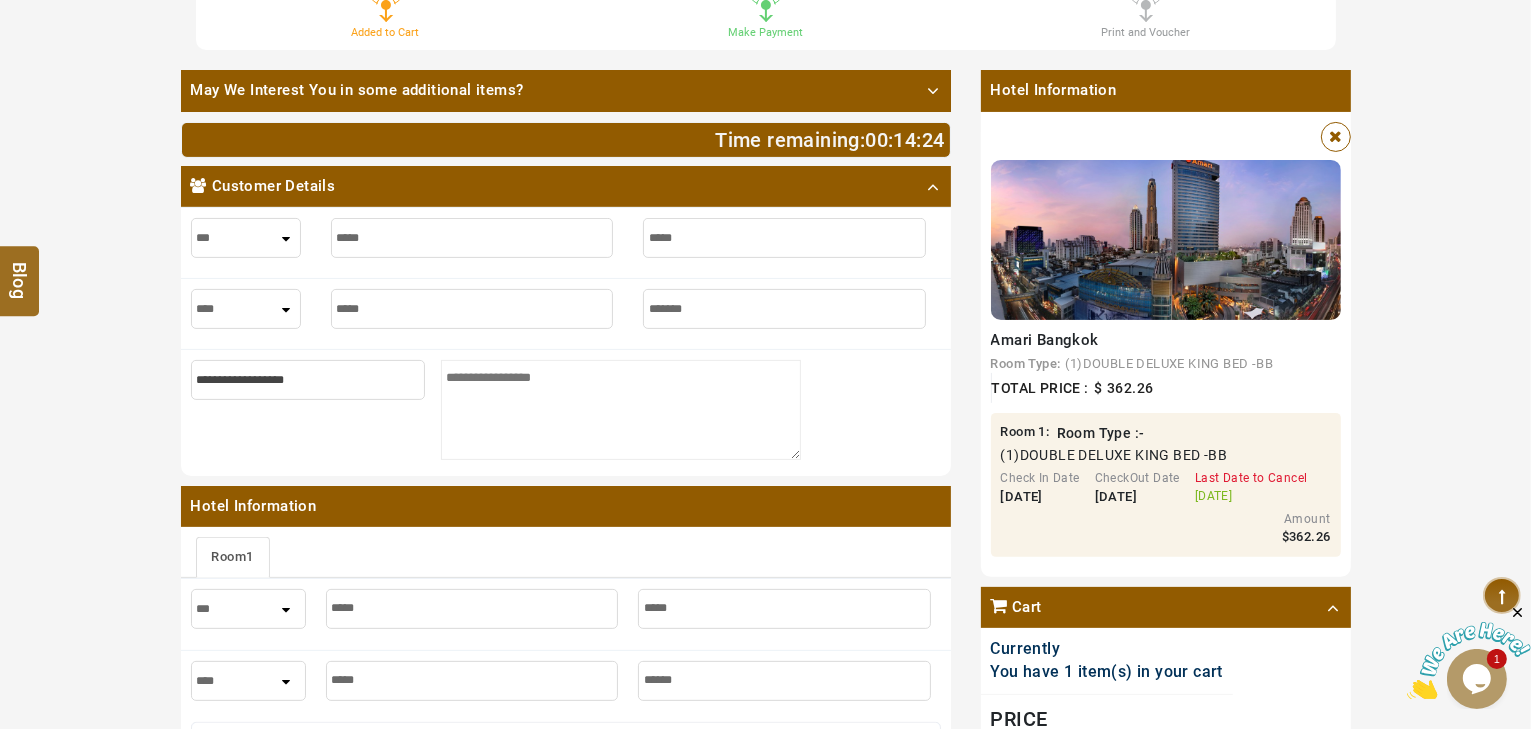 type on "*******" 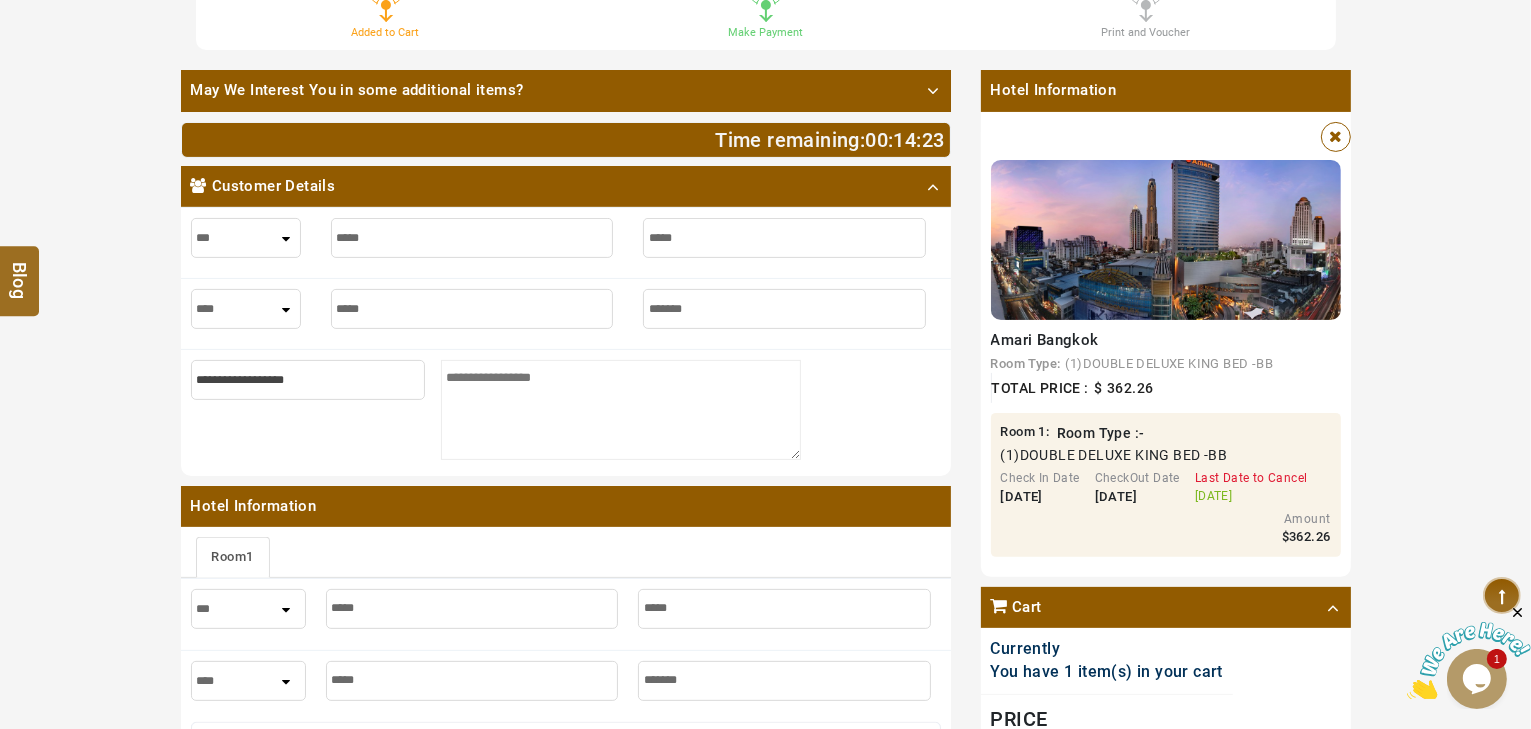 type on "*******" 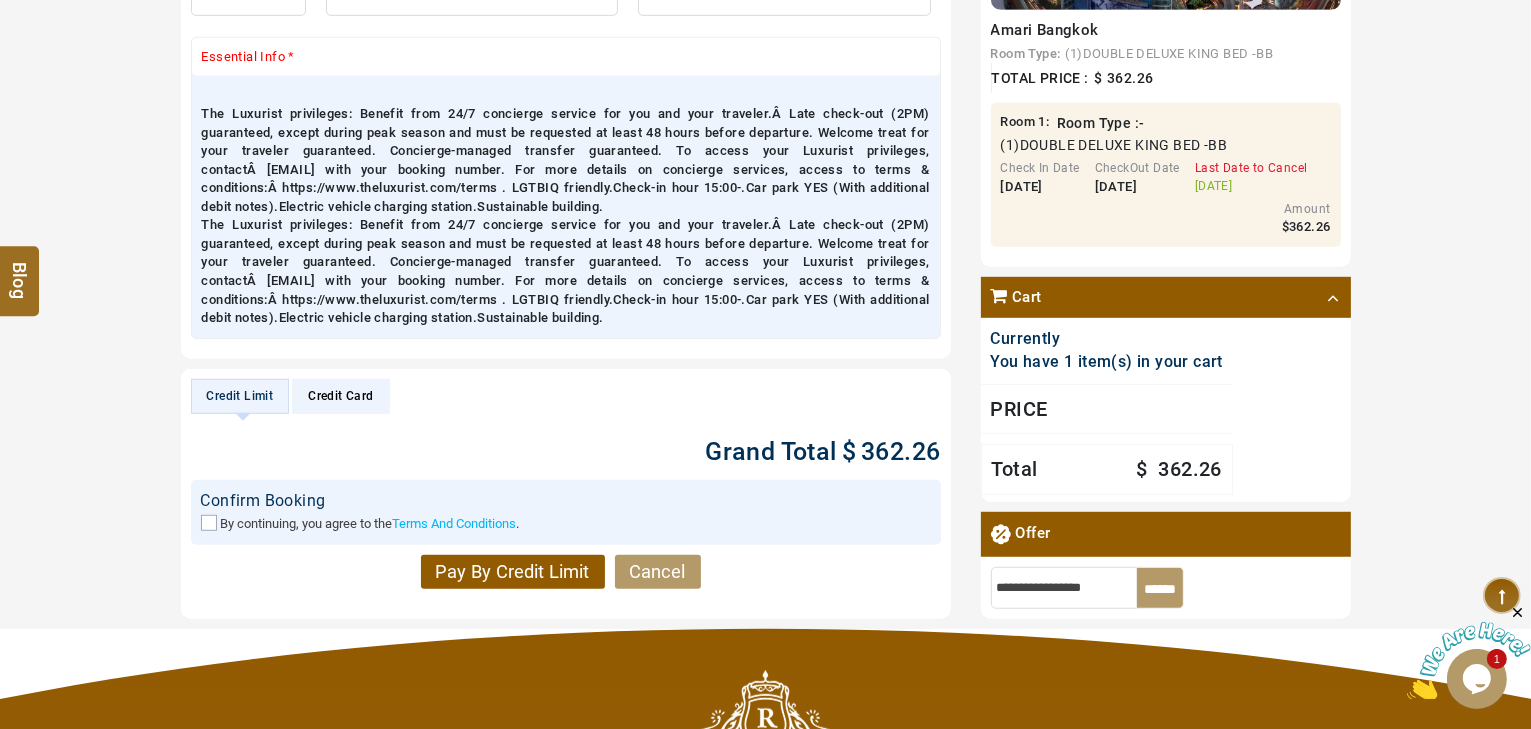 scroll, scrollTop: 1200, scrollLeft: 0, axis: vertical 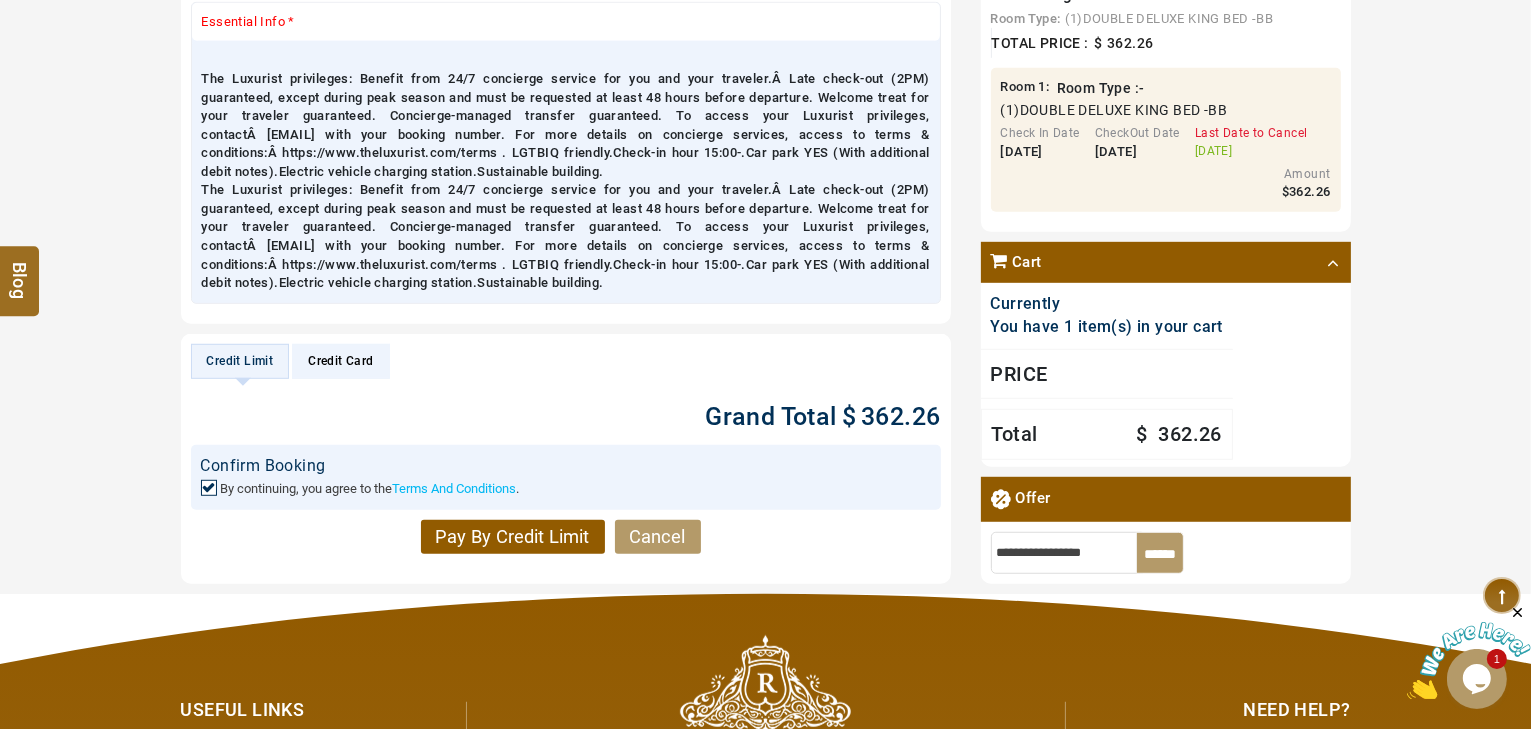 click on "Pay By Credit Limit" at bounding box center (513, 537) 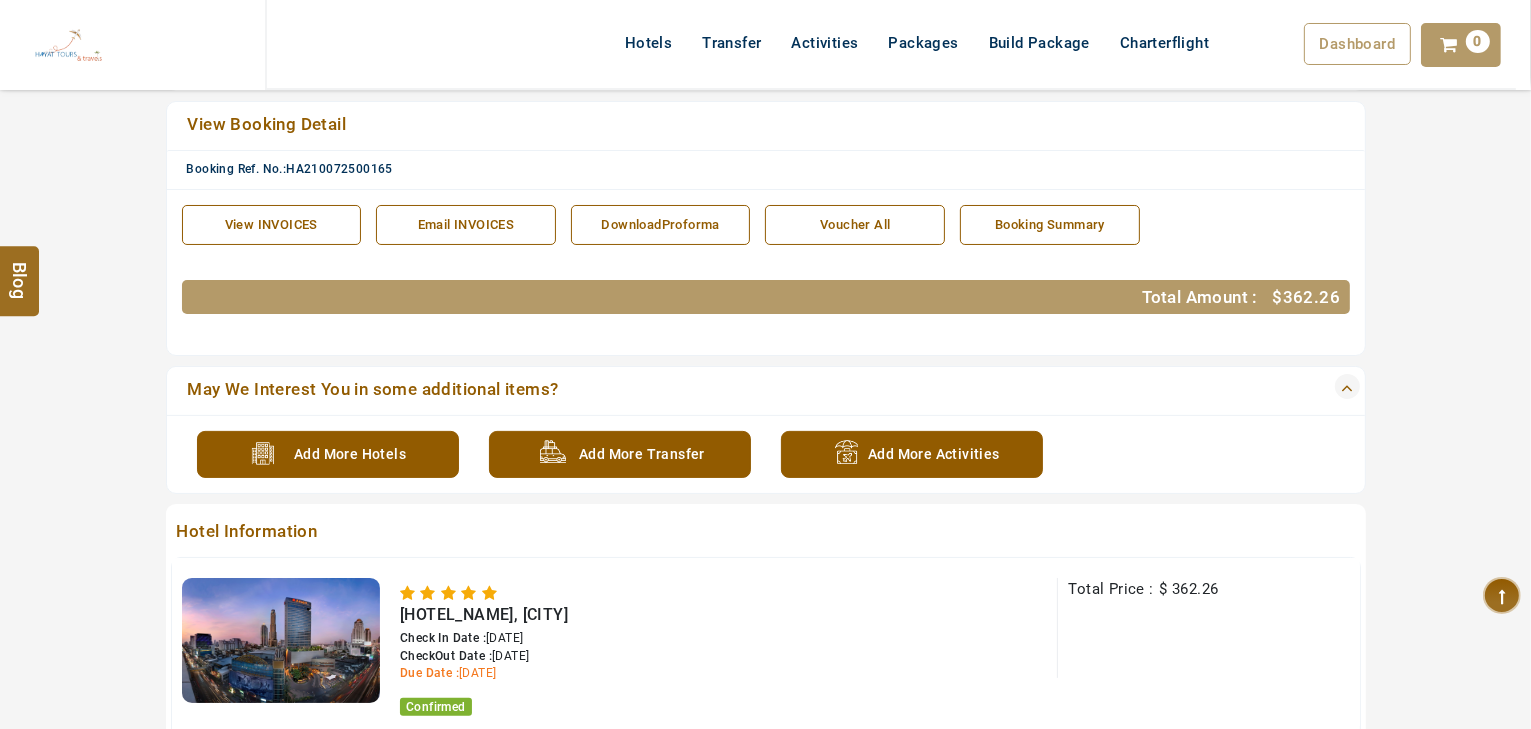 scroll, scrollTop: 720, scrollLeft: 0, axis: vertical 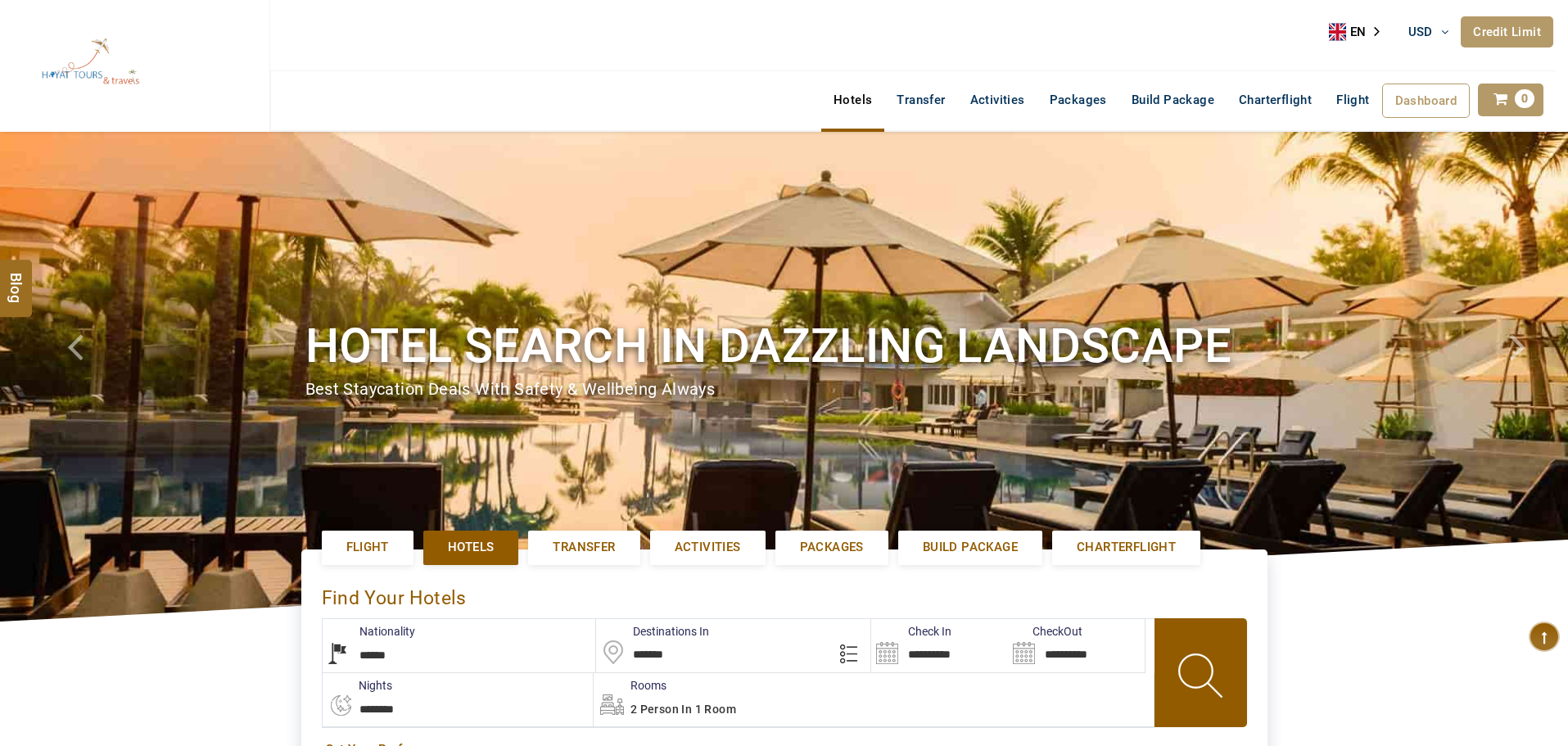 select on "******" 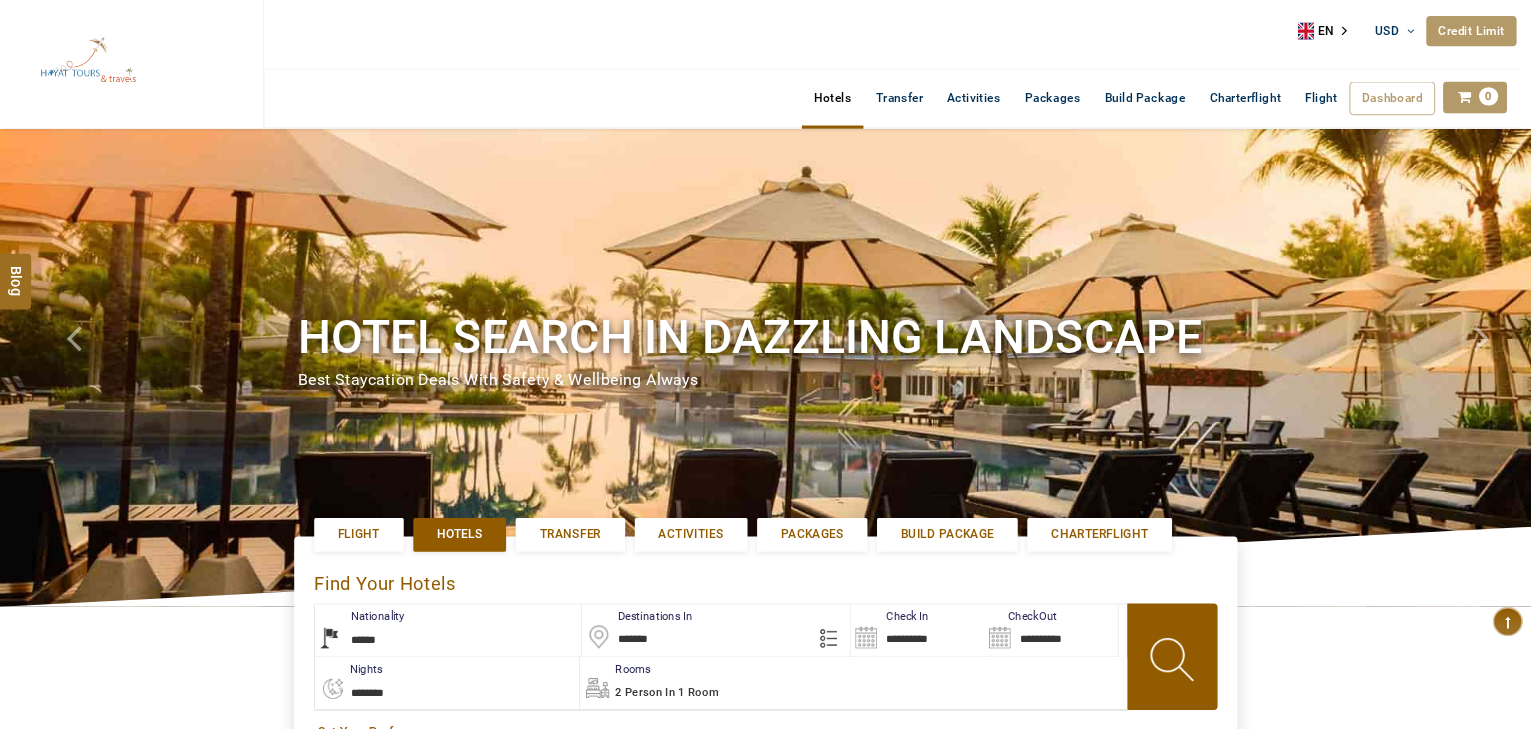 scroll, scrollTop: 0, scrollLeft: 0, axis: both 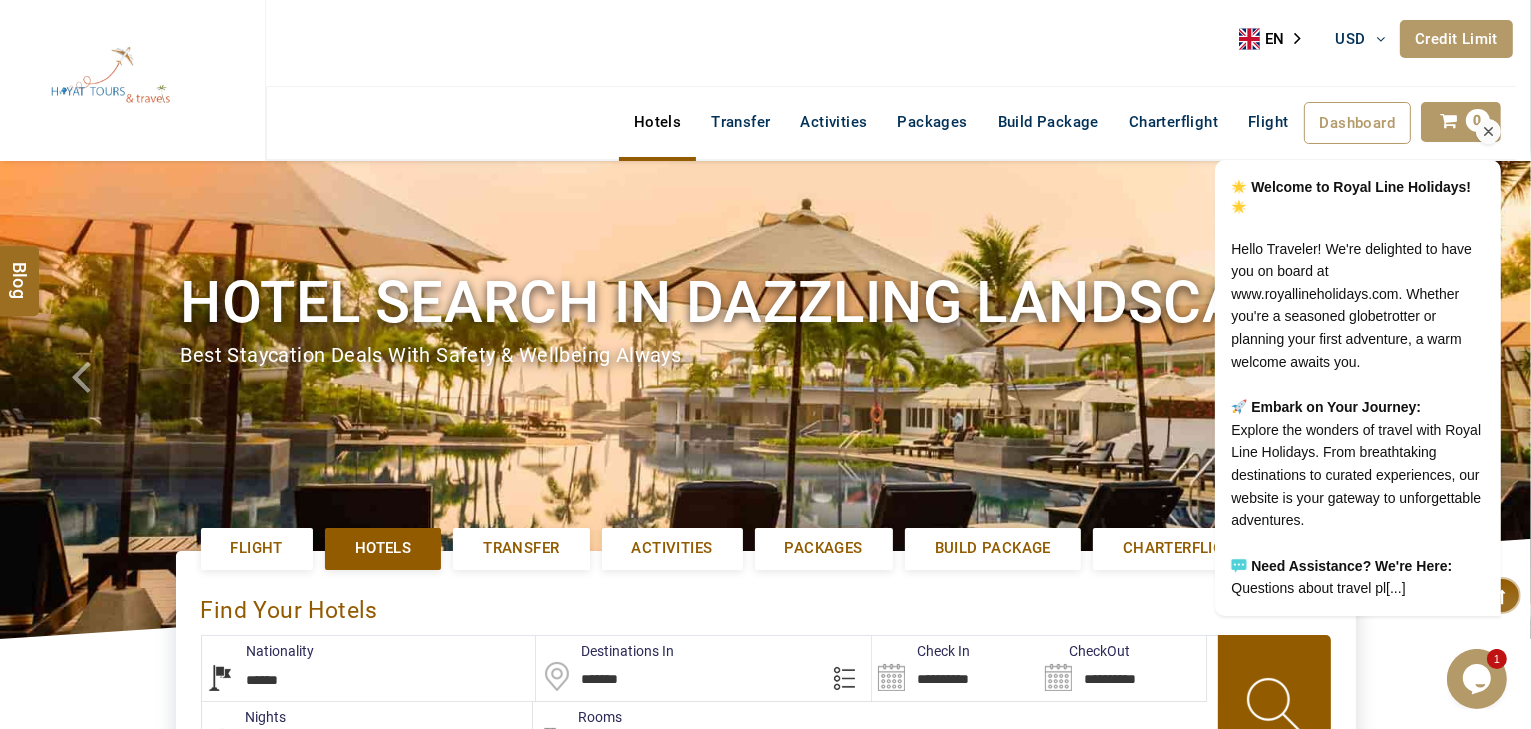 click on "Welcome to Royal Line Holidays!  Hello Traveler! We're delighted to have you on board at www.royallineholidays.com. Whether you're a seasoned globetrotter or planning your first adventure, a warm welcome awaits you.   Embark on Your Journey: Explore the wonders of travel with Royal Line Holidays. From breathtaking destinations to curated experiences, our website is your gateway to unforgettable adventures.   Need Assistance? We're Here: Questions about travel pl[...]" at bounding box center [1330, 305] 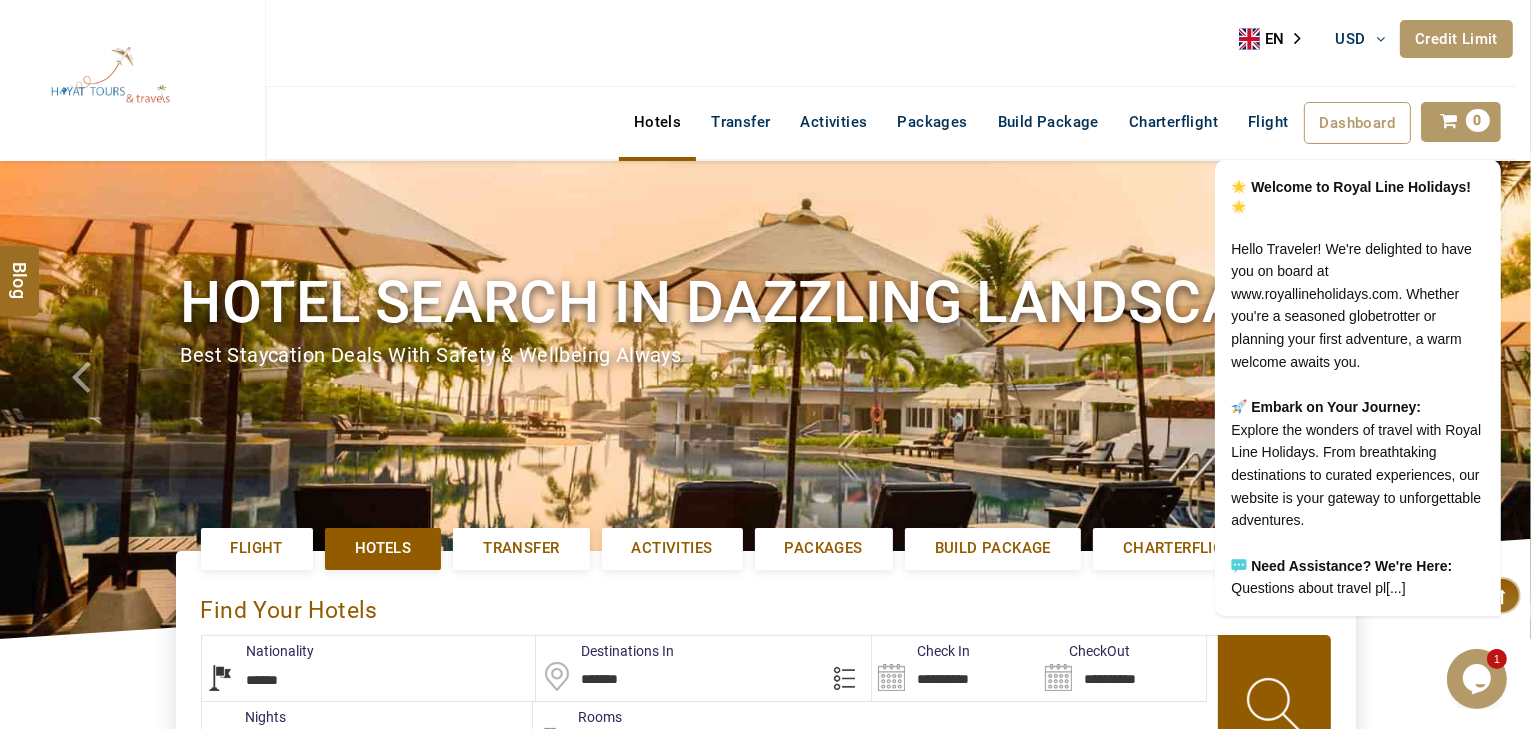 click on "HAYAYT TOURS USD AED  AED EUR  € USD  $ INR  ₹ THB  ฿ IDR  Rp BHD  BHD TRY  ₺ Credit Limit EN HE AR ES PT ZH Helpline
+971 55 344 0168 Register Now +971 55 344 0168 info@royallineholidays.com" at bounding box center (890, 43) 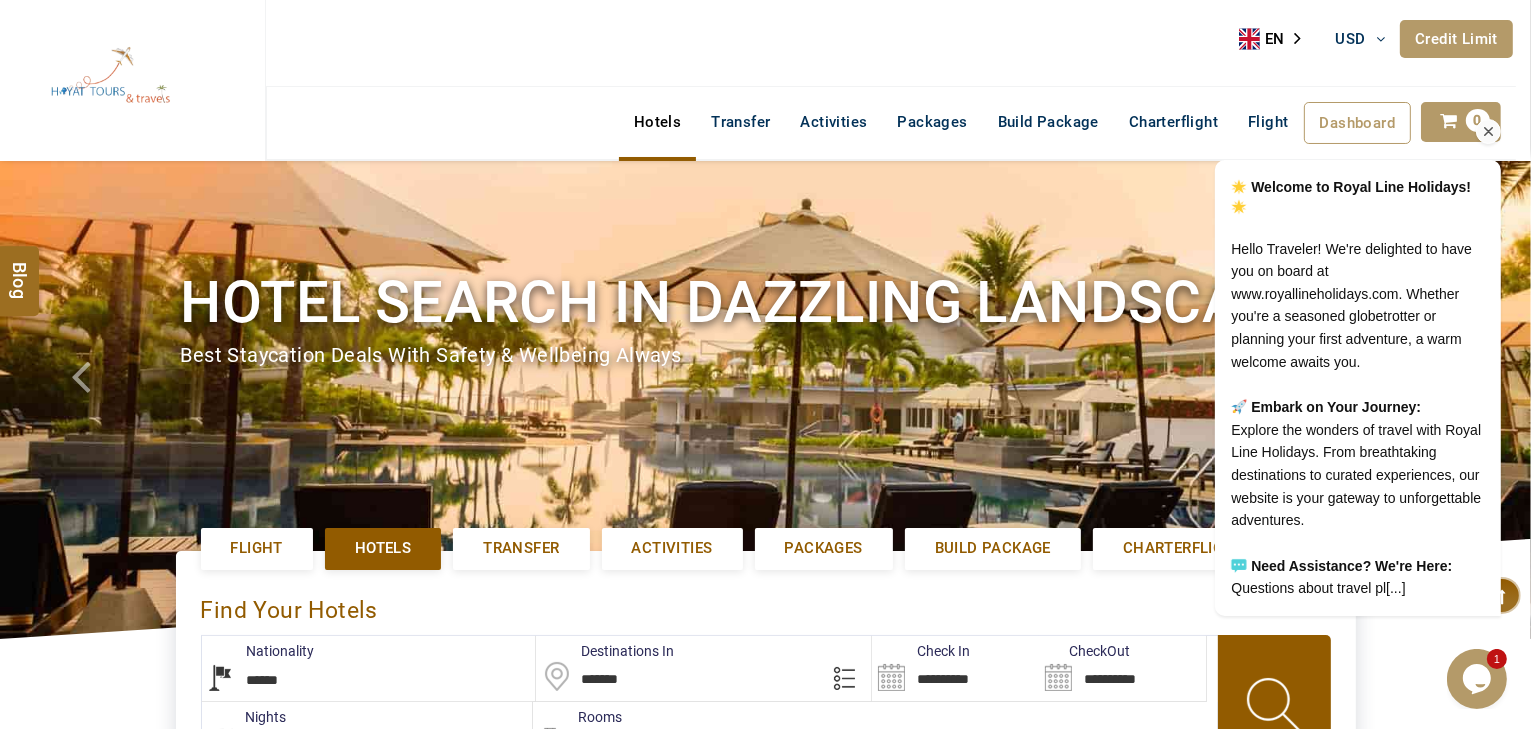 click at bounding box center (1331, 131) 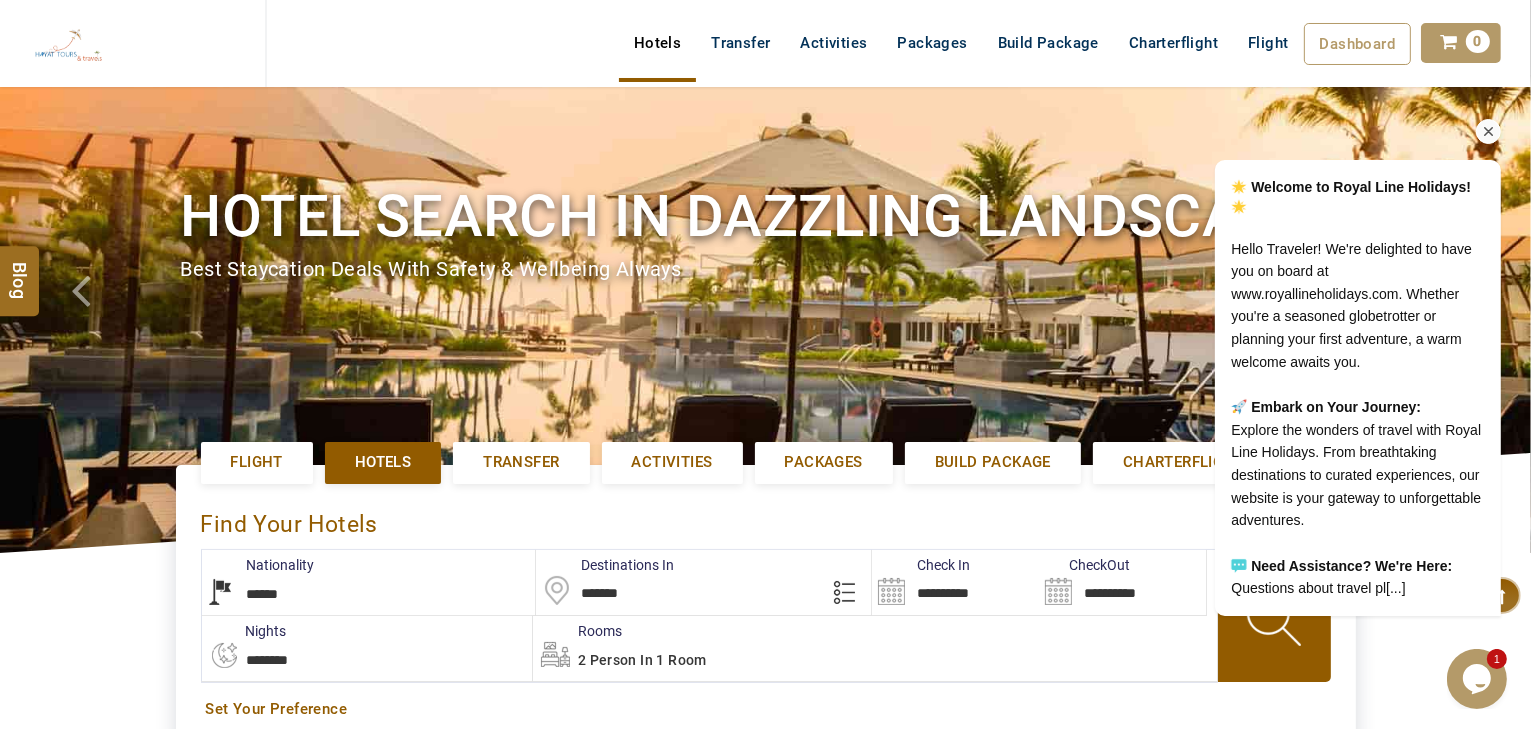 scroll, scrollTop: 80, scrollLeft: 0, axis: vertical 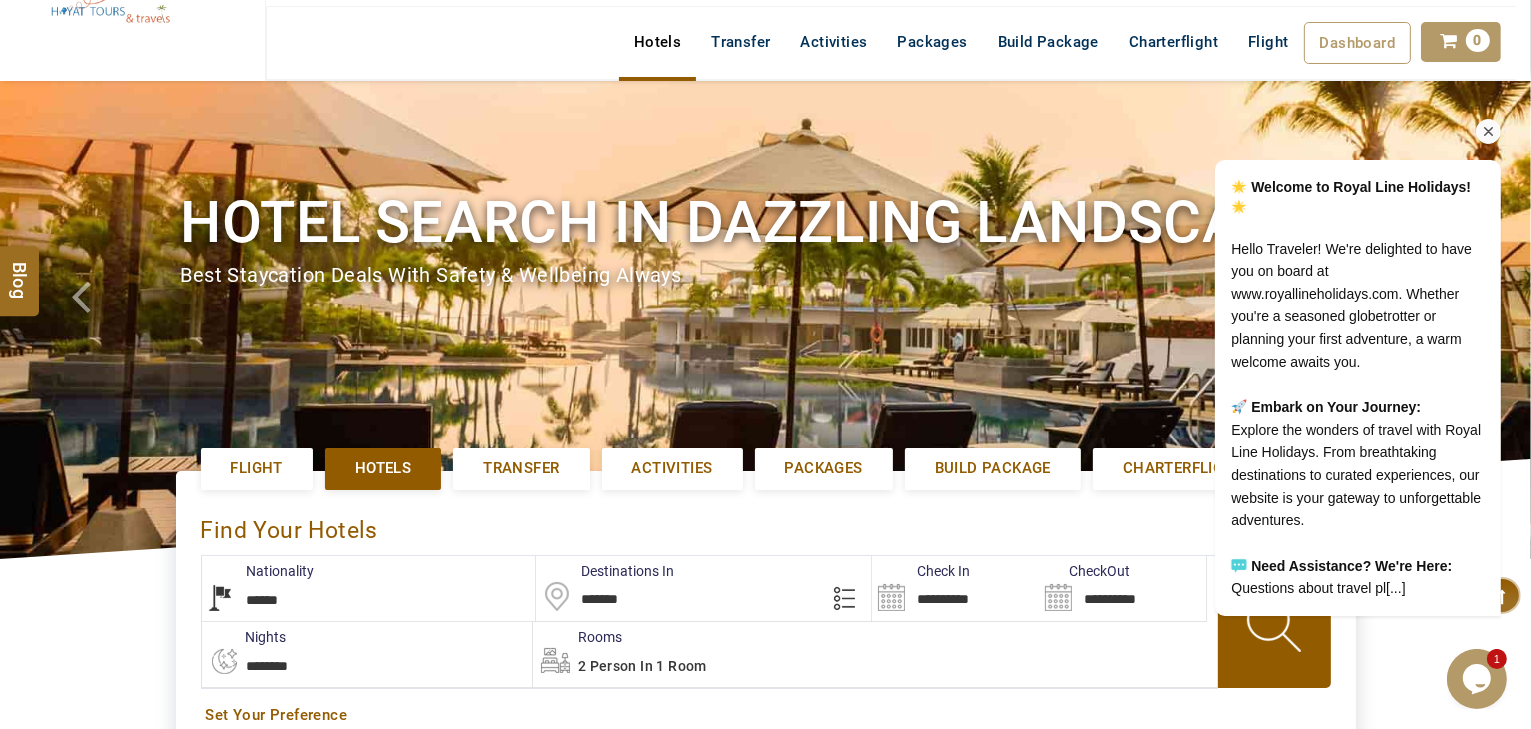 click on "Welcome to Royal Line Holidays!  Hello Traveler! We're delighted to have you on board at www.royallineholidays.com. Whether you're a seasoned globetrotter or planning your first adventure, a warm welcome awaits you.   Embark on Your Journey: Explore the wonders of travel with Royal Line Holidays. From breathtaking destinations to curated experiences, our website is your gateway to unforgettable adventures.   Need Assistance? We're Here: Questions about travel pl[...]" at bounding box center (1330, 305) 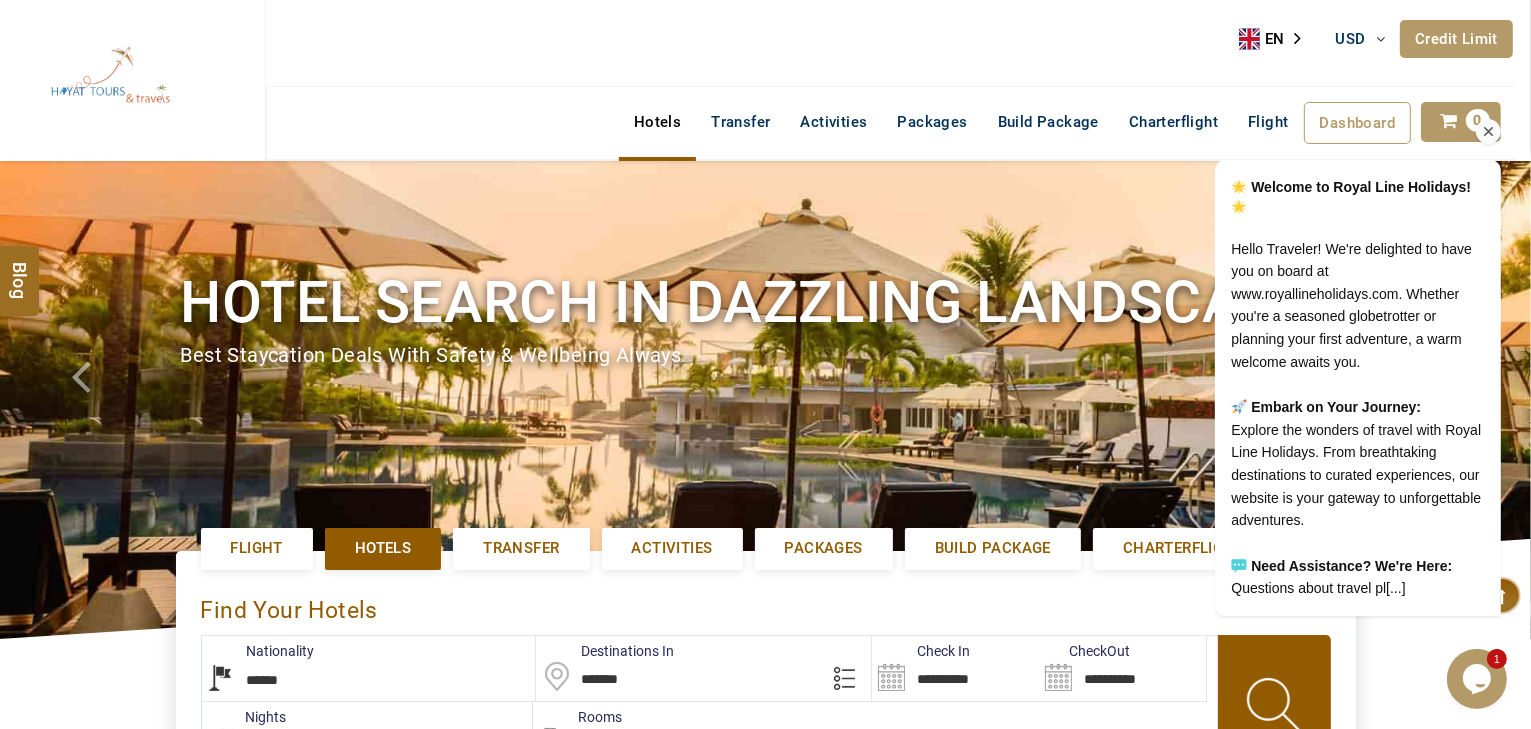 click at bounding box center [1331, 131] 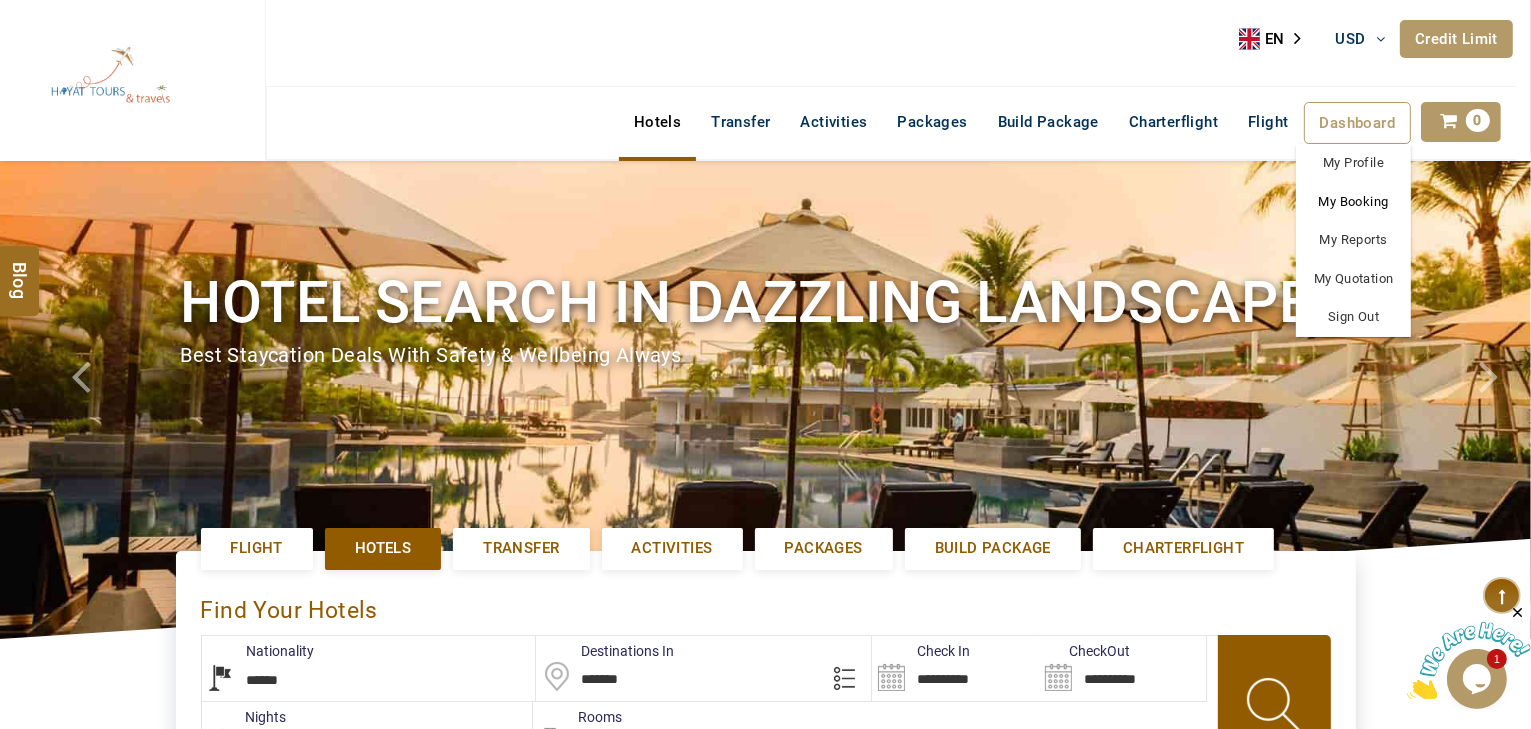 click on "My Booking" at bounding box center (1353, 202) 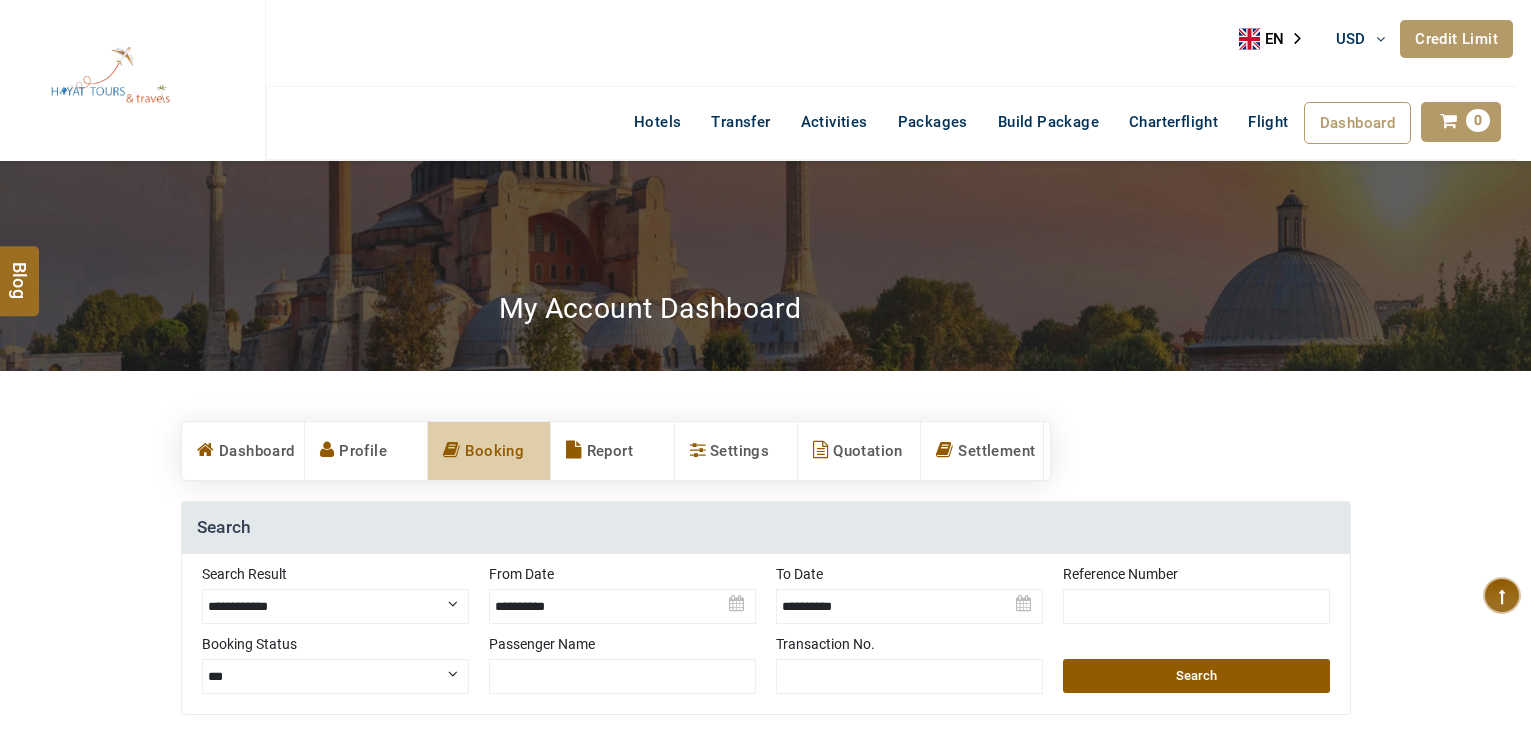 scroll, scrollTop: 320, scrollLeft: 0, axis: vertical 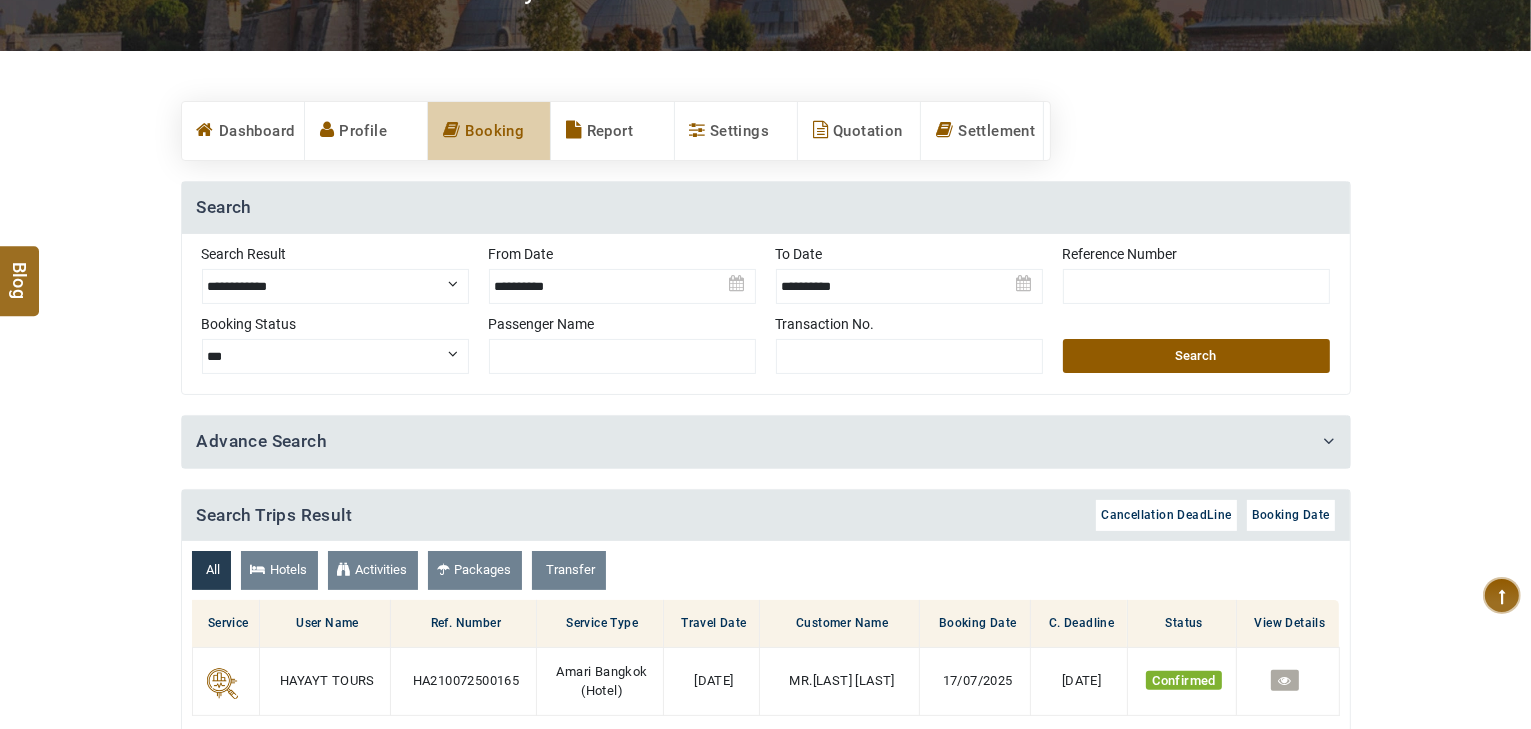 click on "**********" at bounding box center [335, 286] 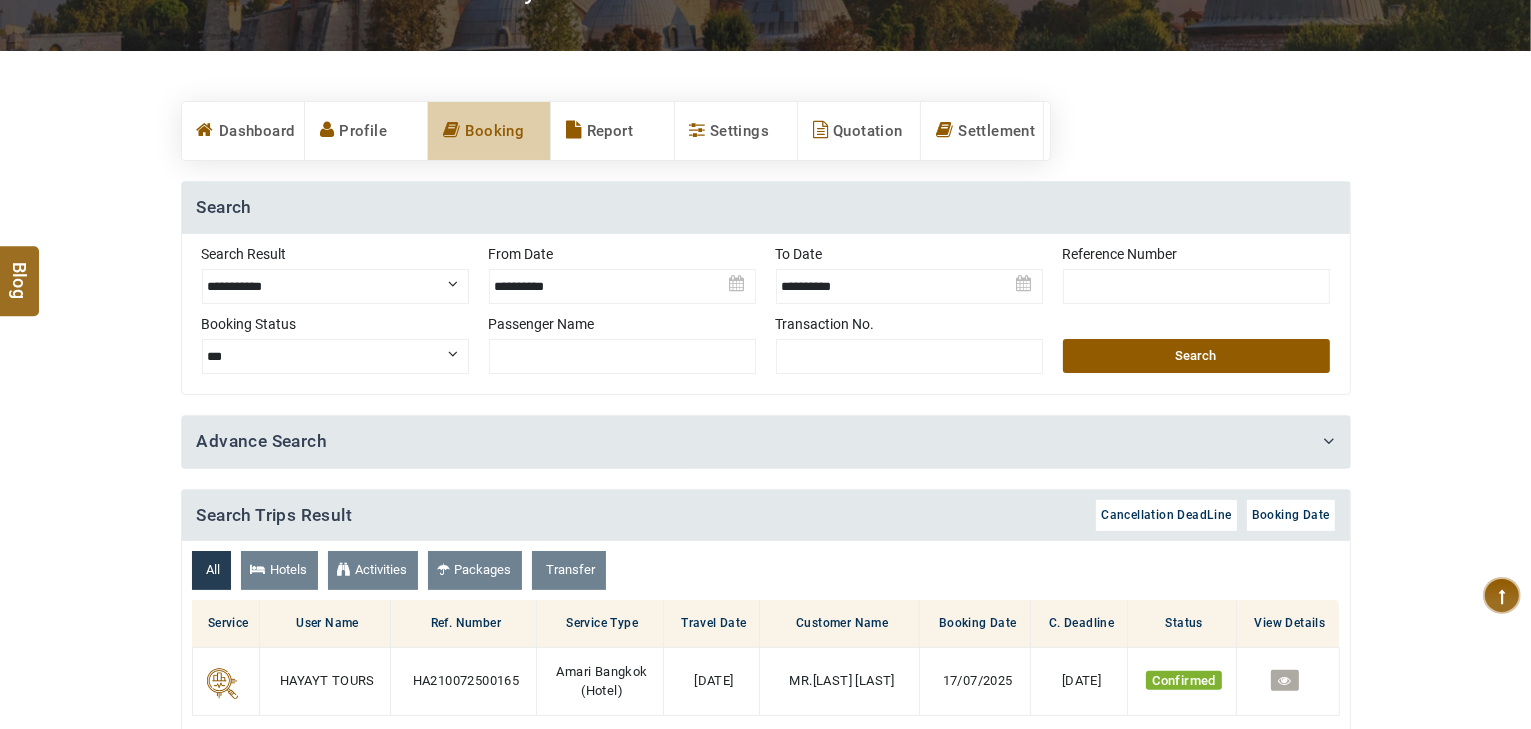 click on "**********" at bounding box center (335, 286) 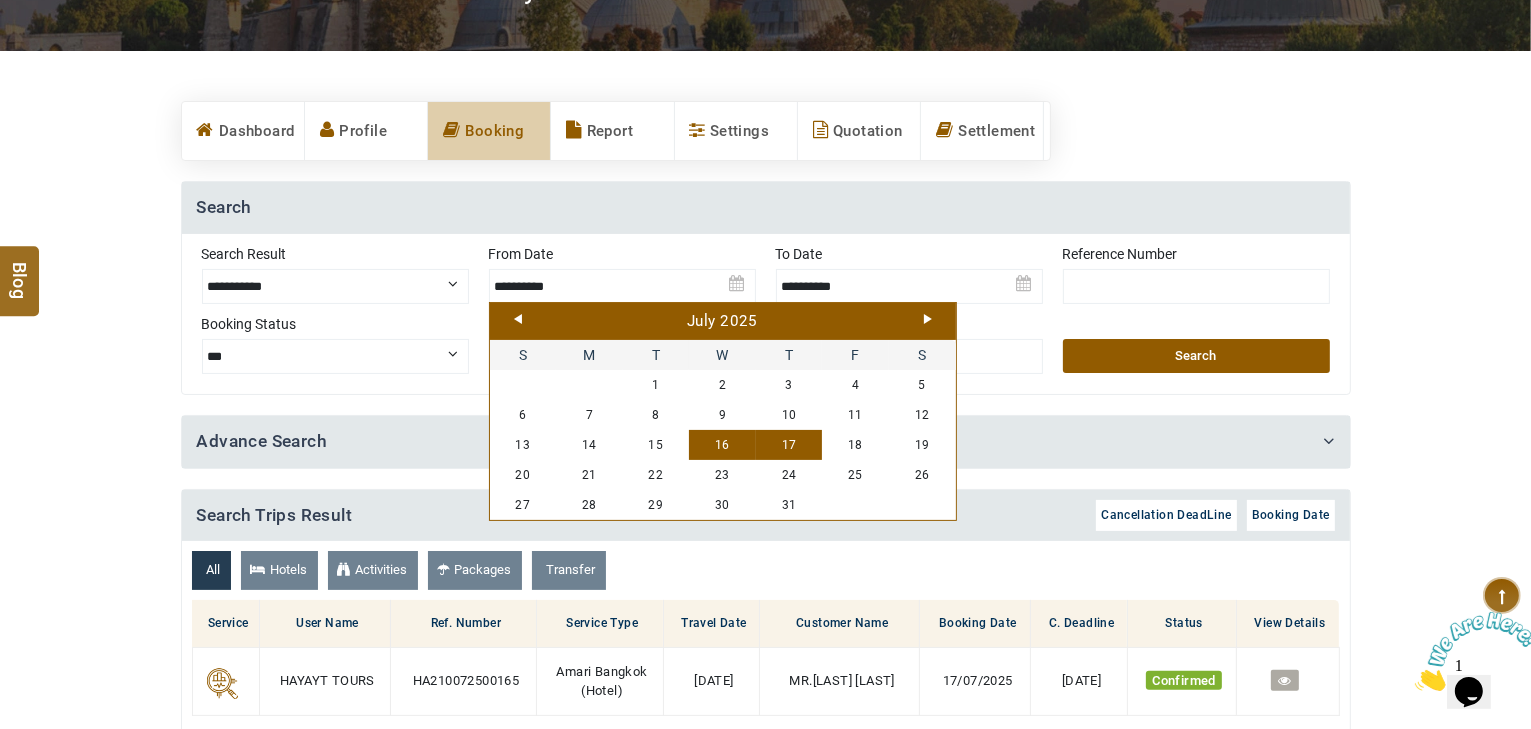scroll, scrollTop: 0, scrollLeft: 0, axis: both 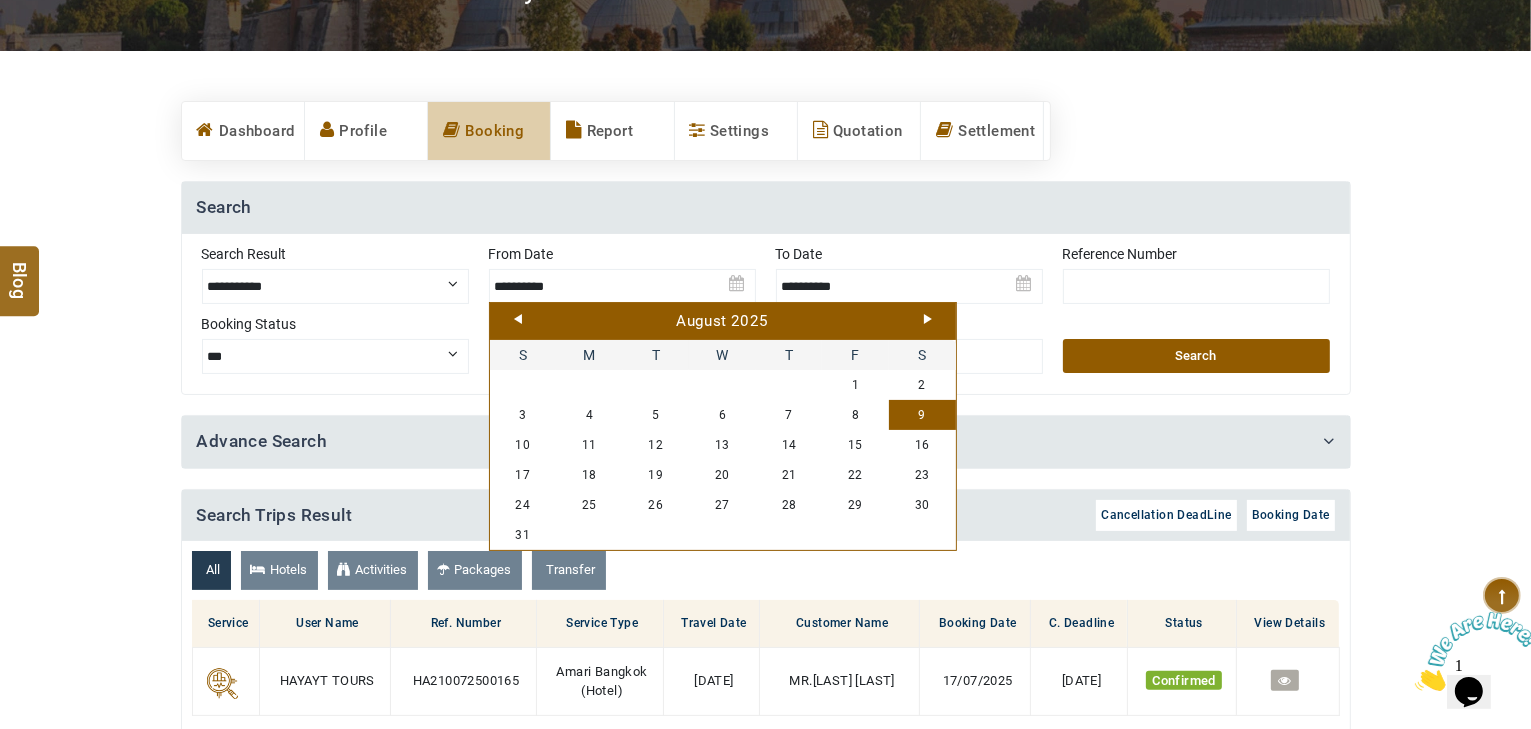 click on "9" at bounding box center (922, 415) 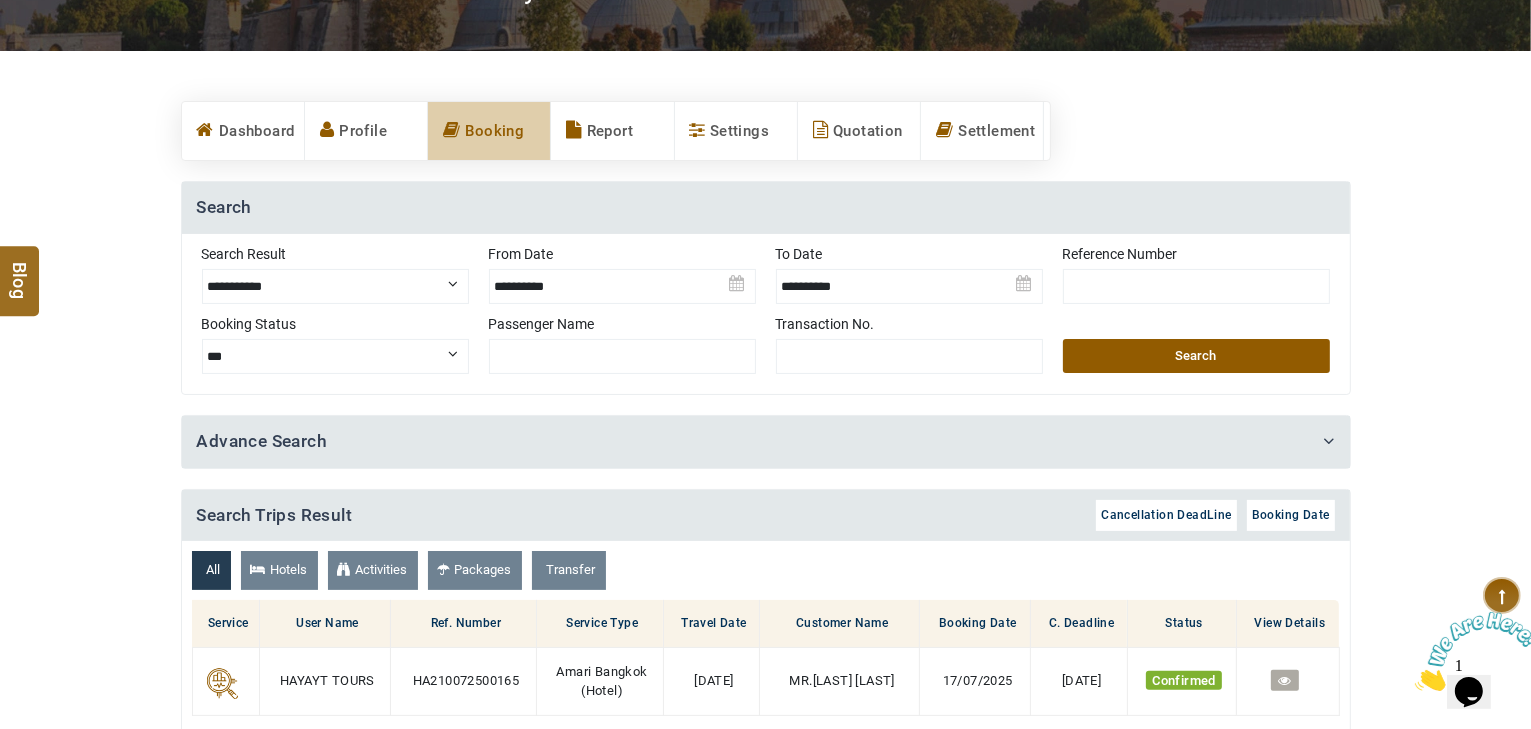 click at bounding box center [909, 279] 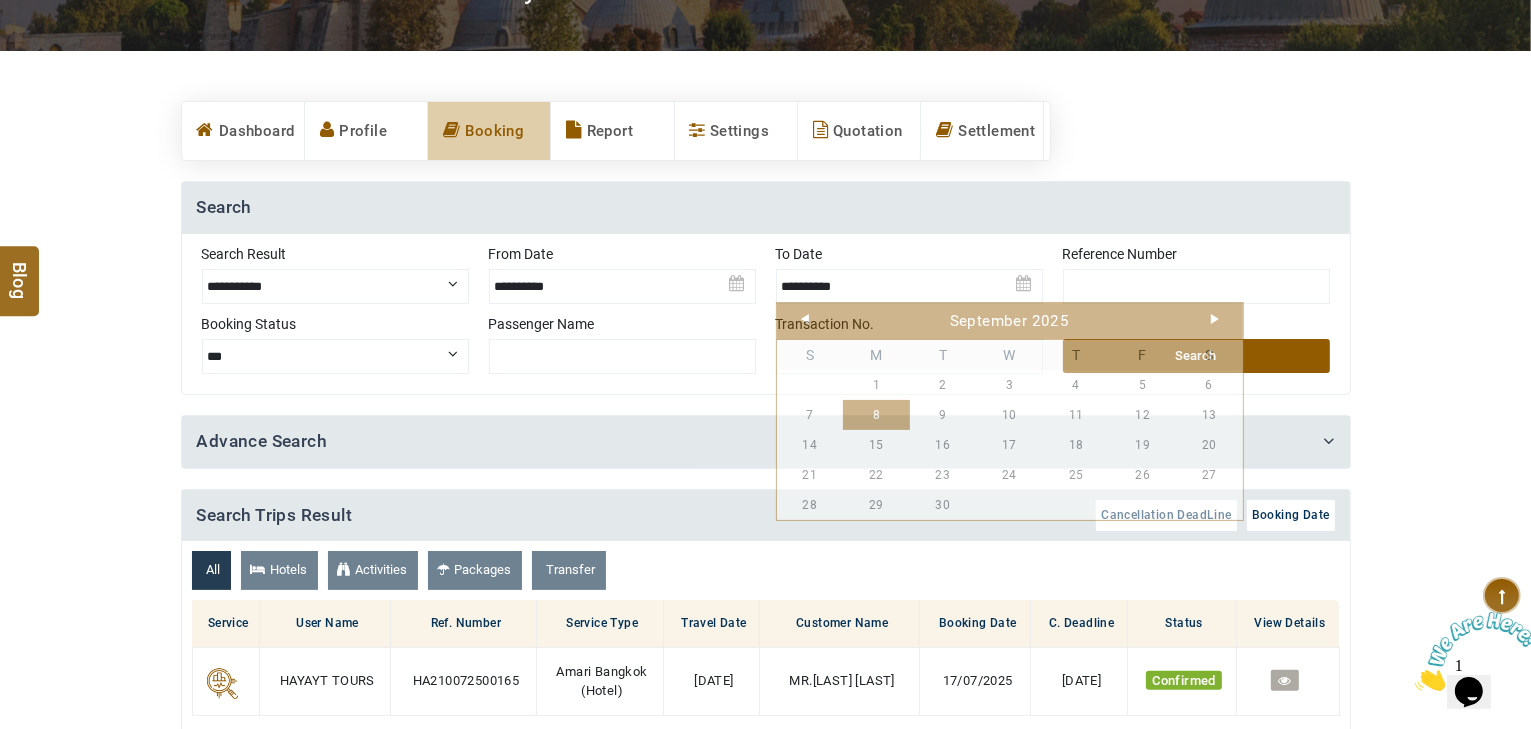 click on "Search" at bounding box center (1196, 356) 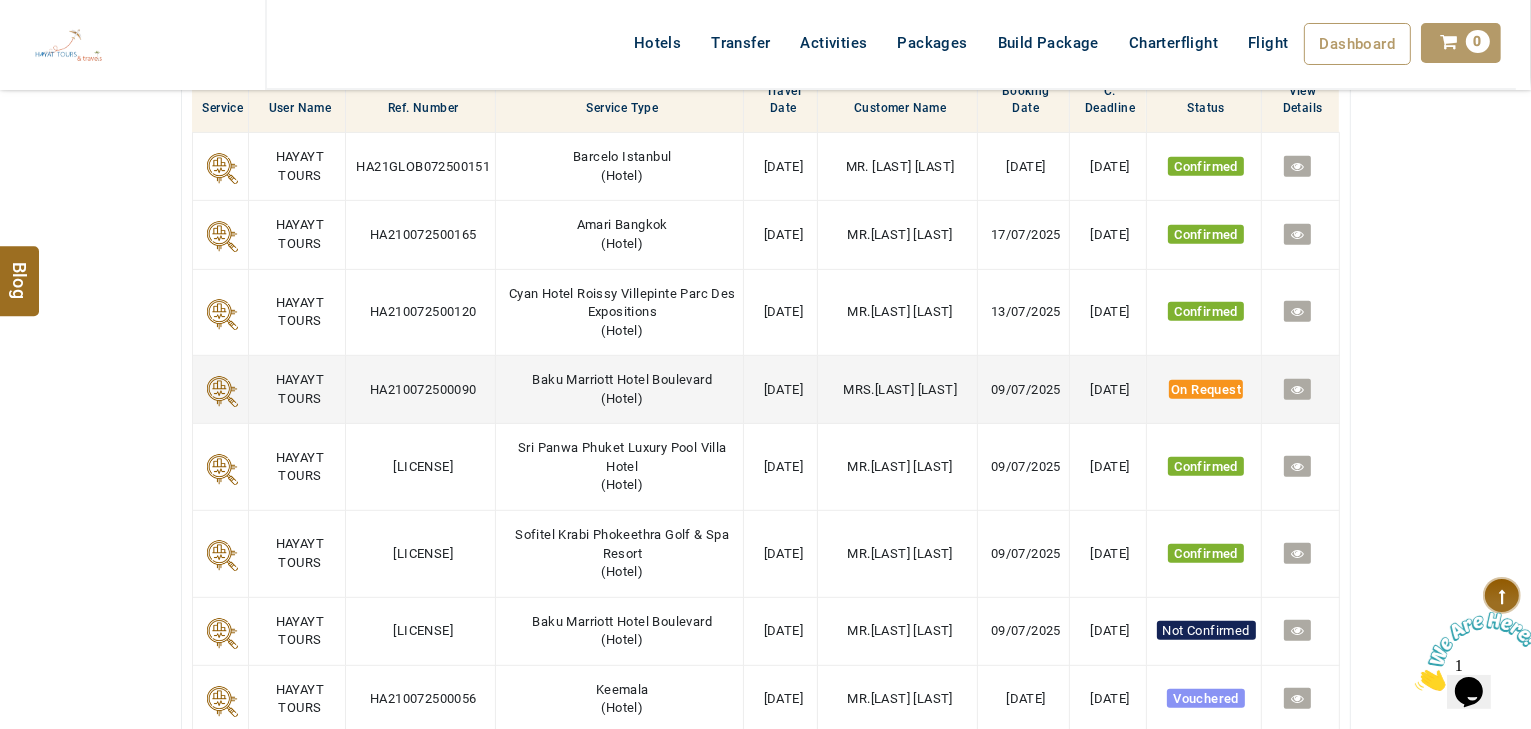 scroll, scrollTop: 880, scrollLeft: 0, axis: vertical 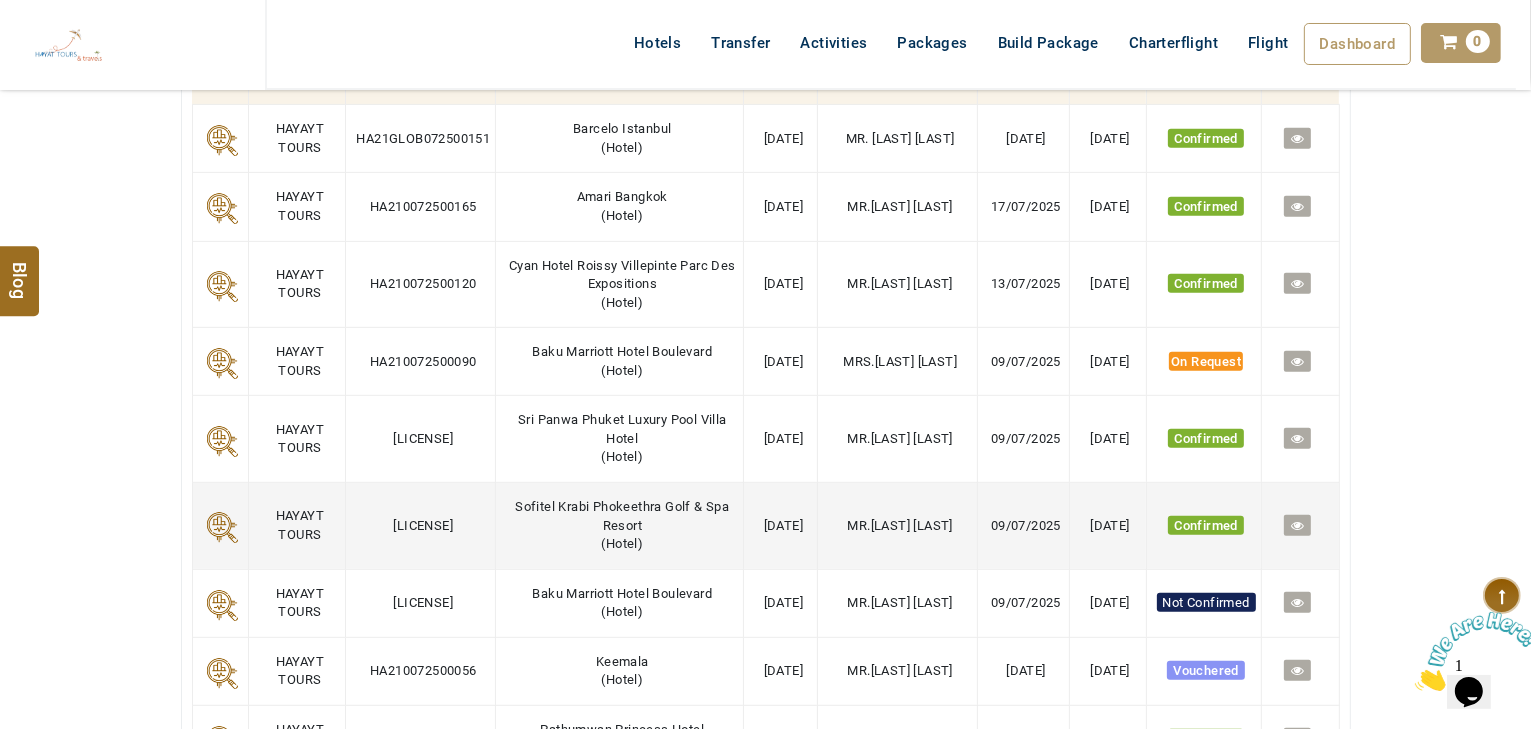 click at bounding box center [1297, 525] 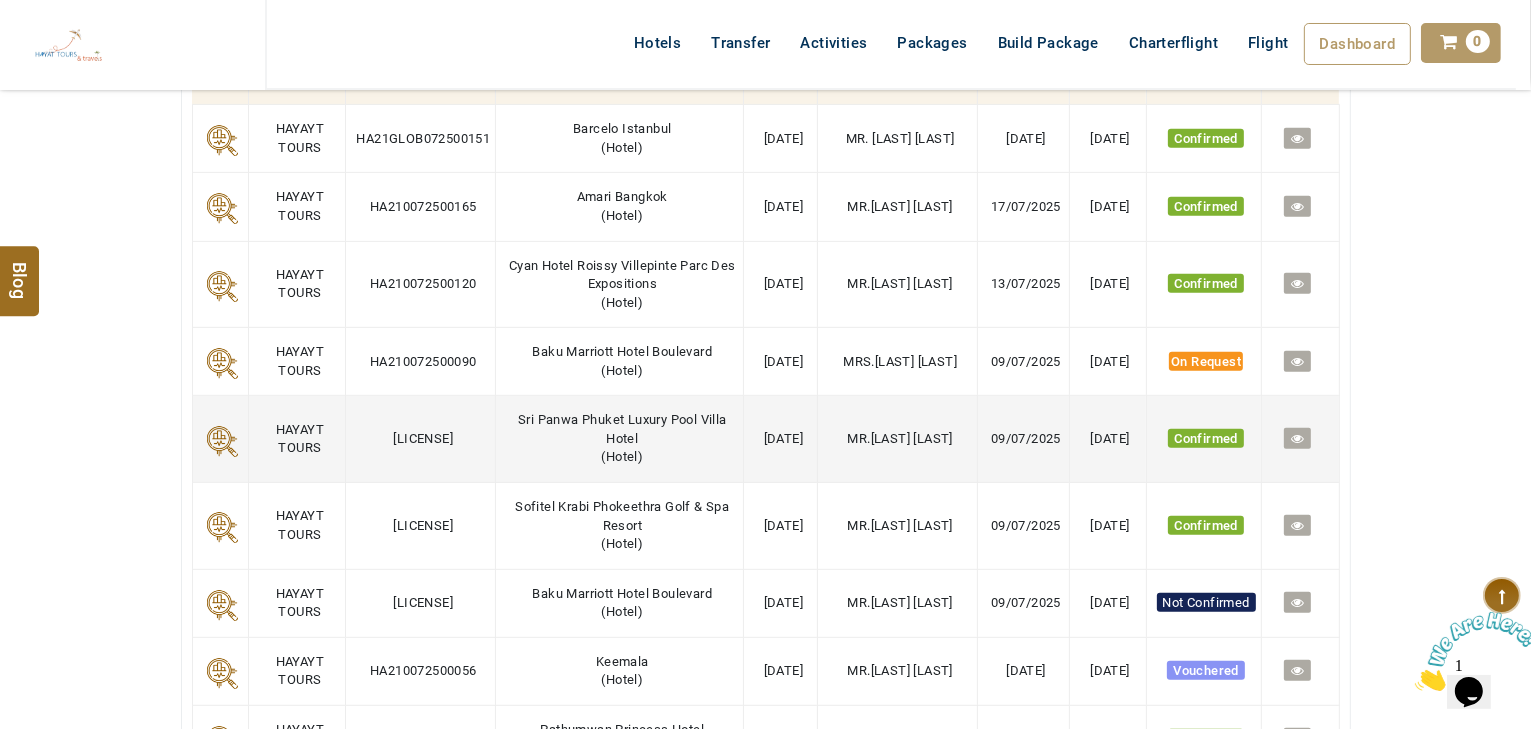 click at bounding box center [1297, 438] 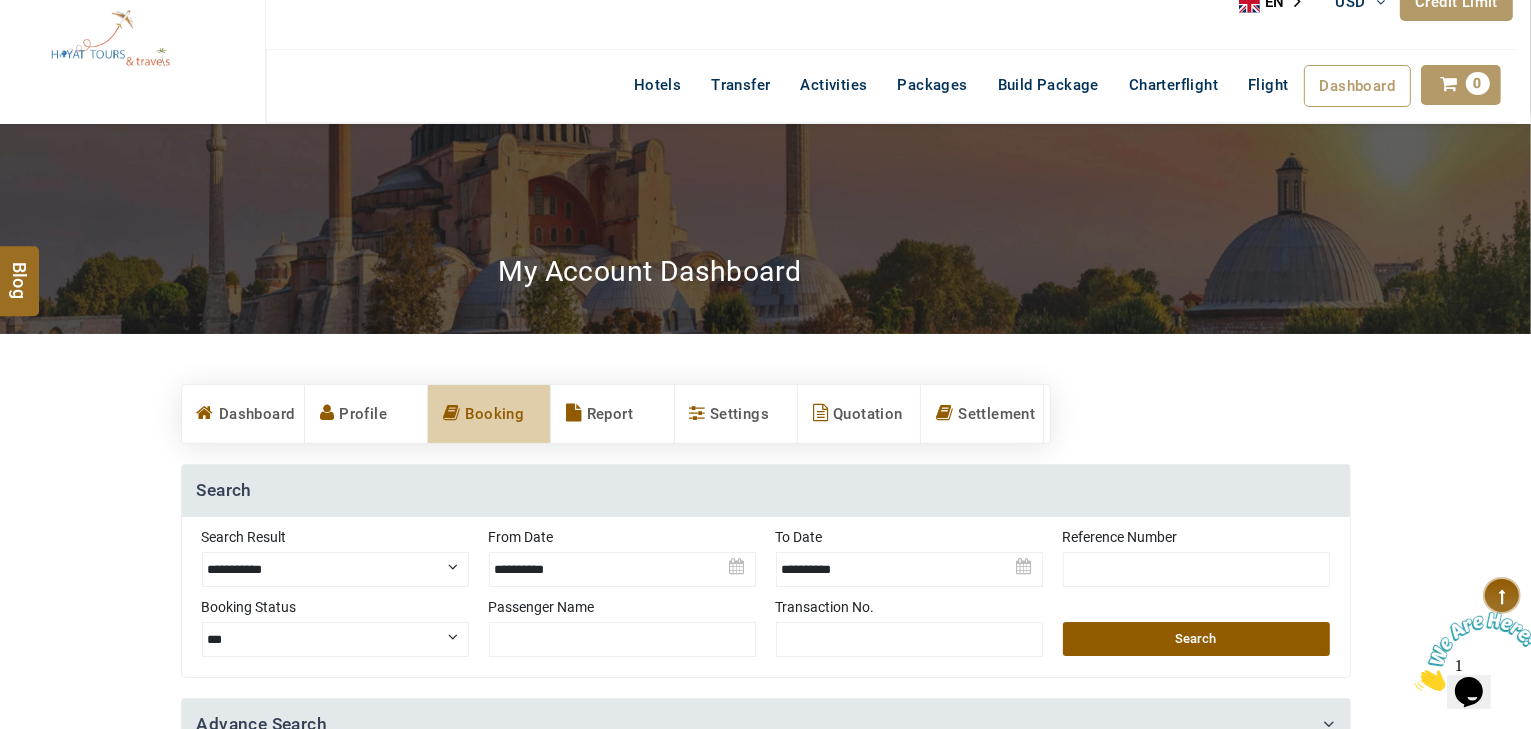 scroll, scrollTop: 0, scrollLeft: 0, axis: both 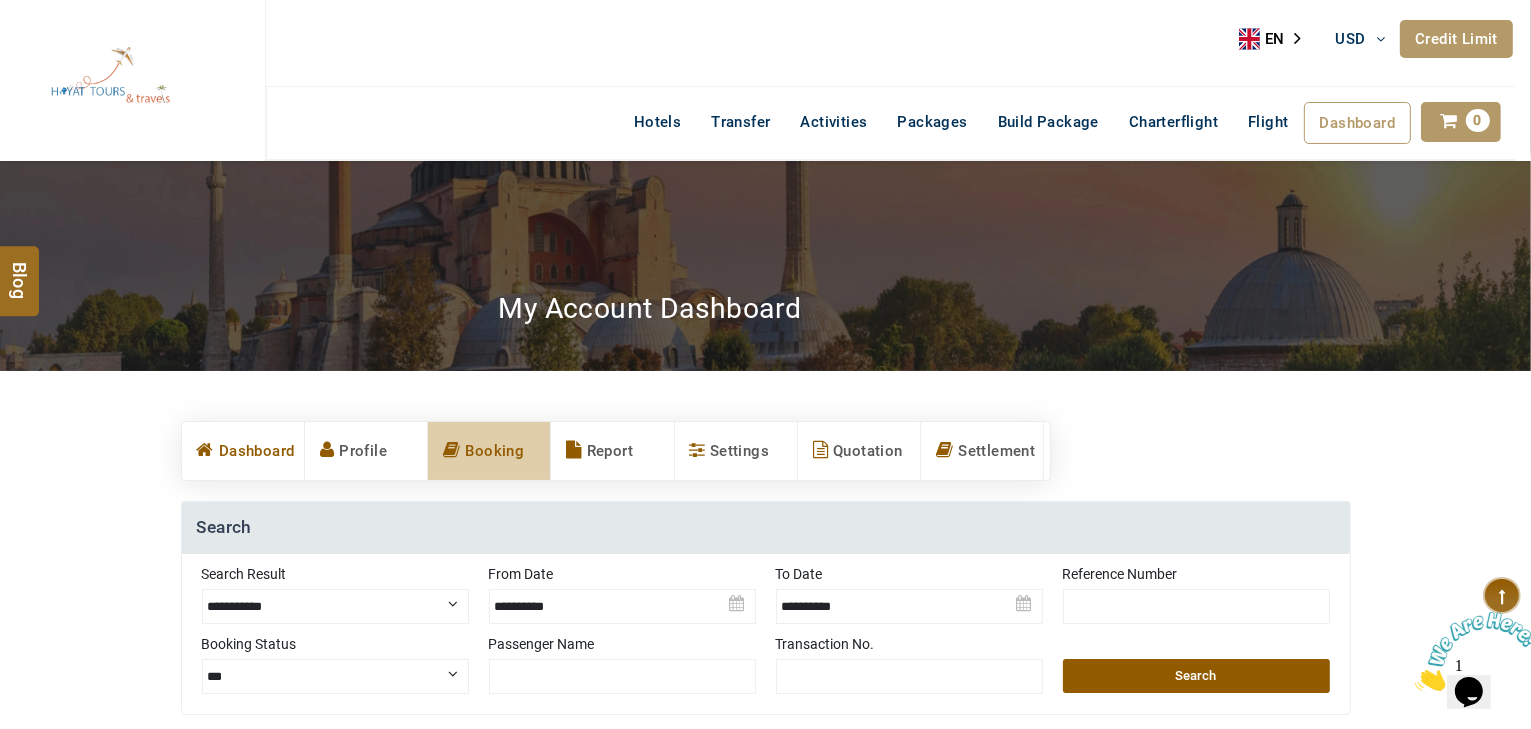 click on "Dashboard" at bounding box center [243, 451] 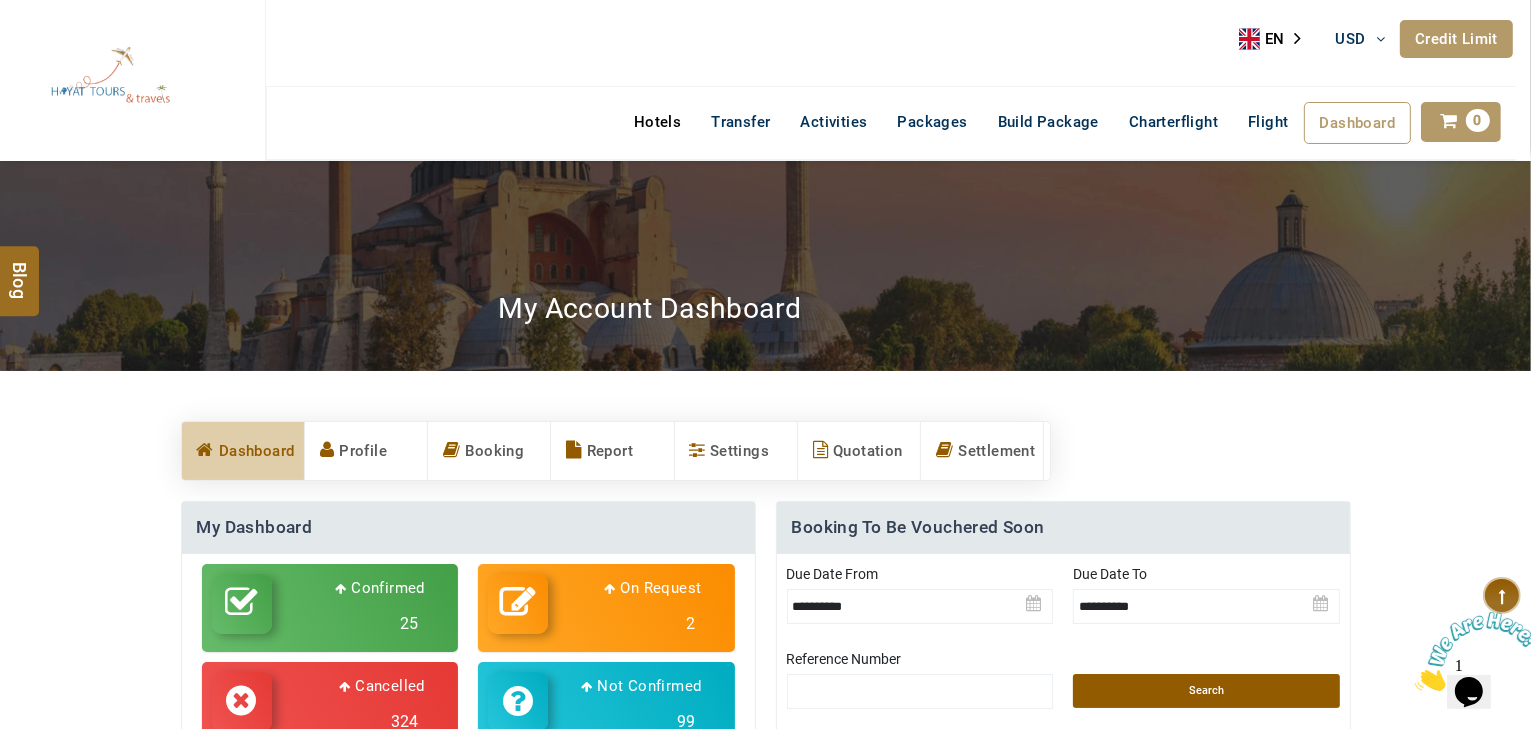 click on "Hotels" at bounding box center [657, 122] 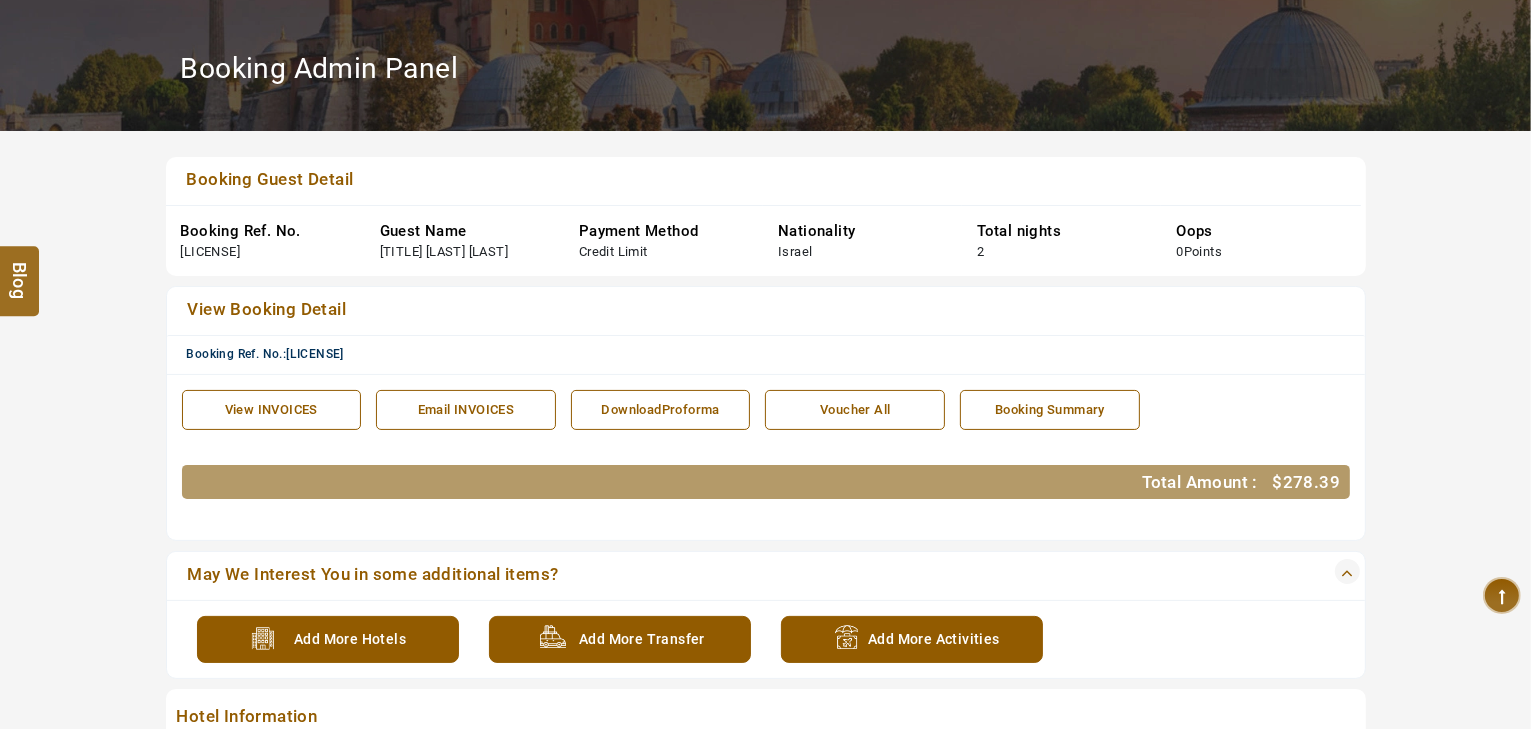 scroll, scrollTop: 260, scrollLeft: 0, axis: vertical 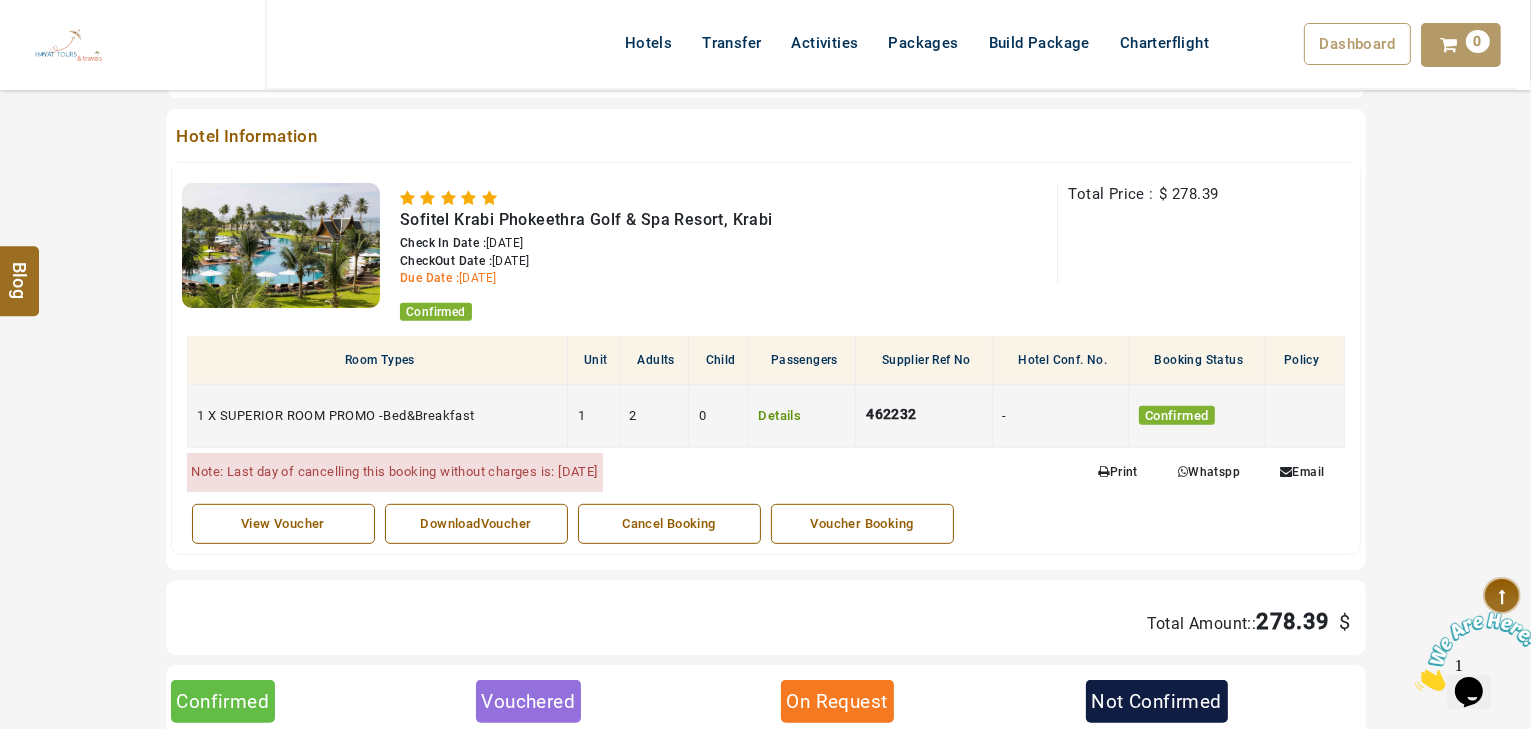 click on "Details" at bounding box center [780, 415] 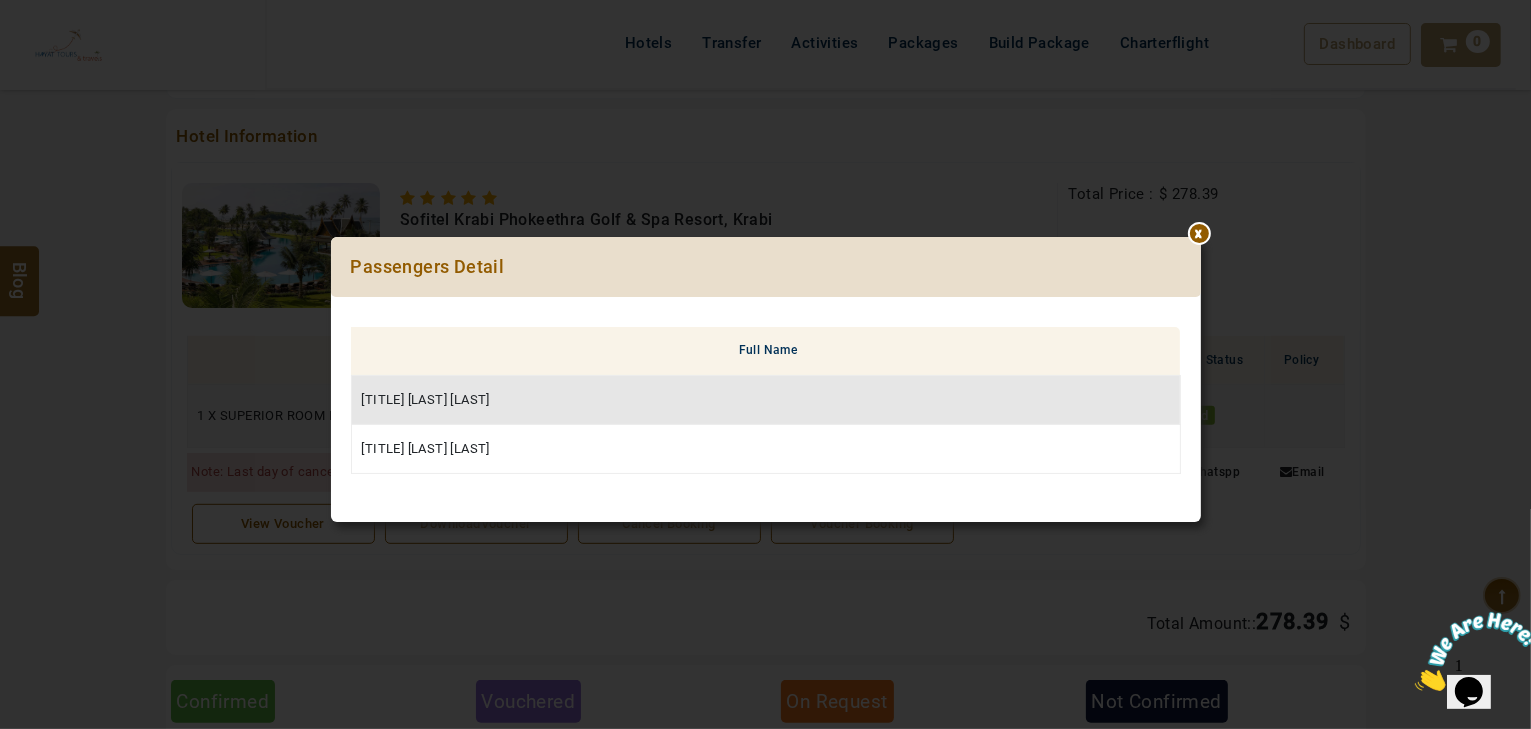 click on "***** ****** Passengers Detail  Full Name  Mr.tayseer abuelhawa Mrs.sukaina abualhawa" at bounding box center (765, 364) 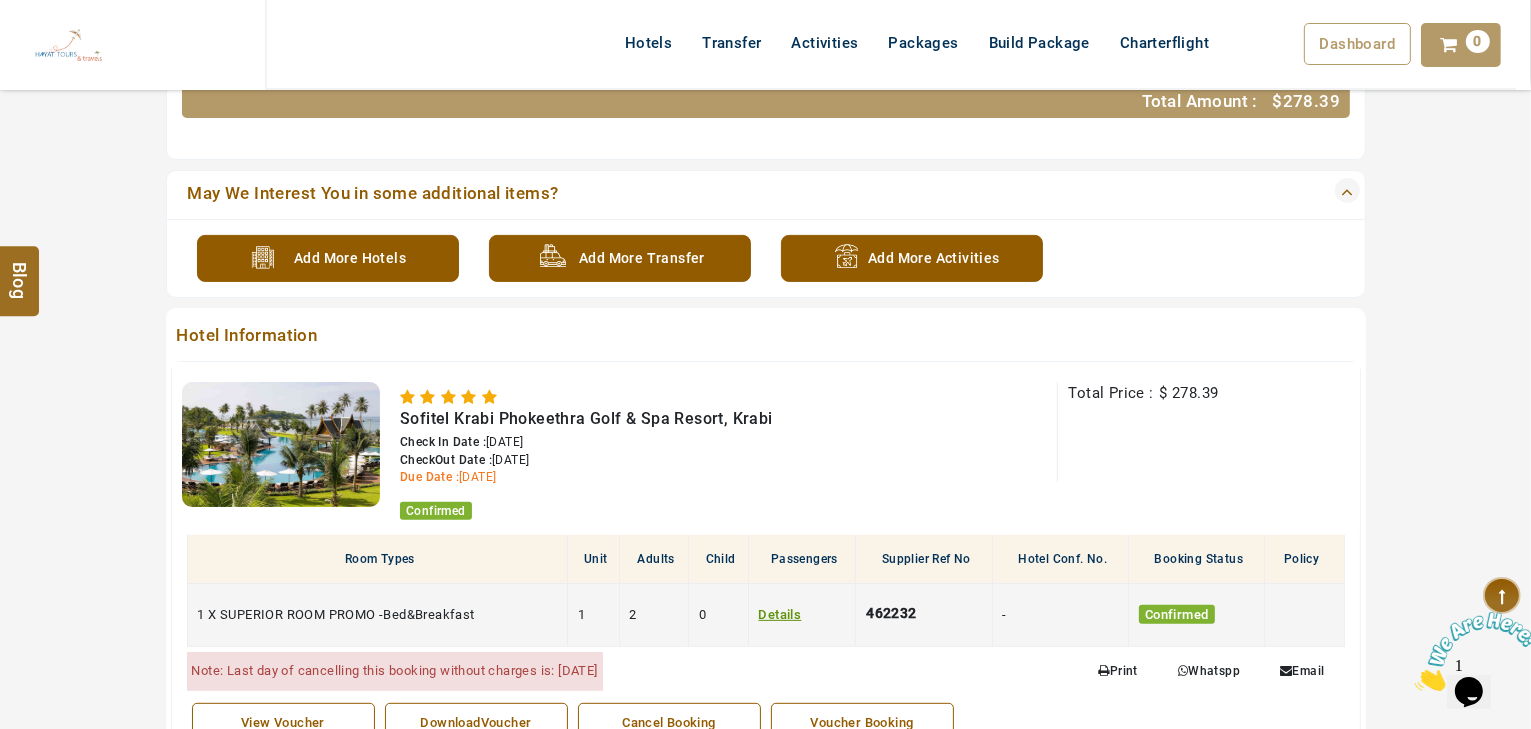 scroll, scrollTop: 740, scrollLeft: 0, axis: vertical 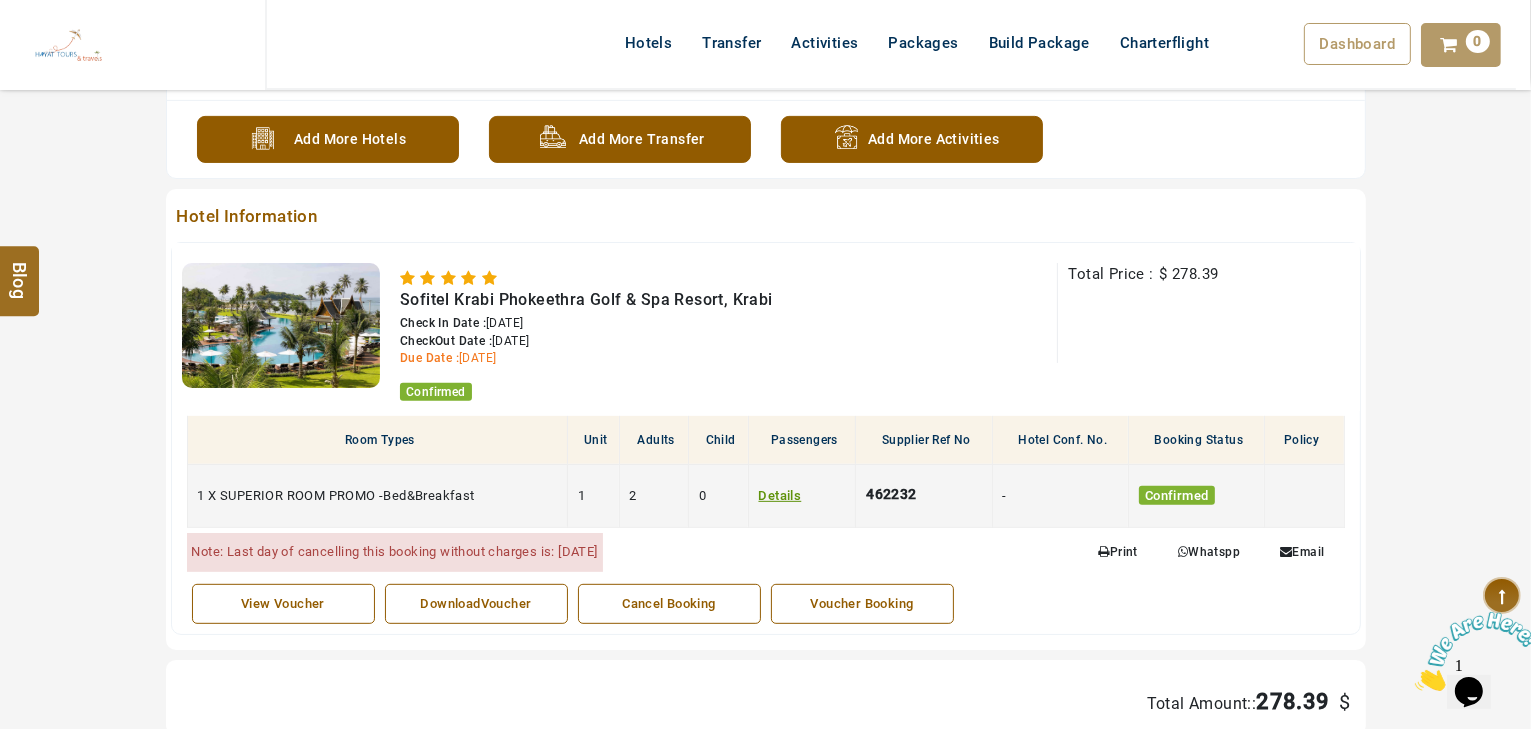 click on "View Voucher" at bounding box center [283, 604] 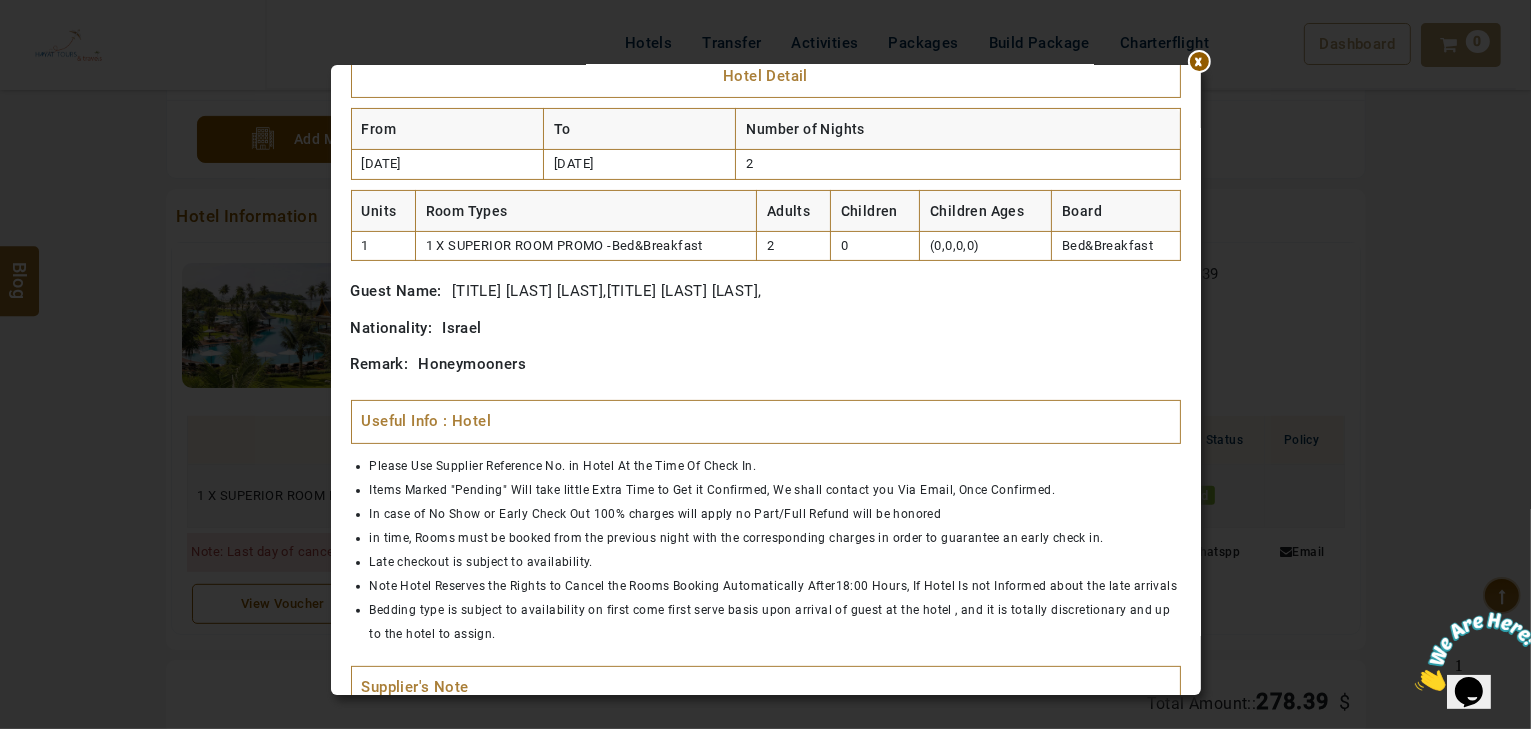 scroll, scrollTop: 480, scrollLeft: 0, axis: vertical 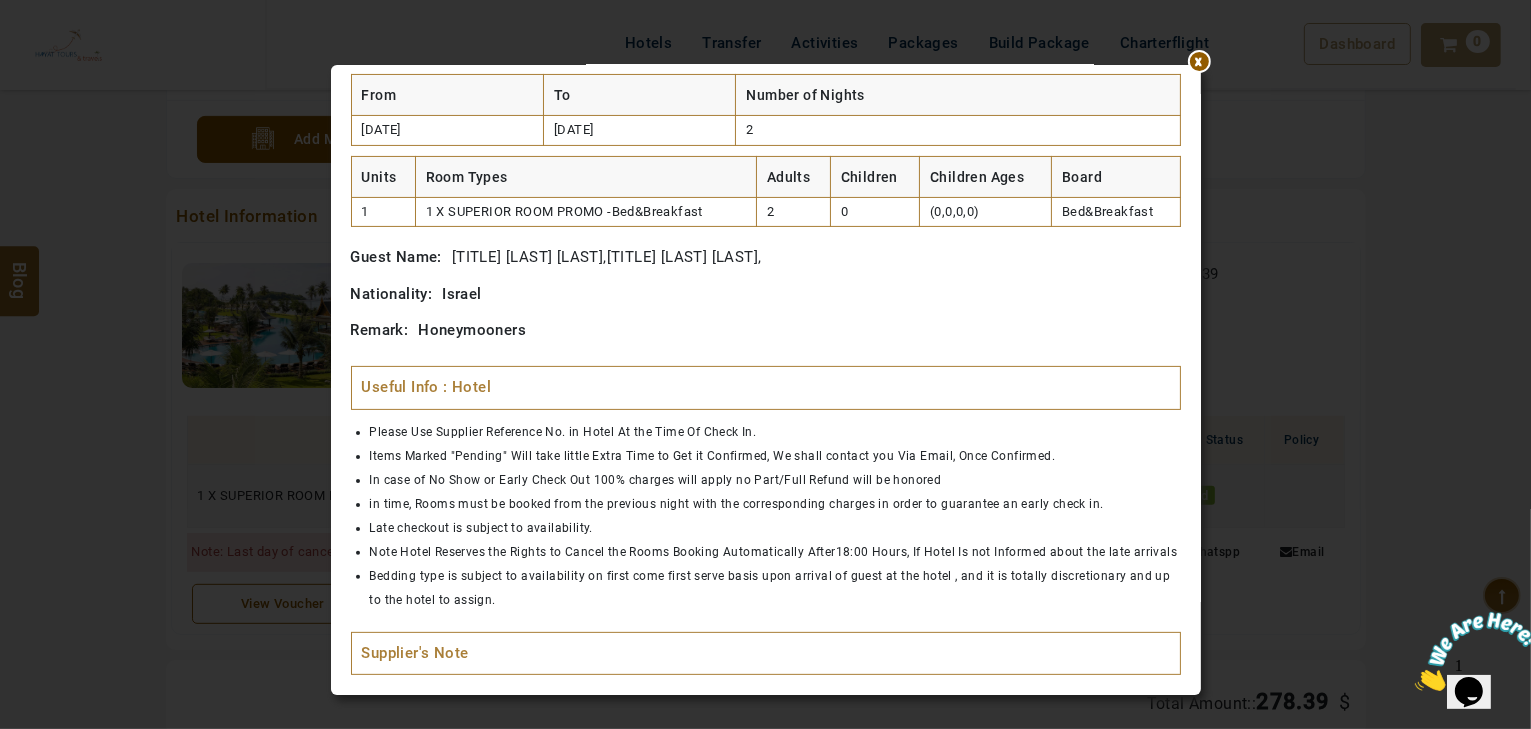 click at bounding box center (1201, -415) 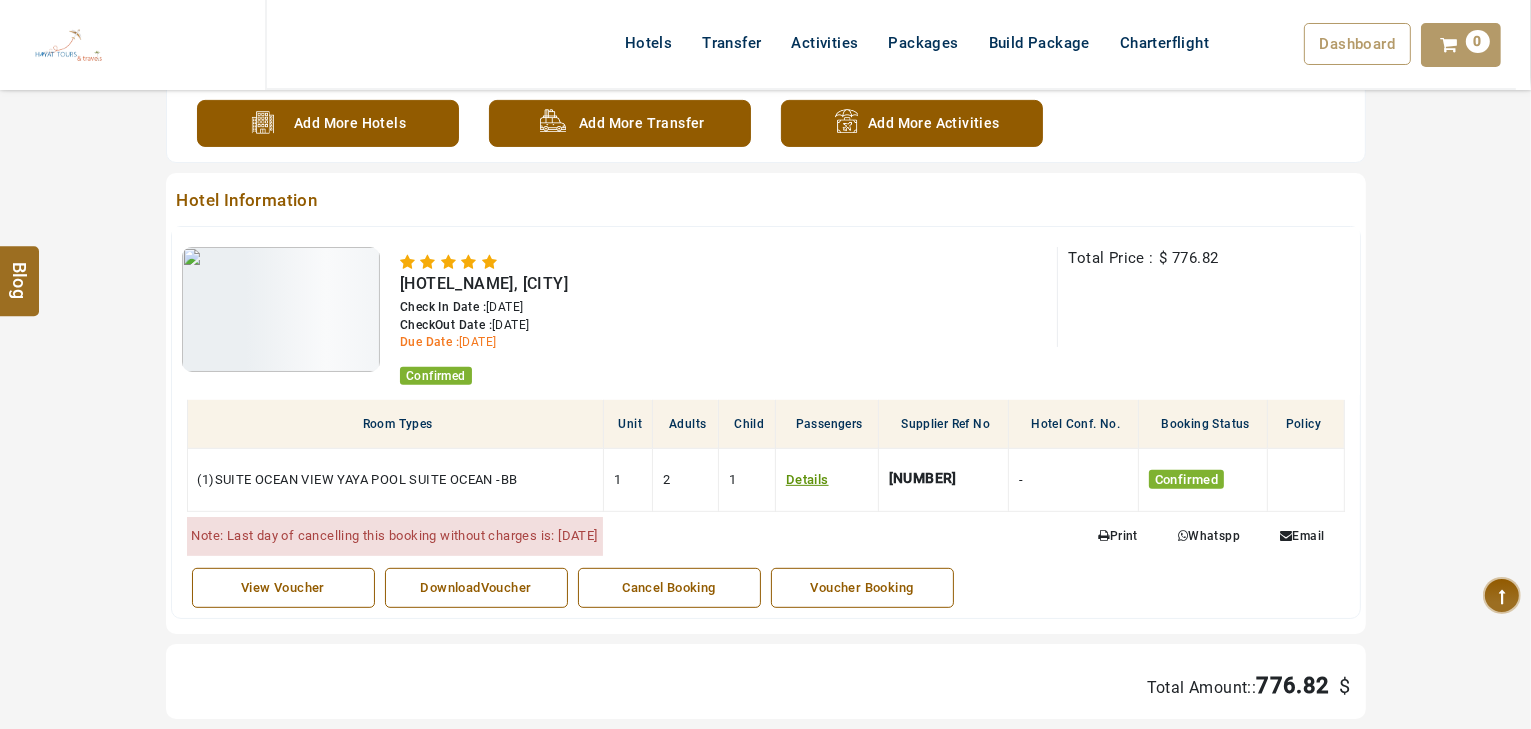 scroll, scrollTop: 880, scrollLeft: 0, axis: vertical 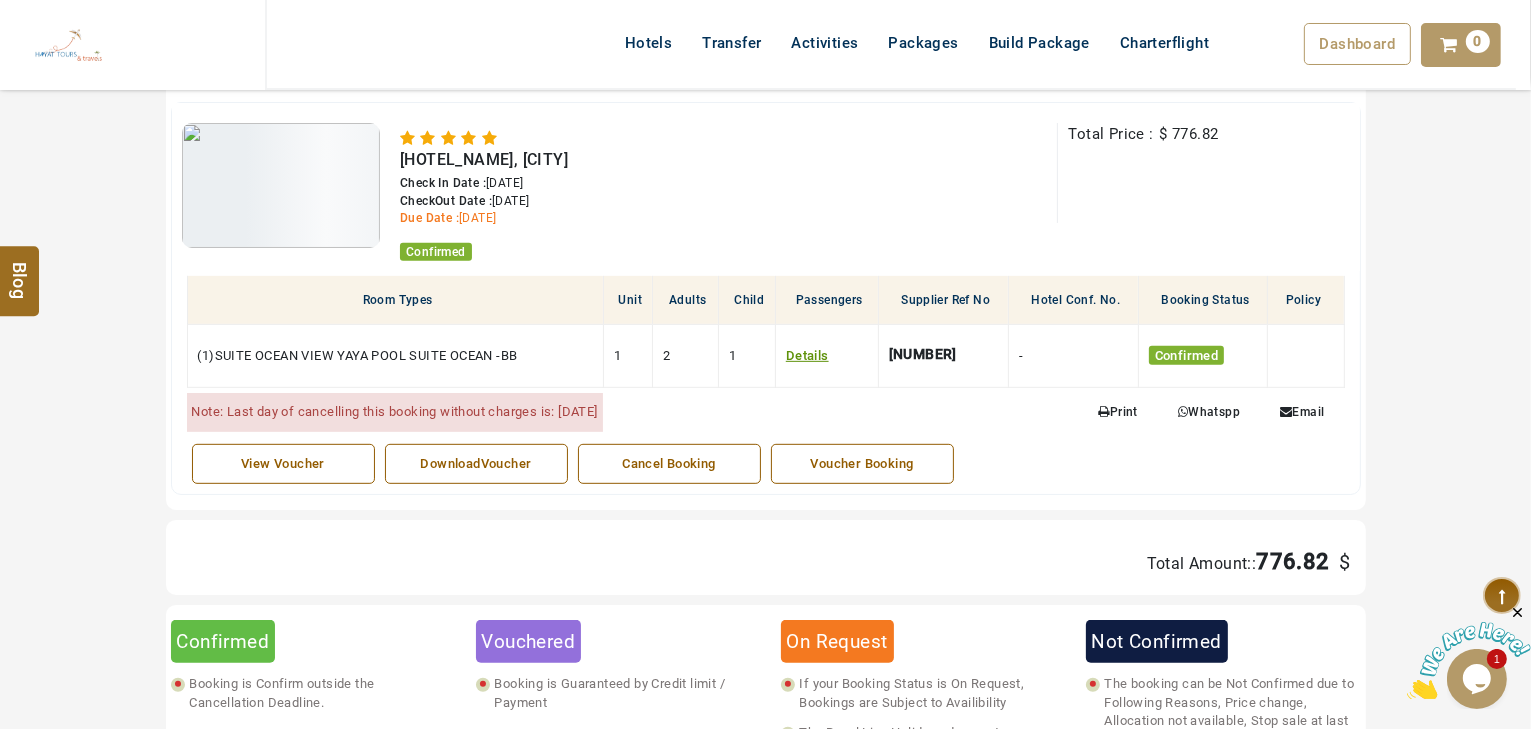 click on "Voucher Booking" at bounding box center (862, 464) 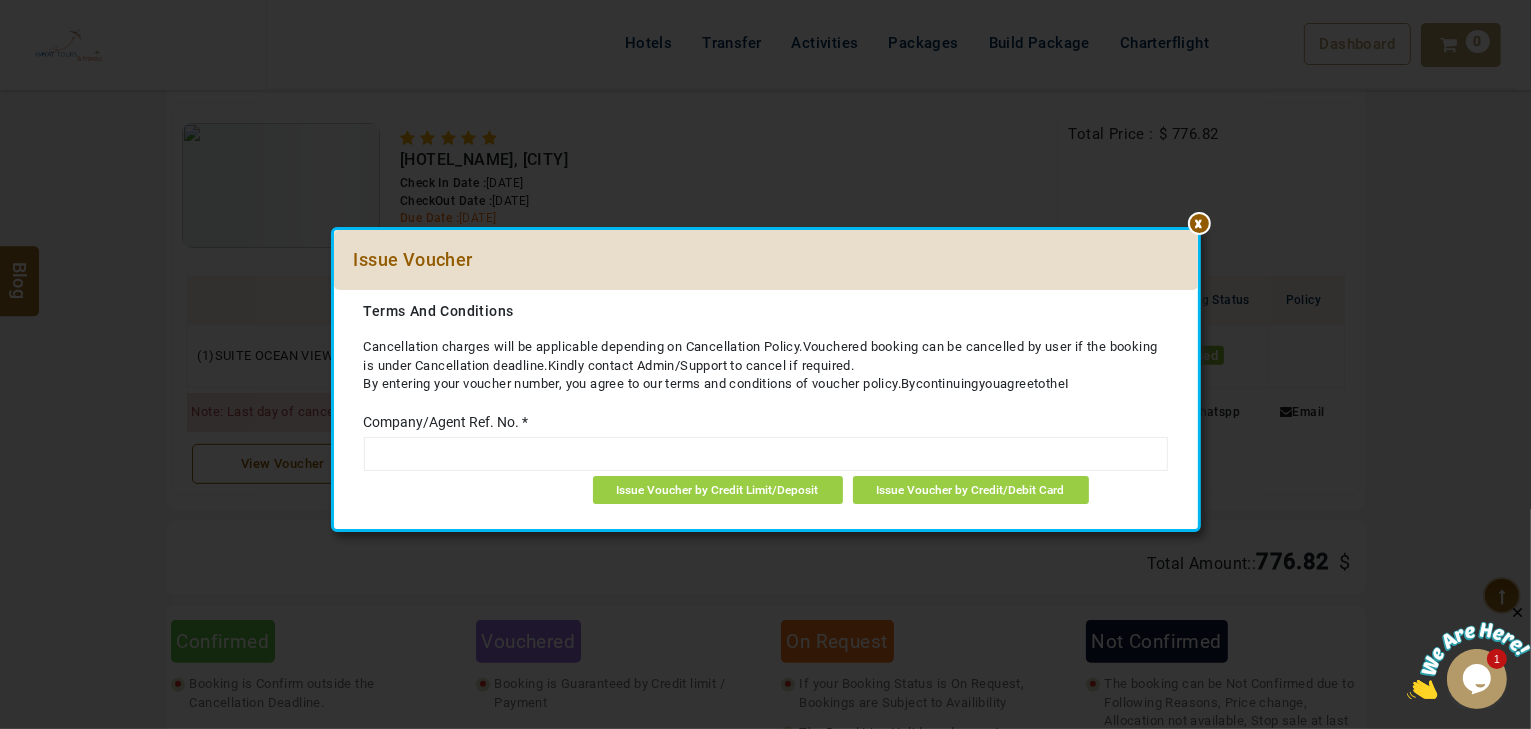 click at bounding box center (1198, 230) 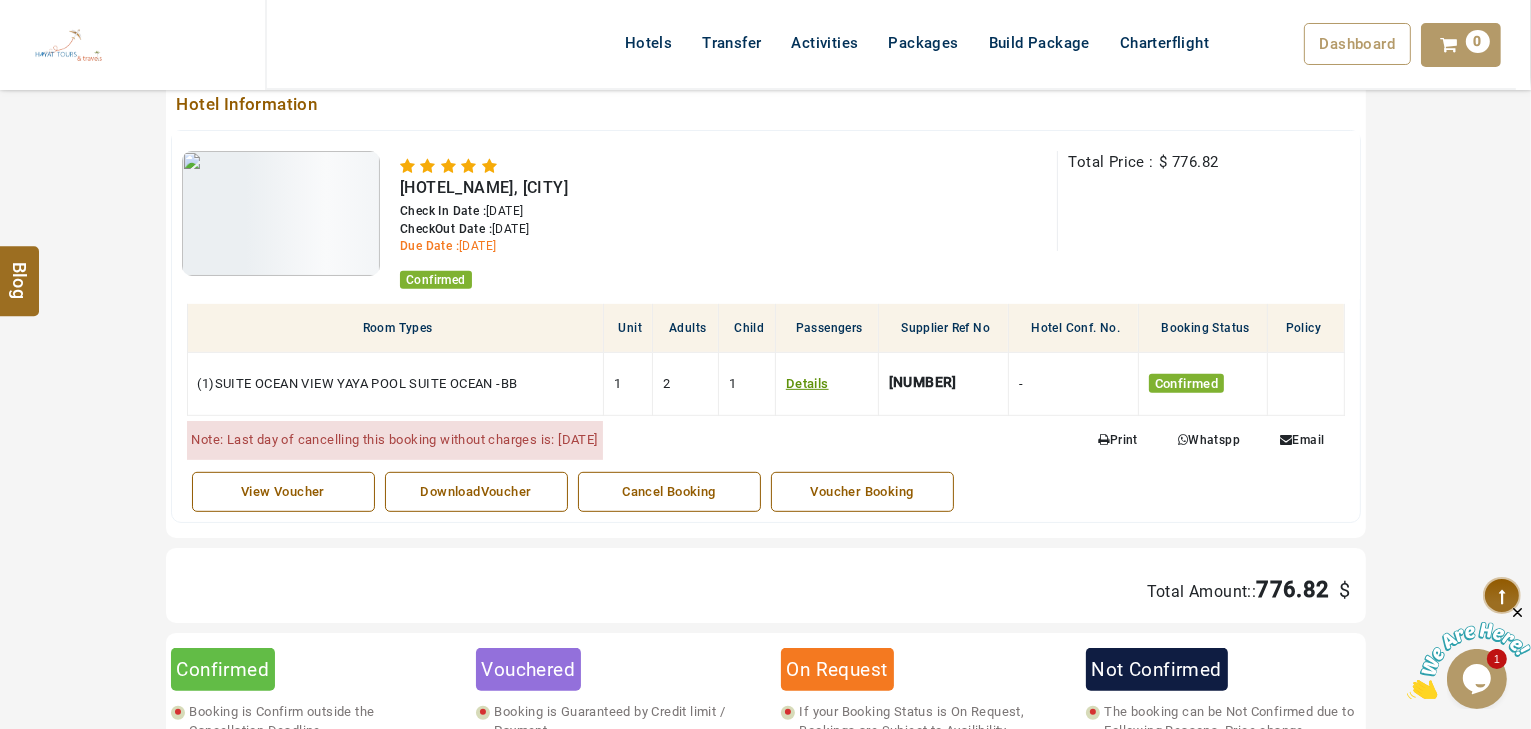 scroll, scrollTop: 960, scrollLeft: 0, axis: vertical 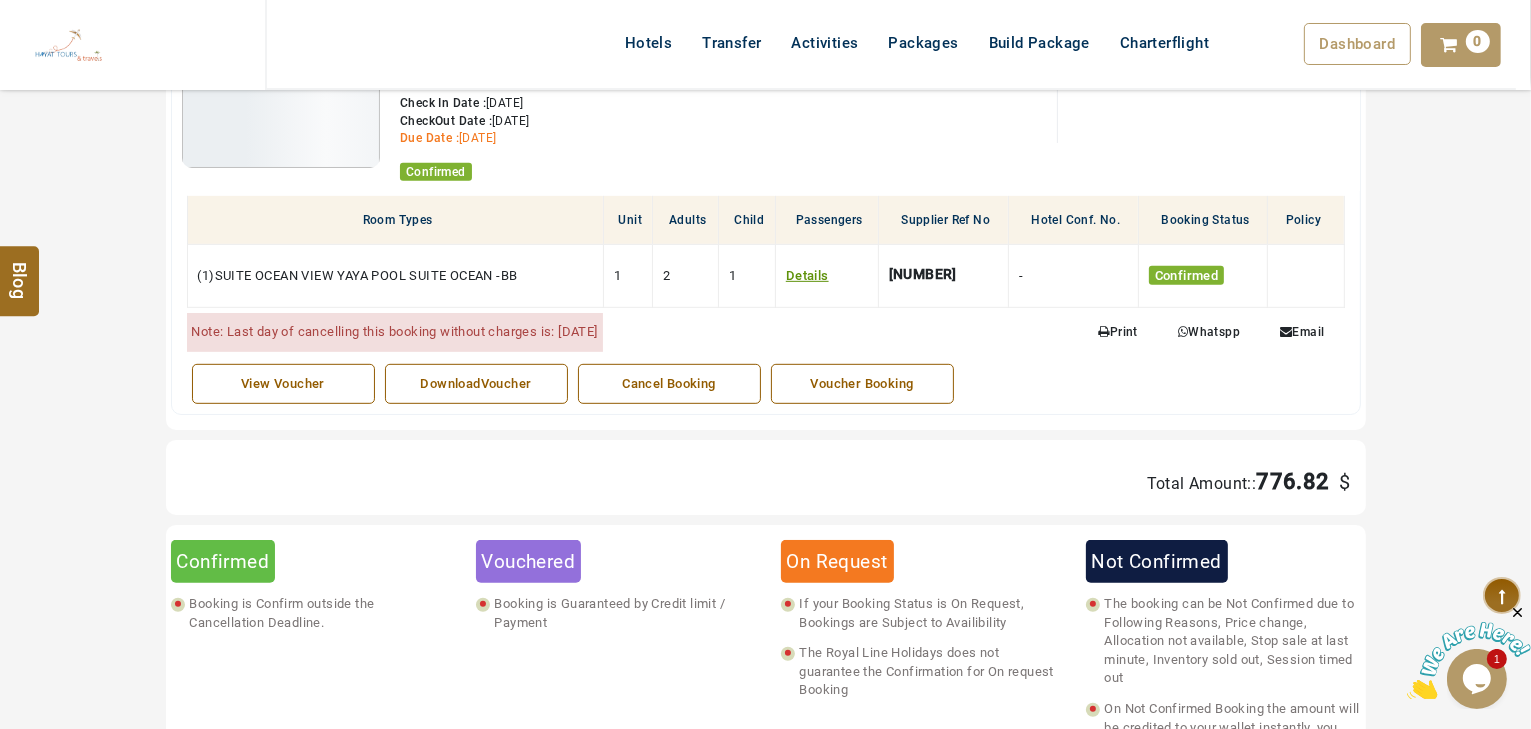 click on "Note: Last day of cancelling this booking without charges is: [DATE]" at bounding box center [476, 337] 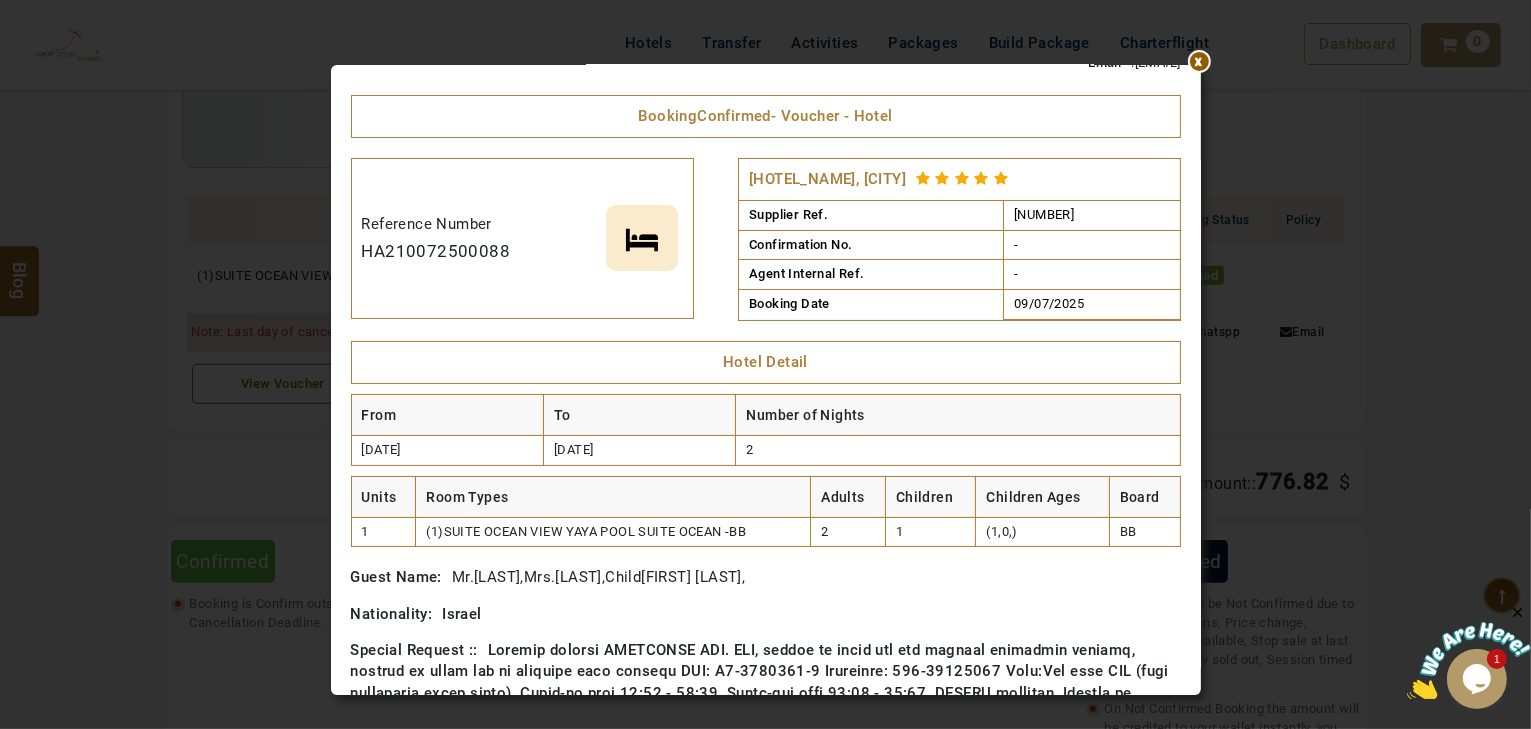 scroll, scrollTop: 240, scrollLeft: 0, axis: vertical 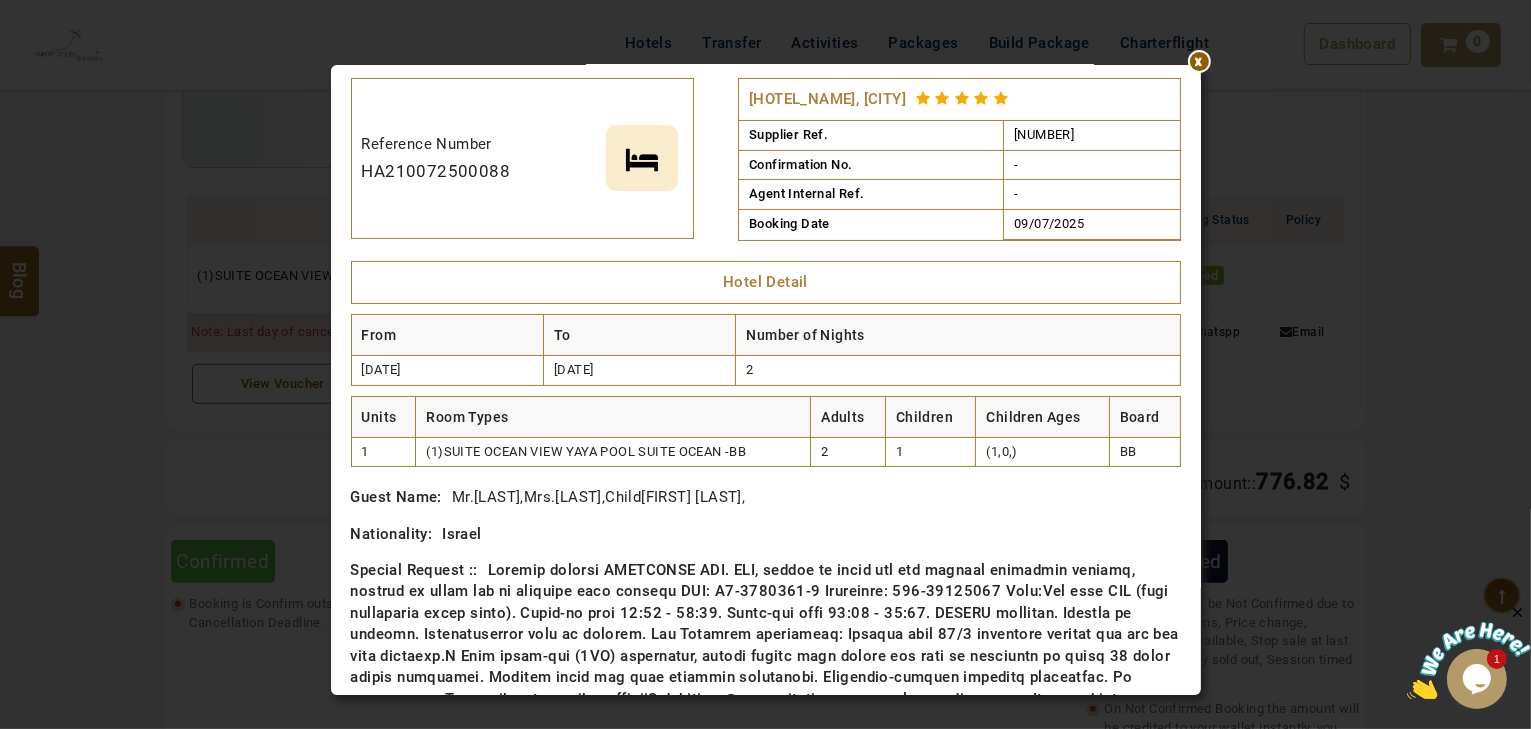 click at bounding box center [1201, -175] 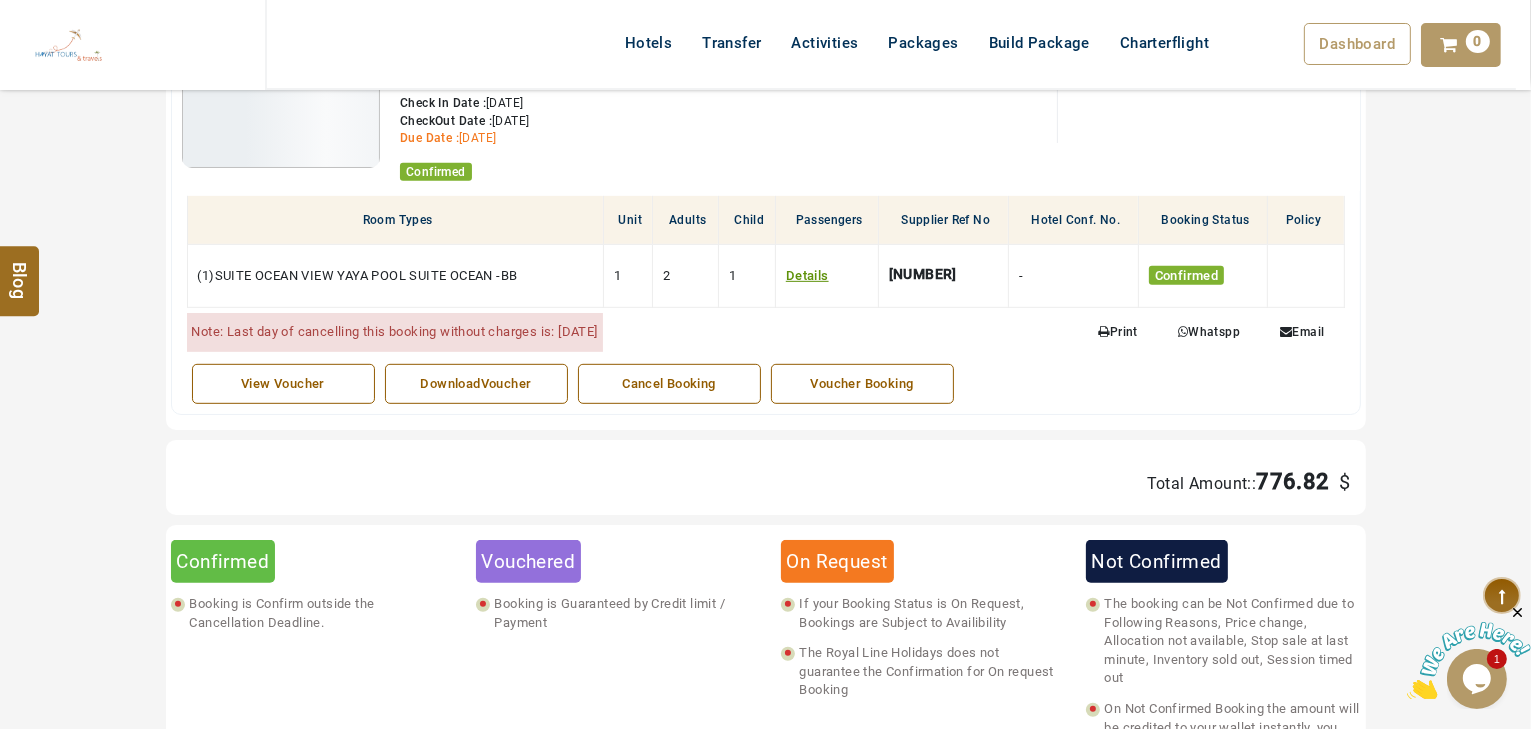 click on "Booking Guest Detail  Booking Ref. No.  HA210072500088 Guest Name Mr.tayseer abuelhawa Payment Method Credit Limit Nationality Israel Total nights 2 Oops 0 Points View Booking Detail Booking Ref. No.:  HA210072500088 View INVOICES Print The Royal Line Holidays NOORANIYAH-BLDG NO:03 / hor al anz Tel :  +971 55 344 0168   E-Mail :   info@royallineholidays.com     Website : royallineb2b.com   INVOICE INVOICE NO: HA210072500088 GST ID NO: - Ordered By: HAYAYT TOURS O/S Ref: 321-10006362 DATE OF ISSUE: File NO: HA210072500088 Period Of Stay: 12/08/2025 - COMPANY: mohammad sabeah  Address: jerusalem al zhara street Zip Code: 67150 Tel No: 0522544366 VAT ID NO: - PARTY'S NAME: Mr.tayseer abuelhawa Payment: Credit Limit Due Date: 29/07/2025 Description Night(s) qty price amount 12/08/2025   Tuesday - Thursday Sri Panwa Phuket Luxury Pool Villa Hotel, Phuket 2 3 776.82 $   776.82 TOTAL NET AMOUNT:  $   776.82 TOTAL PAID AMOUNT:  $   0.00 OUTSTANDING BALANCE:  $   776.82 Proforma Invoice mohammad sabeah" at bounding box center [765, 158] 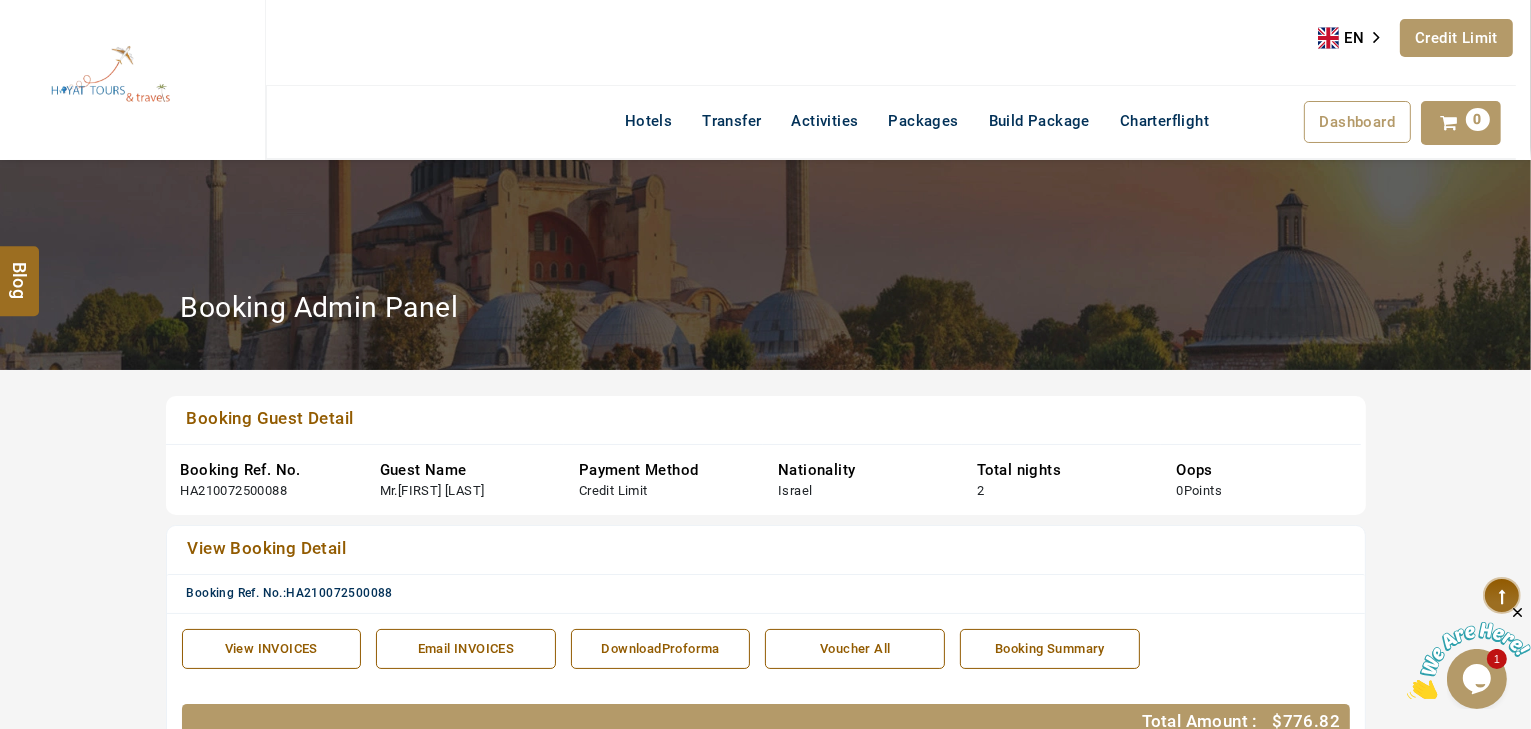 scroll, scrollTop: 0, scrollLeft: 0, axis: both 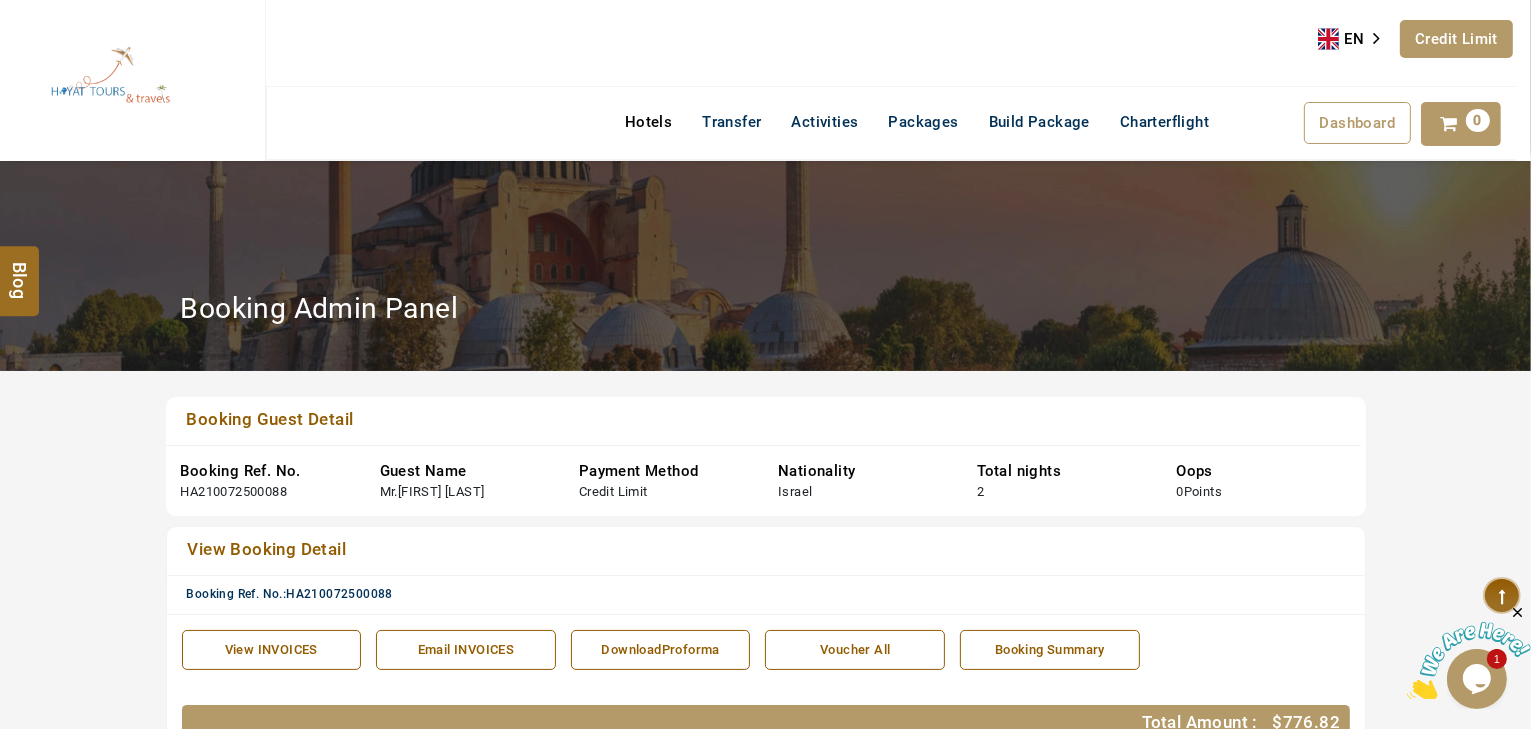 click on "Hotels" at bounding box center [648, 122] 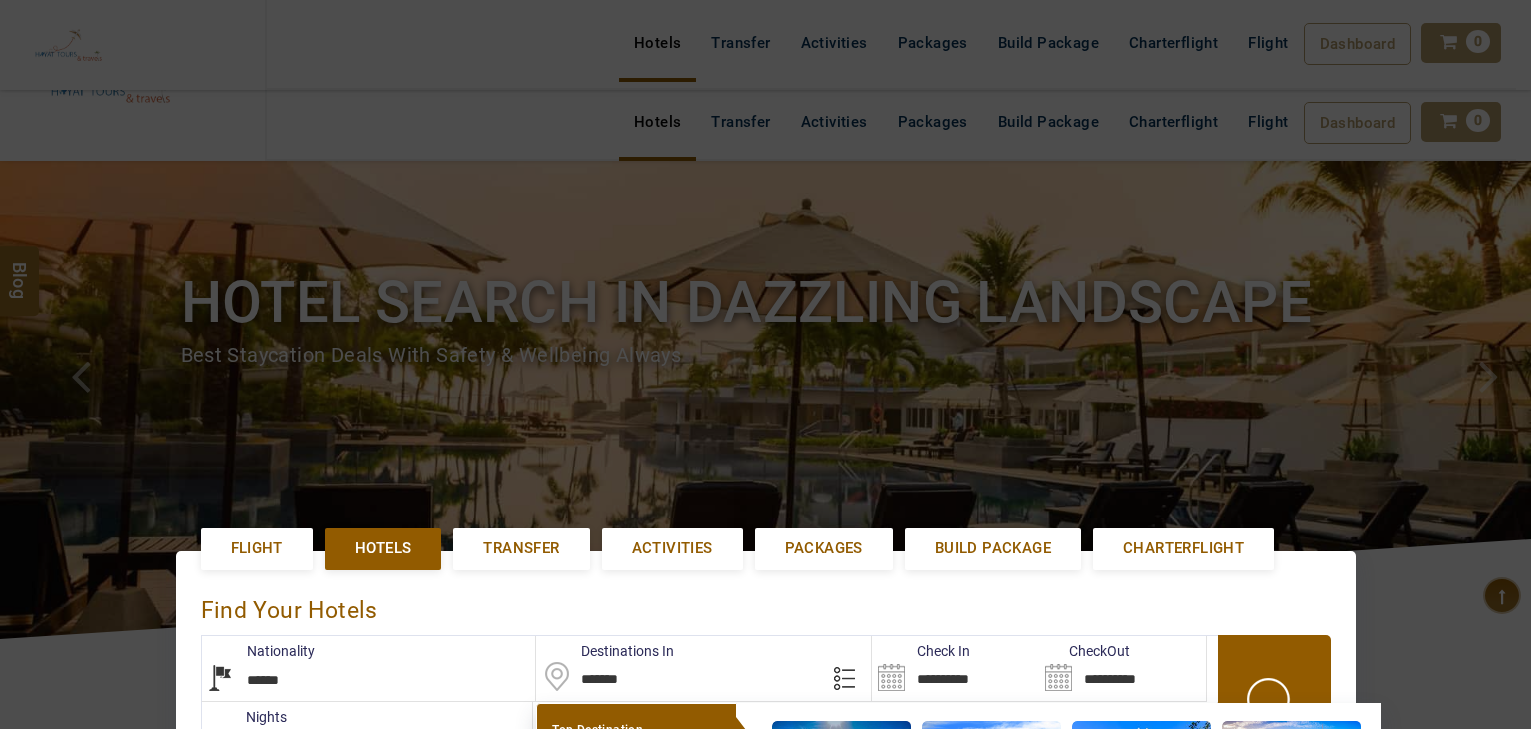 select on "******" 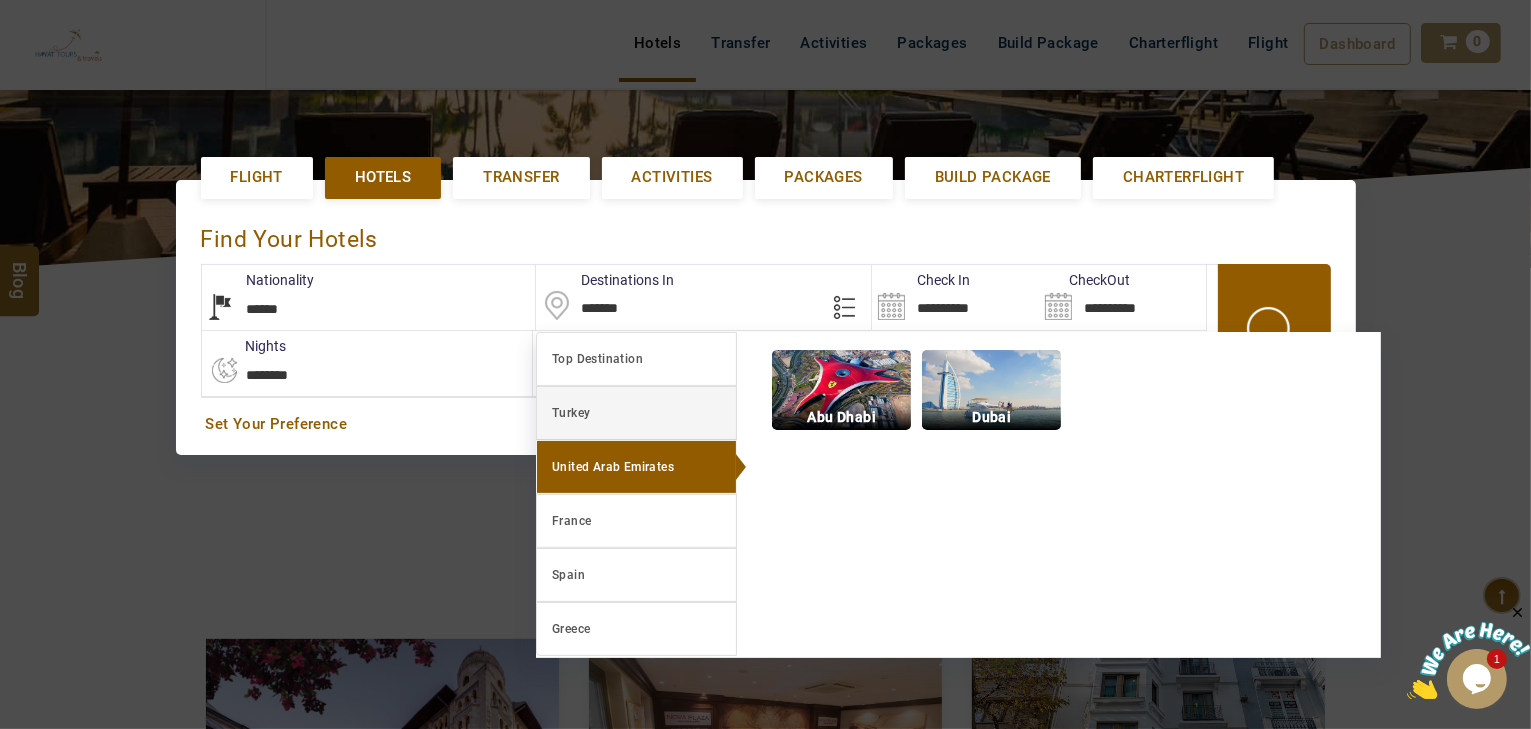 scroll, scrollTop: 449, scrollLeft: 0, axis: vertical 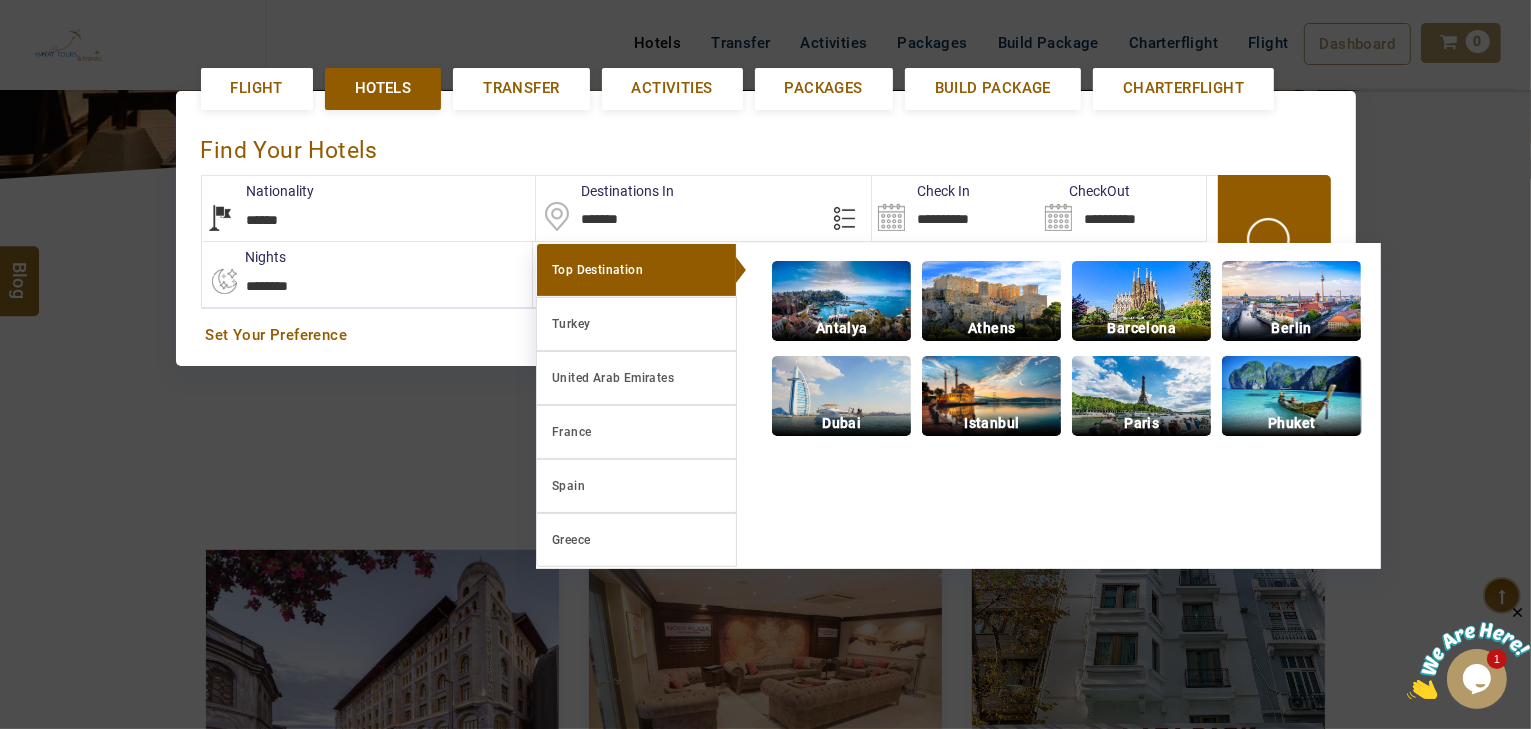 click at bounding box center (1291, 396) 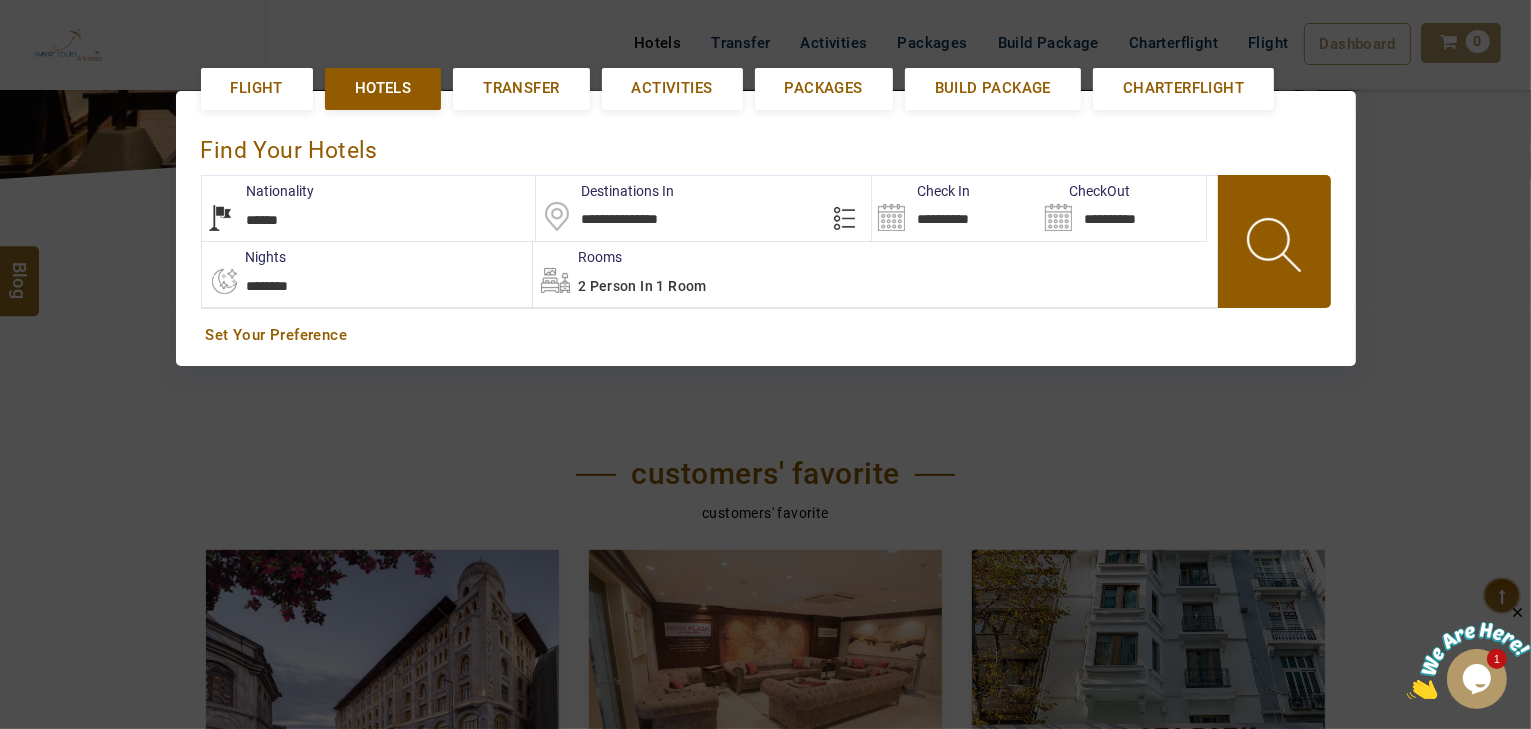 click on "**********" at bounding box center [955, 208] 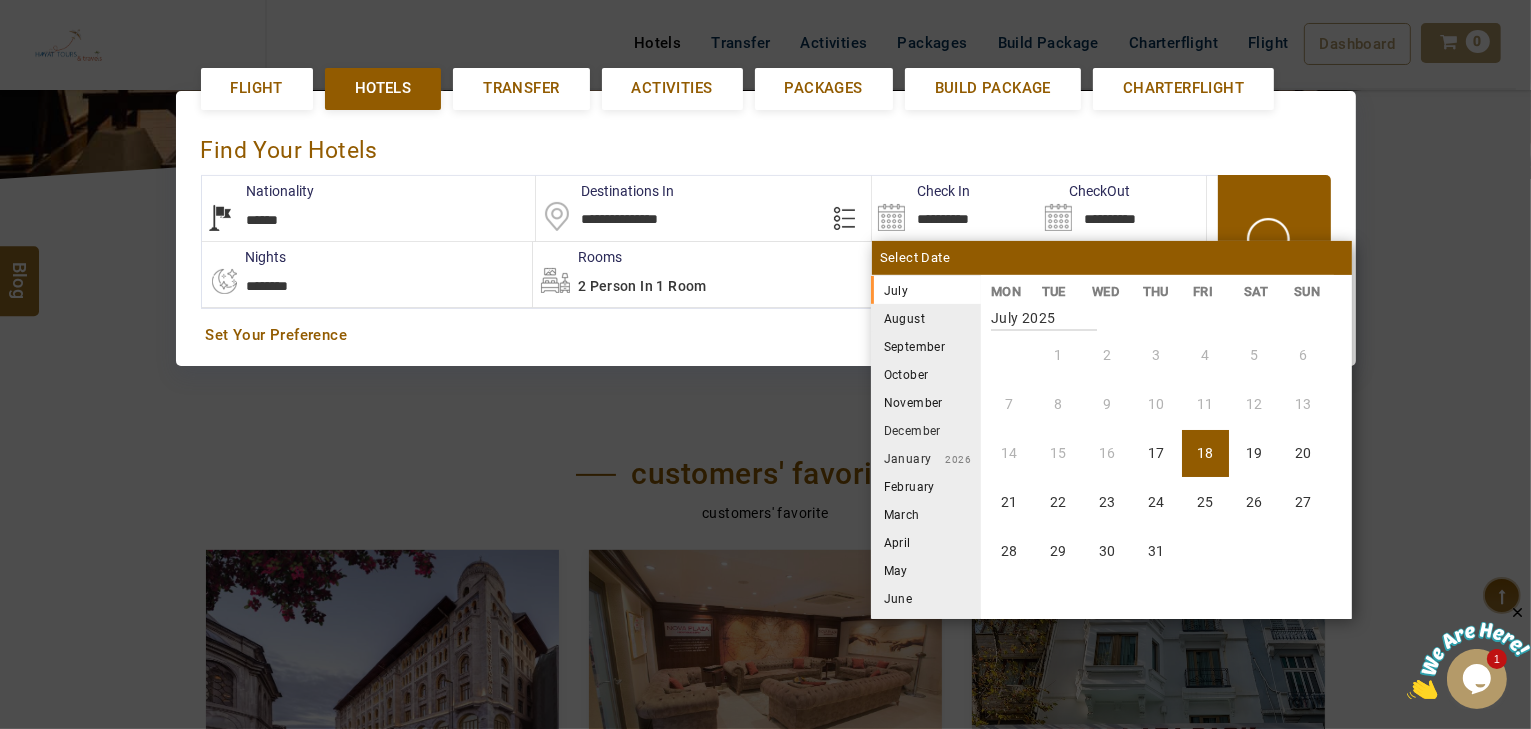 click on "July  2025" at bounding box center [926, 290] 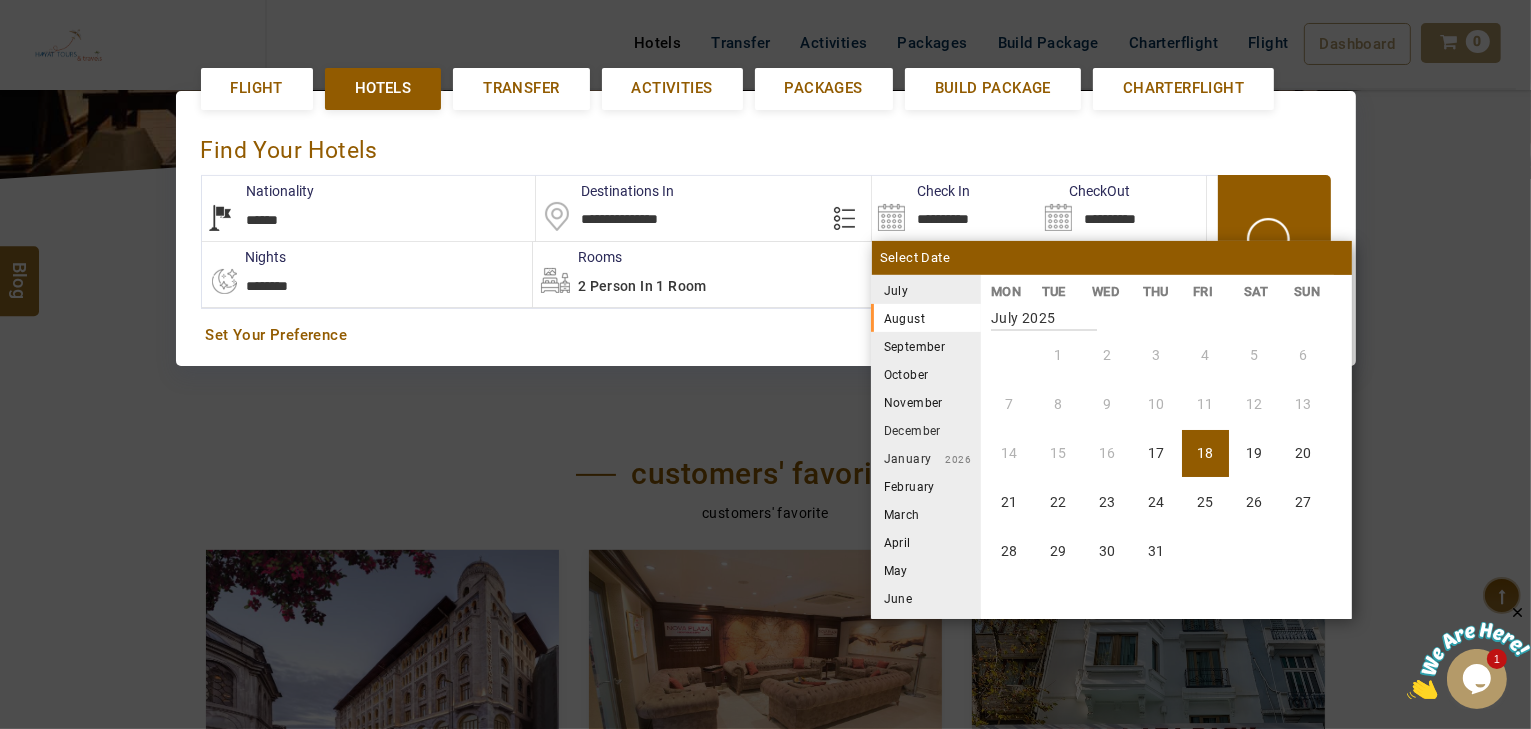 click on "August" at bounding box center [926, 318] 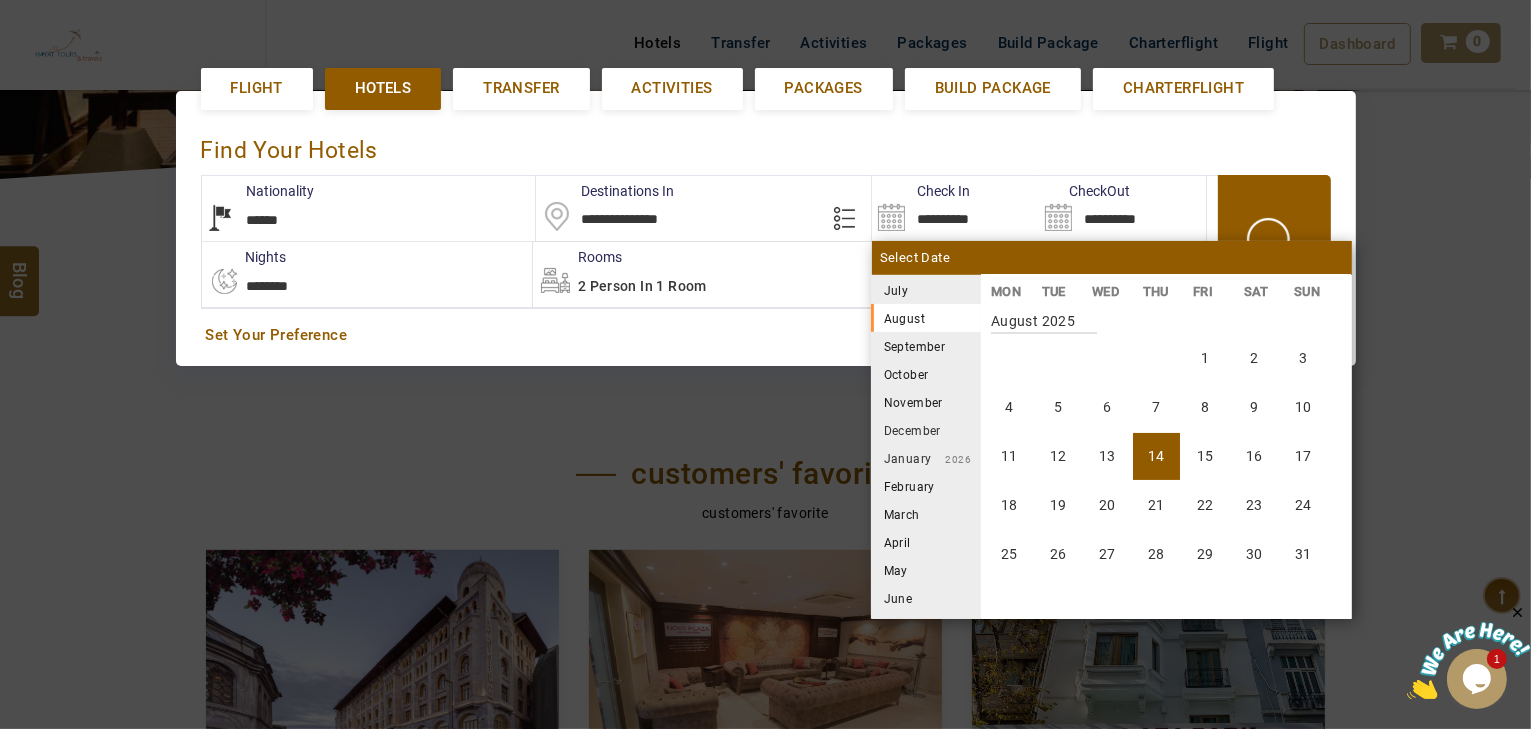 scroll, scrollTop: 370, scrollLeft: 0, axis: vertical 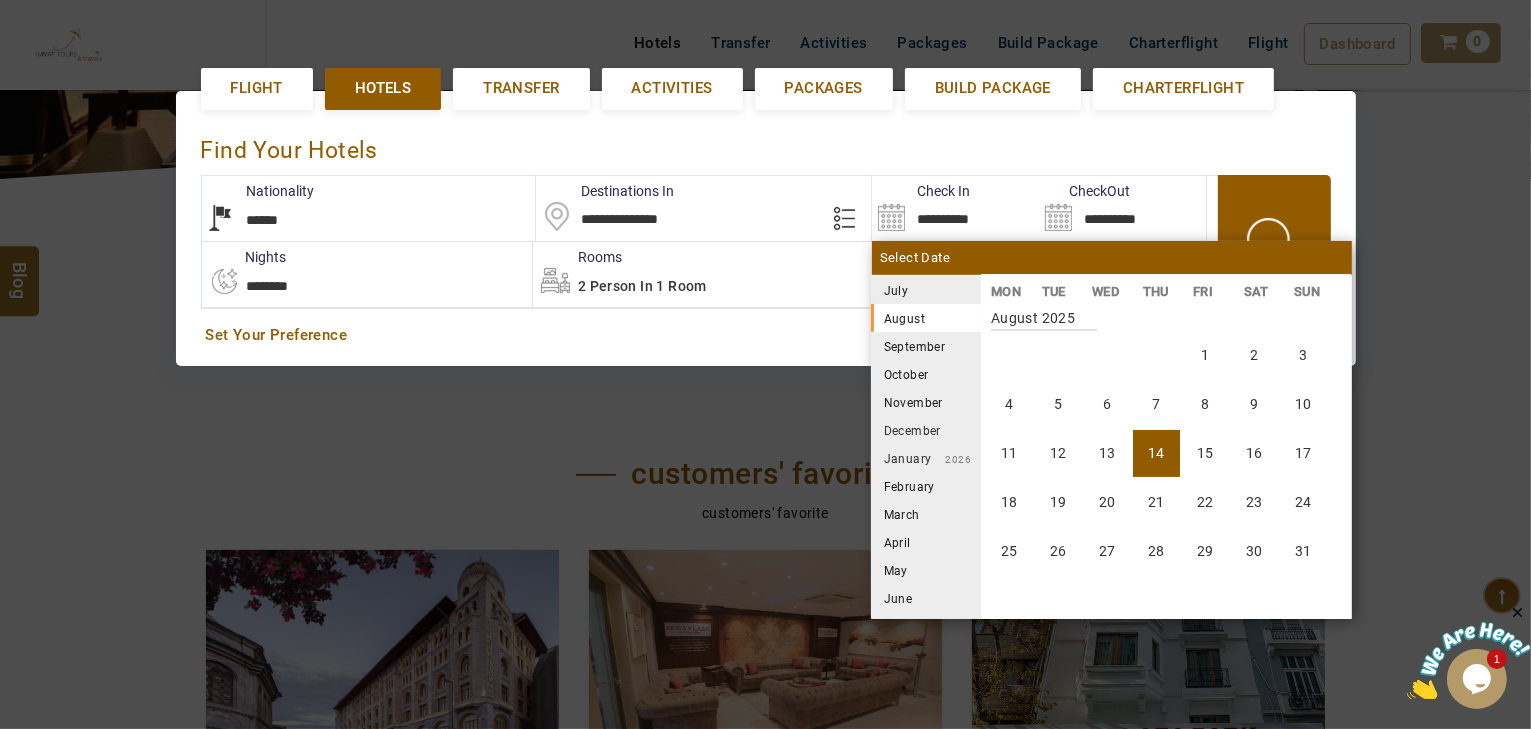 click on "14" at bounding box center (1156, 453) 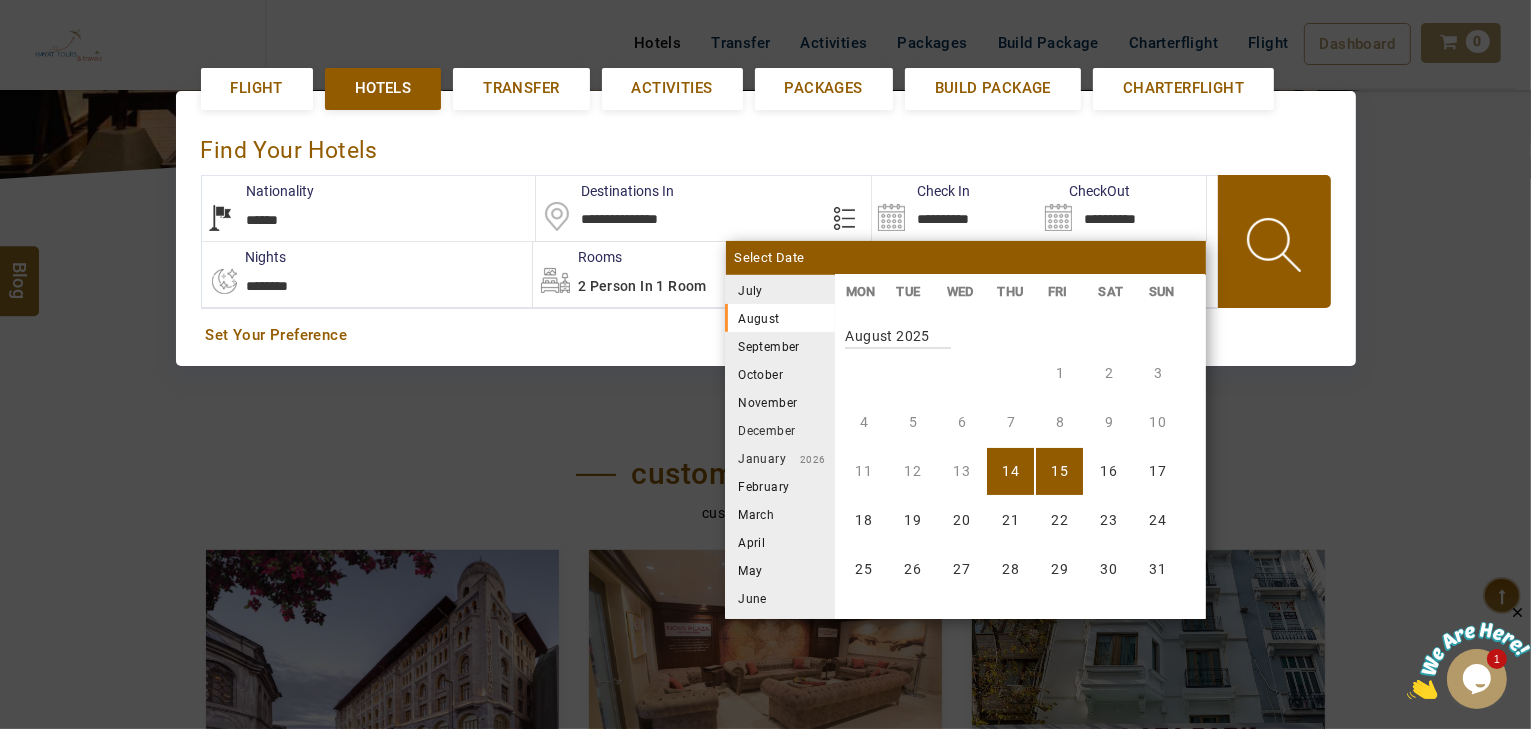scroll, scrollTop: 370, scrollLeft: 0, axis: vertical 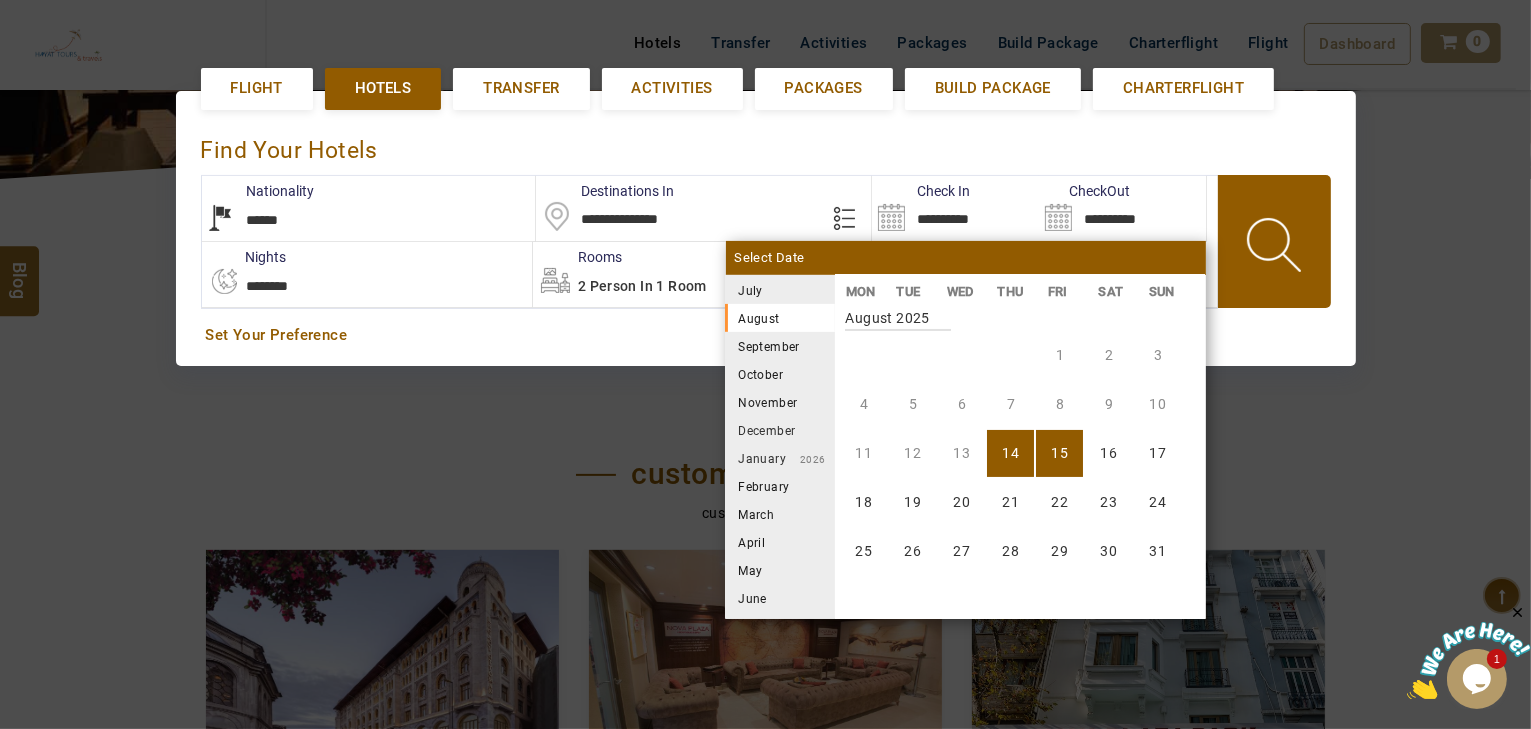 click on "**********" at bounding box center [367, 274] 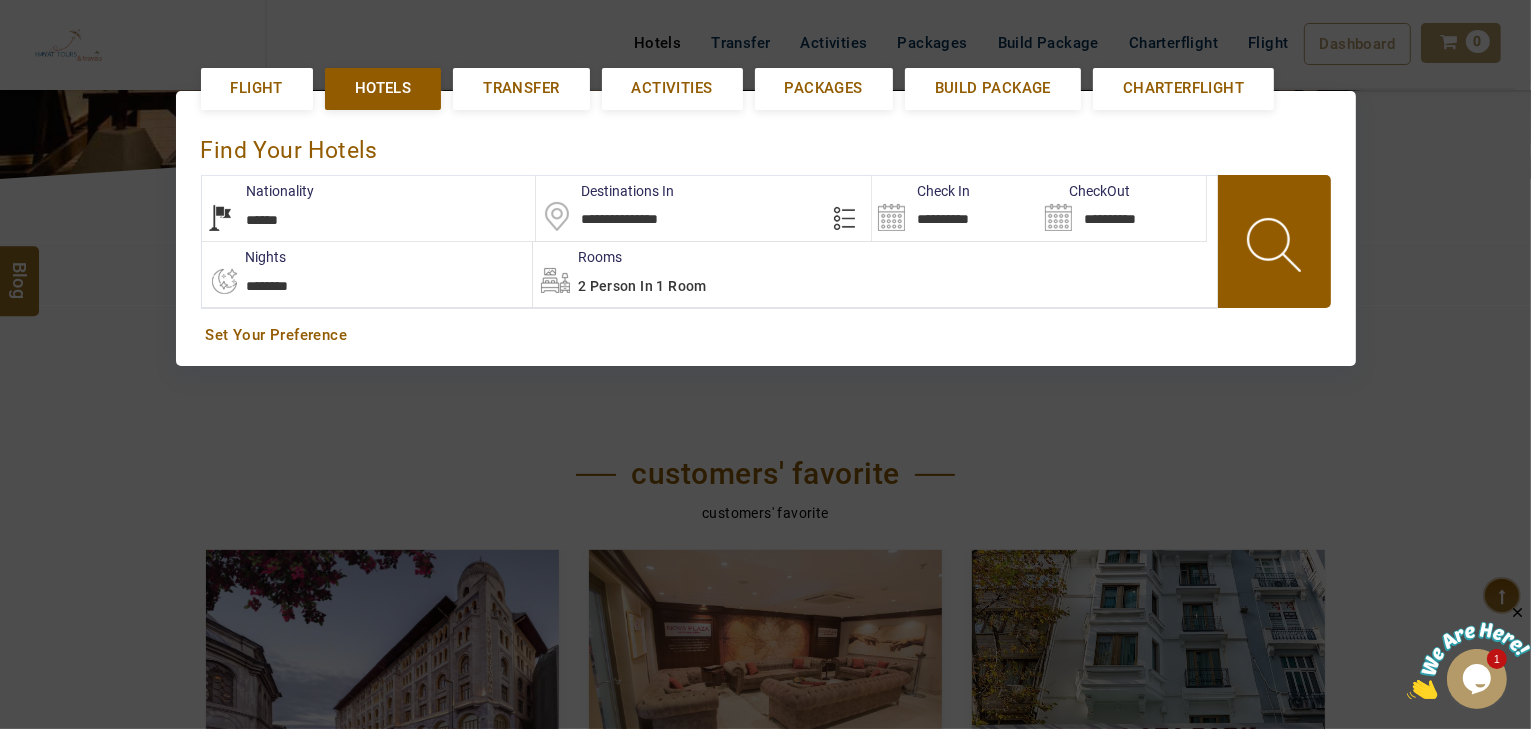 select on "*" 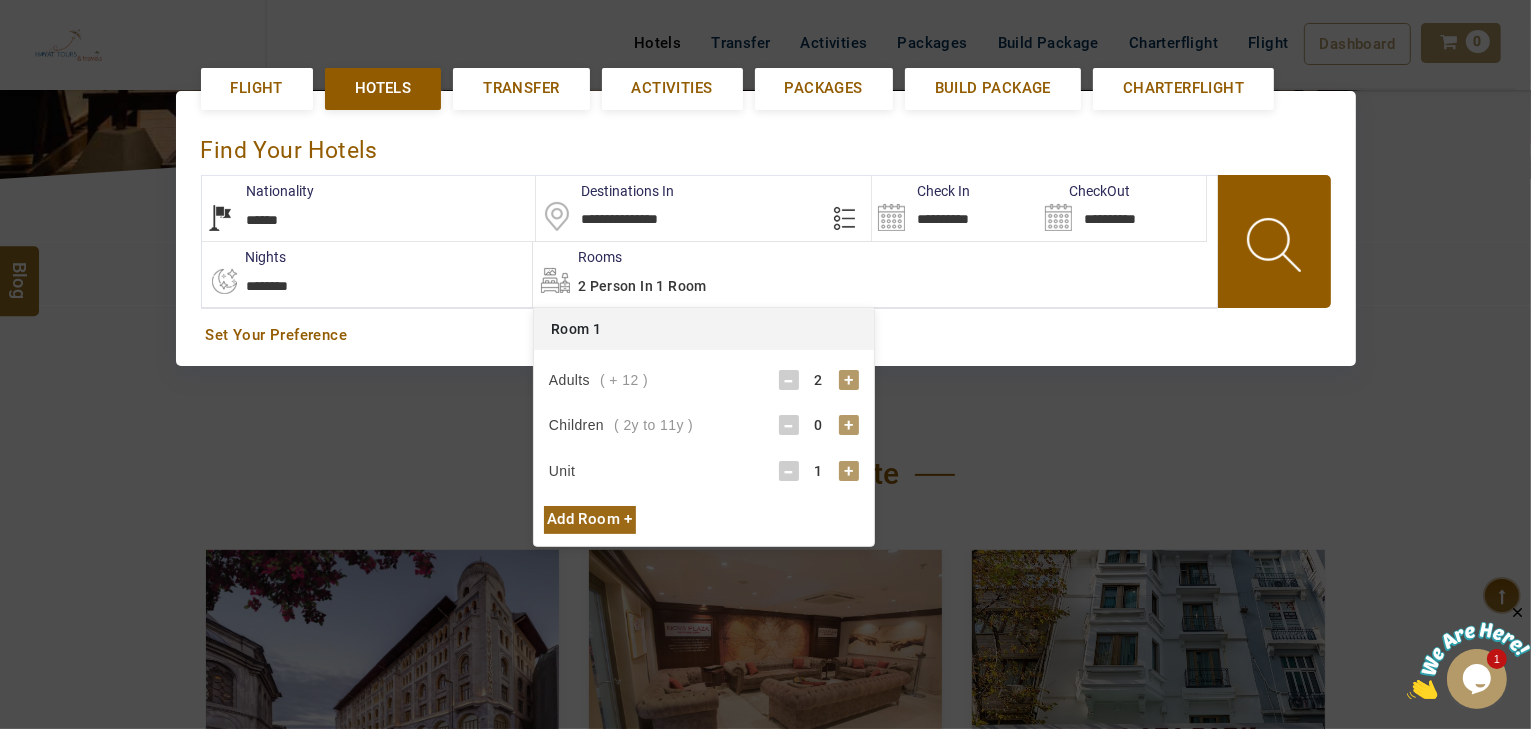 click on "+" at bounding box center (849, 425) 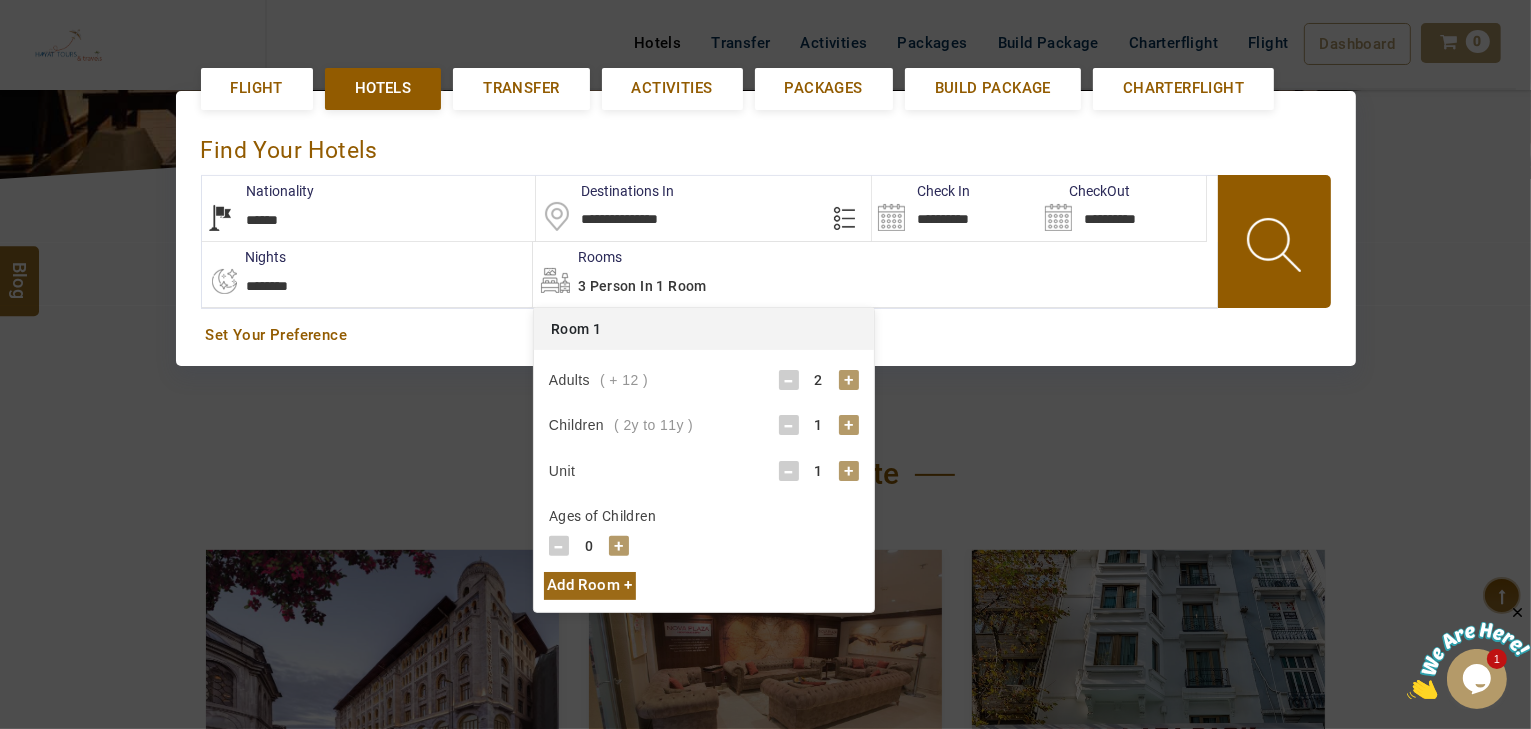 click on "+" at bounding box center (619, 546) 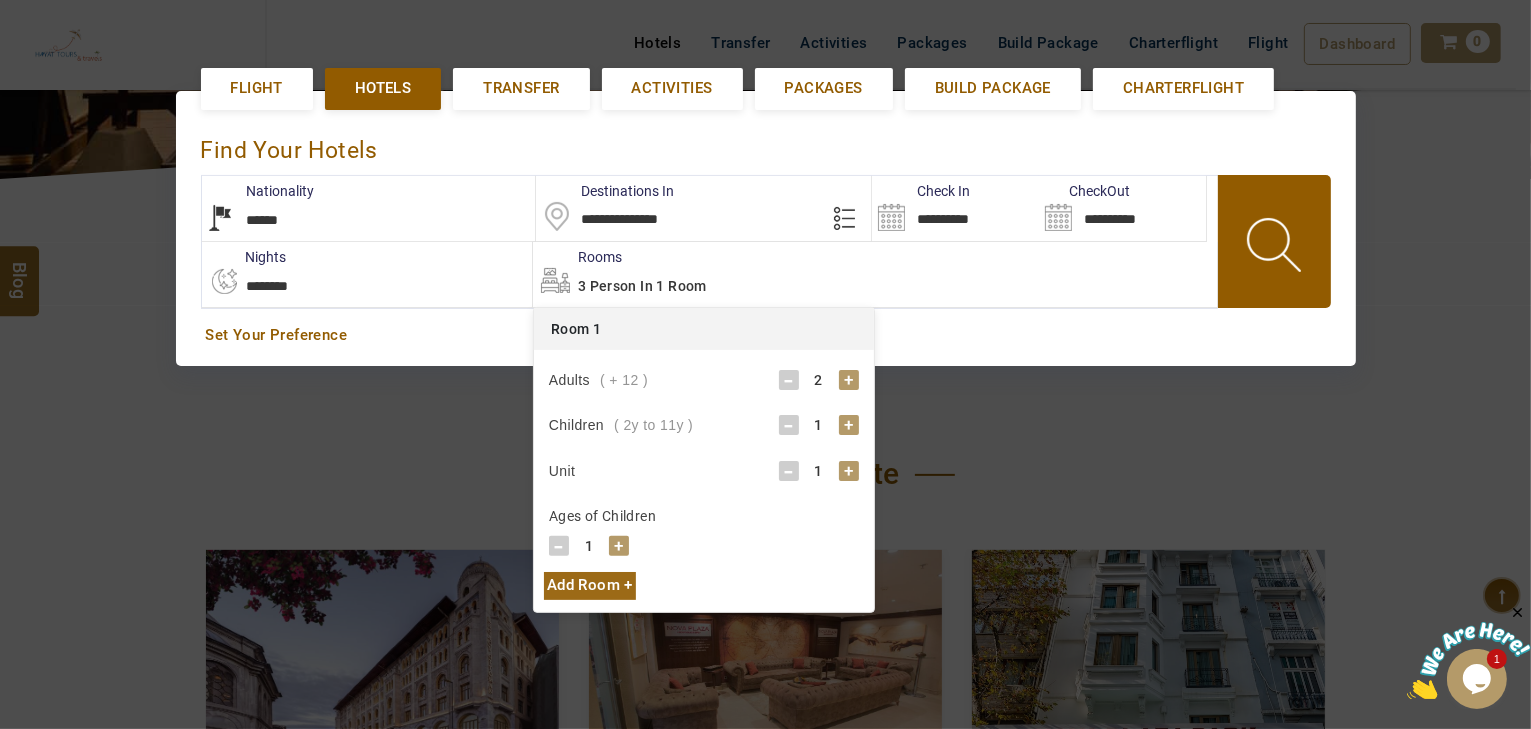 click at bounding box center (1276, 248) 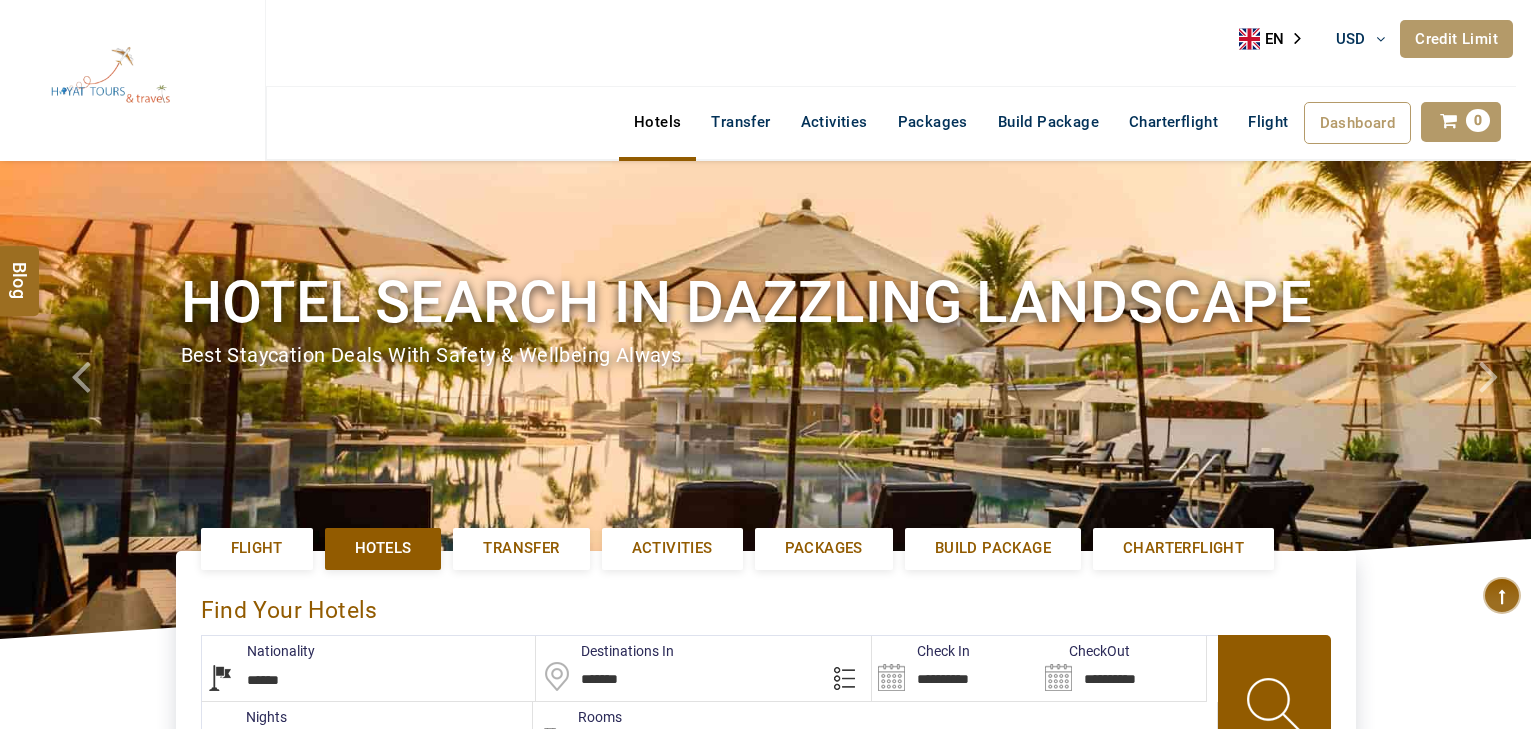 select on "******" 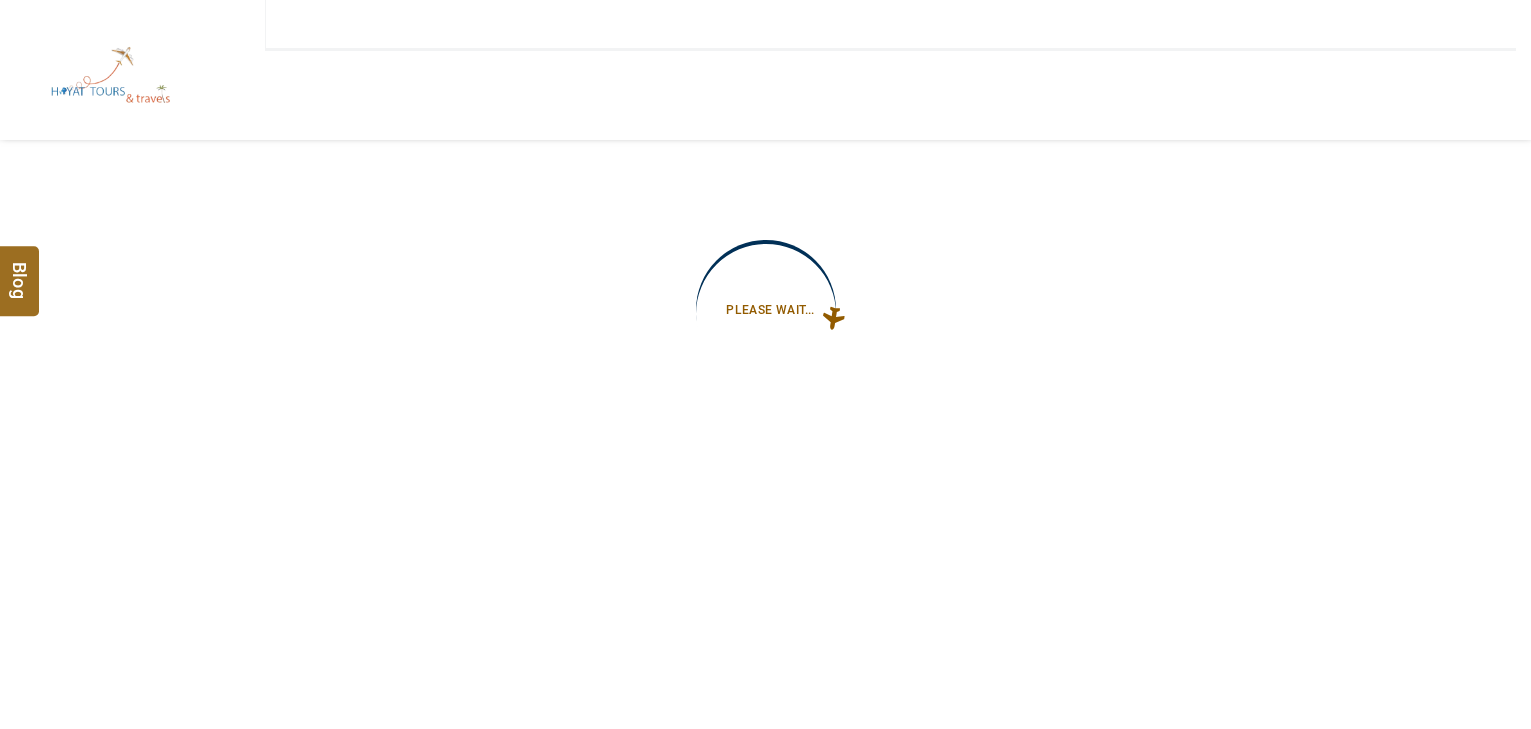 type on "**********" 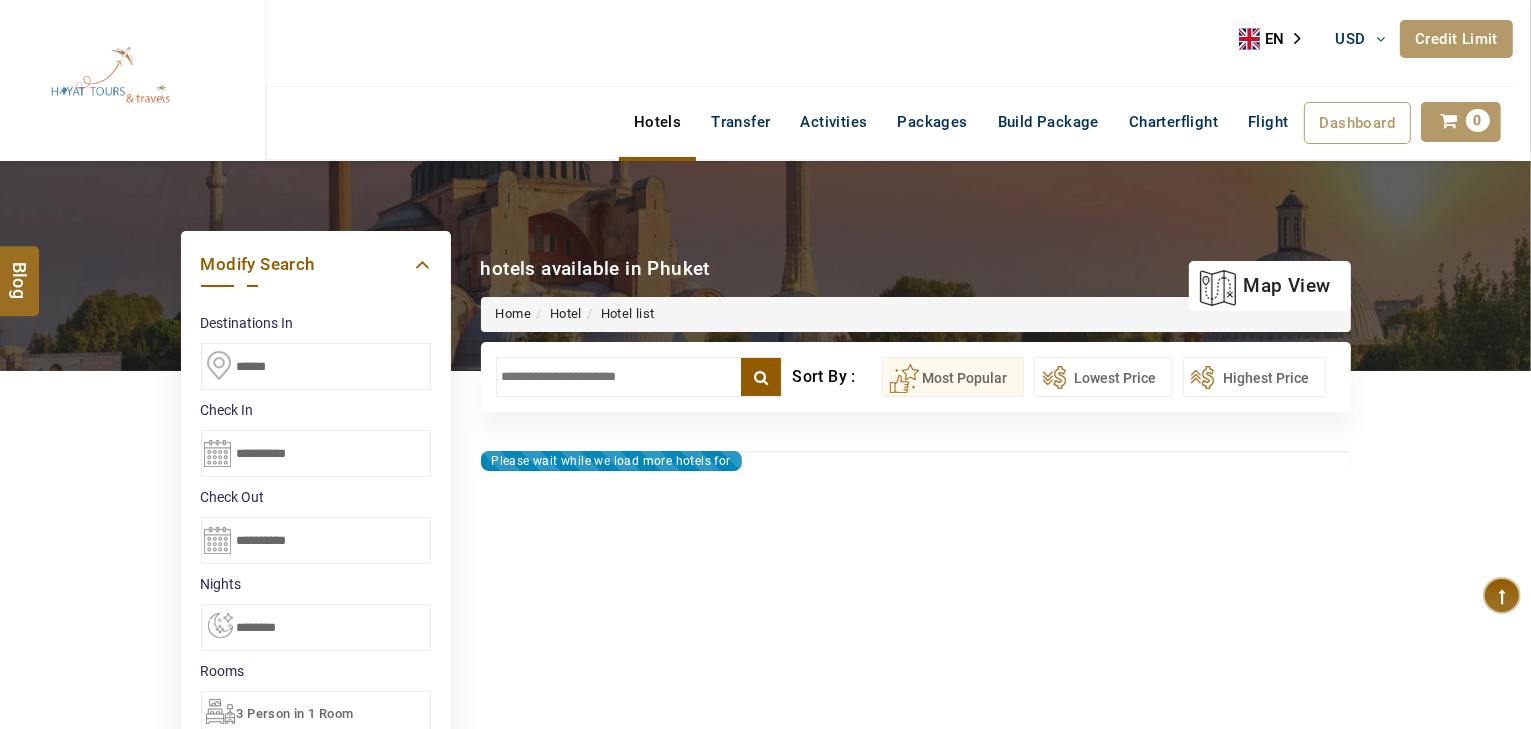 type on "**********" 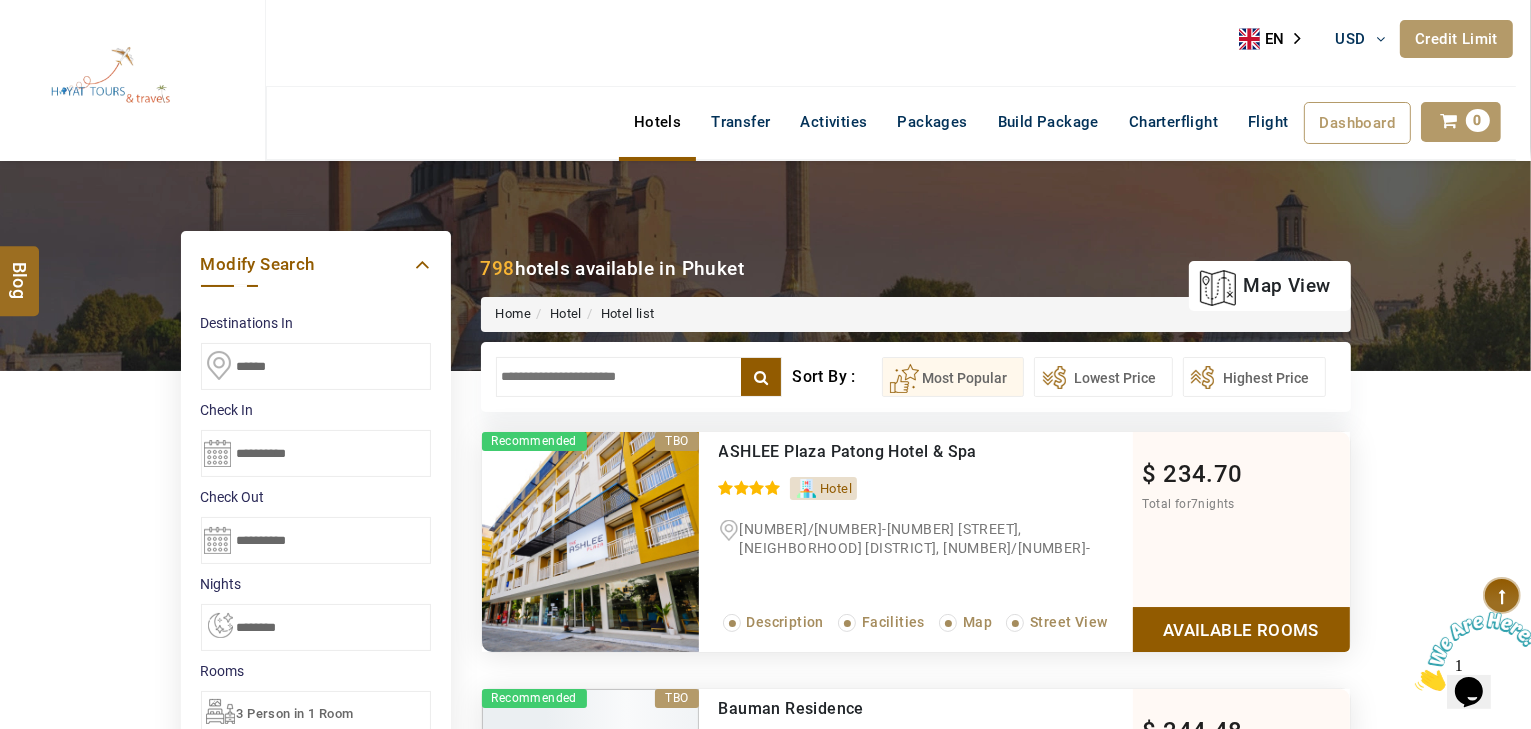 scroll, scrollTop: 0, scrollLeft: 0, axis: both 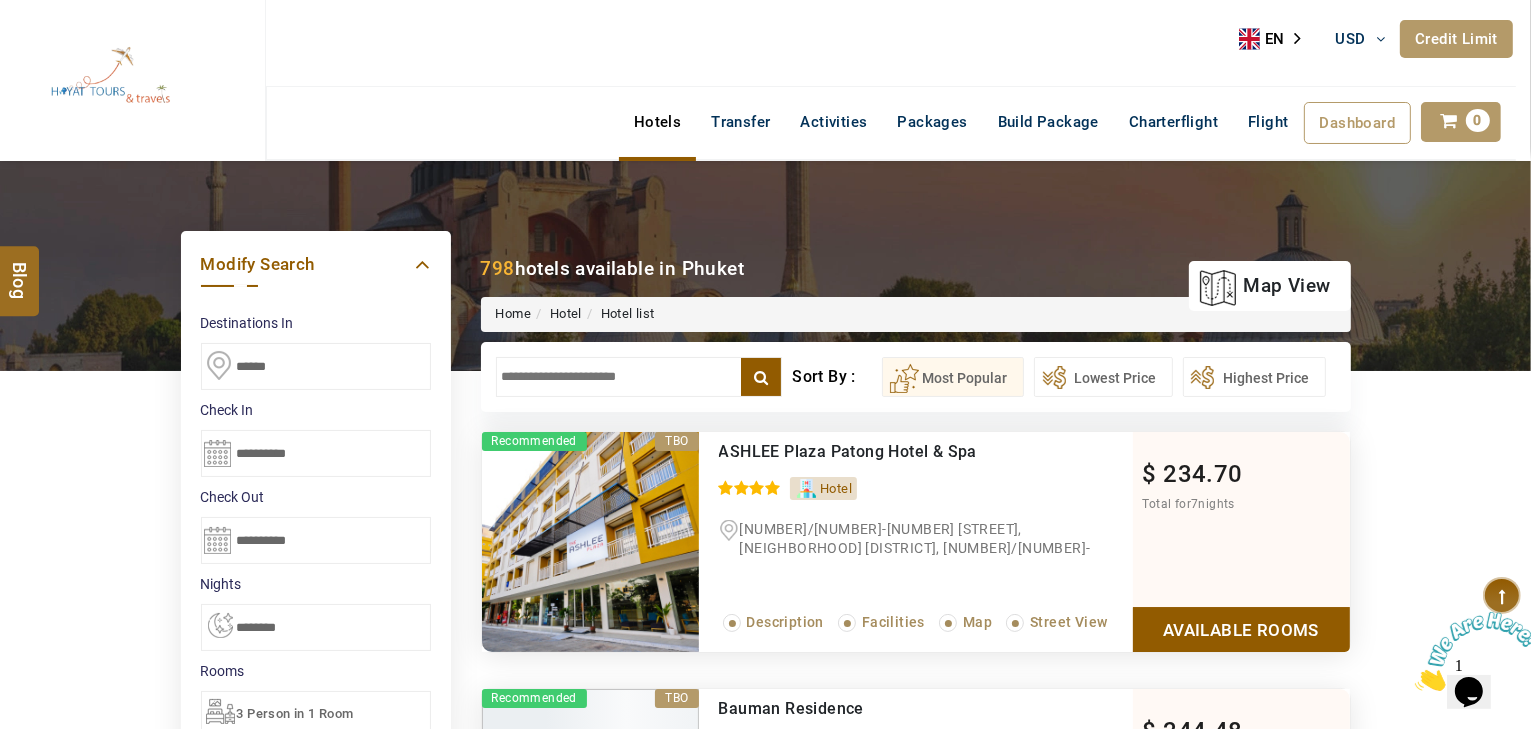 click at bounding box center [639, 377] 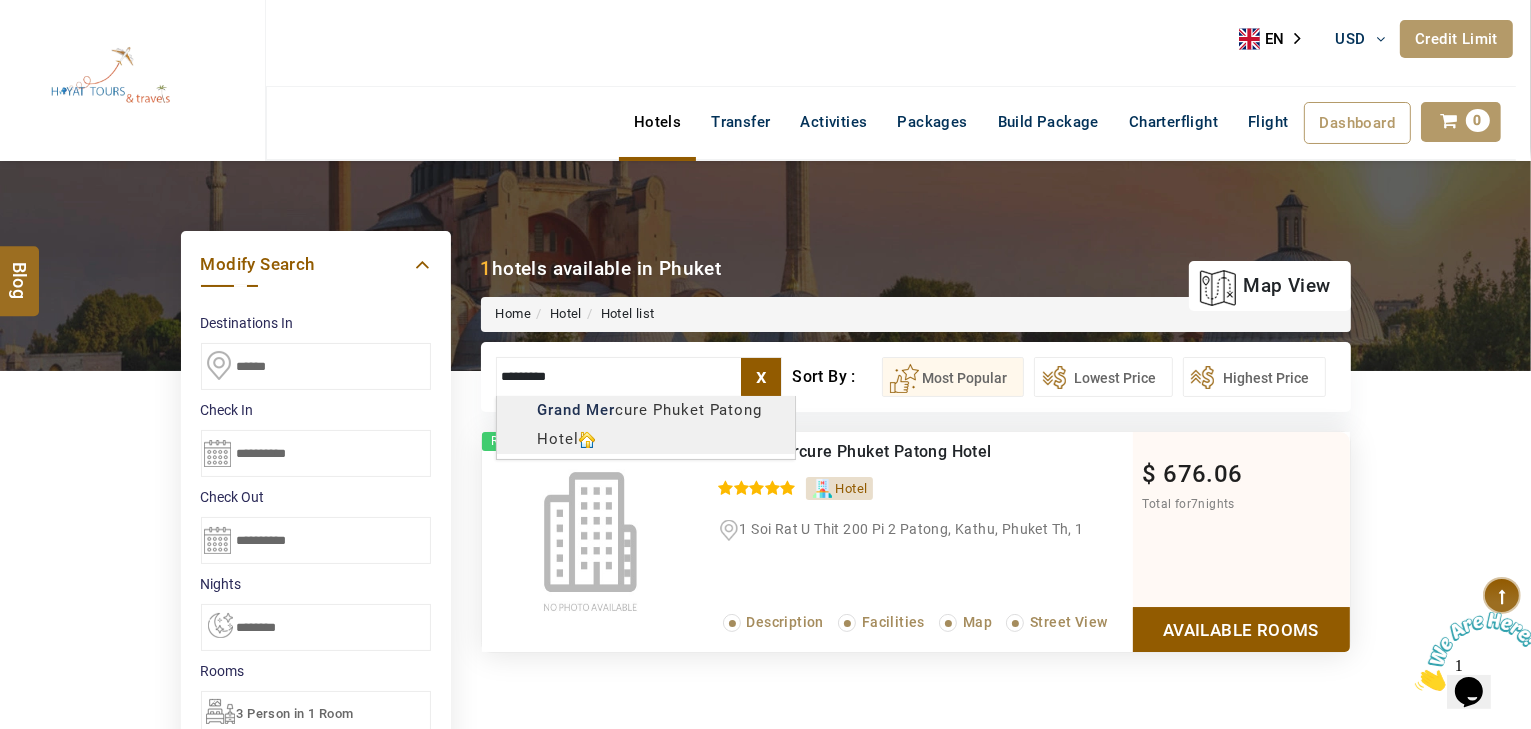 click on "HAYAYT TOURS USD AED AED EUR € USD $ INR ₹ THB ฿ IDR Rp BHD BHD TRY ₺ Credit Limit EN HE AR ES PT ZH Helpline
+[COUNTRY_CODE] [PHONE_NUMBER] Register Now +[COUNTRY_CODE] [PHONE_NUMBER] info@[DOMAIN] About Us What we Offer Blog Why Us Contact Hotels Transfer Activities Packages Build Package Charterflight Flight Dashboard My Profile My Booking My Reports My Quotation Sign Out 0 Points Redeem Now To Redeem [NUMBER] Points Future Points 1074 Points Credit Limit Credit Limit USD 30000.00 70% Complete Used USD 12418.90 Available USD 17581.10 Setting Looks like you haven't added anything to your cart yet Countinue Shopping ***** ****** Please Wait.. Blog demo Remember me Forgot password? LOG IN Don't have an account? Register Now My Booking View/ Print/Cancel Your Booking without Signing in Submit Applying Filters...... Hotels For You Will Be Loading Soon demo In A Few Moment, You Will Be Celebrating Best Hotel options galore ! Check In CheckOut Rooms Rooms X Map Wifi" at bounding box center (765, 1195) 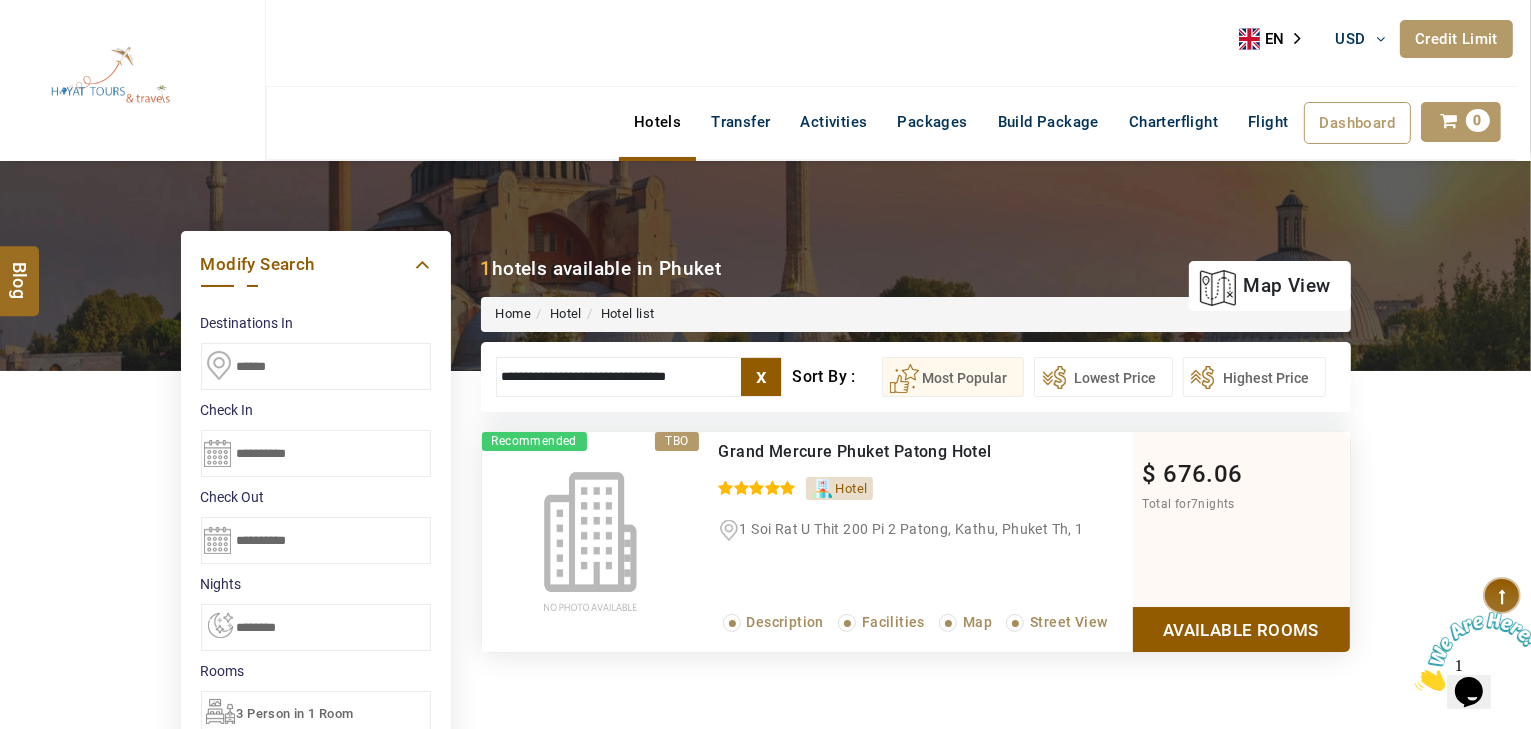 type on "**********" 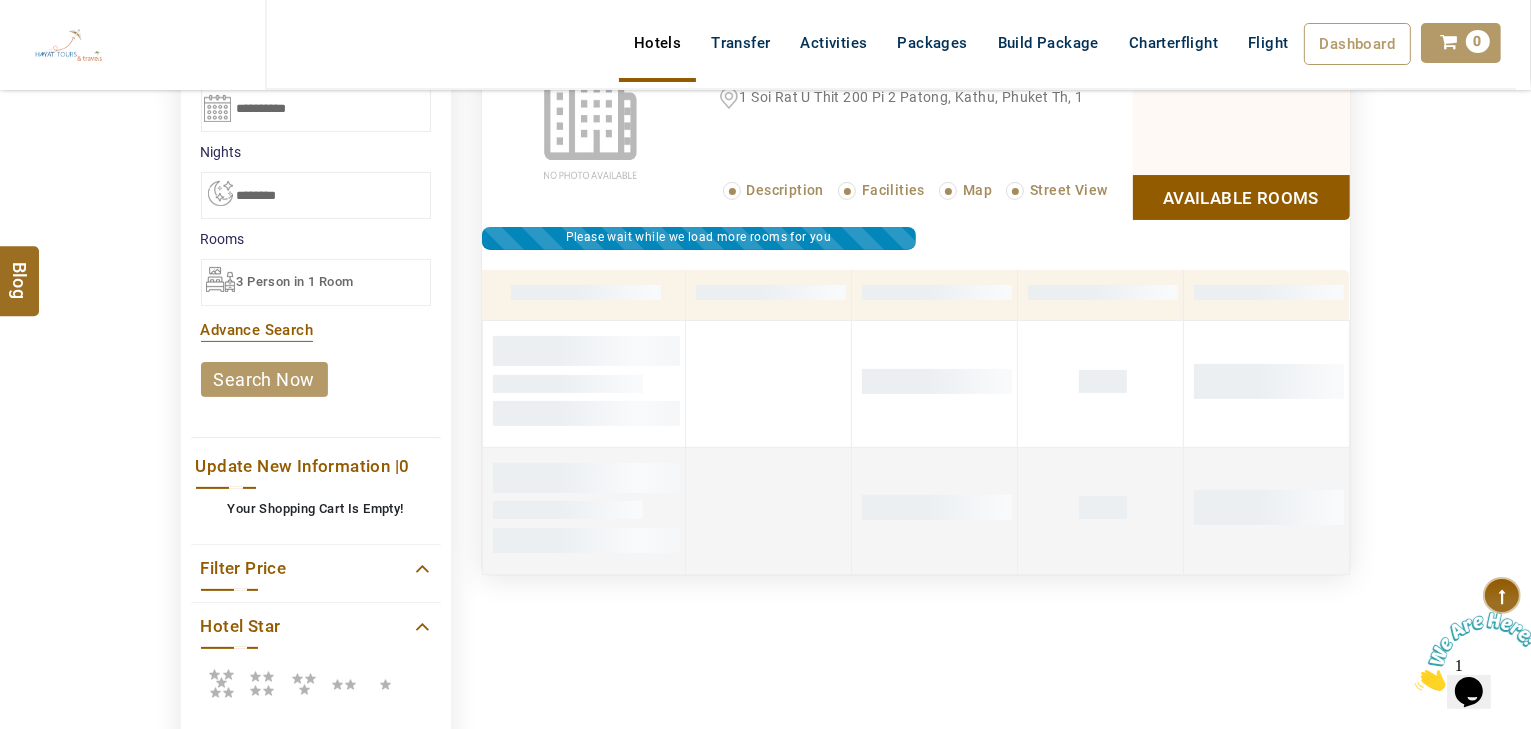 scroll, scrollTop: 460, scrollLeft: 0, axis: vertical 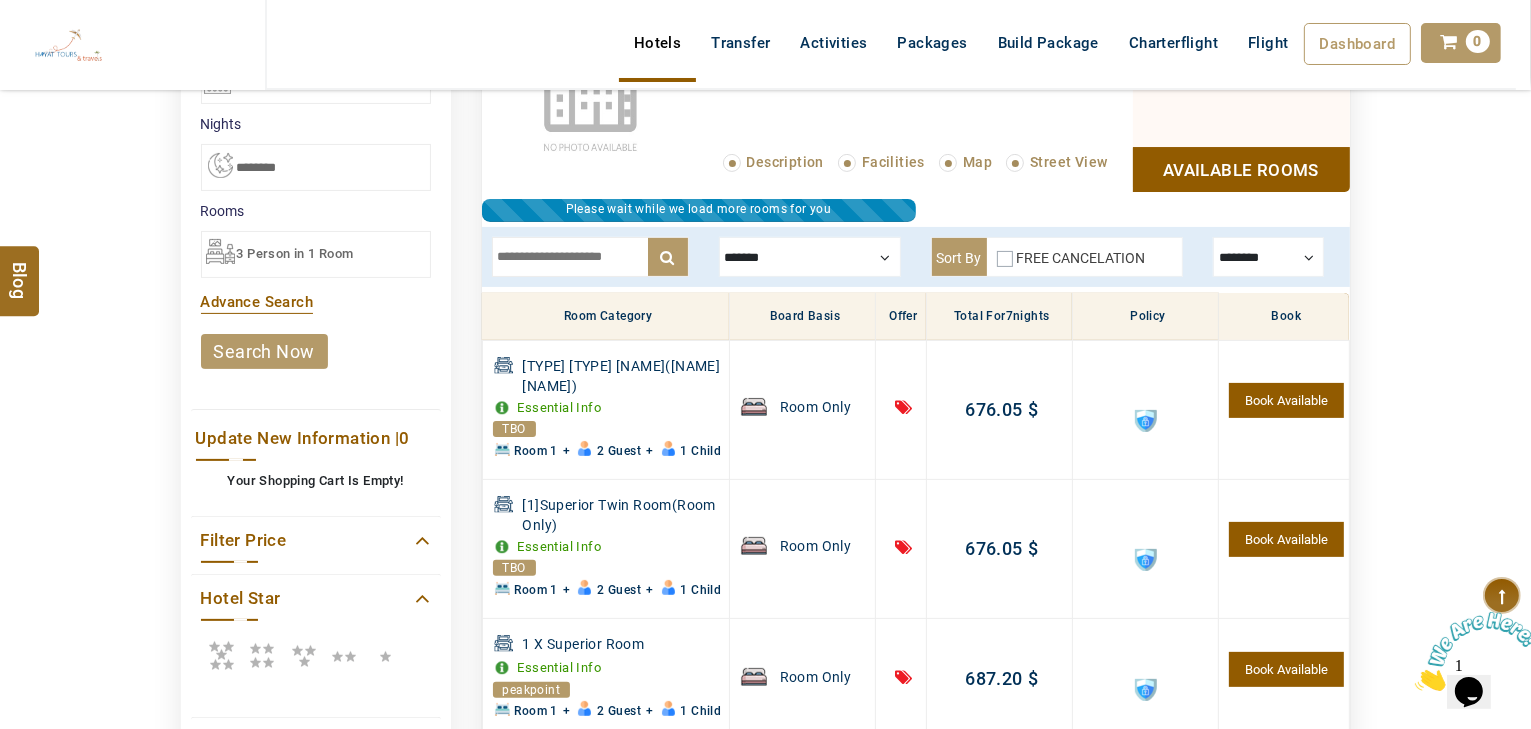 drag, startPoint x: 801, startPoint y: 266, endPoint x: 805, endPoint y: 256, distance: 10.770329 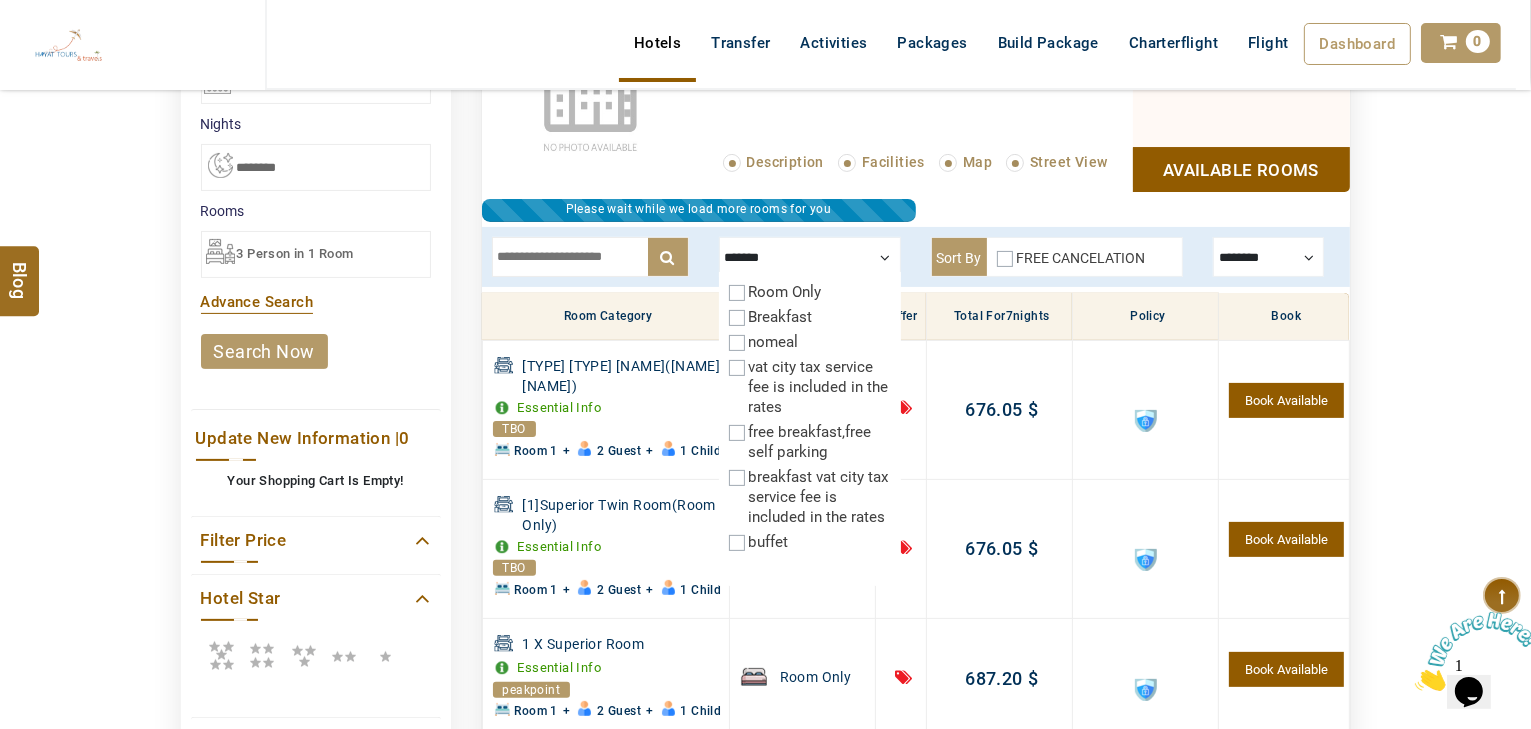 click at bounding box center [810, 257] 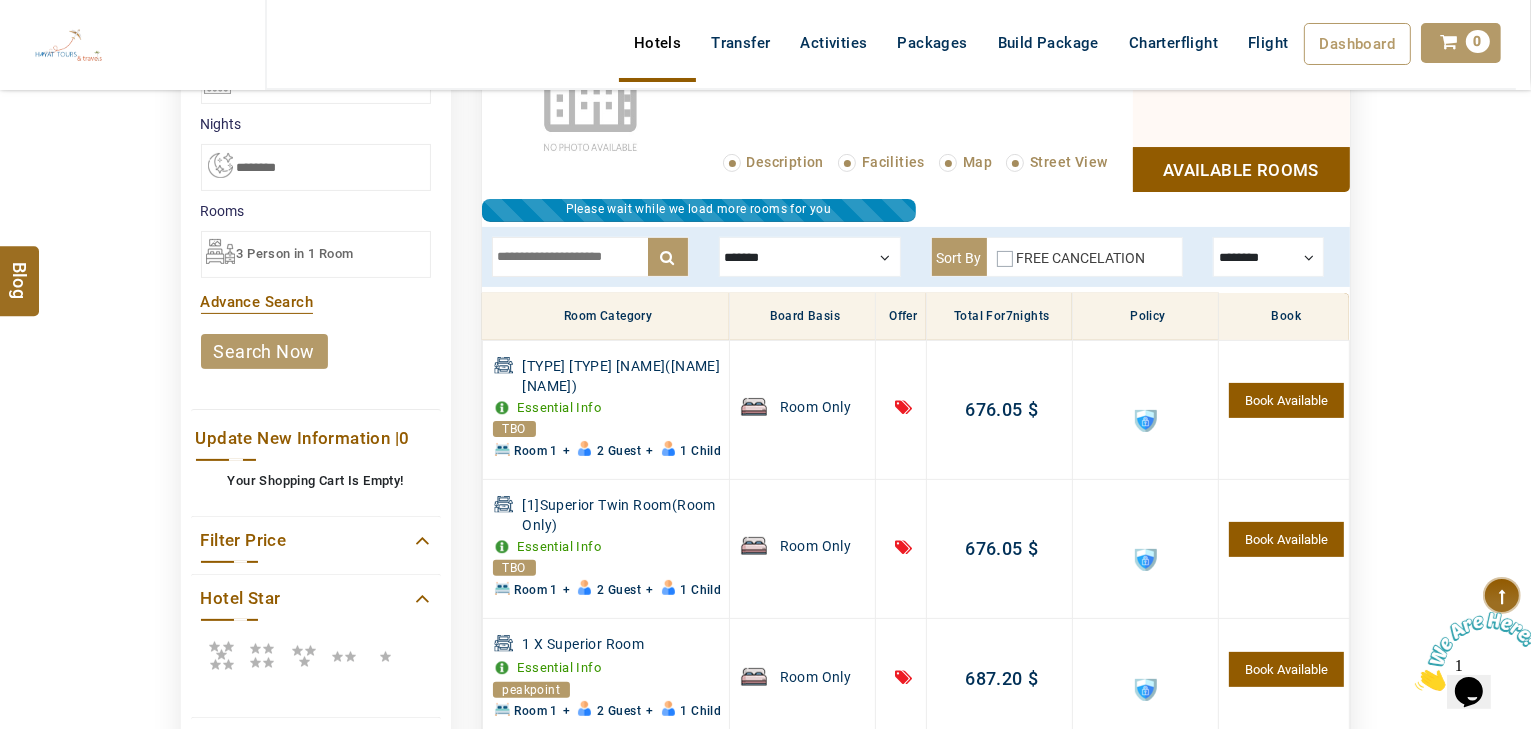 click at bounding box center (810, 257) 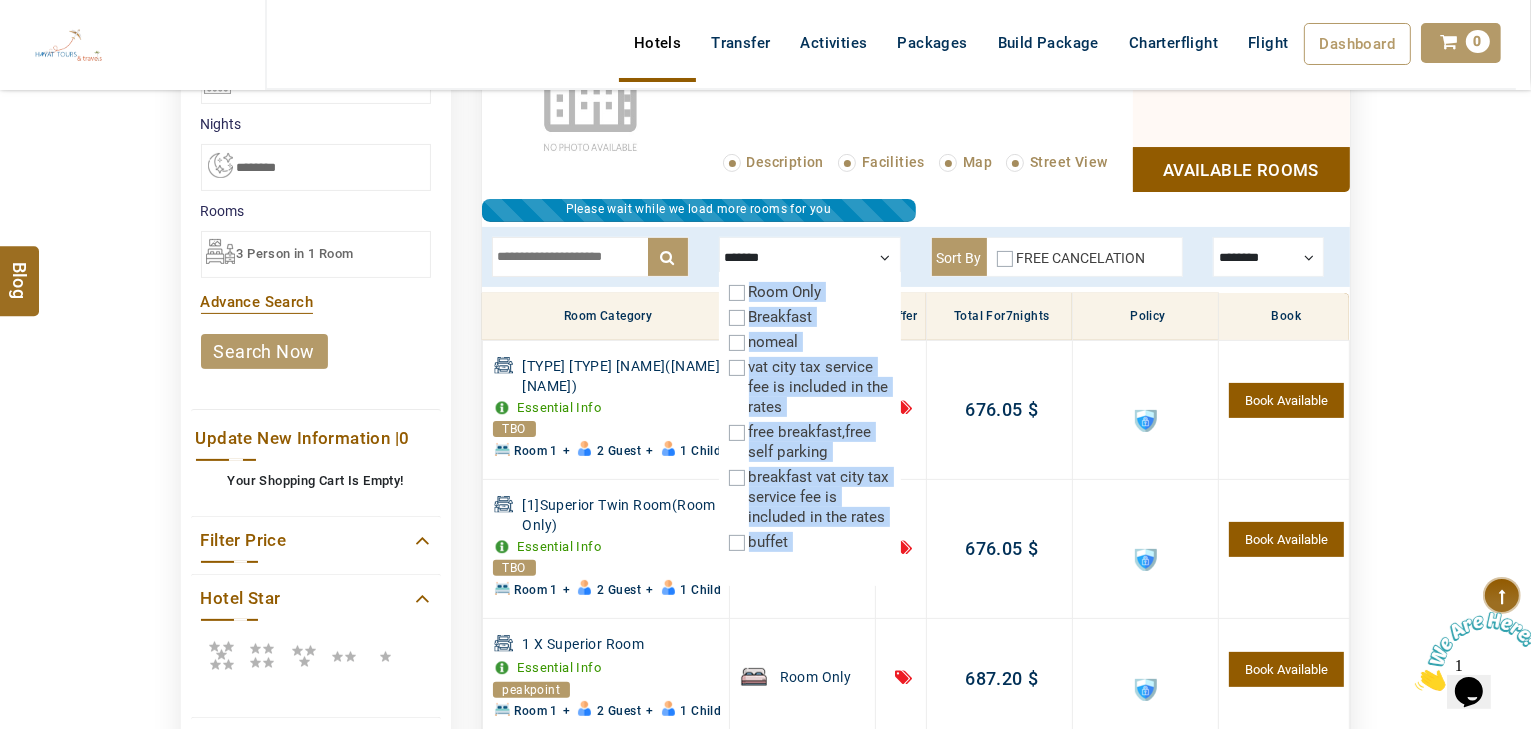 click on "Breakfast" at bounding box center [781, 317] 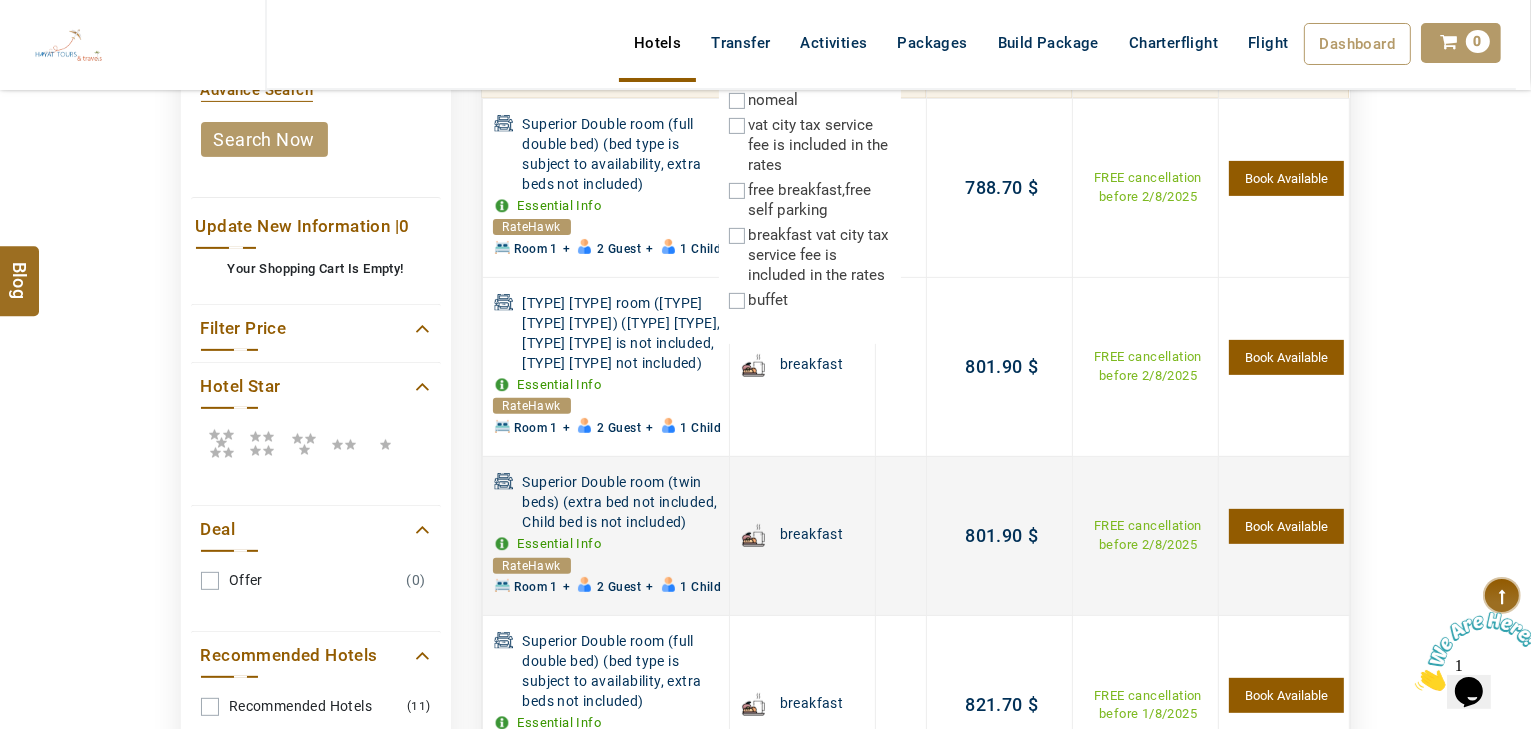 scroll, scrollTop: 700, scrollLeft: 0, axis: vertical 